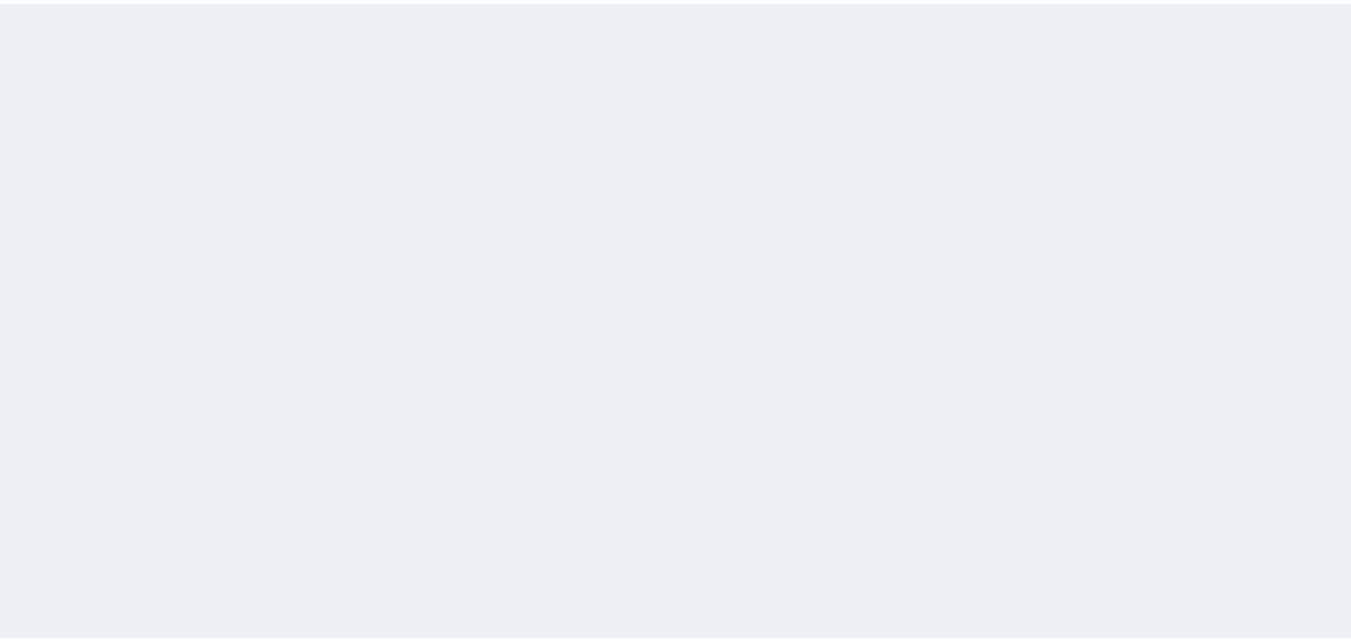 scroll, scrollTop: 0, scrollLeft: 0, axis: both 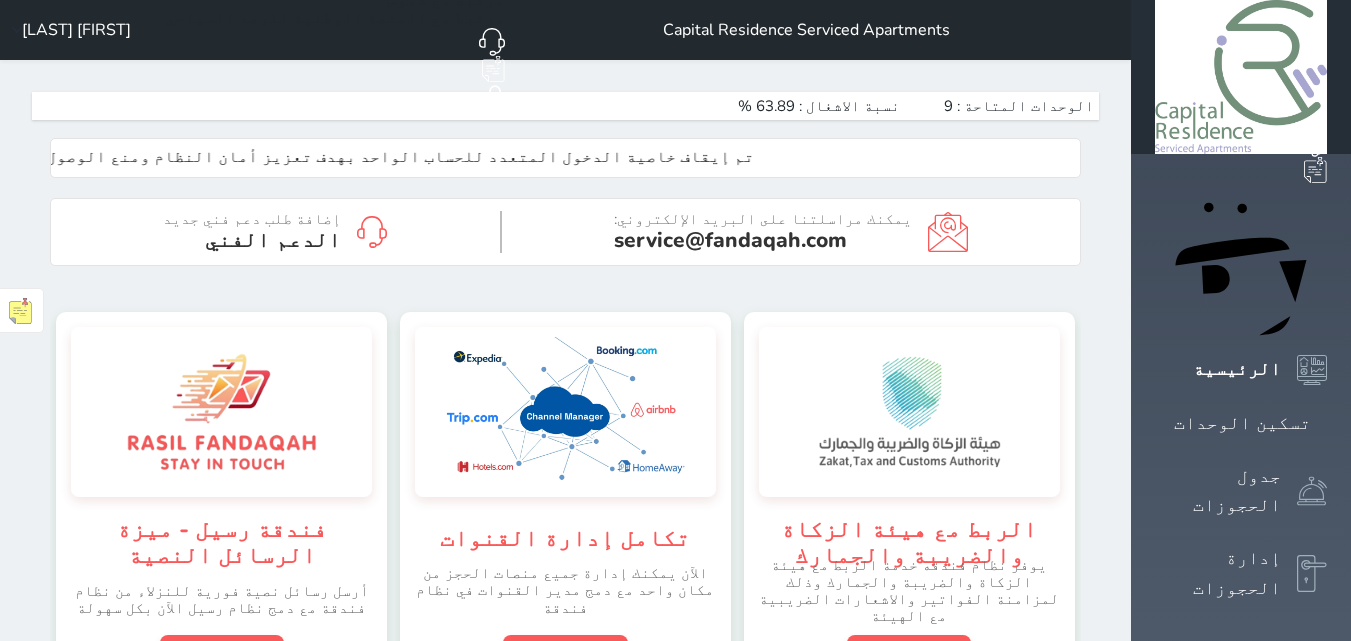 click on "[FIRST] [LAST]" at bounding box center (76, 30) 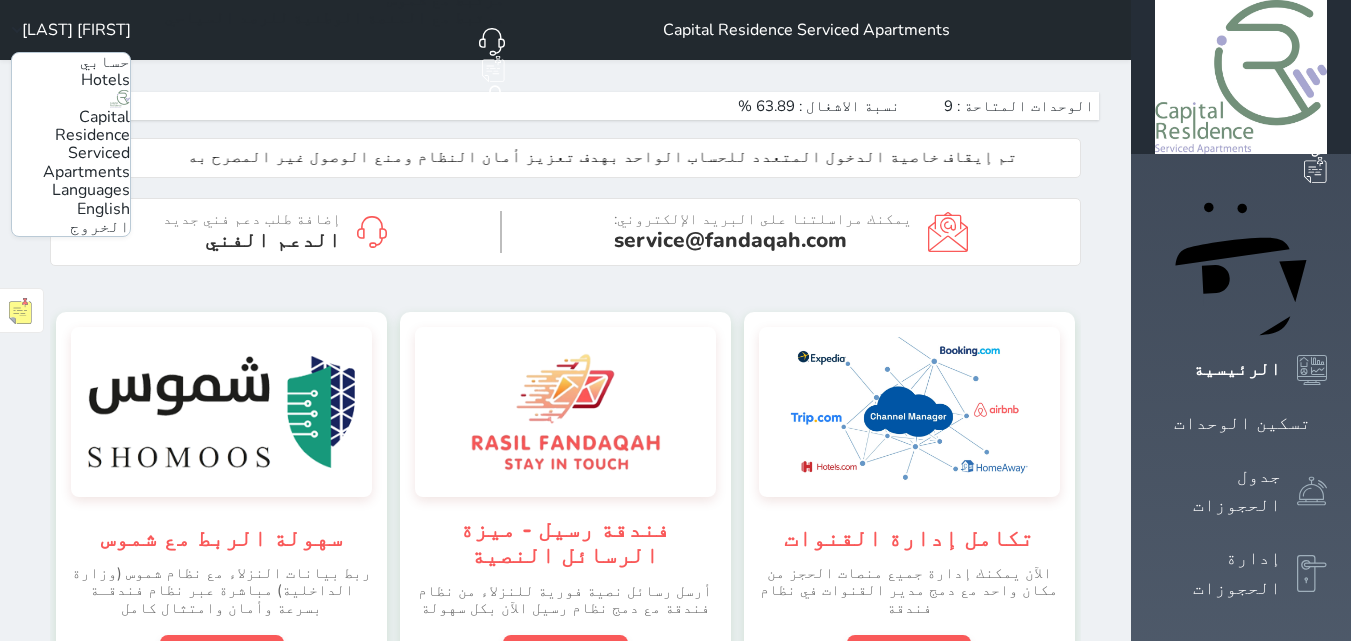 click on "[FIRST] [LAST]" at bounding box center [76, 30] 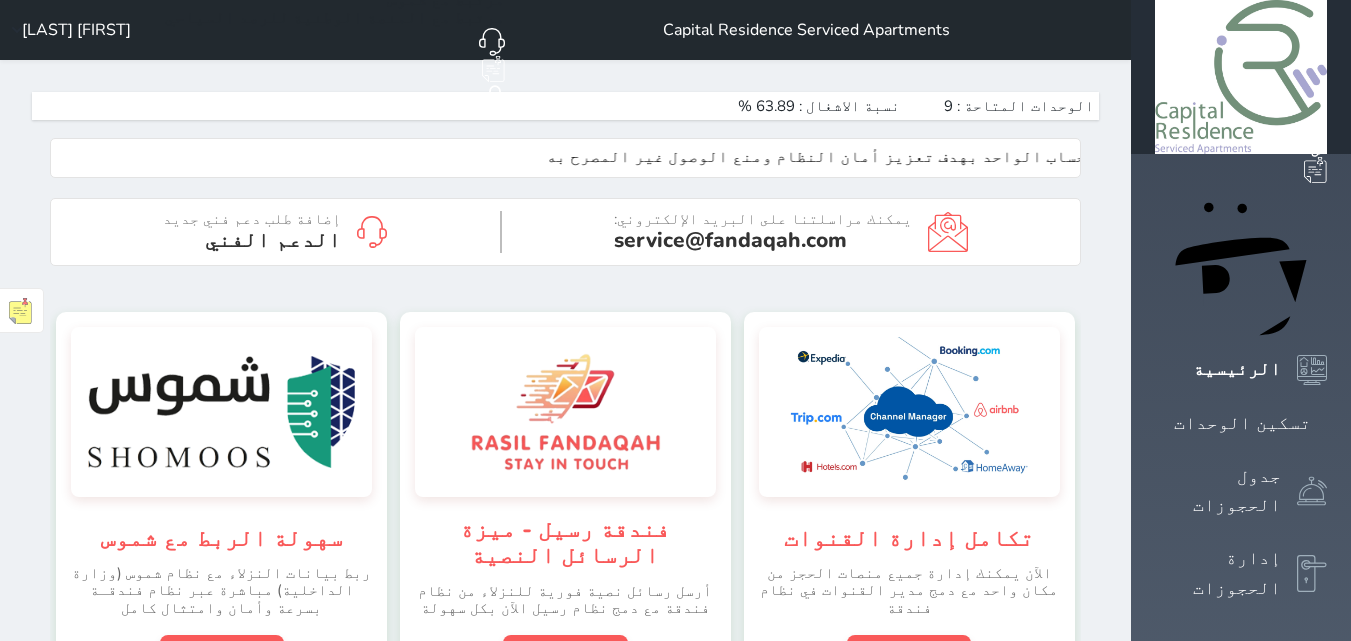 click on "[FIRST] [LAST]" at bounding box center (76, 30) 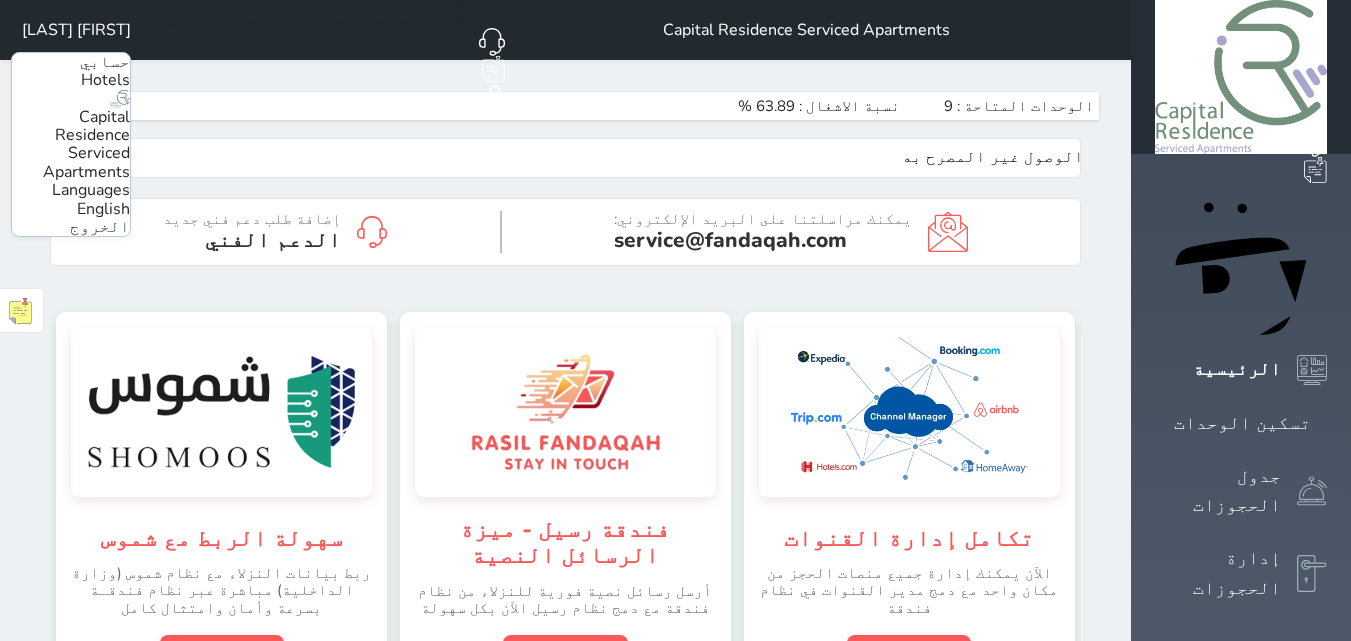 click on "English" at bounding box center (103, 209) 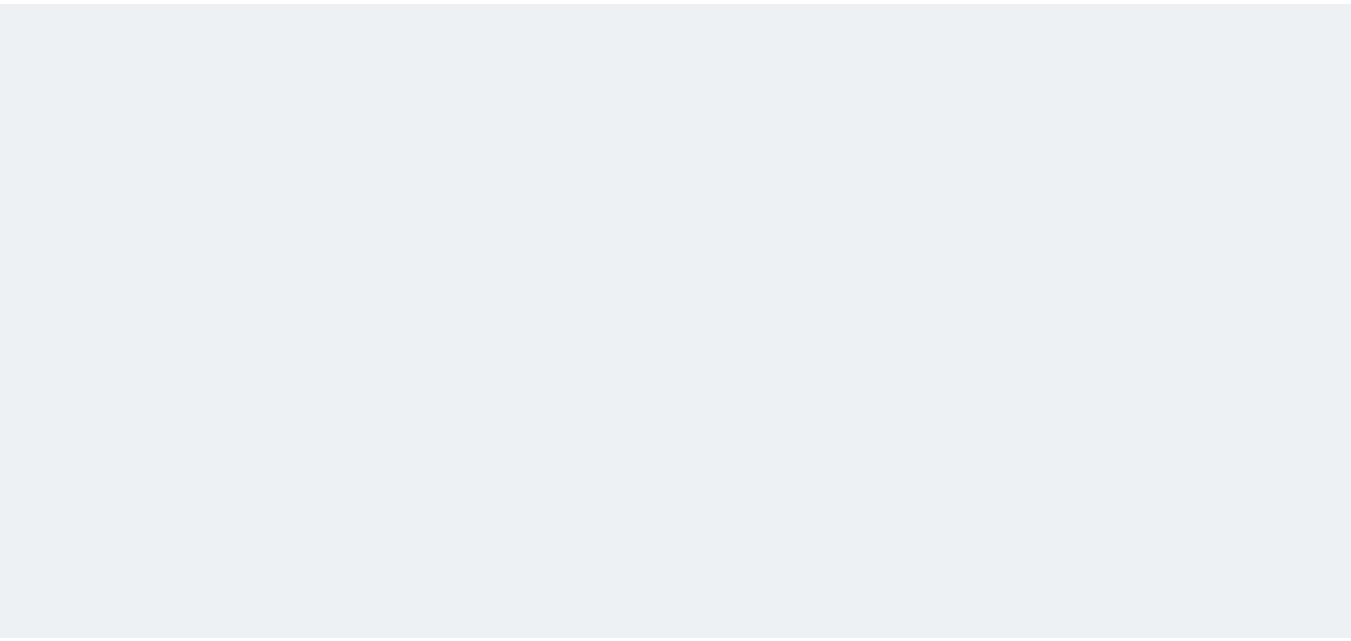 scroll, scrollTop: 0, scrollLeft: 0, axis: both 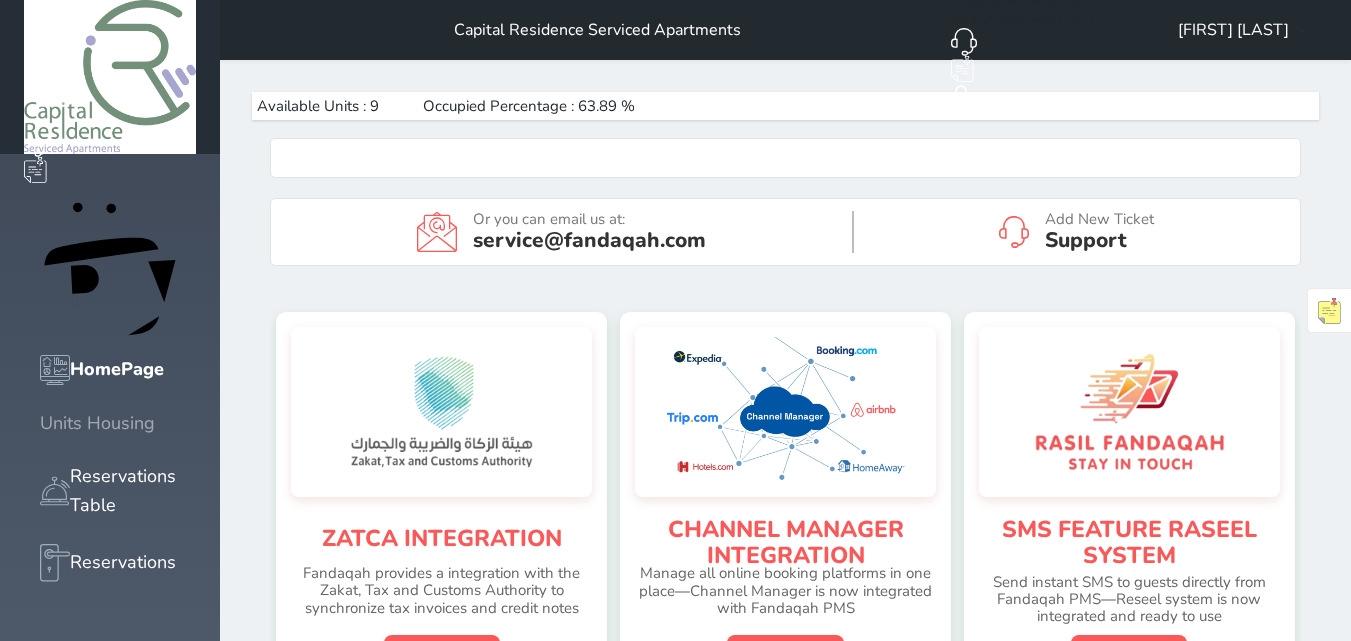 click at bounding box center (40, 423) 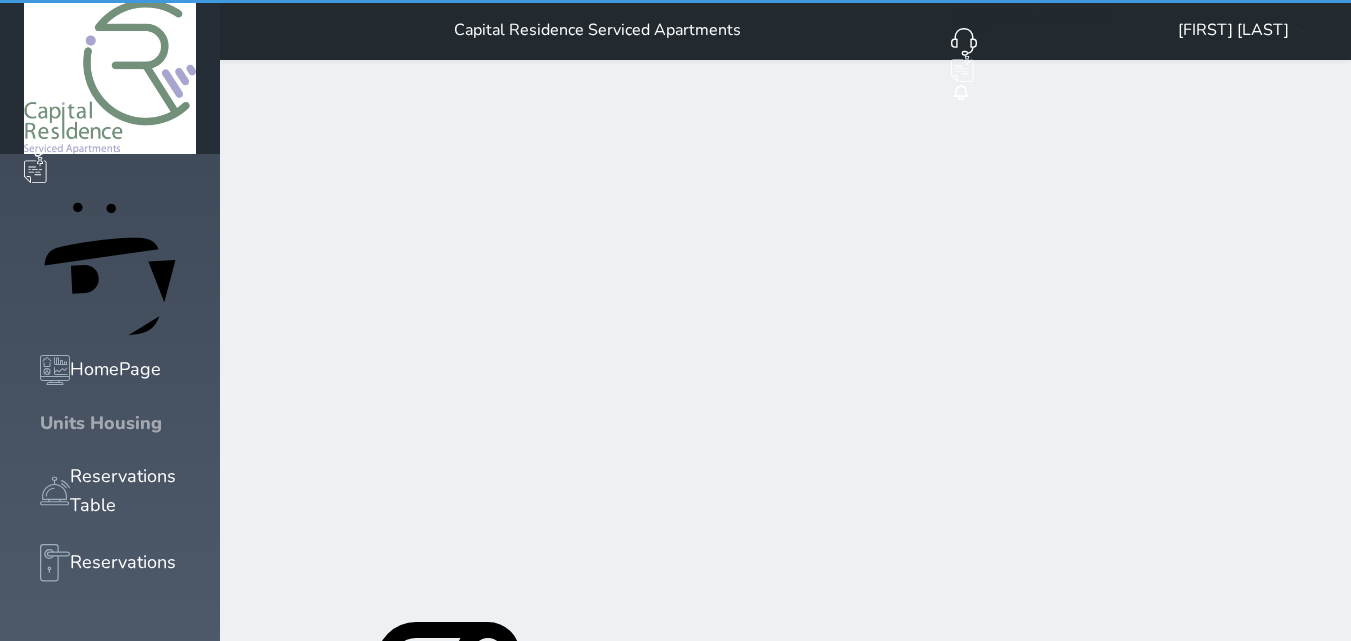 click at bounding box center [40, 423] 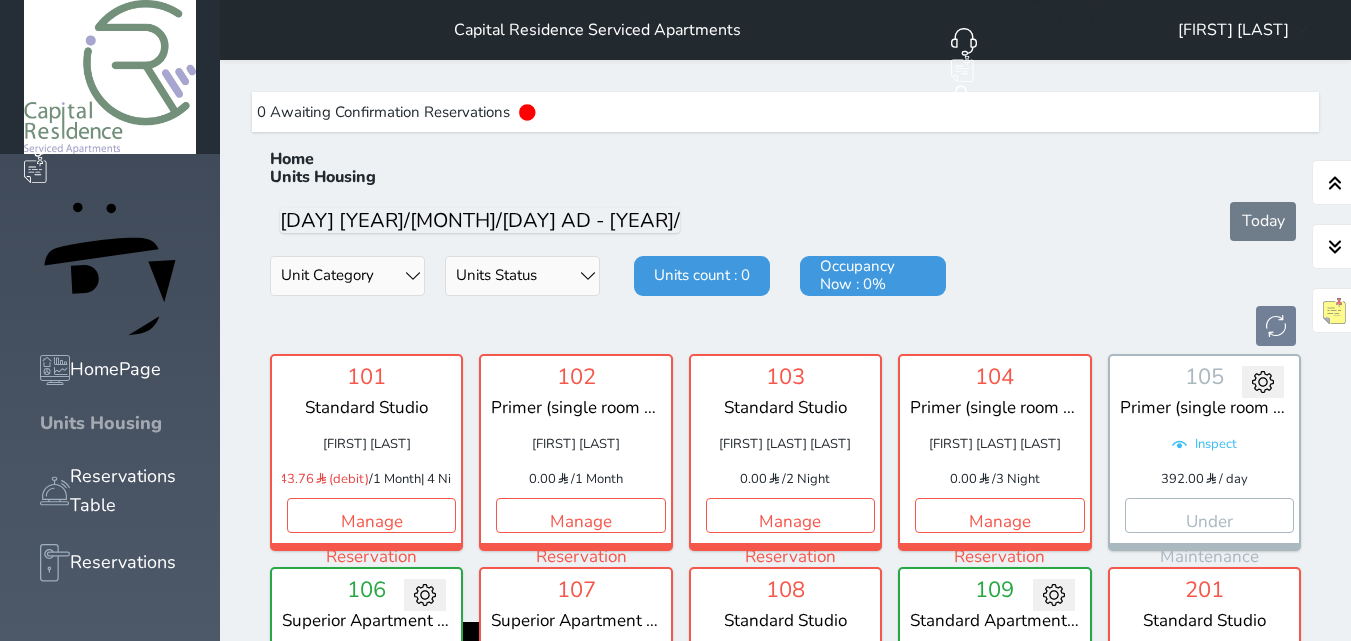 scroll, scrollTop: 60, scrollLeft: 0, axis: vertical 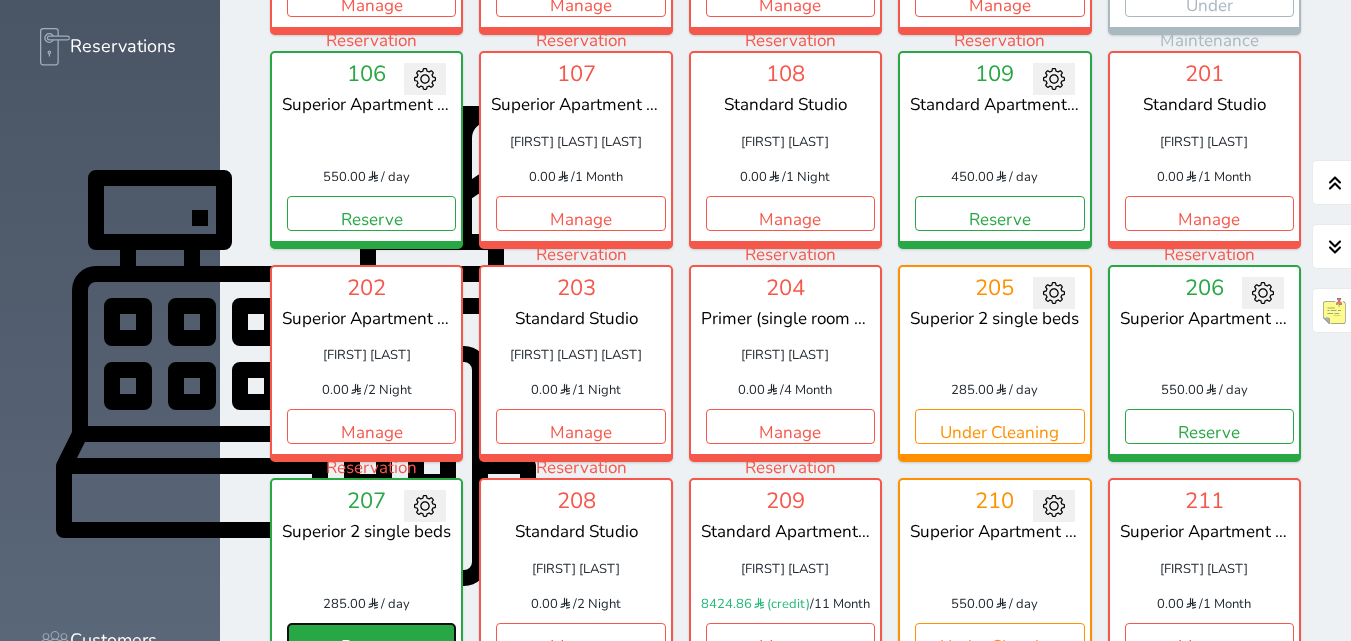click on "Reserve" at bounding box center (371, 640) 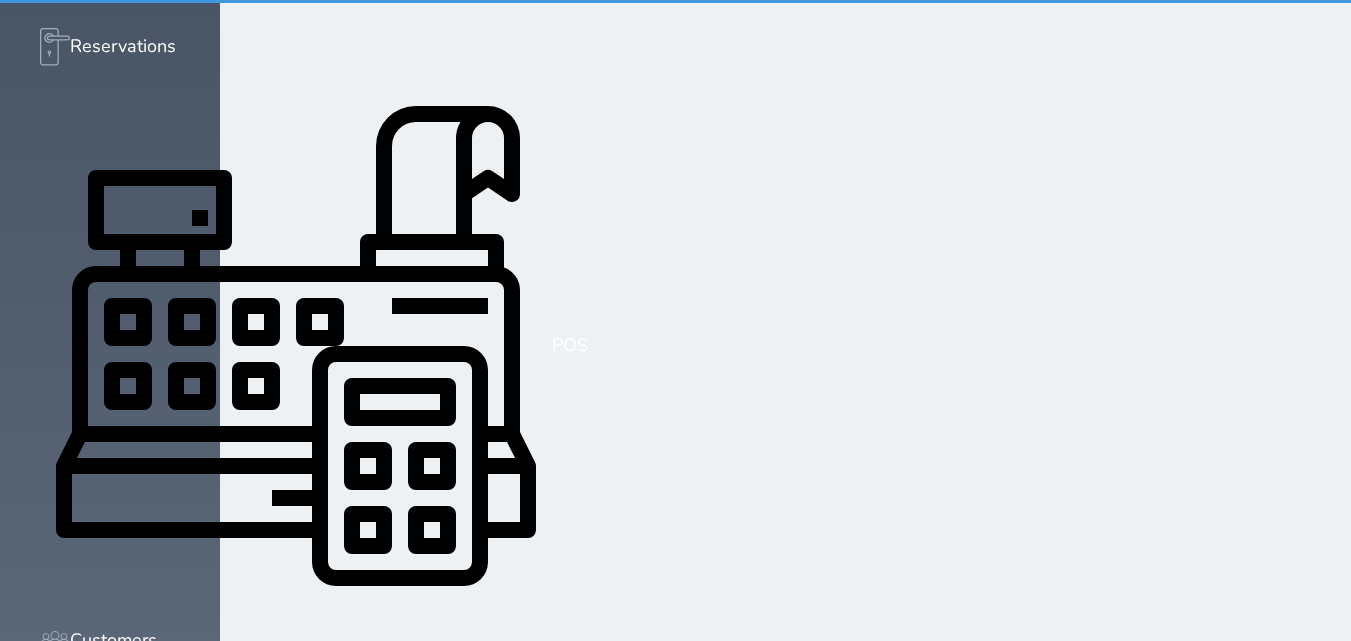 scroll, scrollTop: 0, scrollLeft: 0, axis: both 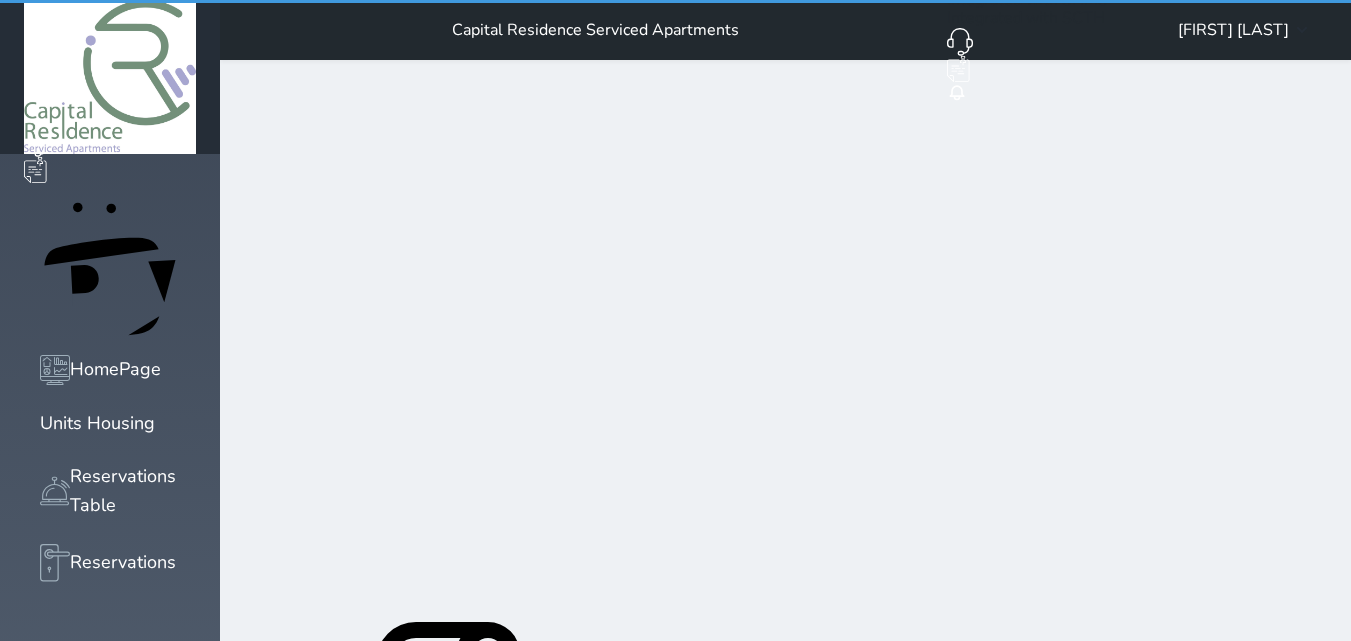 select on "1" 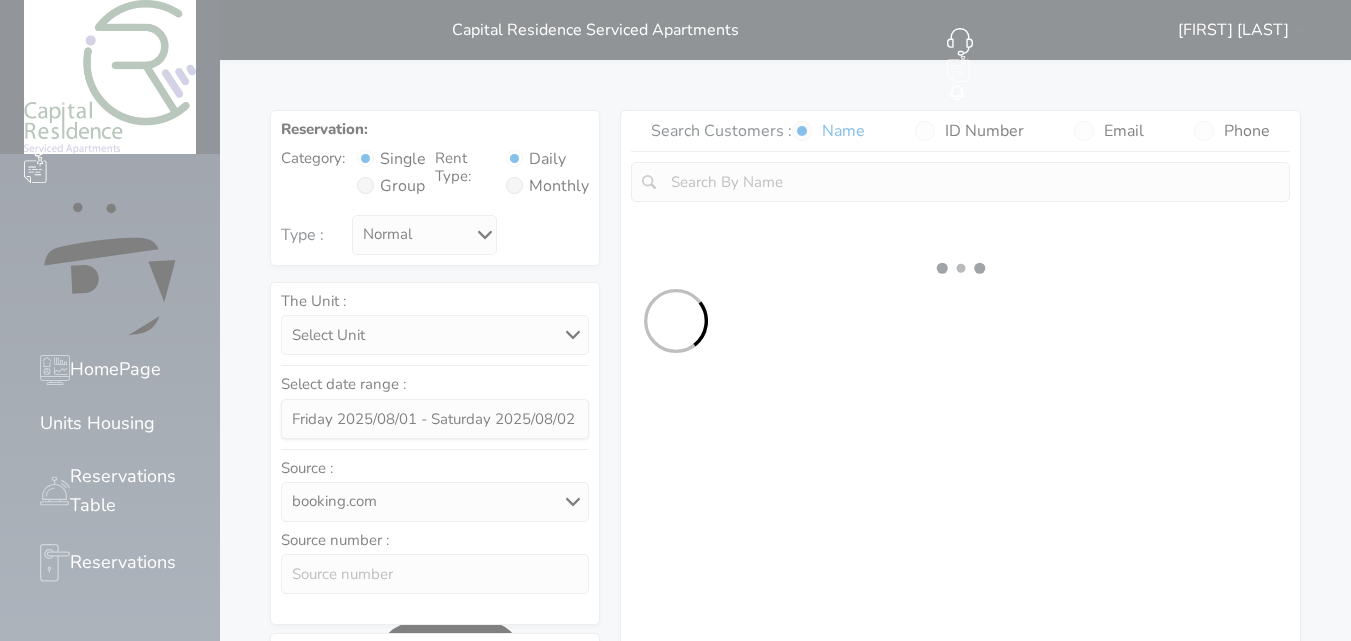 select 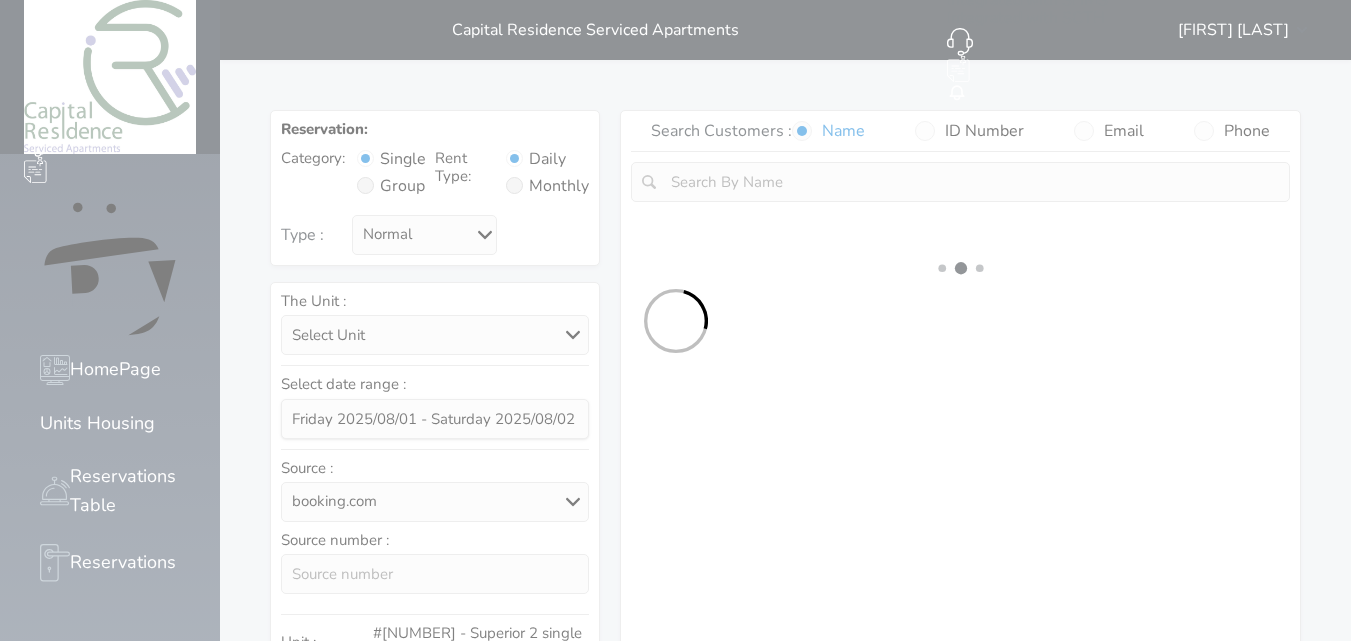 select on "1" 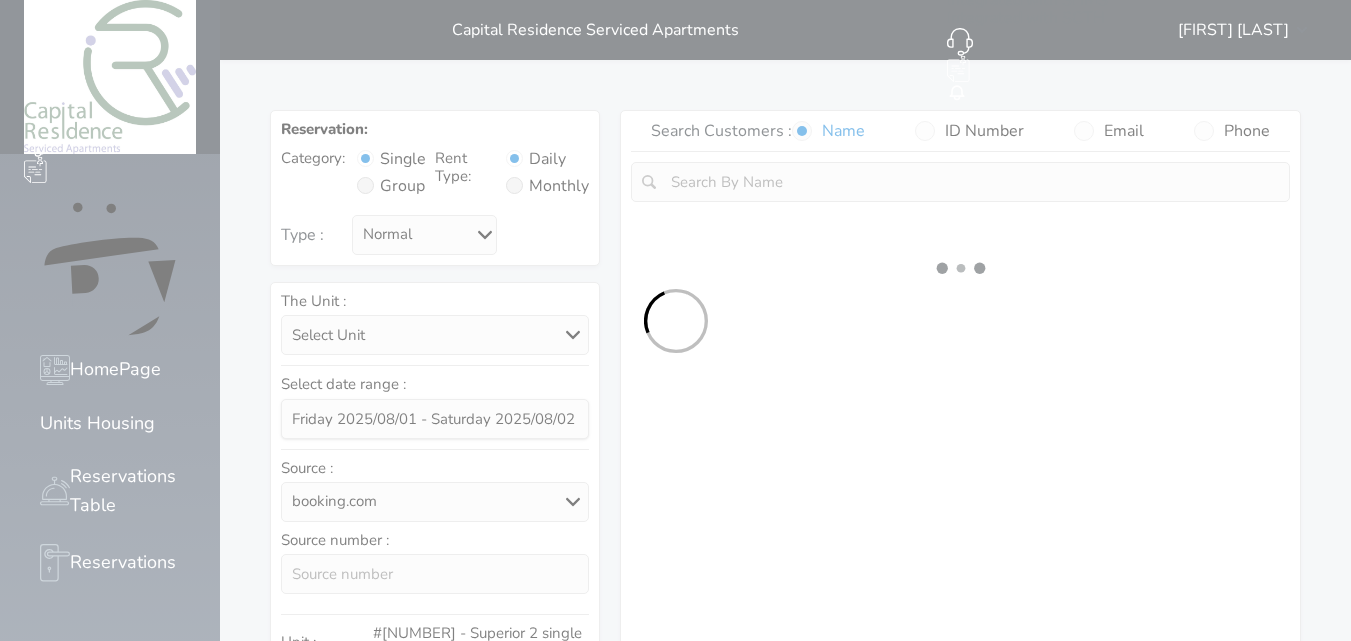 select on "113" 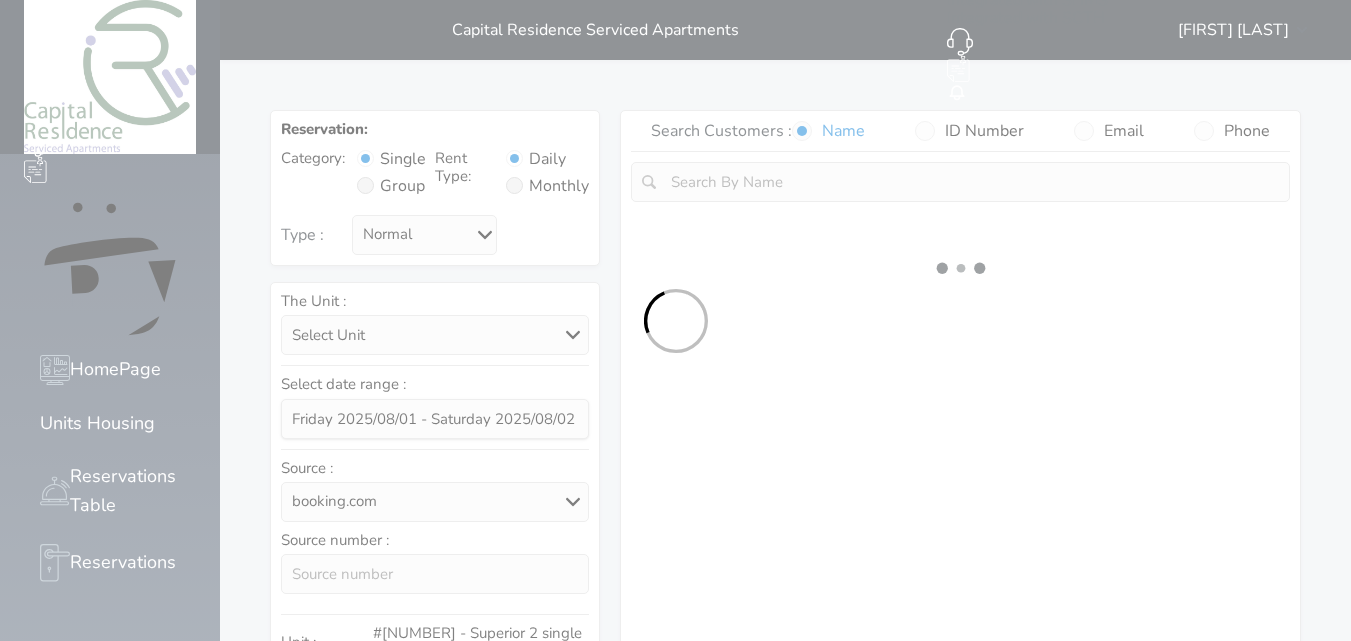 select on "1" 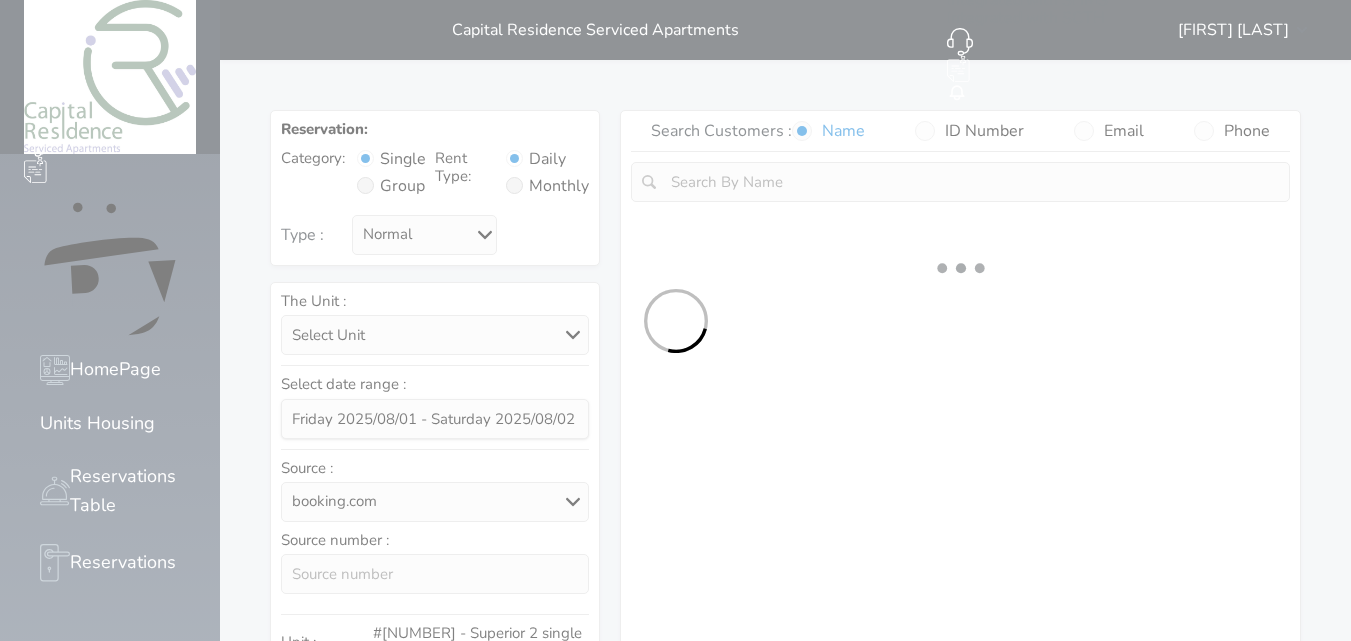 select 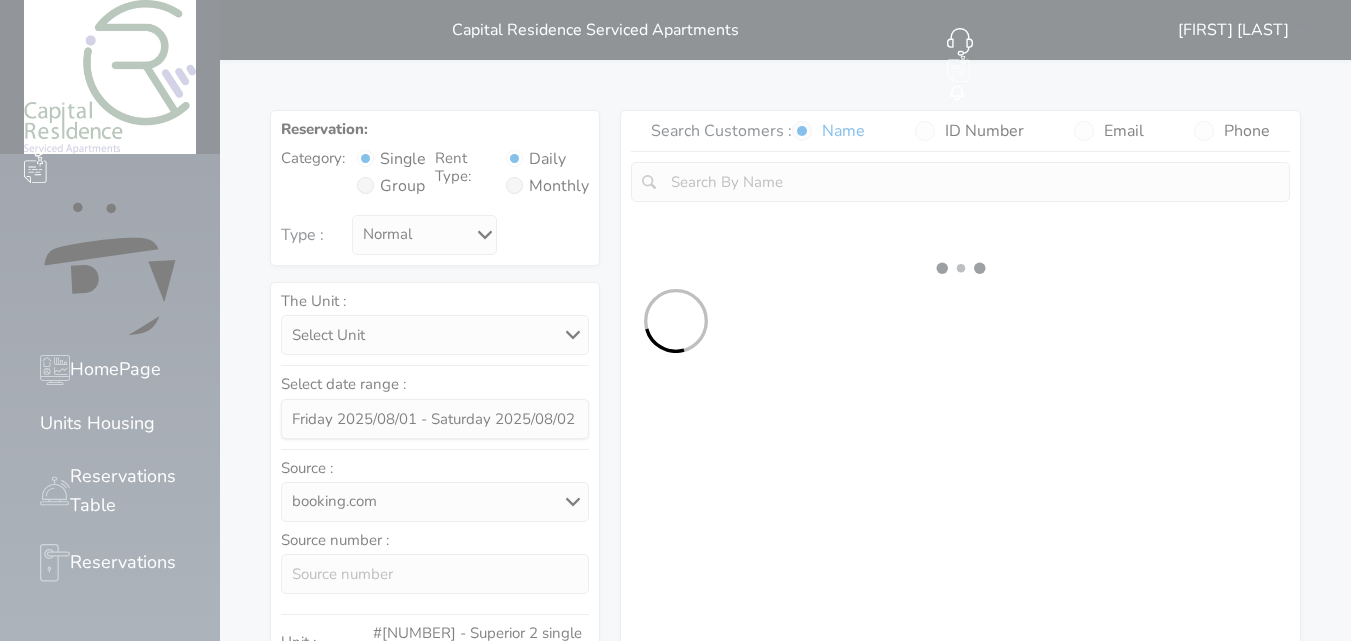 select on "7" 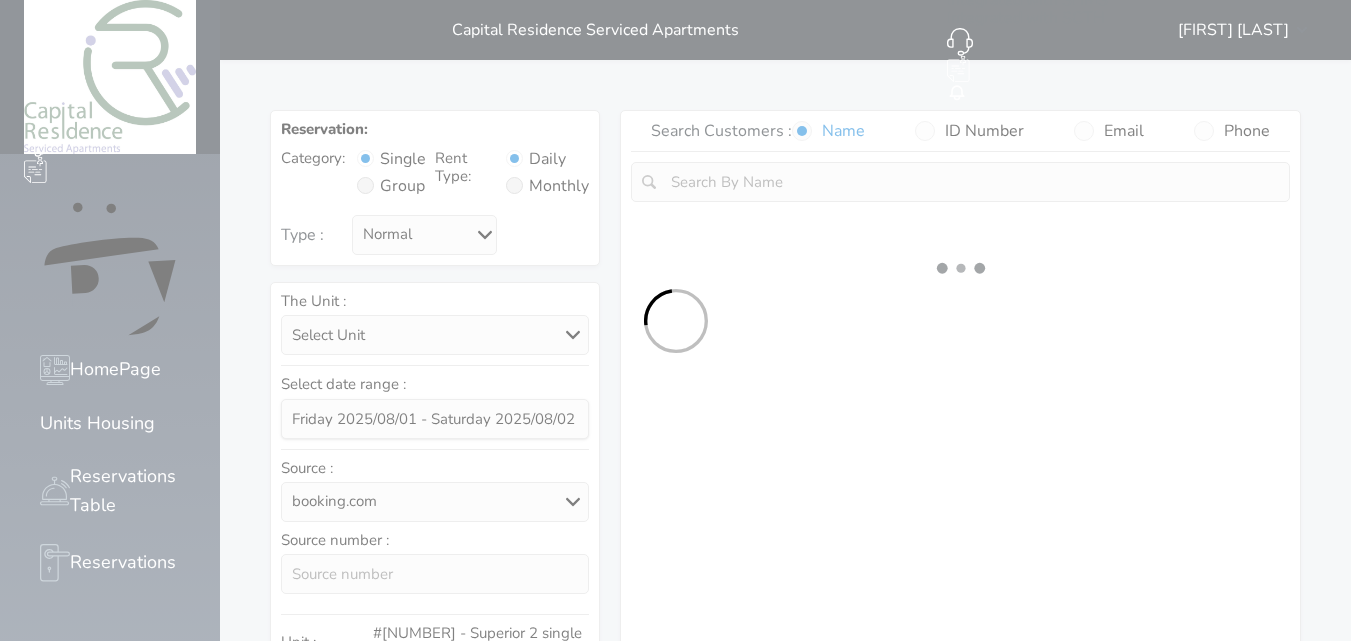 select 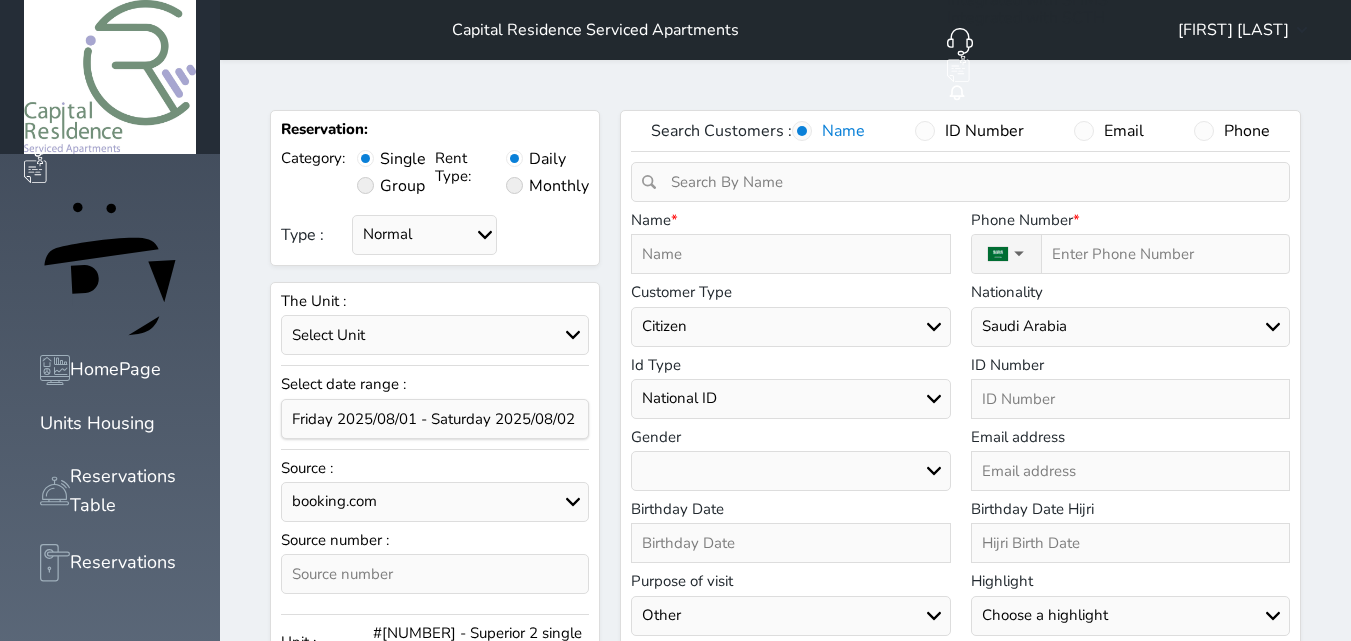 select 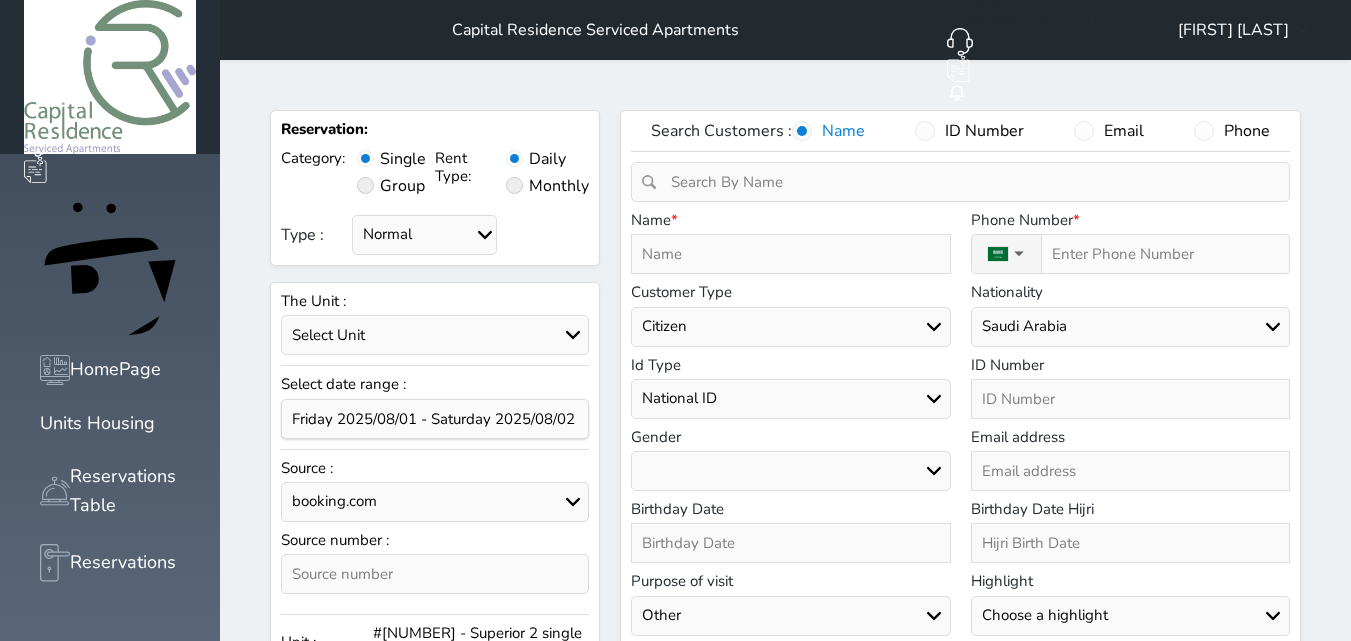 select 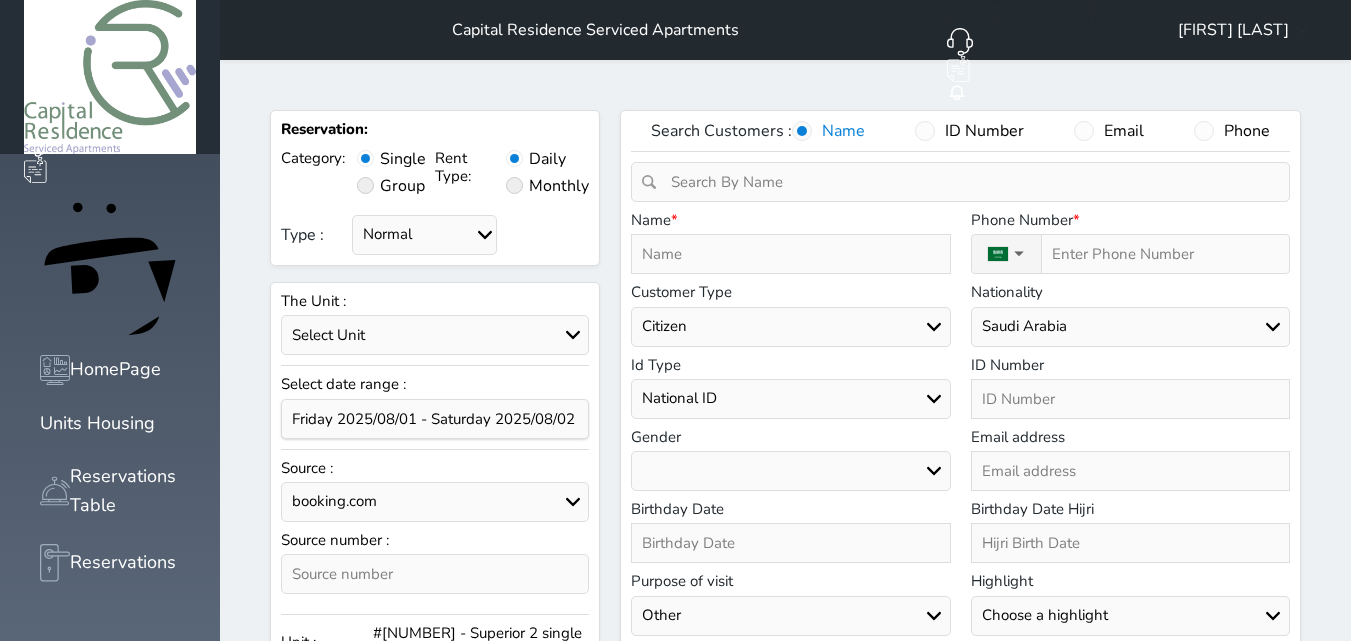 click at bounding box center [967, 182] 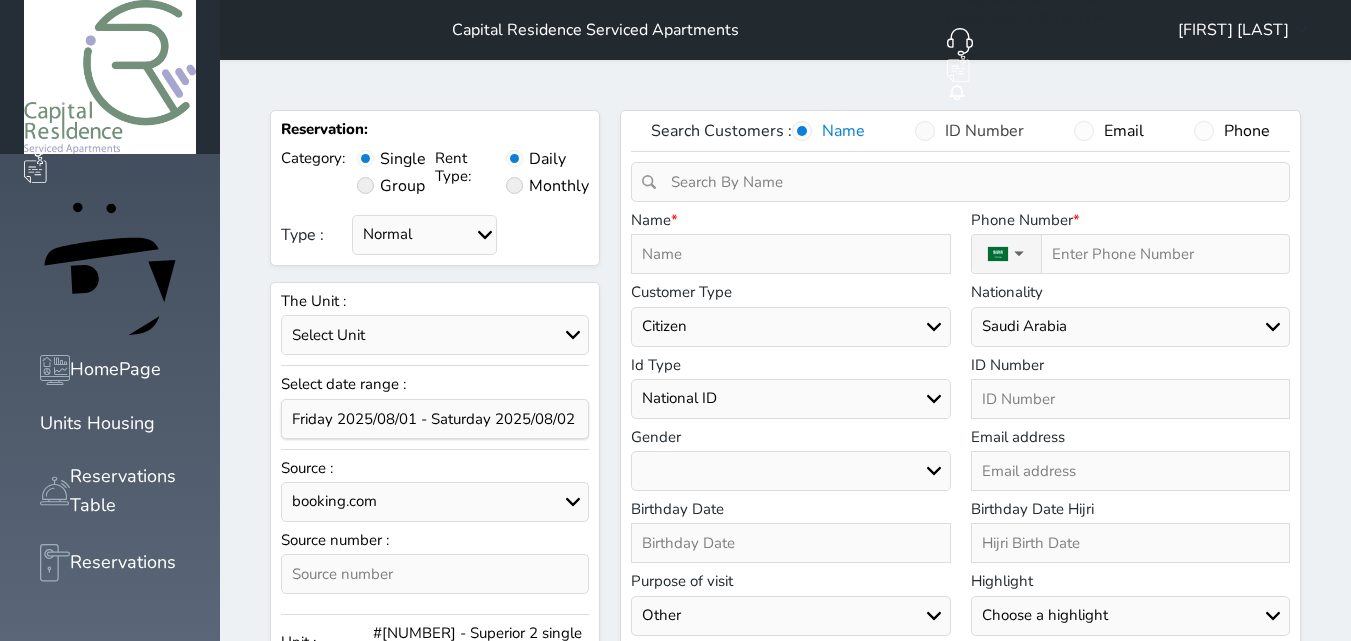 click at bounding box center (925, 131) 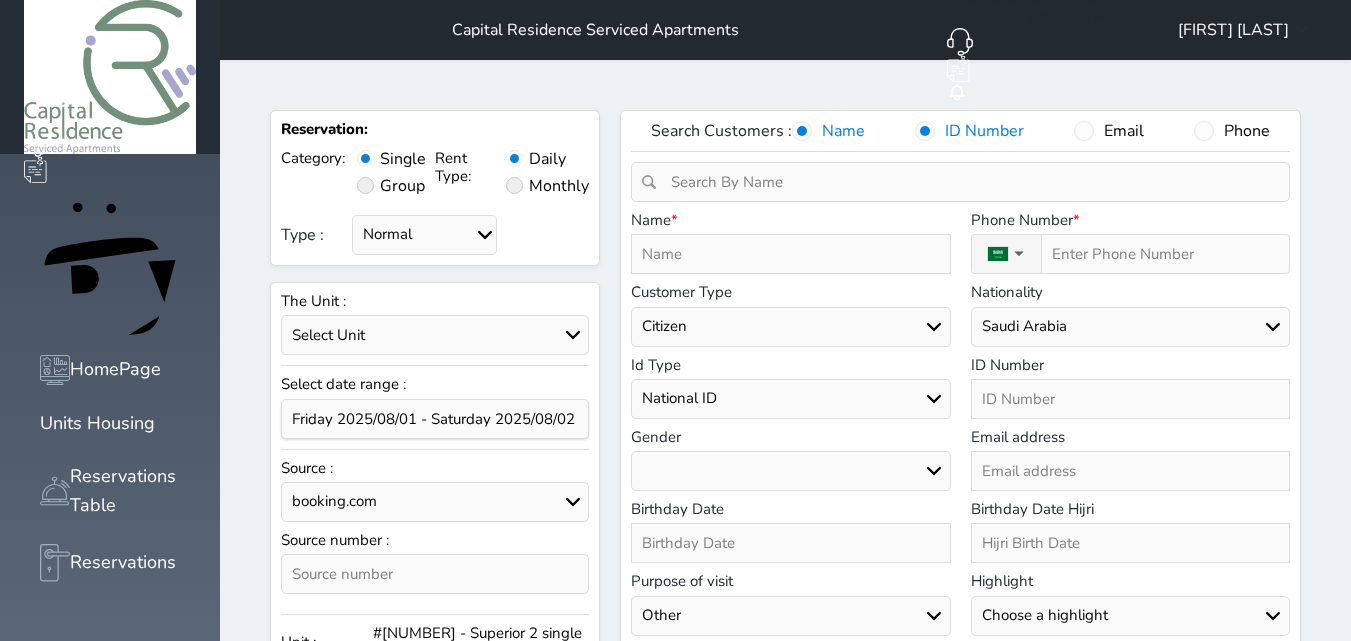select 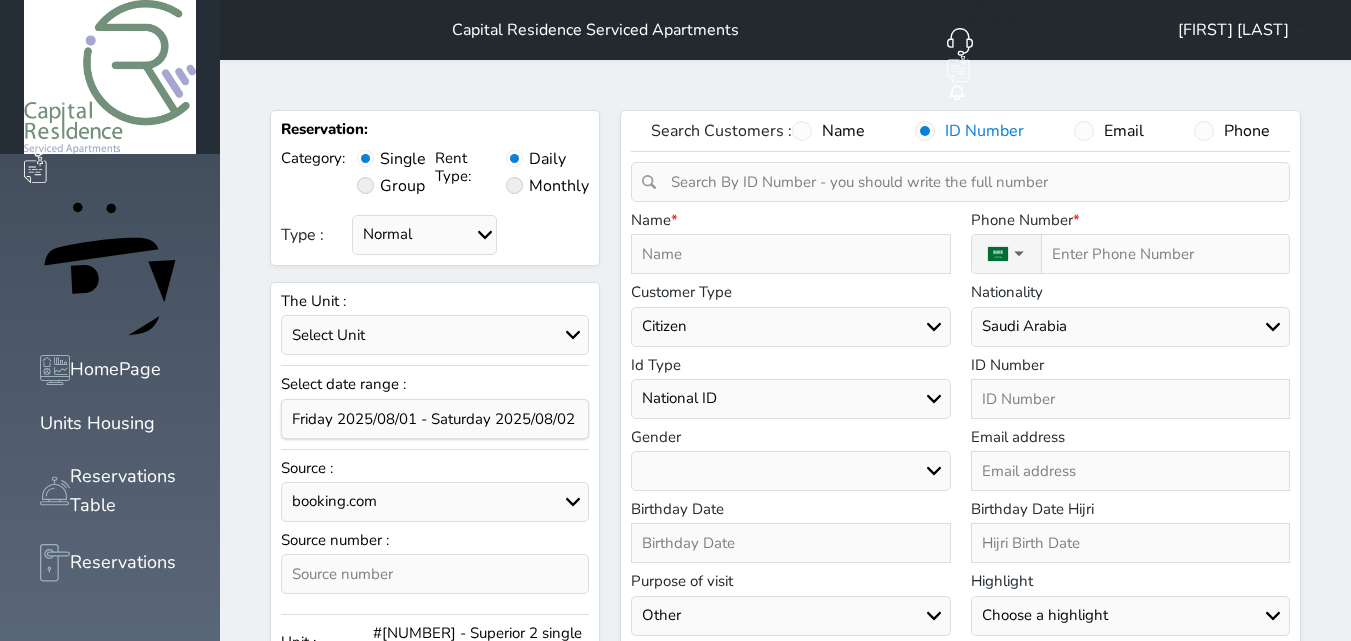click at bounding box center (967, 182) 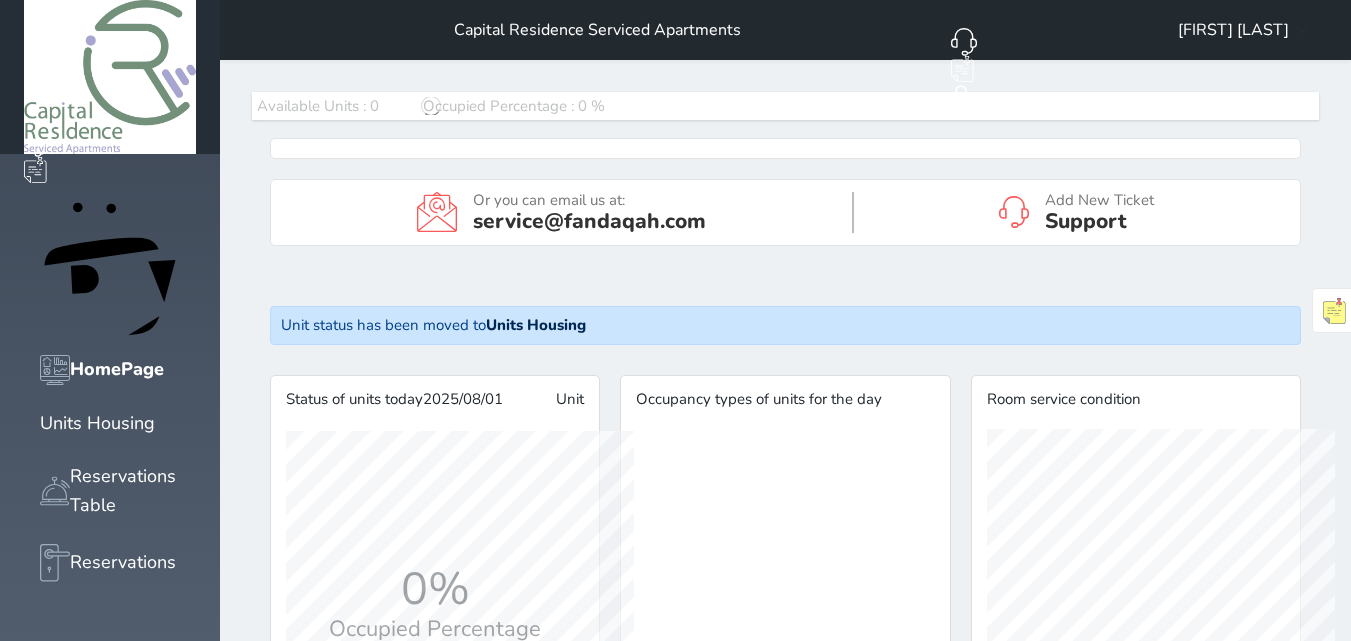scroll, scrollTop: 0, scrollLeft: 0, axis: both 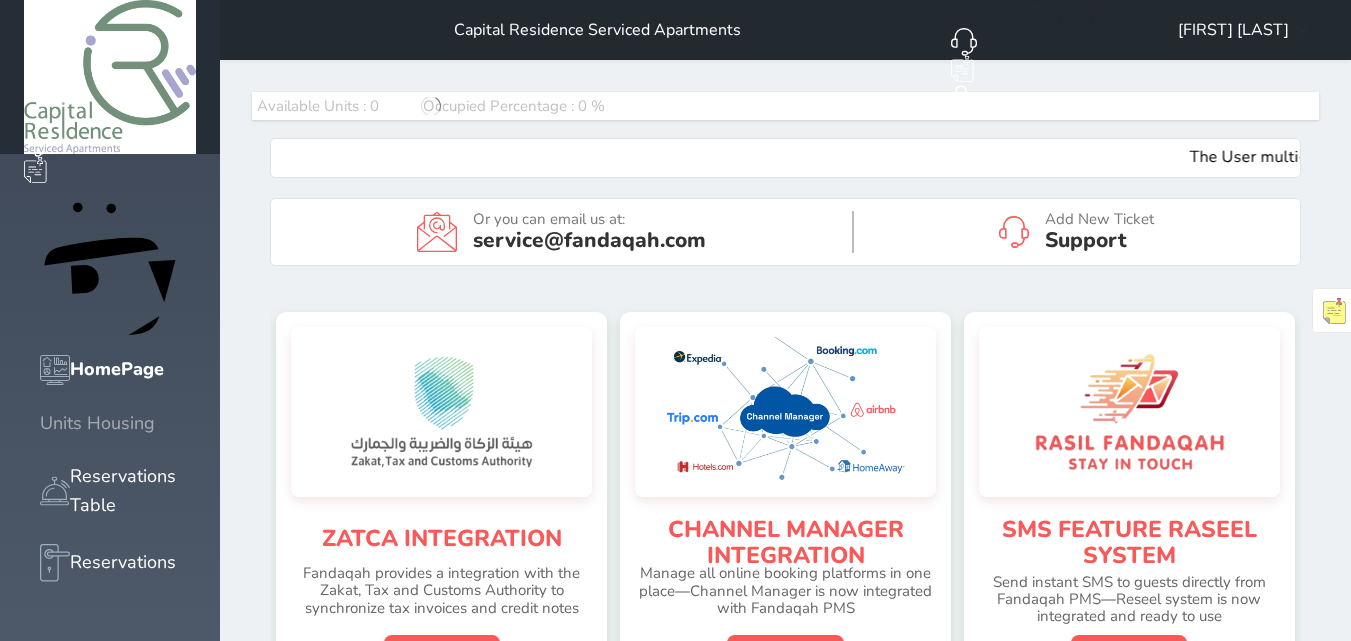 click at bounding box center [40, 423] 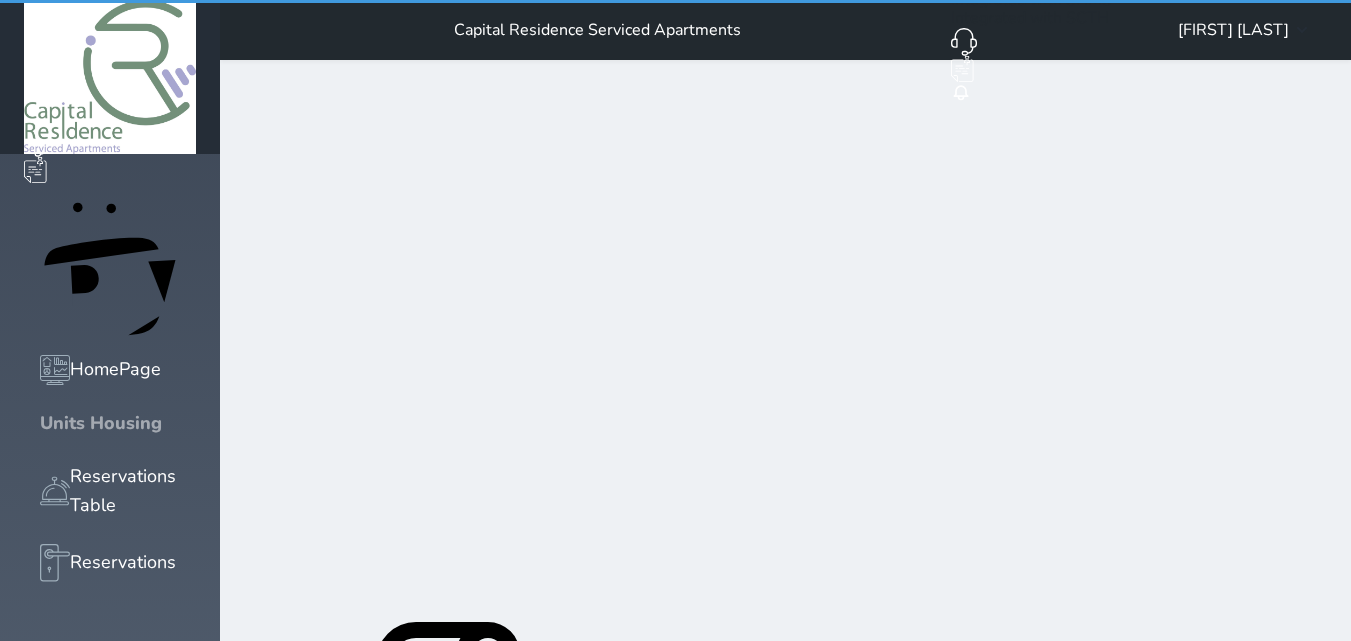 click at bounding box center [40, 423] 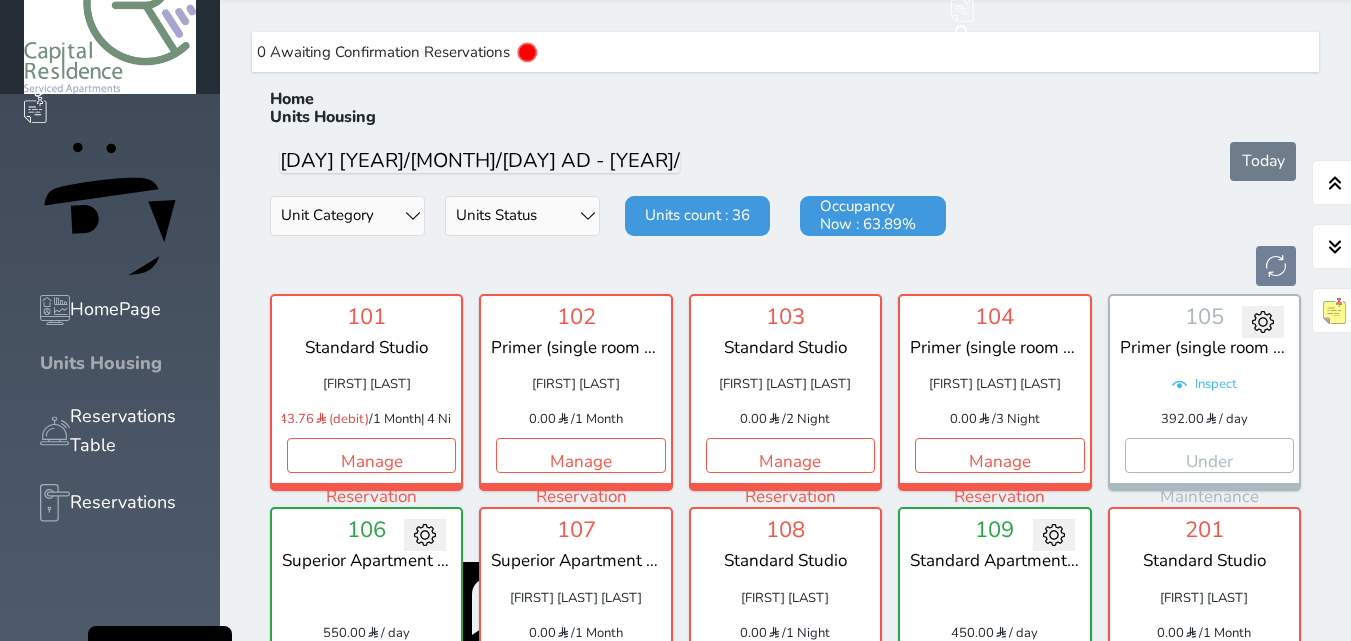 scroll, scrollTop: 0, scrollLeft: 0, axis: both 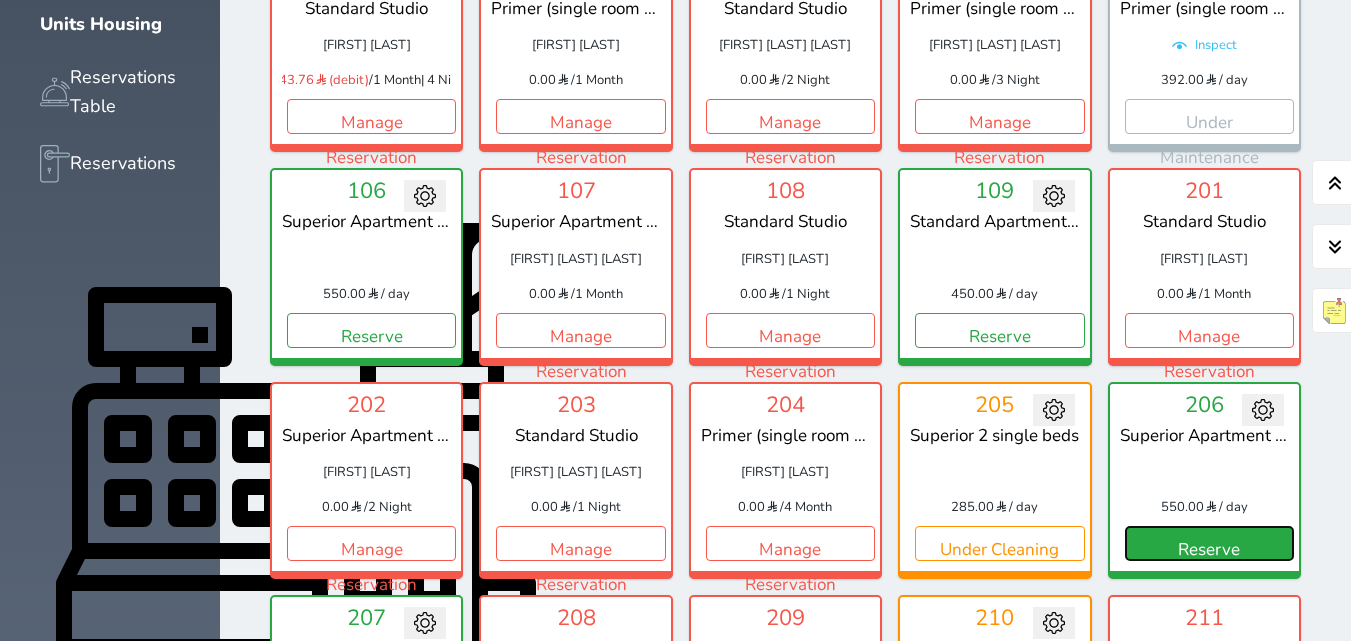 click on "Reserve" at bounding box center (1209, 543) 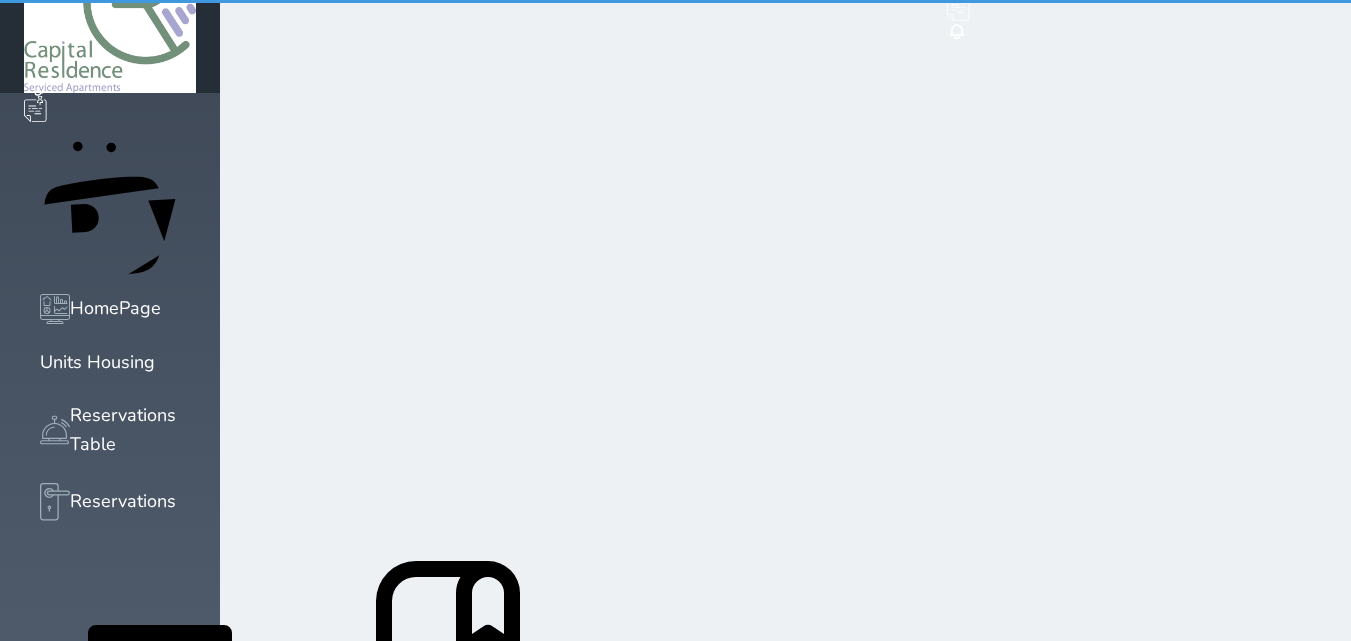 scroll, scrollTop: 0, scrollLeft: 0, axis: both 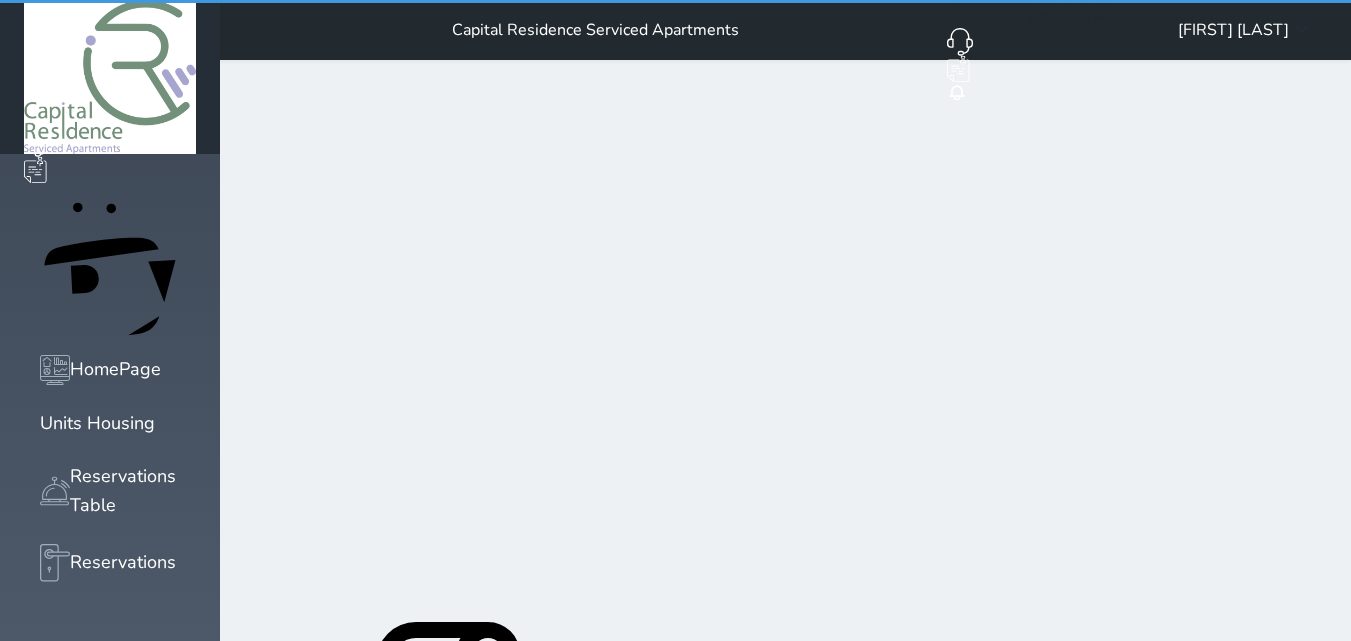 select on "1" 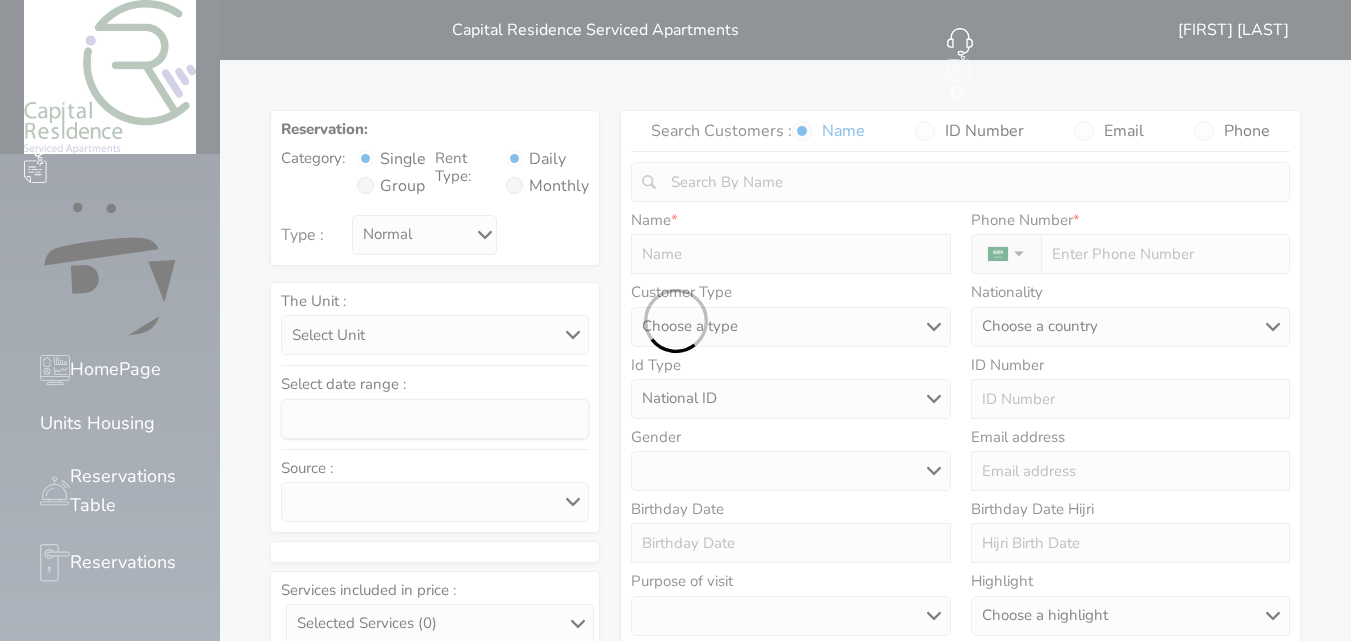 select 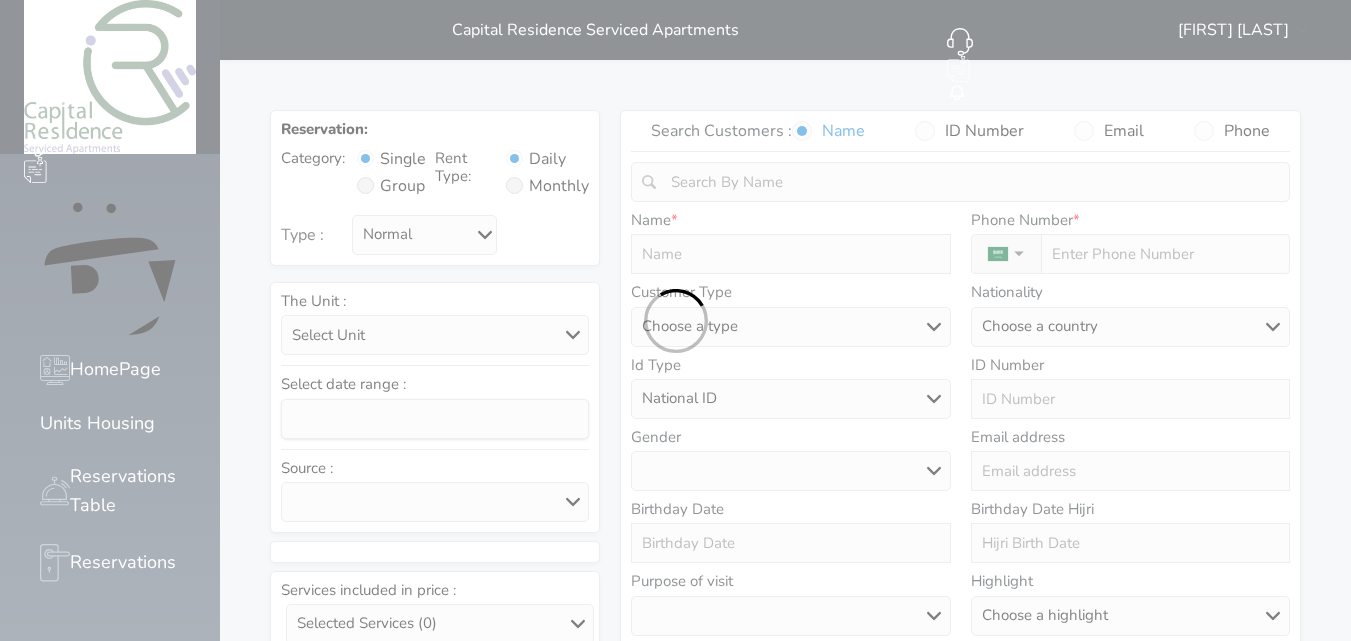 select 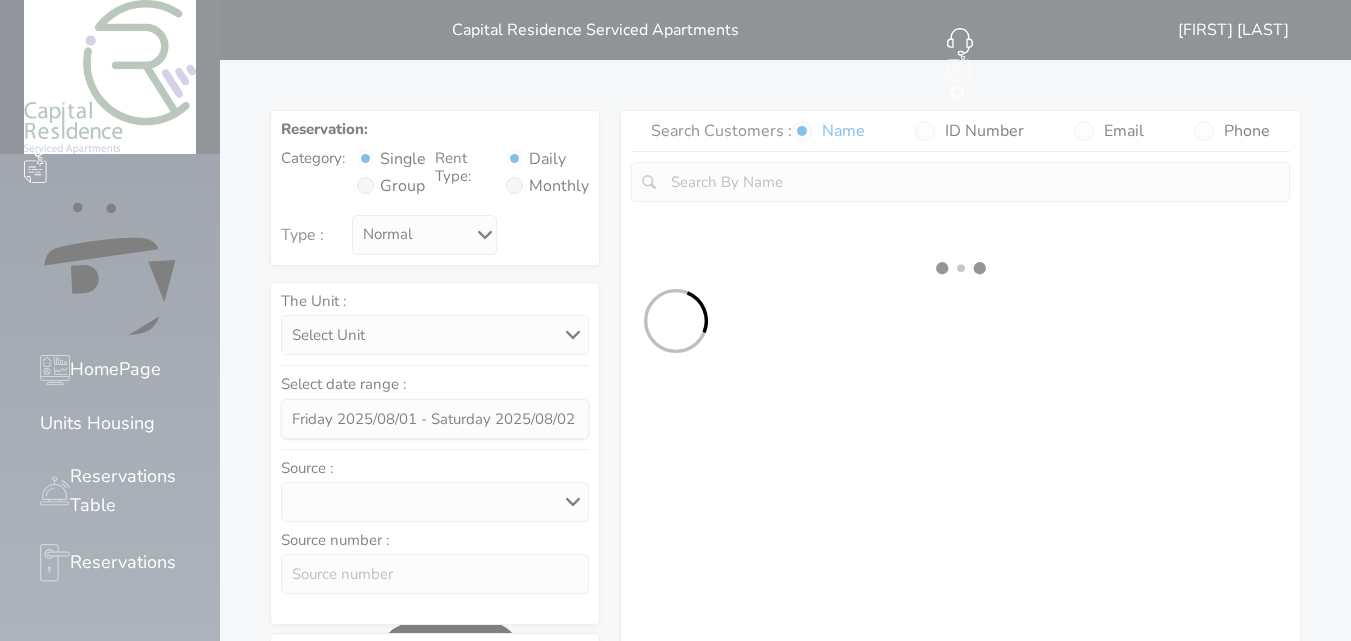 select 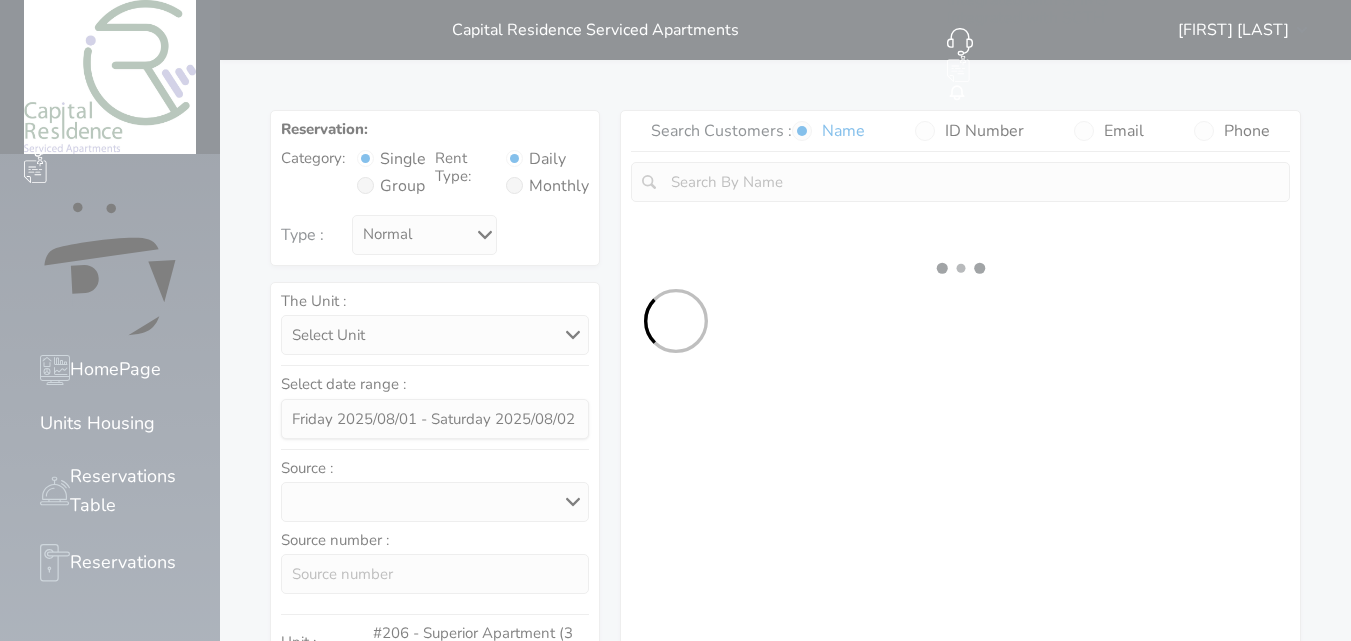 select on "1" 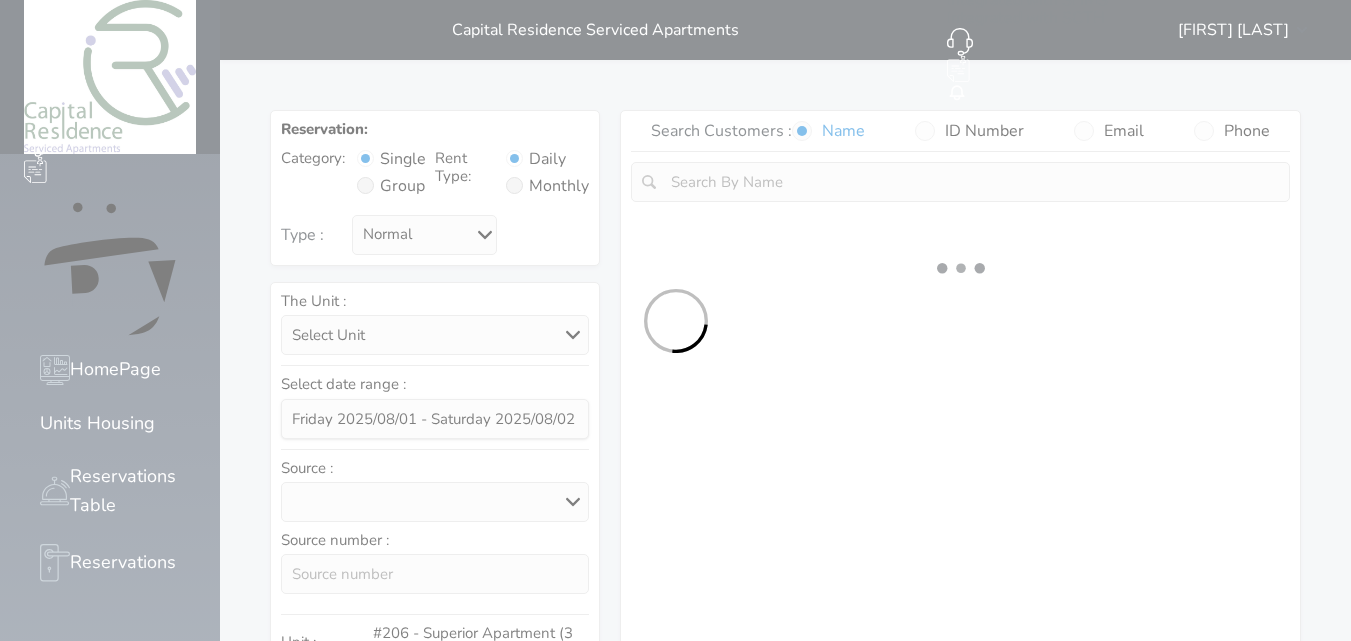 select on "1" 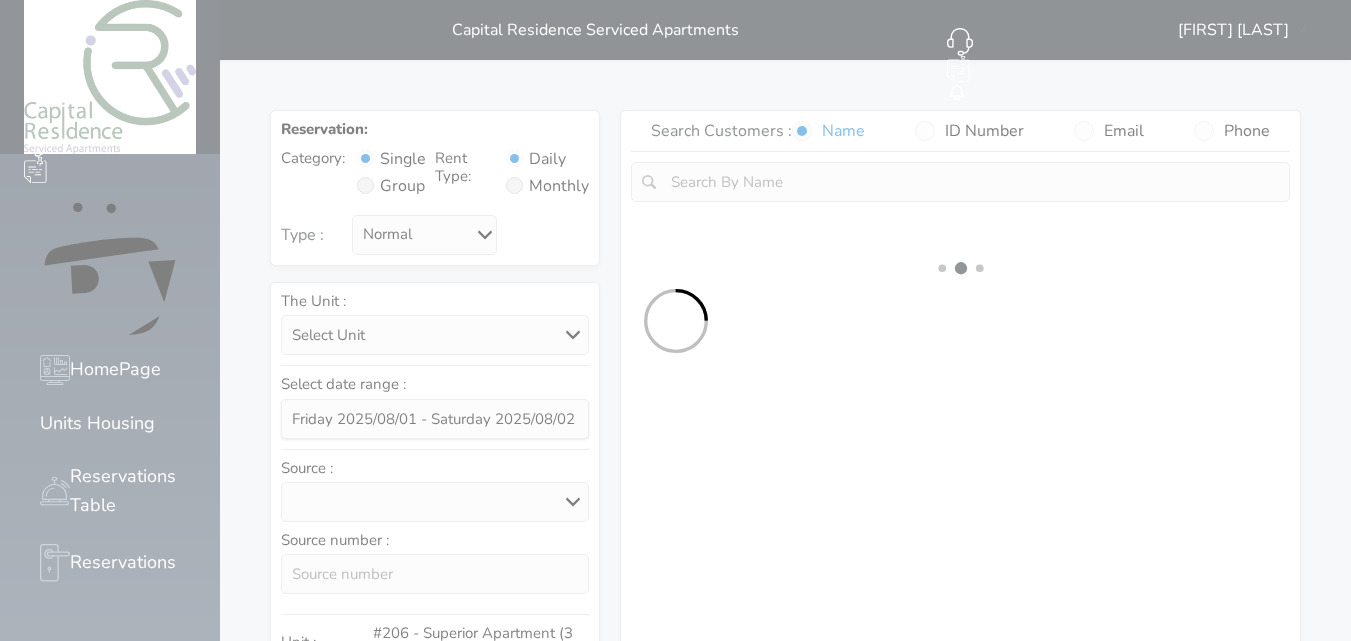 select 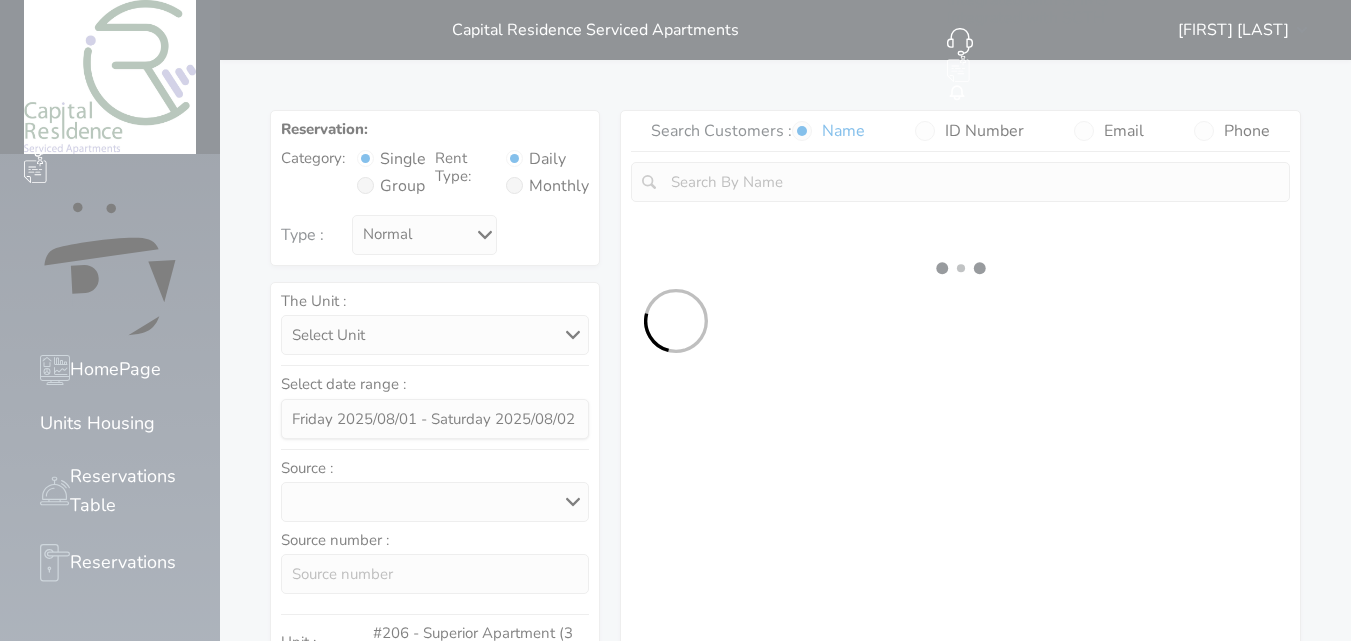 select on "7" 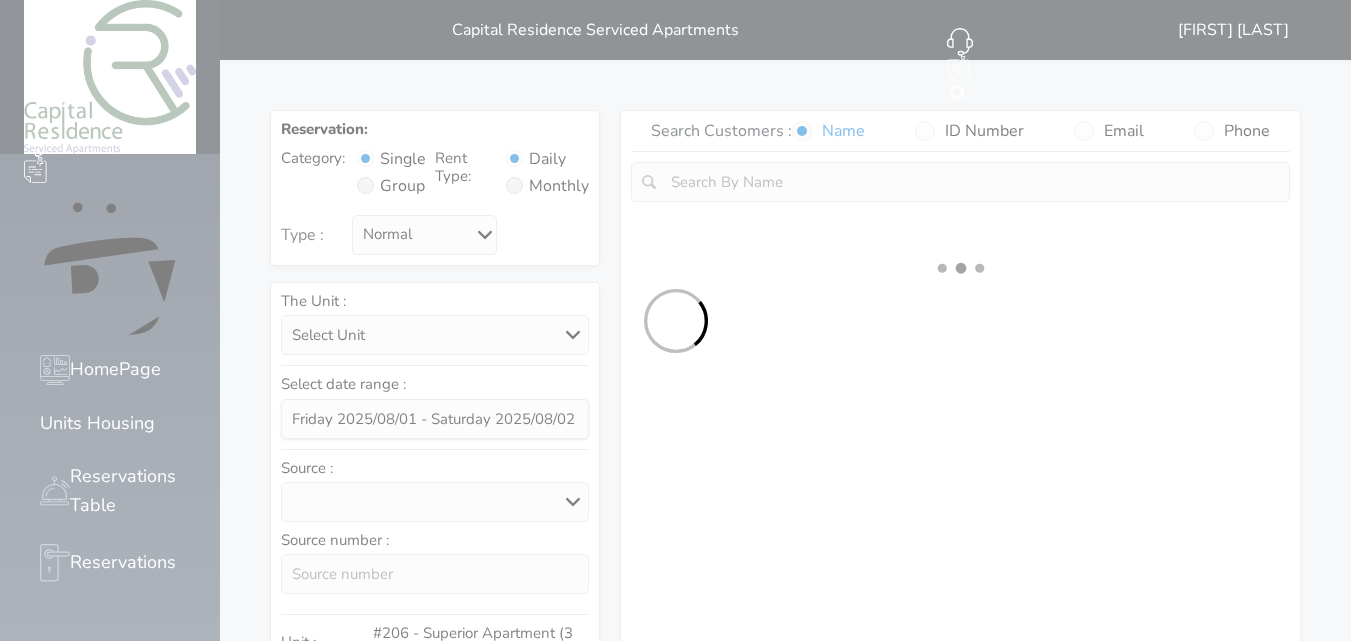 select 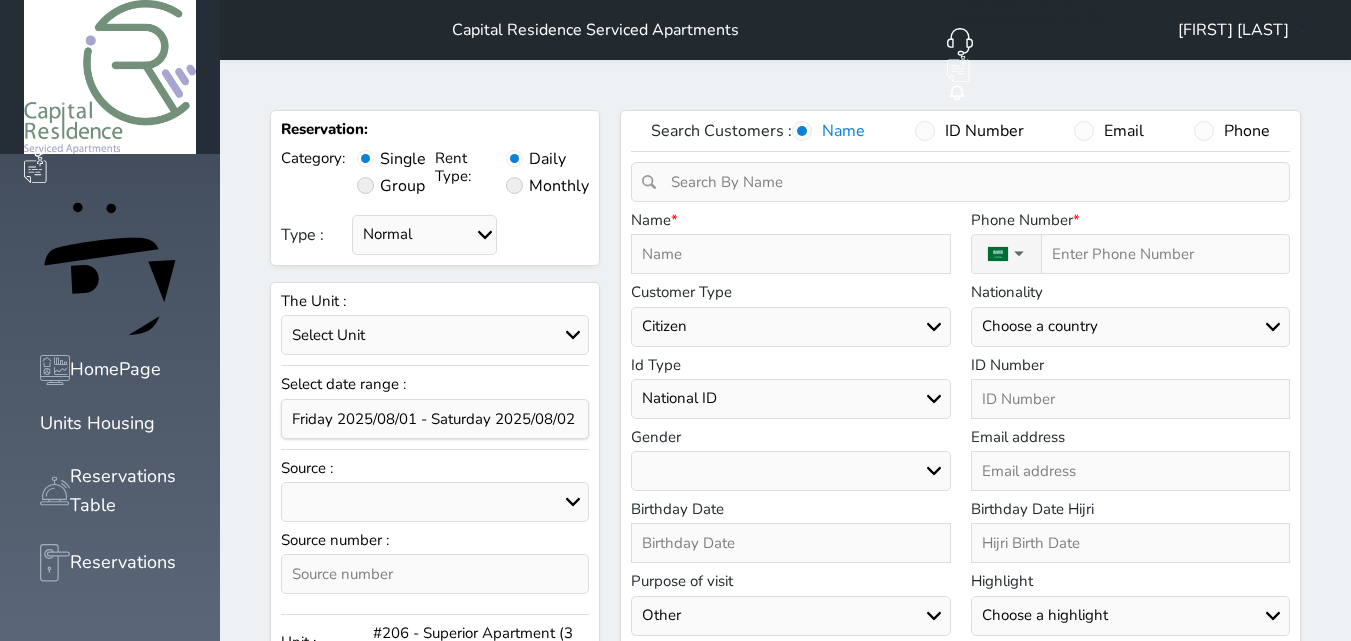 select 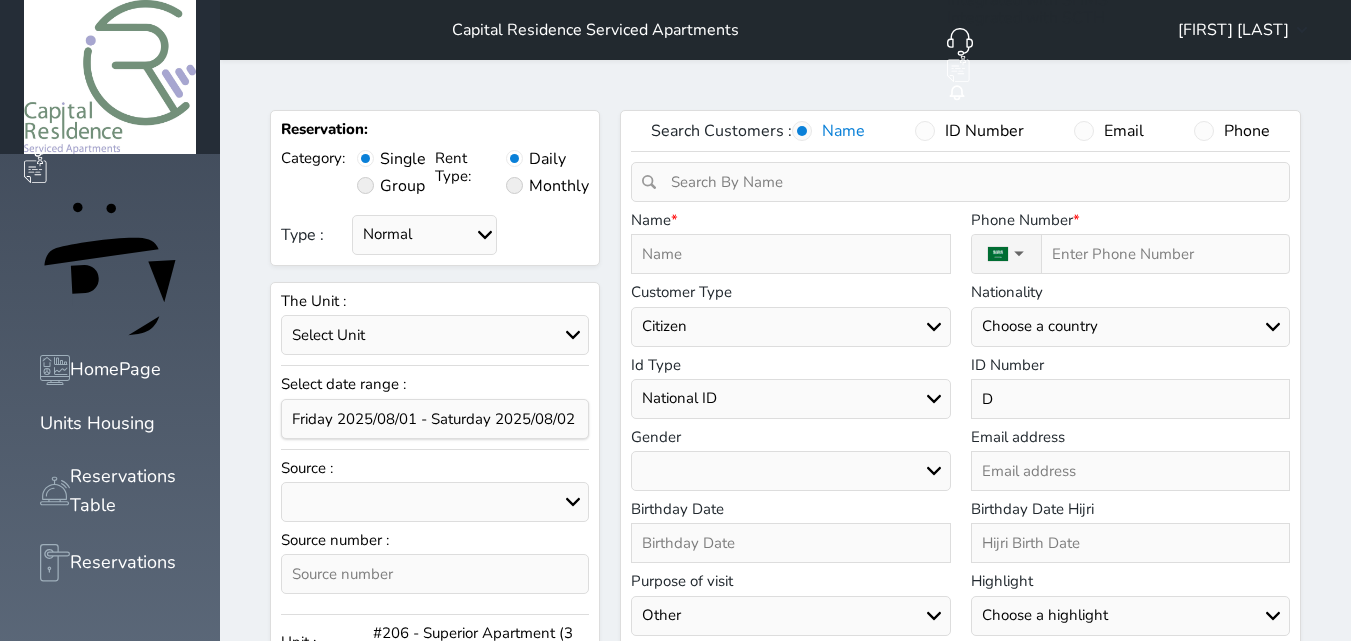 type on "DF" 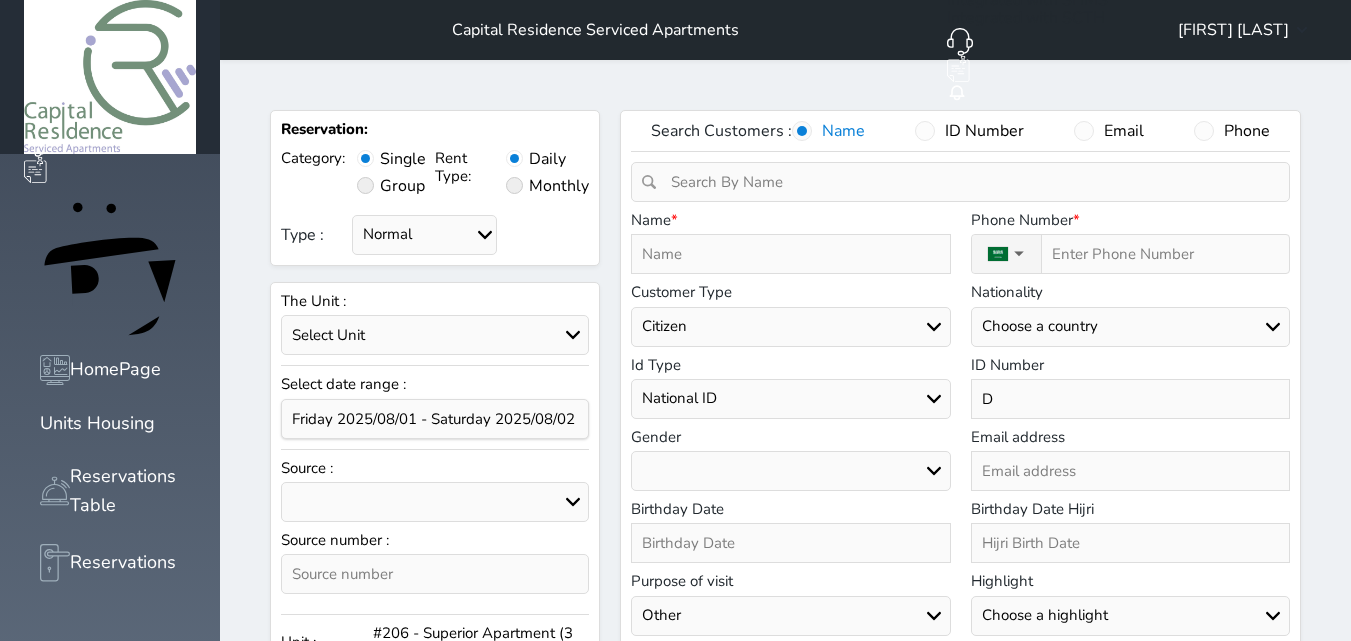 select 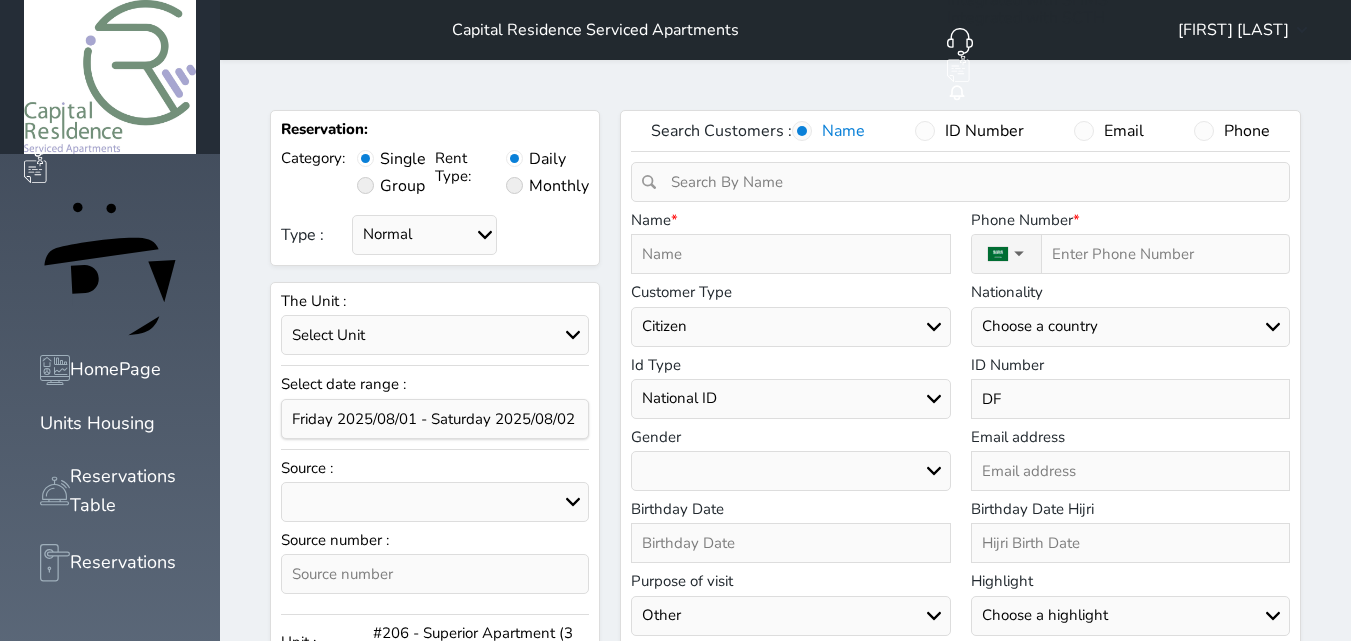 type on "D" 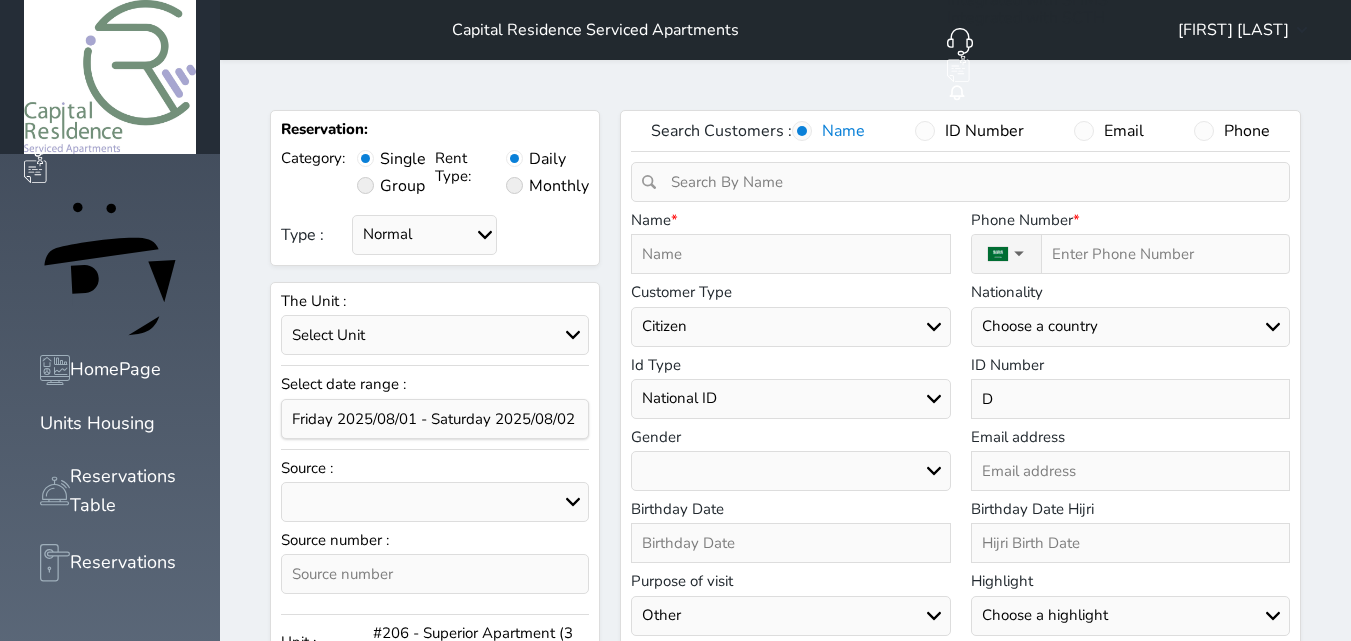 select 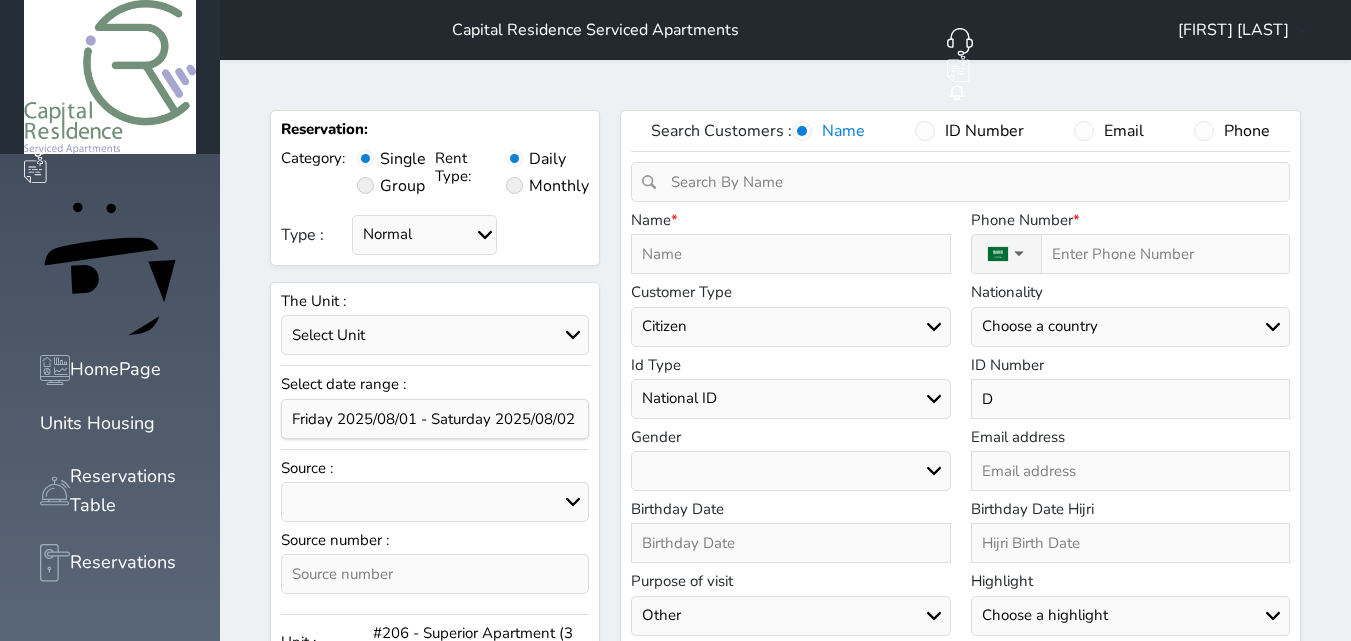type 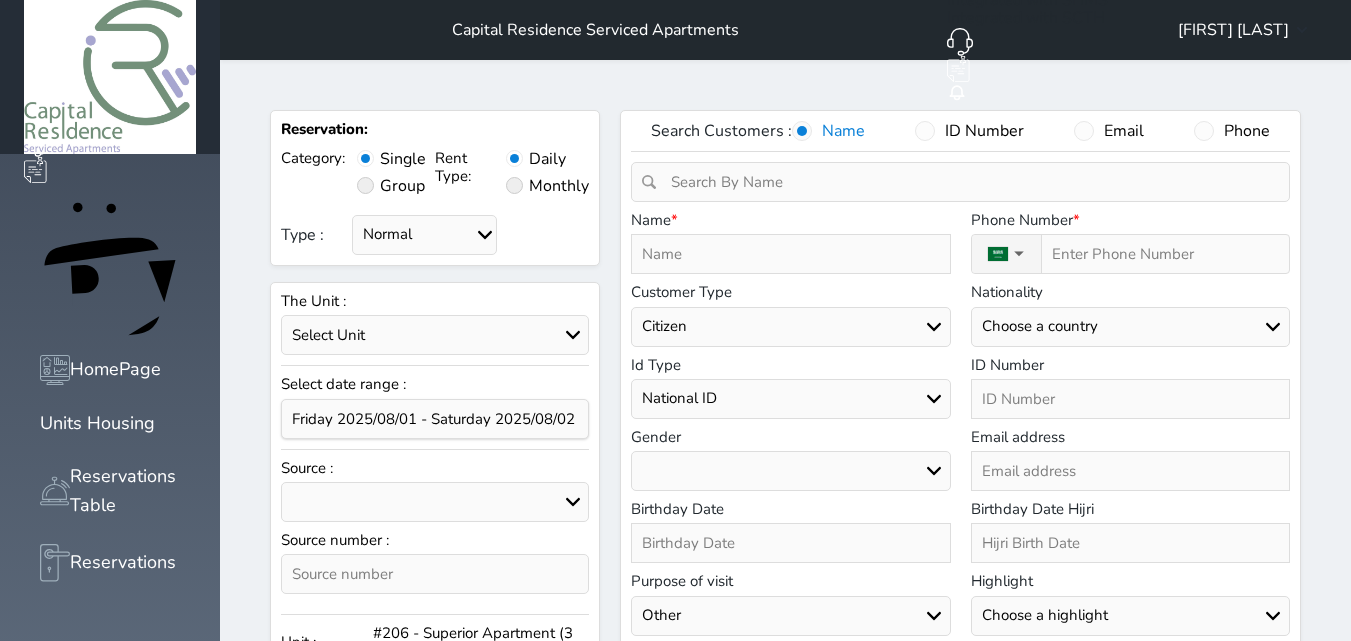 select 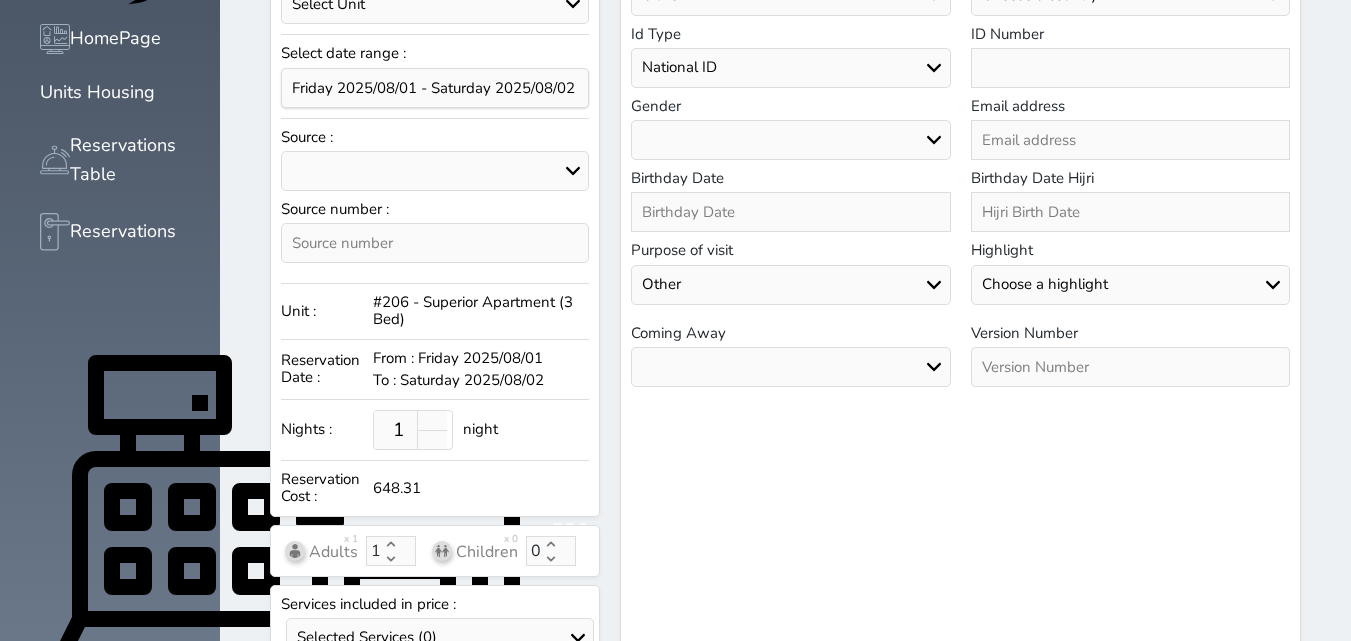scroll, scrollTop: 0, scrollLeft: 0, axis: both 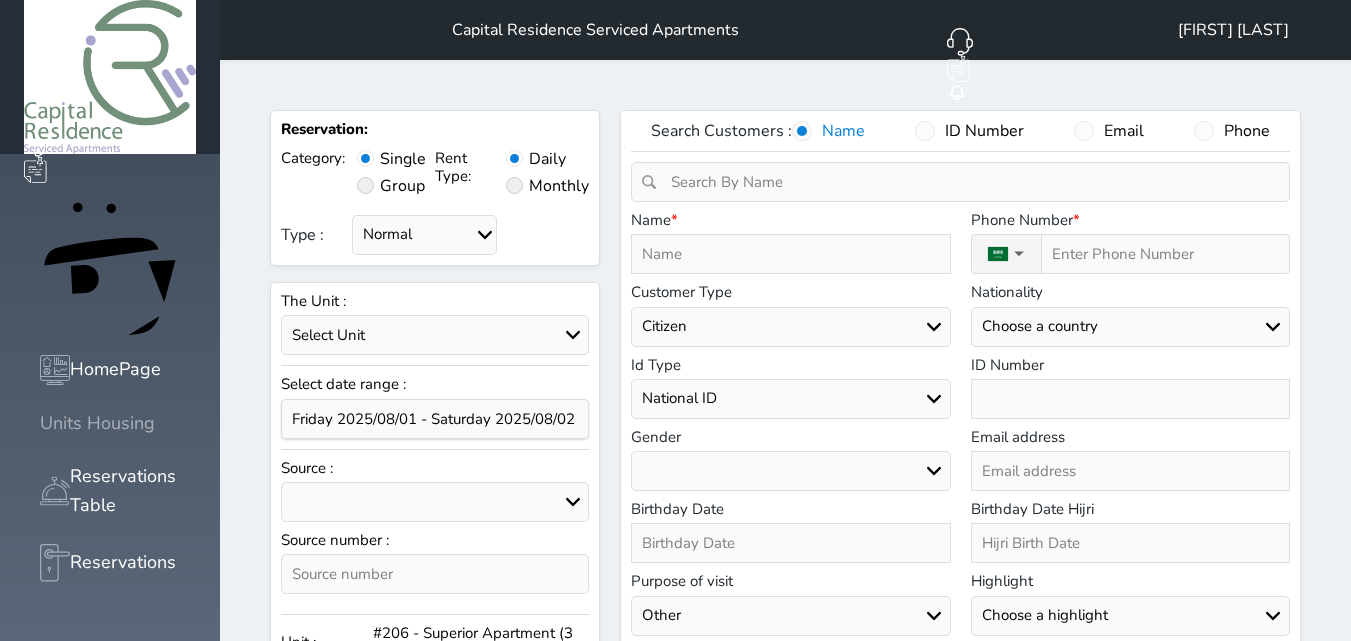 type 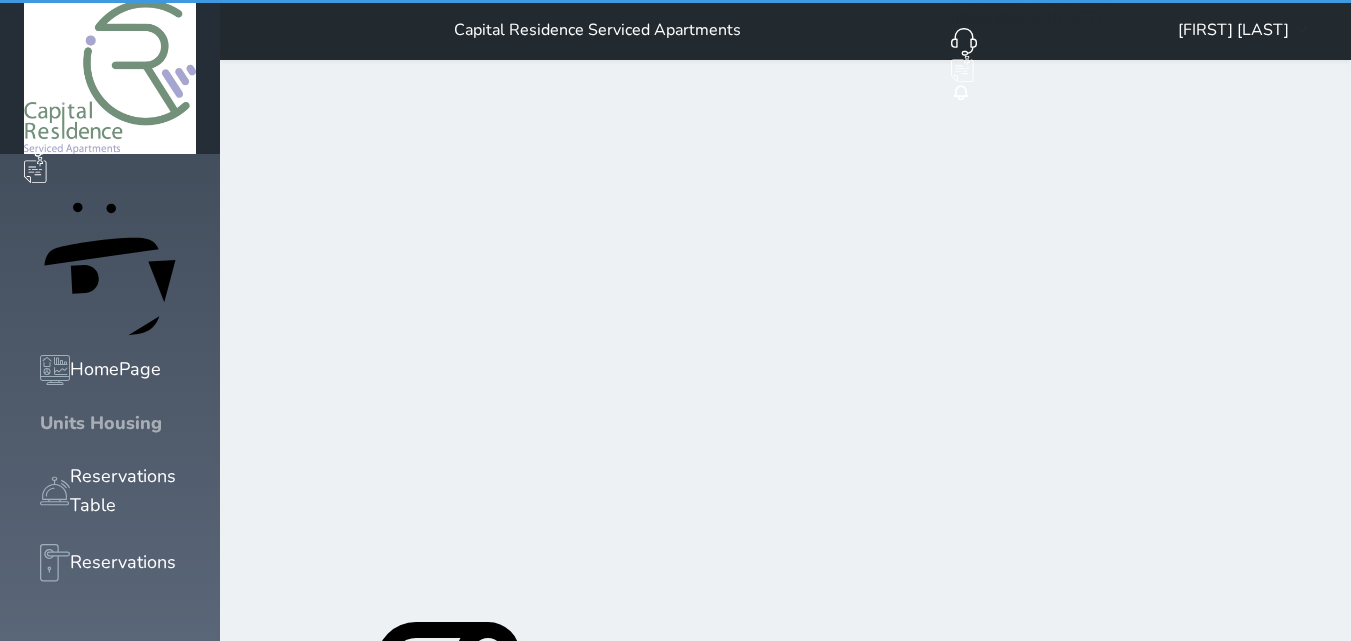 click at bounding box center [40, 423] 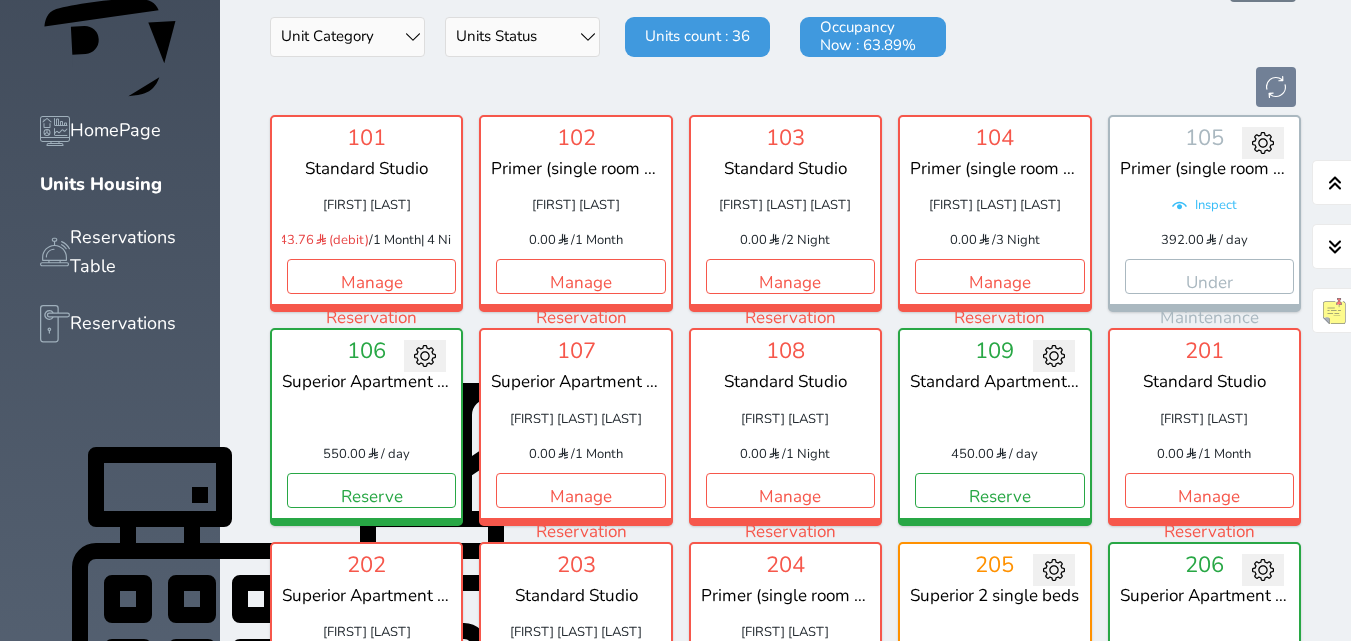 scroll, scrollTop: 300, scrollLeft: 0, axis: vertical 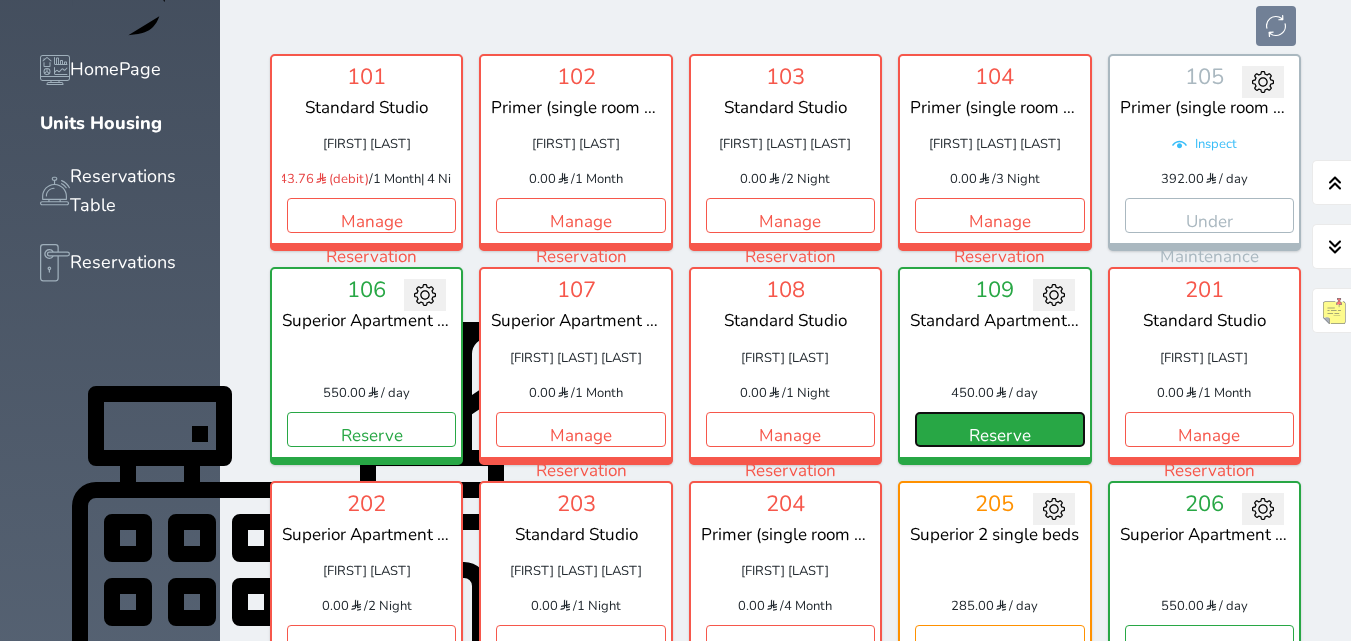 click on "Reserve" at bounding box center [999, 429] 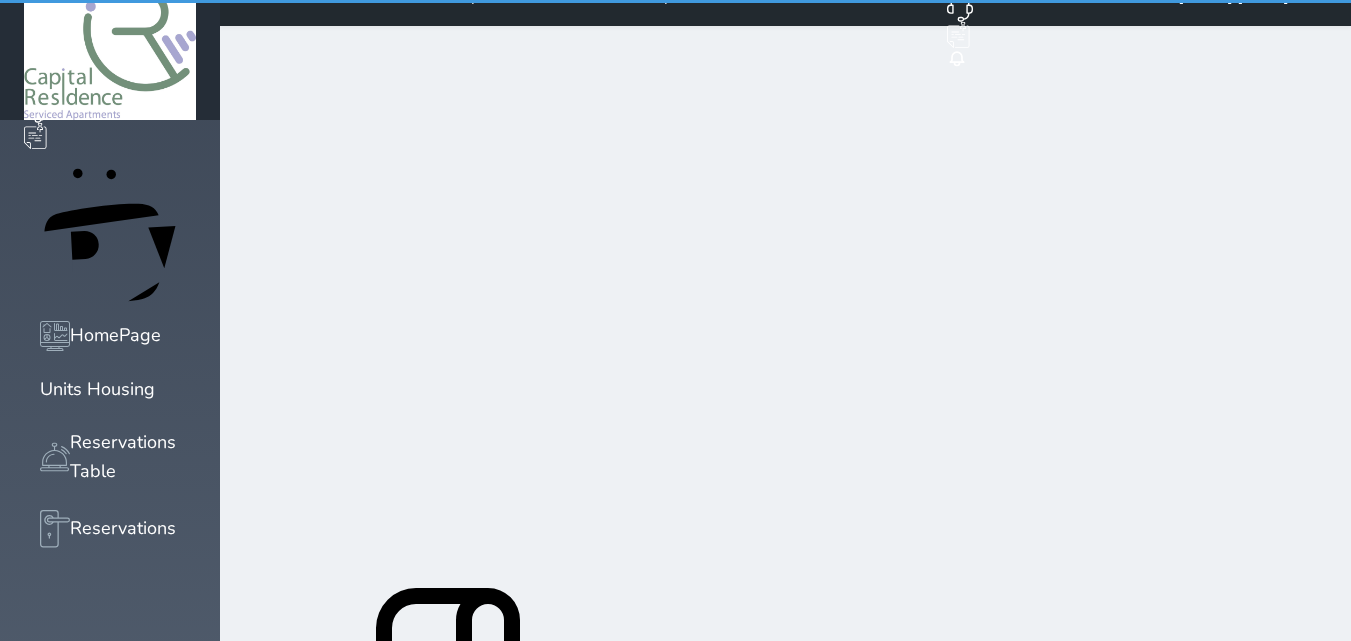 scroll, scrollTop: 0, scrollLeft: 0, axis: both 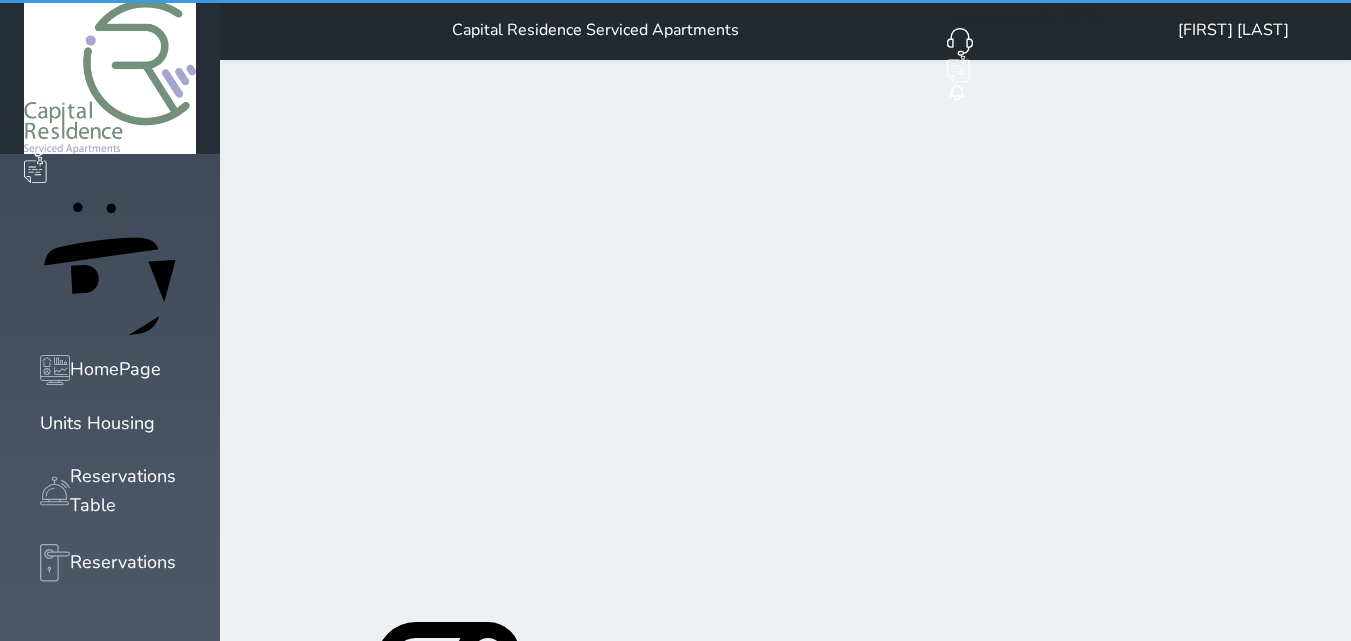 select on "1" 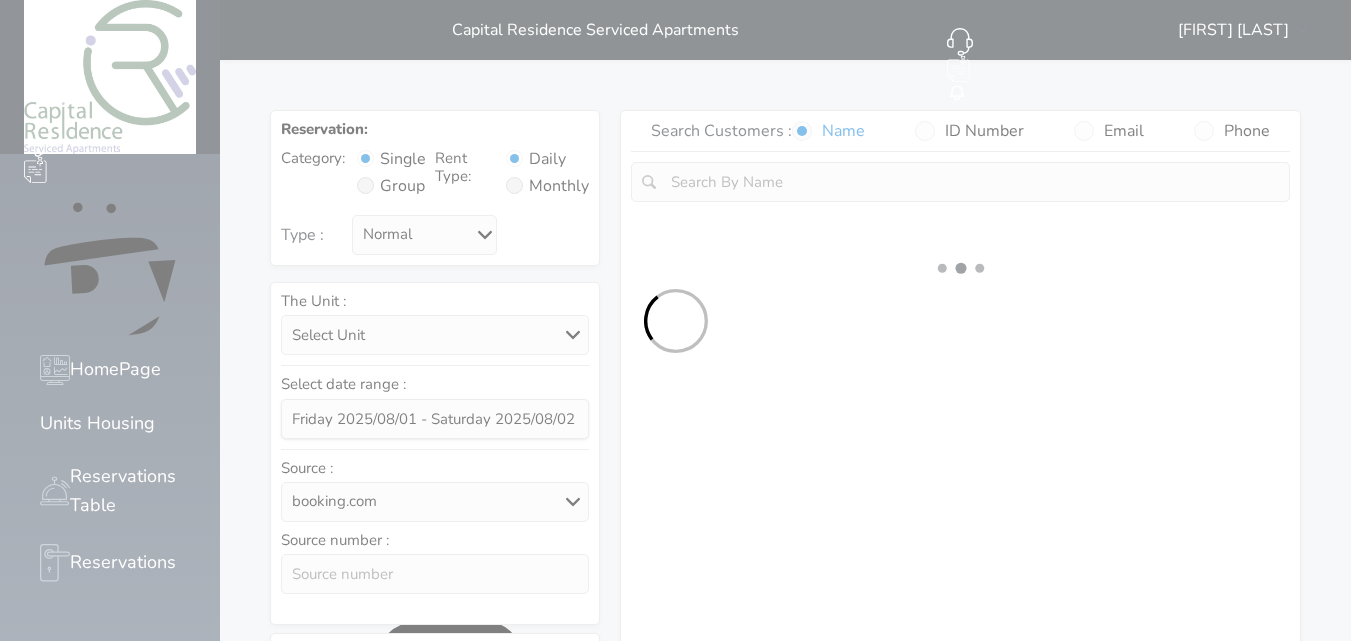 select 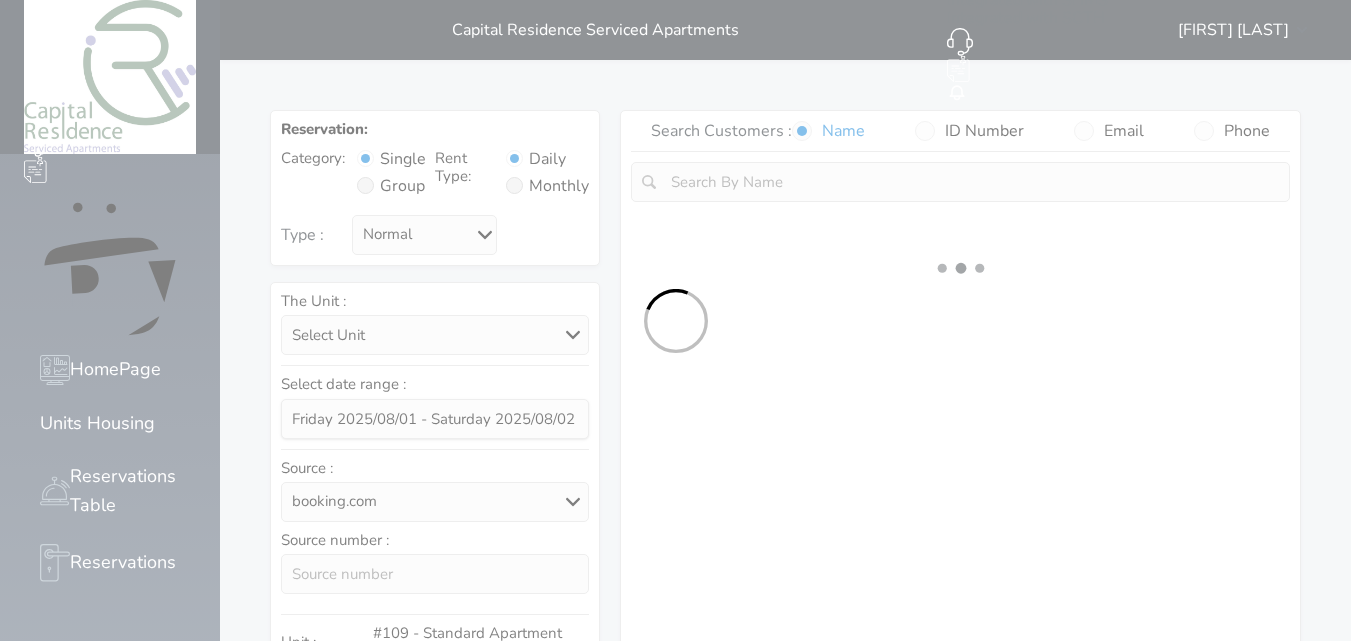 select on "1" 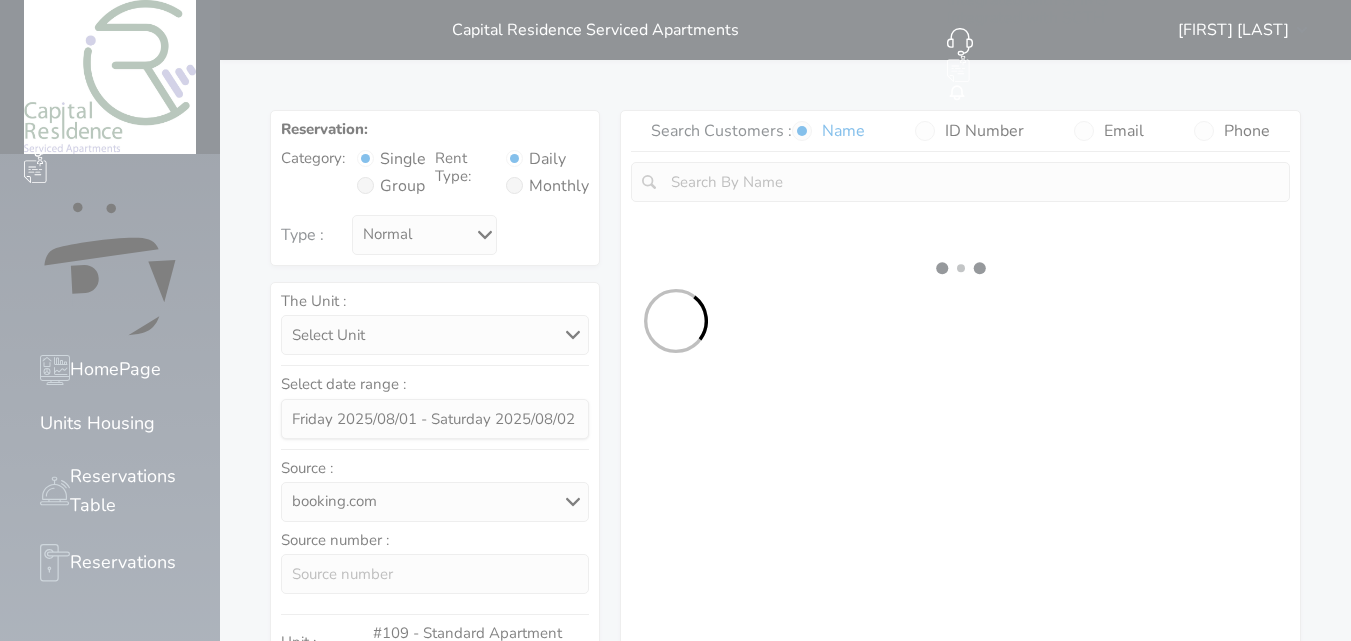 select on "1" 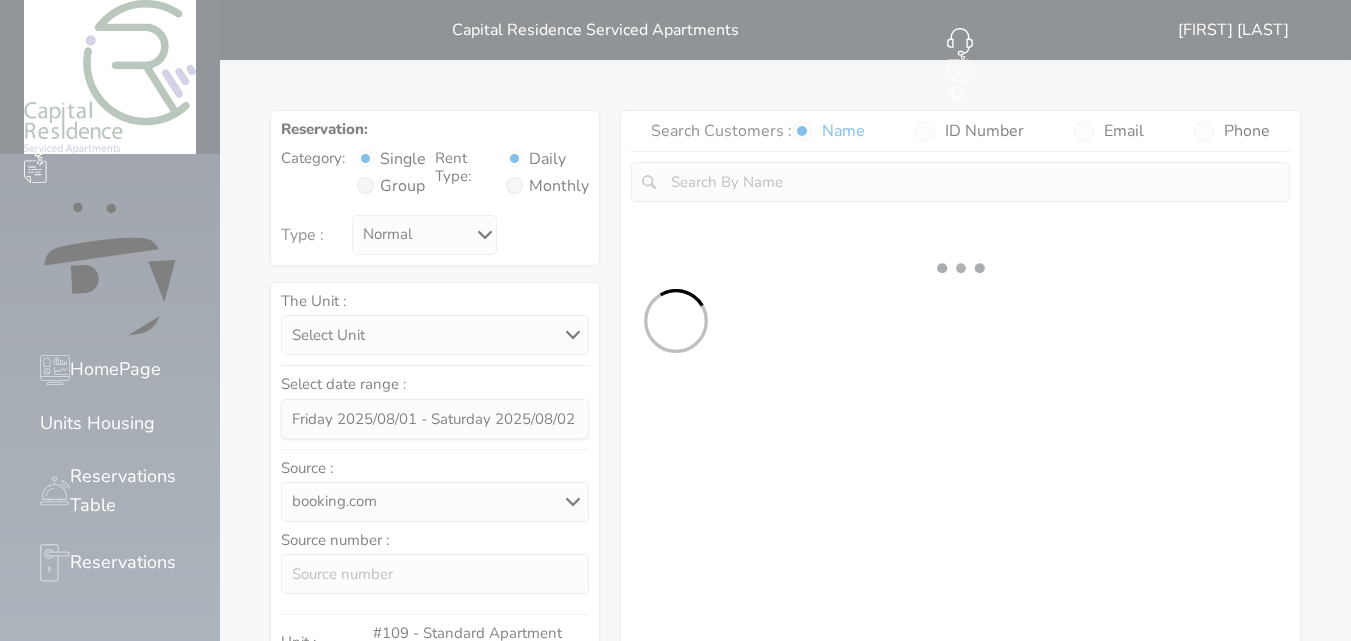 select 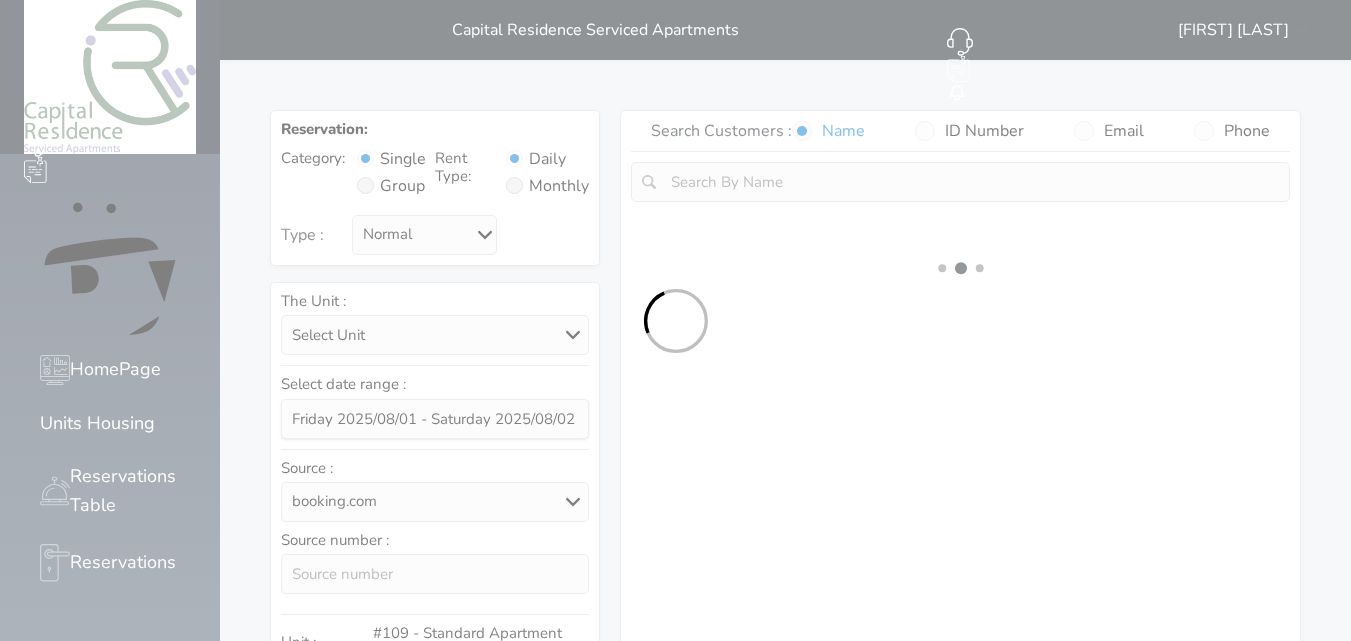 select on "7" 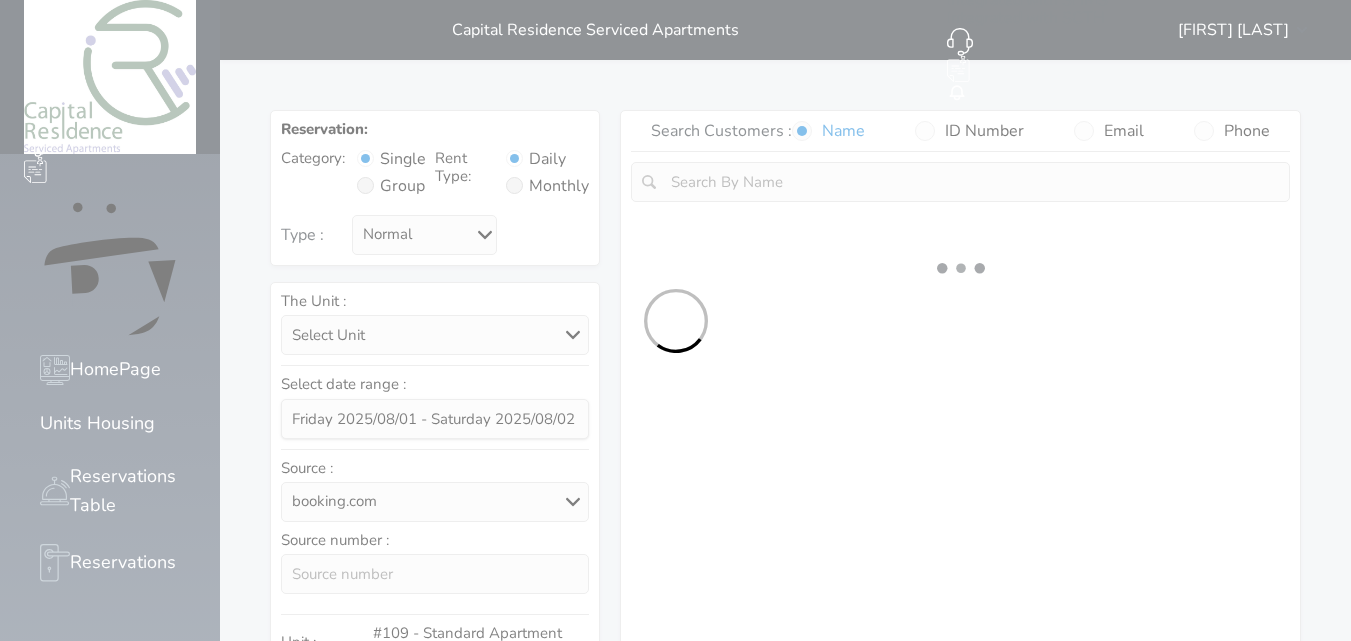 select 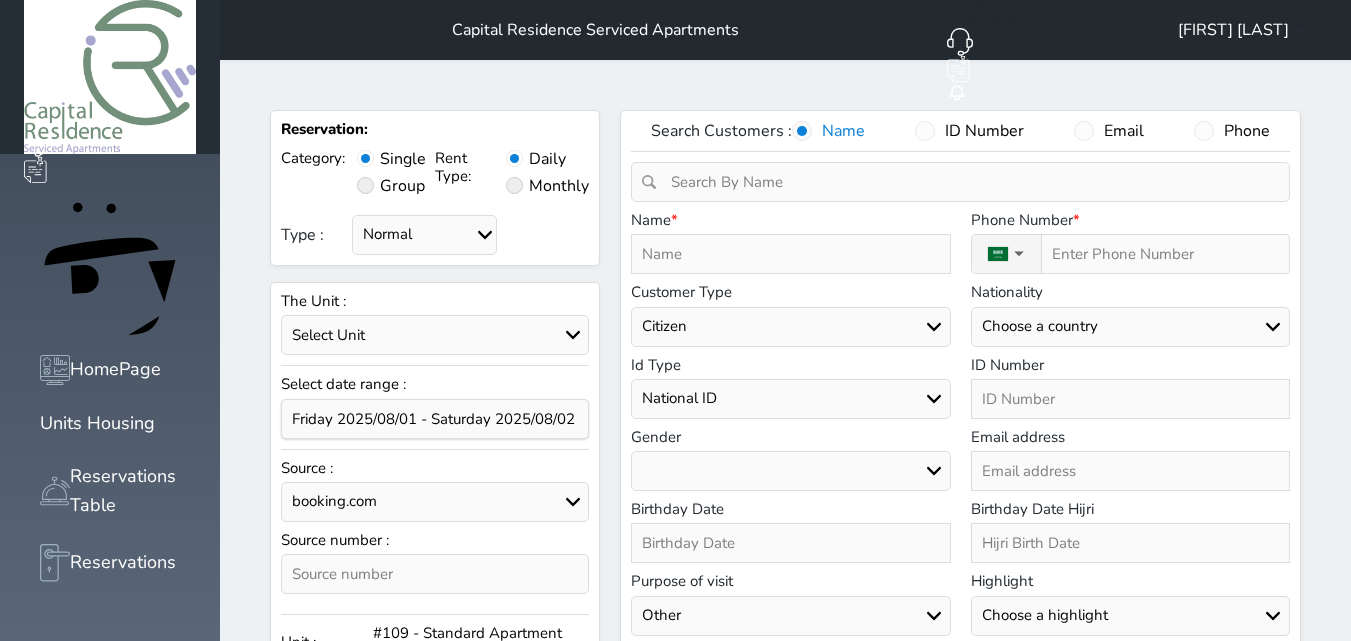 select 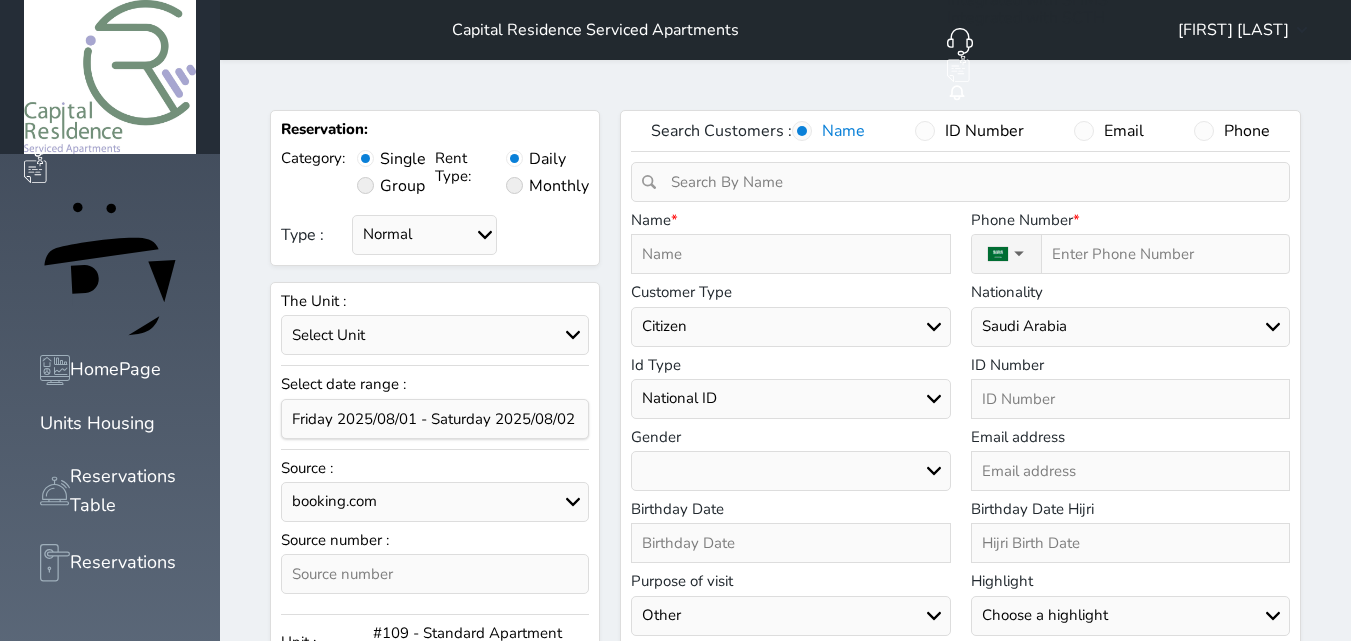 click at bounding box center (1130, 399) 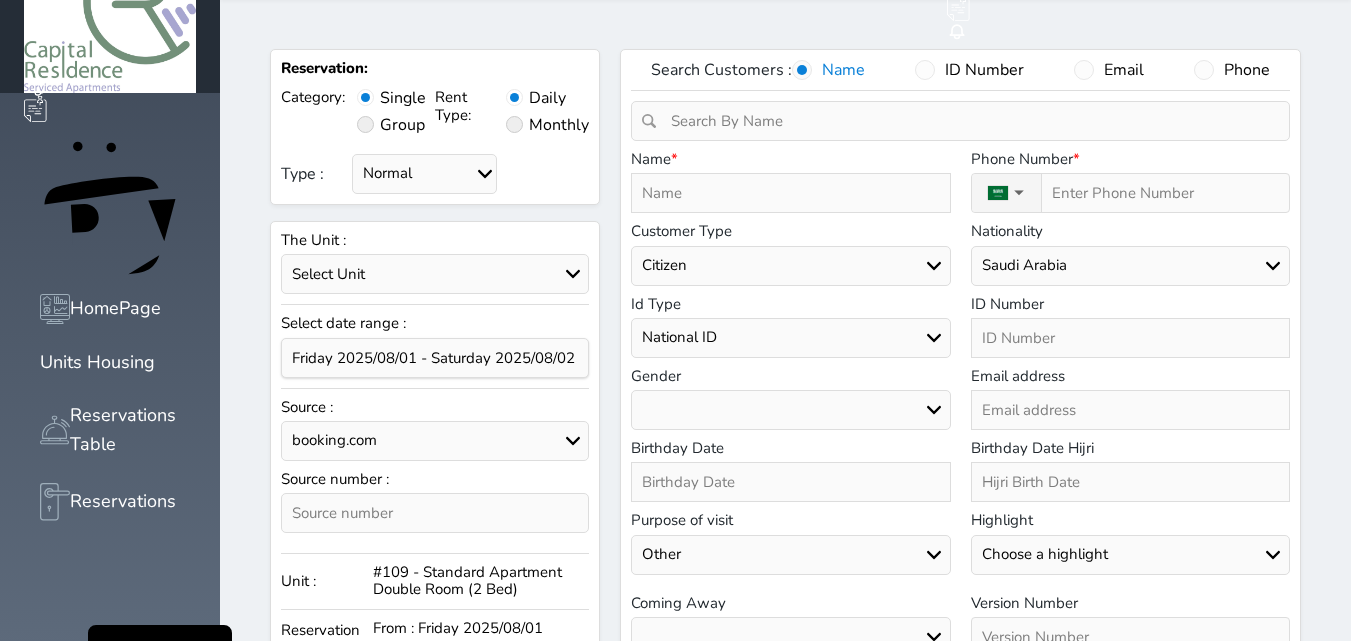 scroll, scrollTop: 60, scrollLeft: 0, axis: vertical 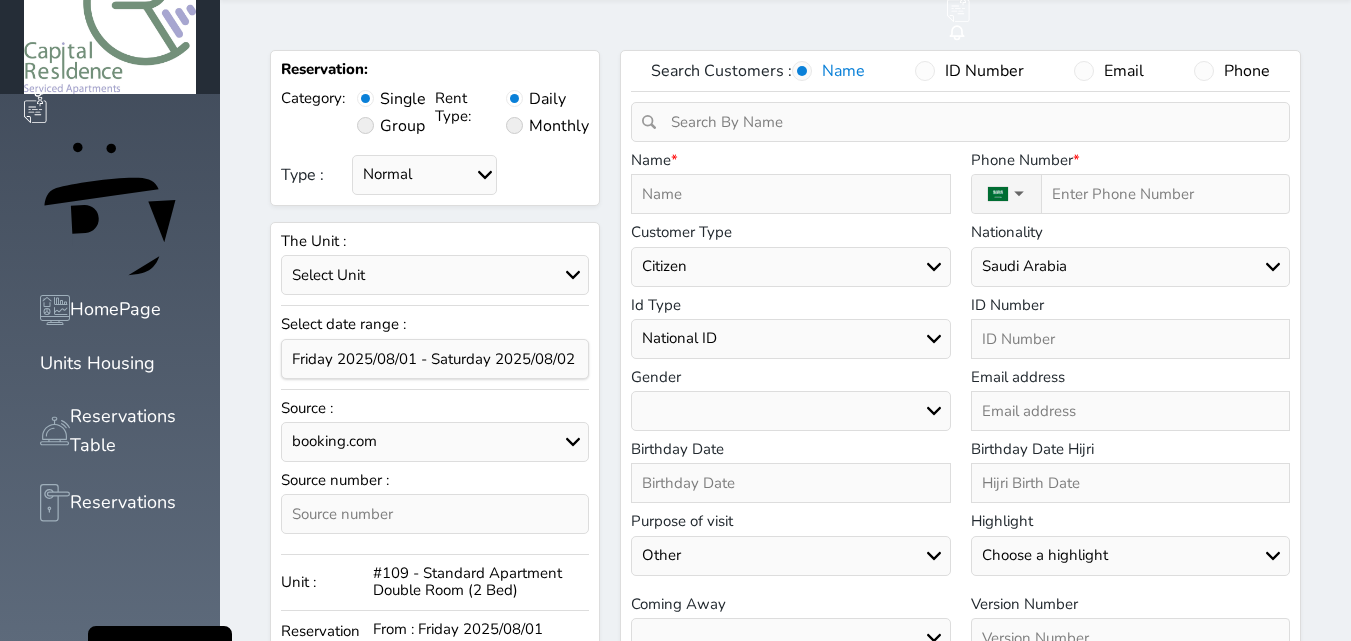 click at bounding box center (1130, 339) 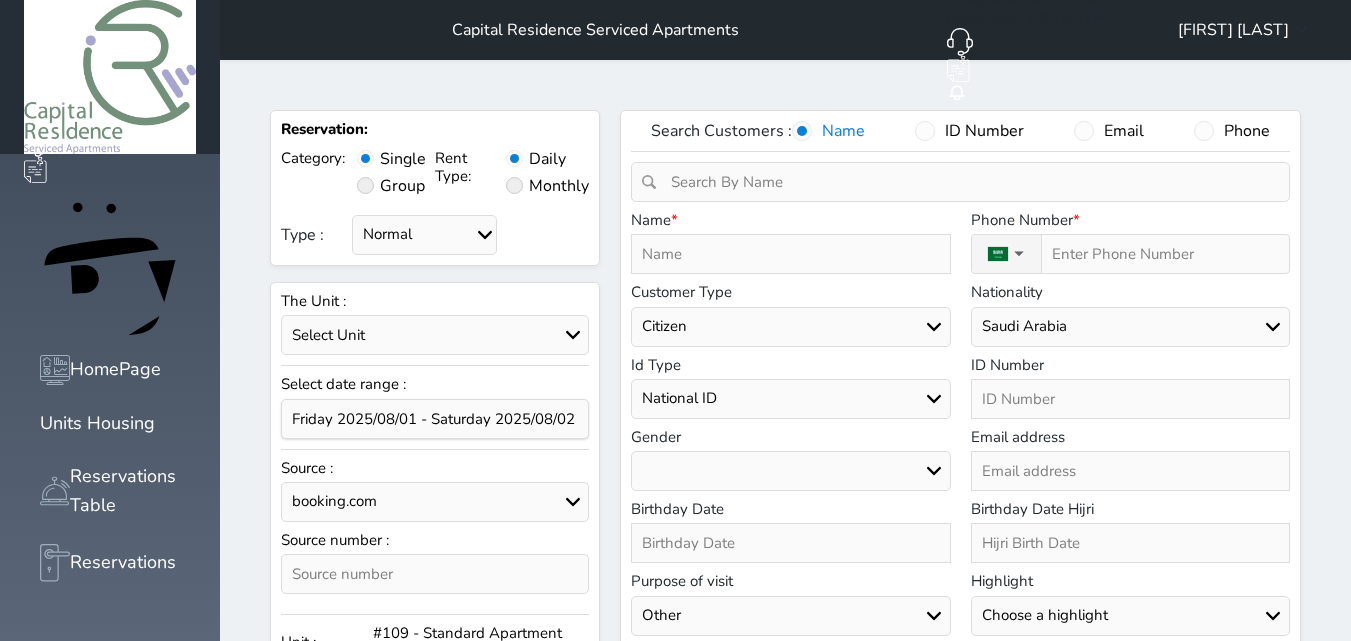 type on "♠" 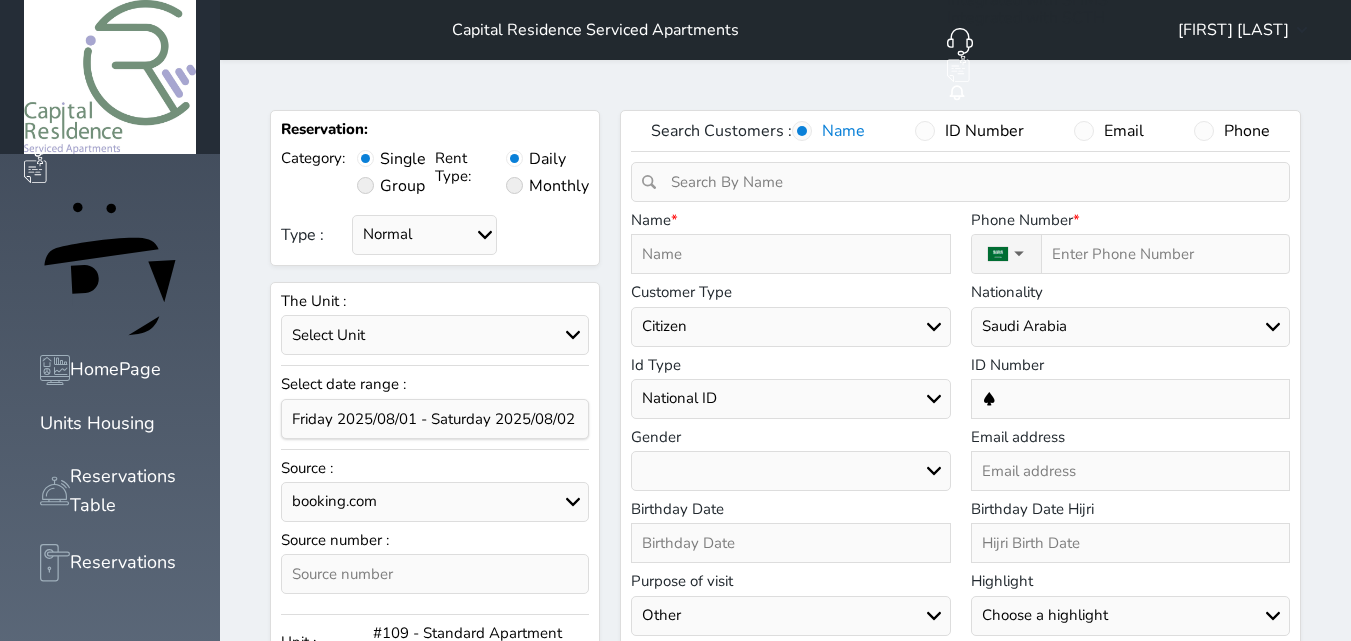 type 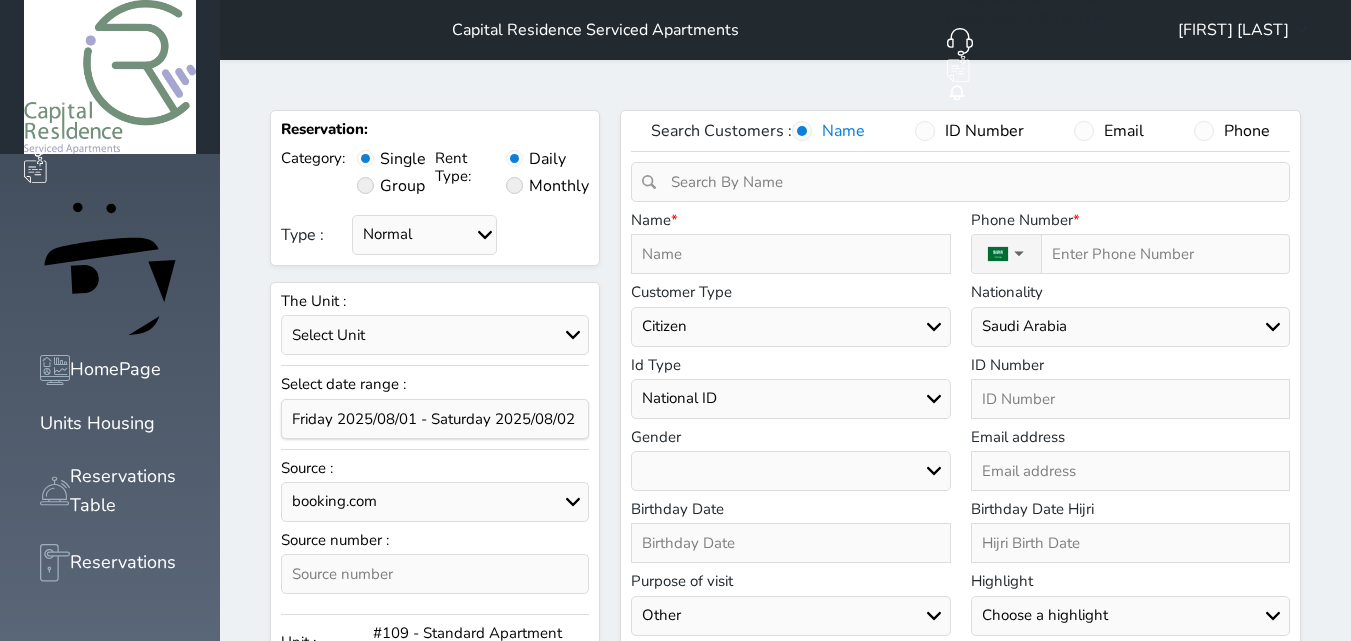 type on "+" 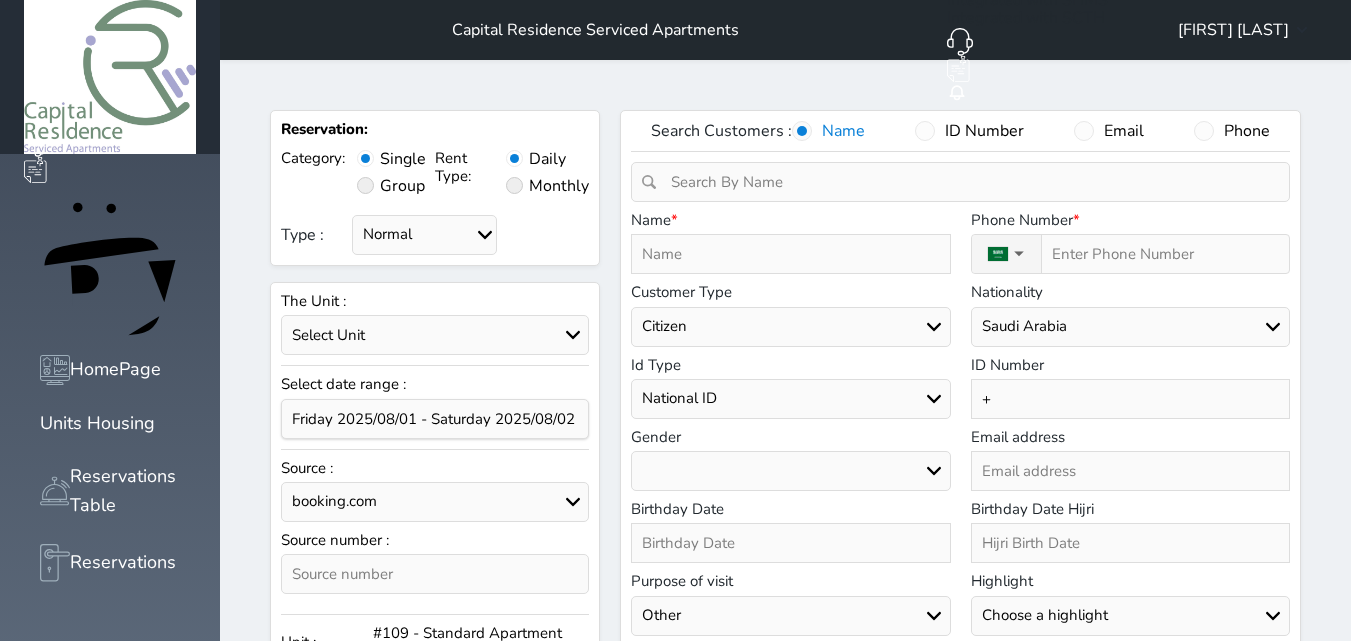 click on "+" at bounding box center [1130, 399] 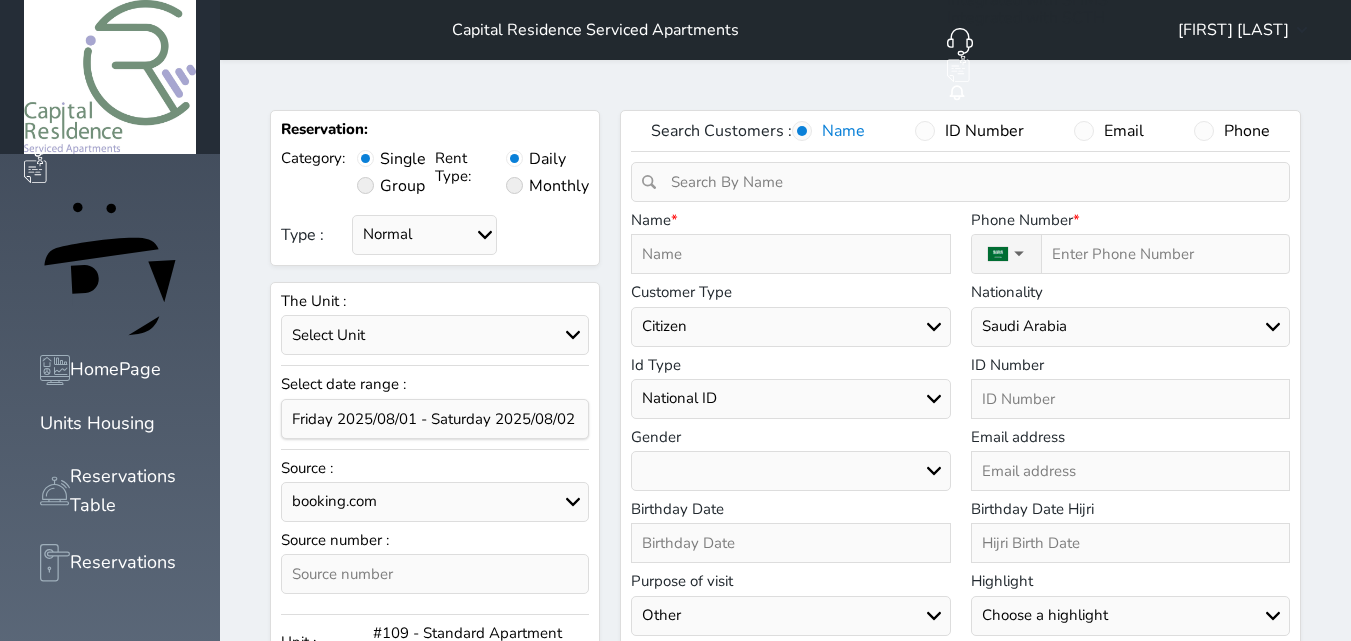 click at bounding box center [1130, 399] 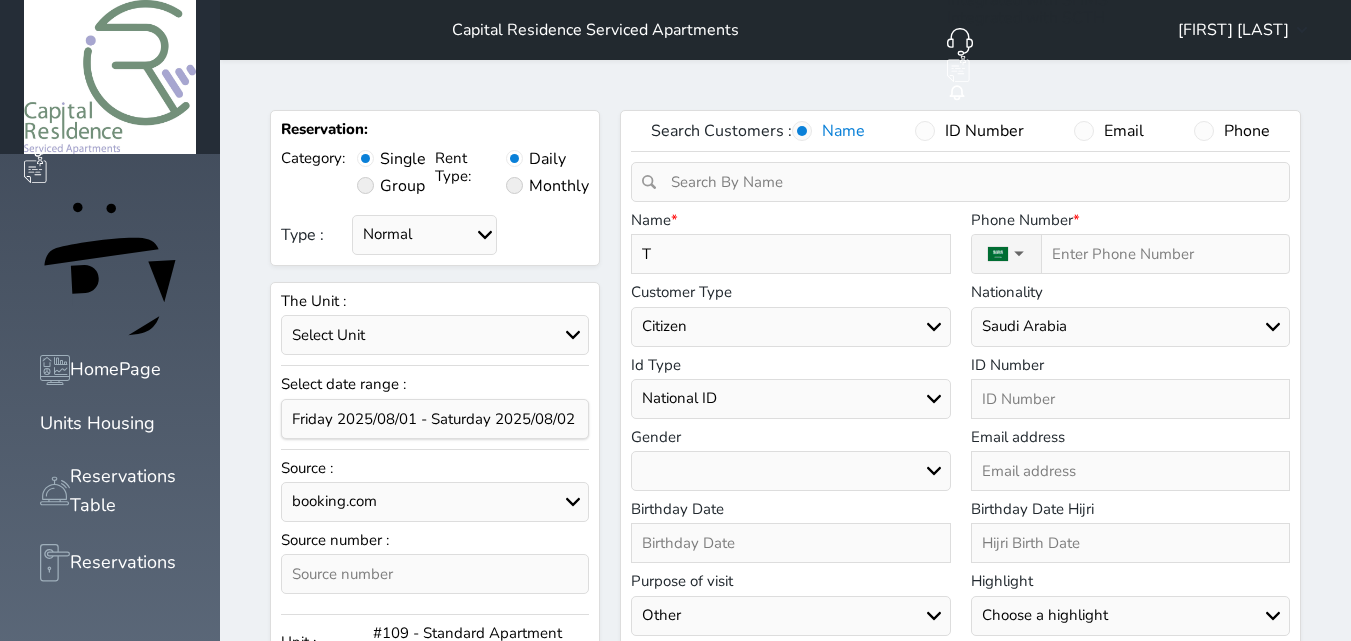type on "TR" 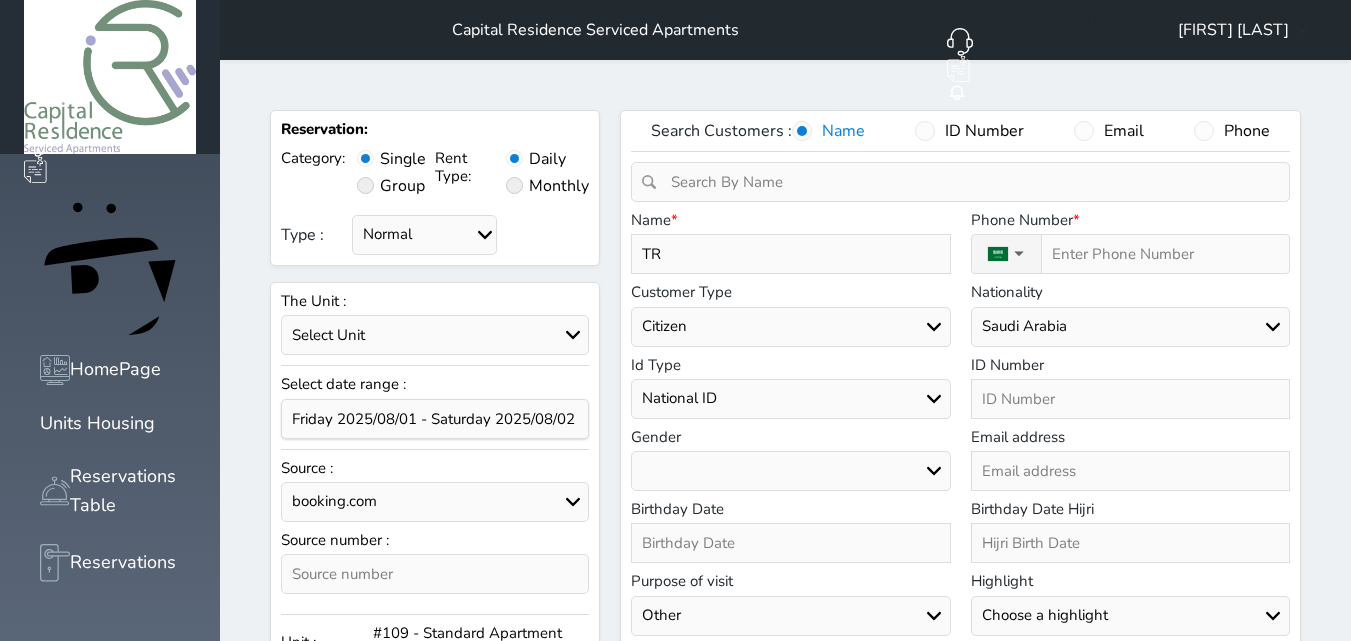 type on "TRT" 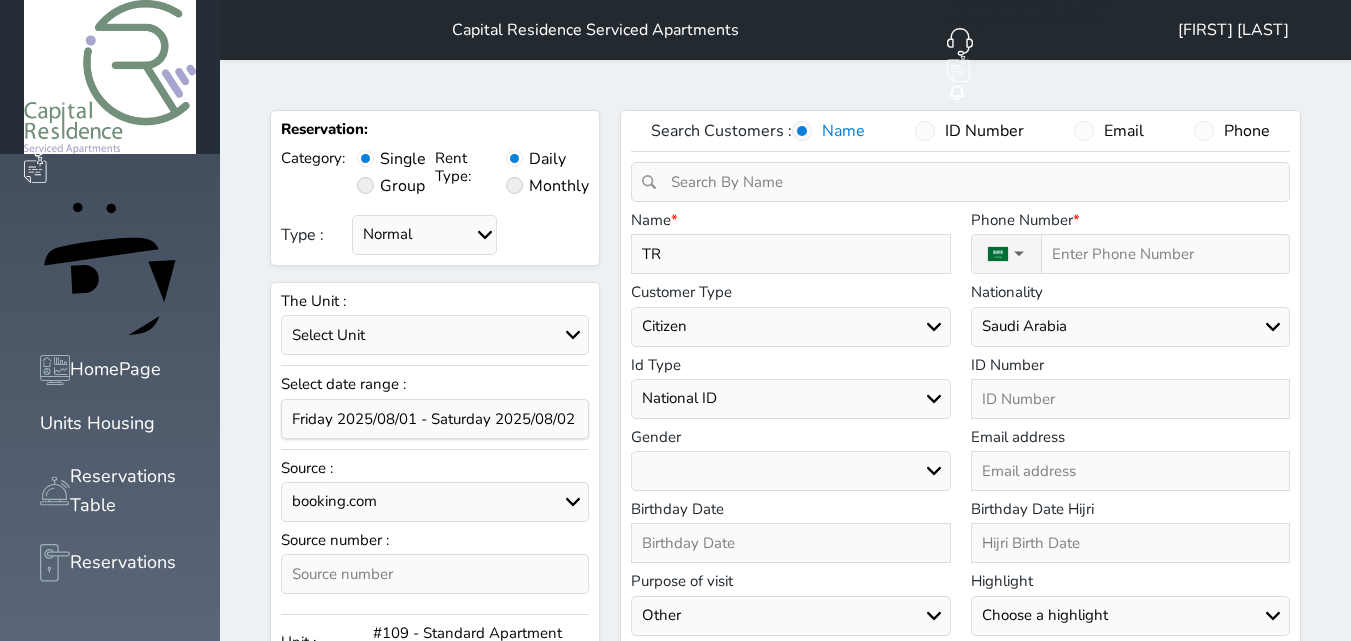 select 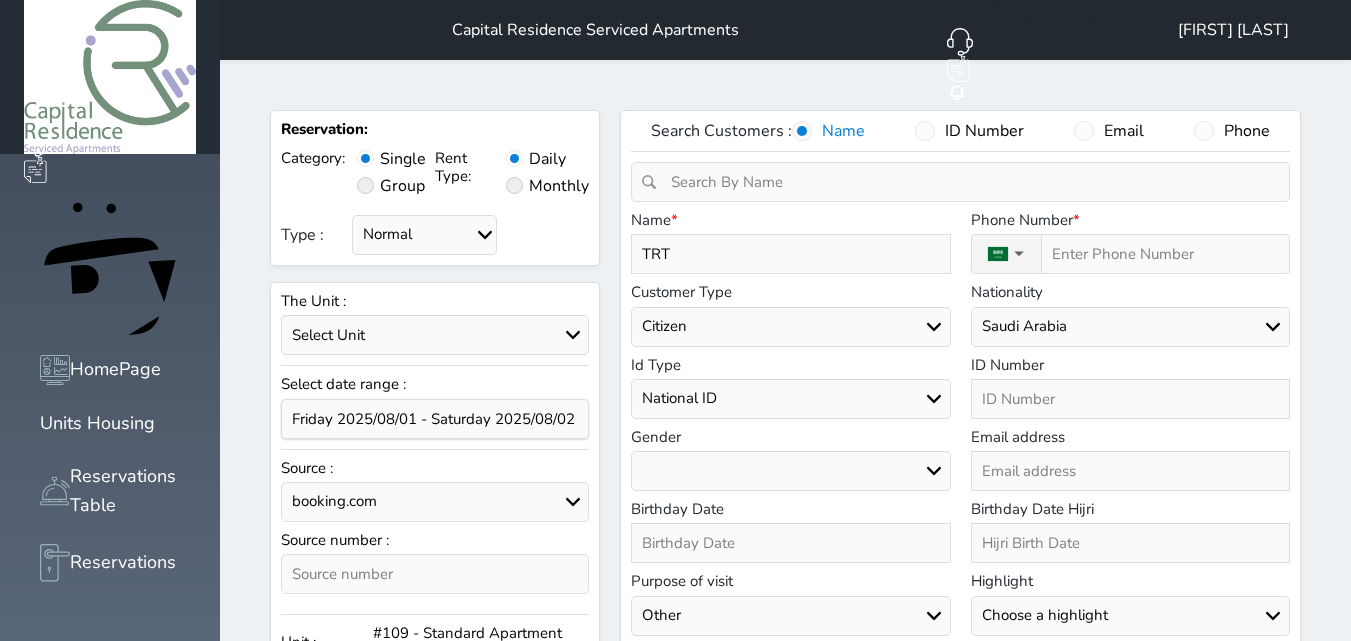 type on "TRTR" 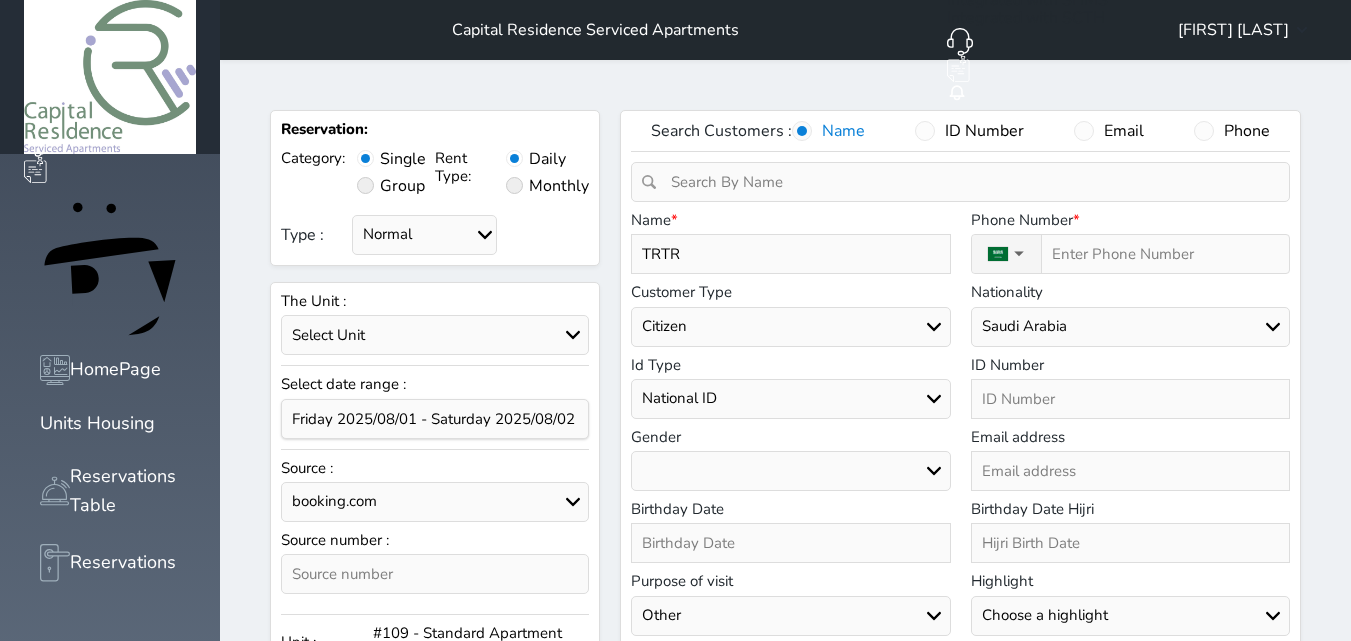 type on "TRTRj" 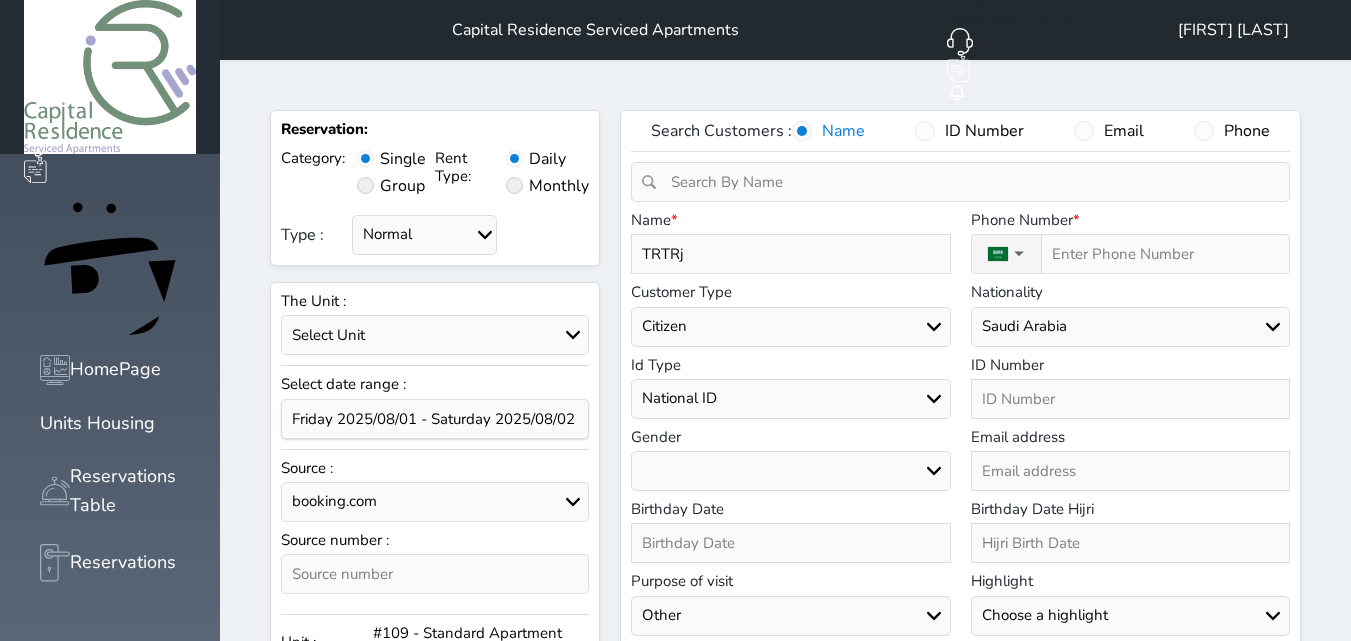 select 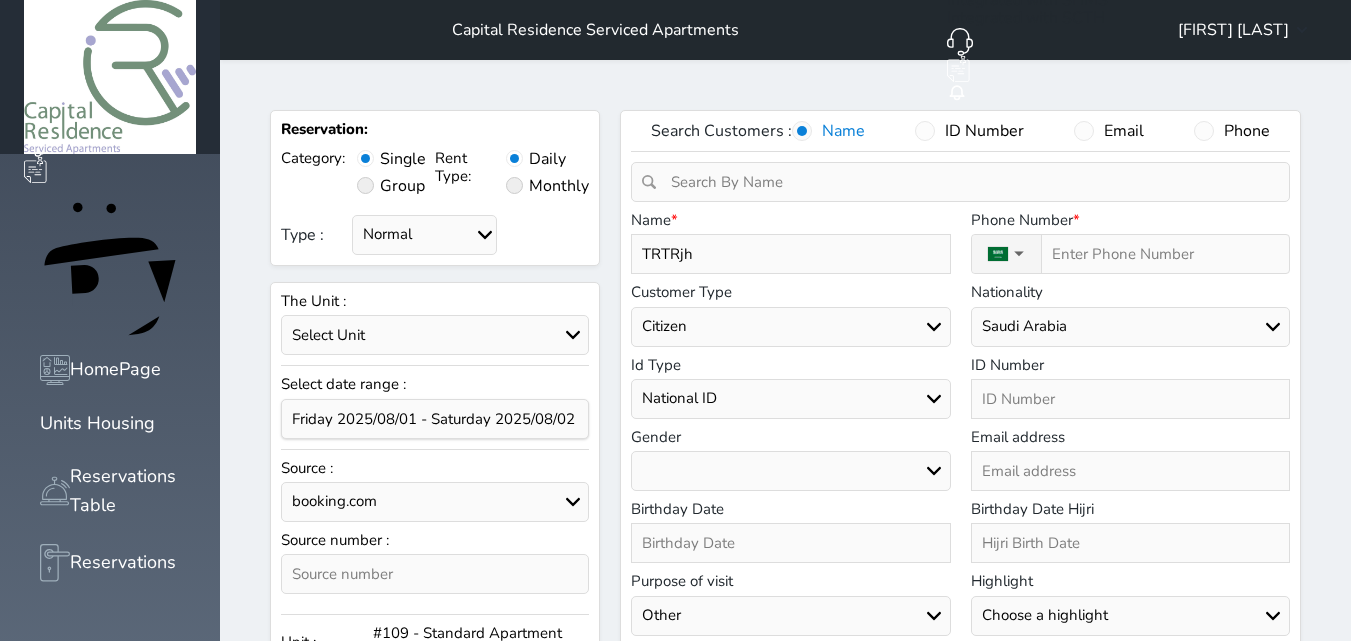 type on "TRTRjhh" 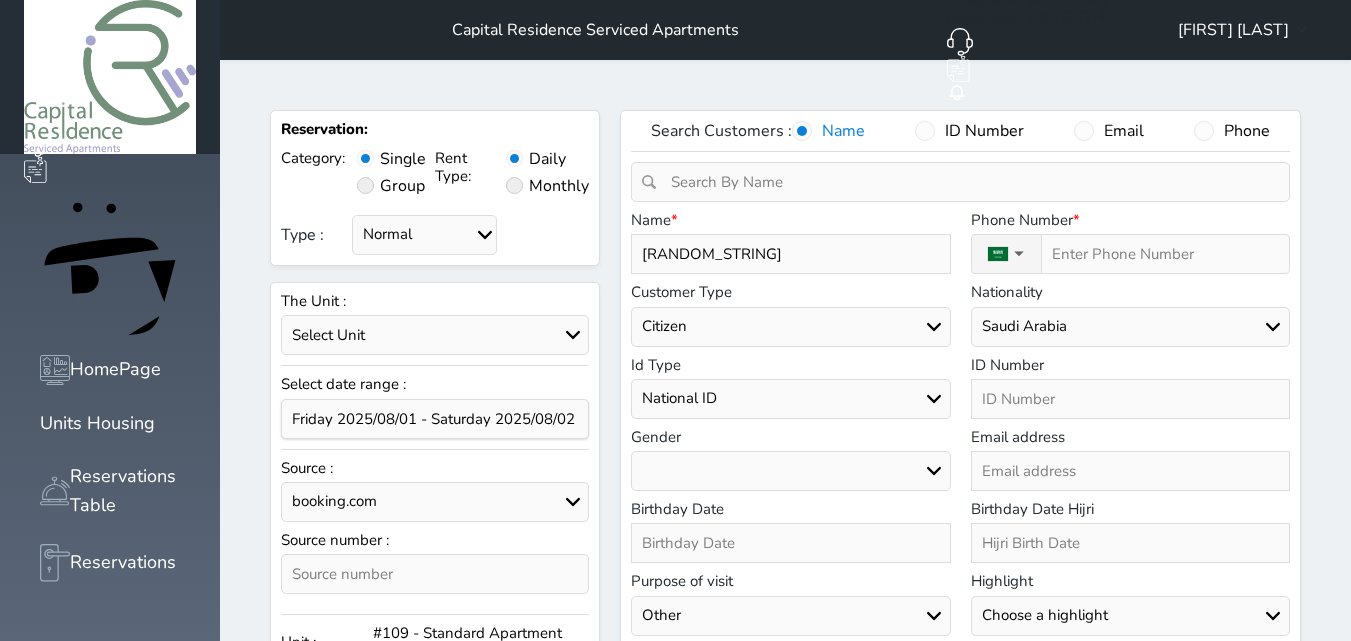type on "TRTRjhhj" 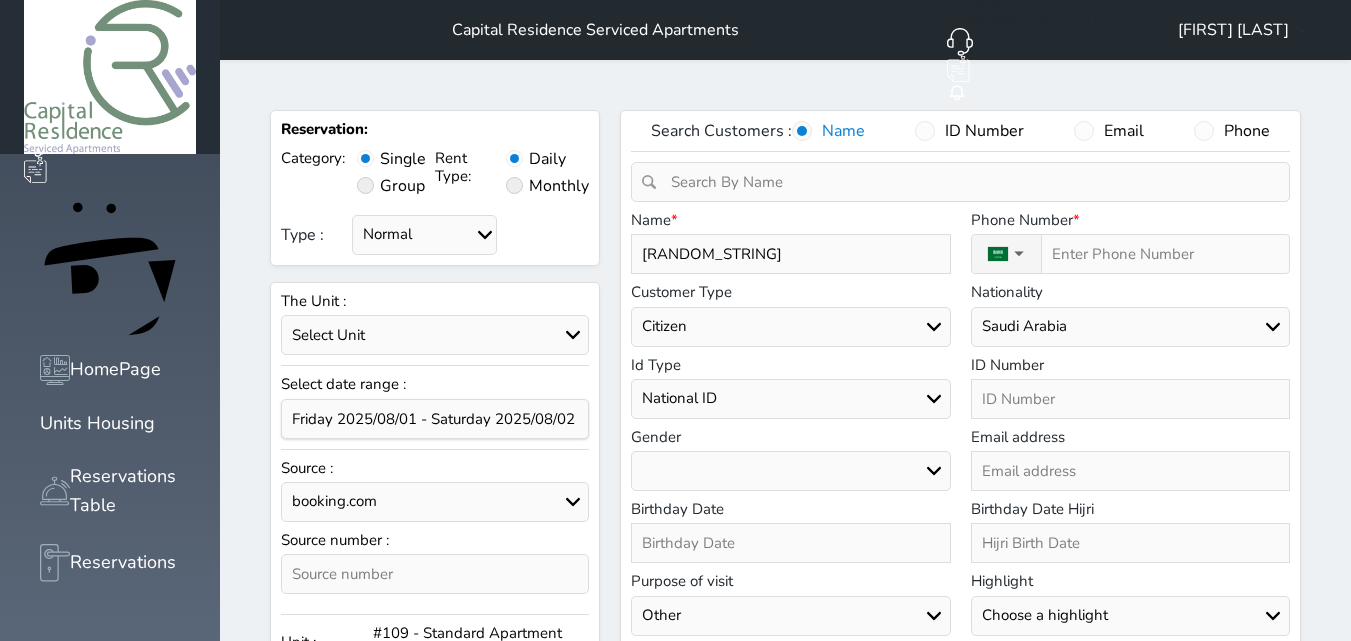 select 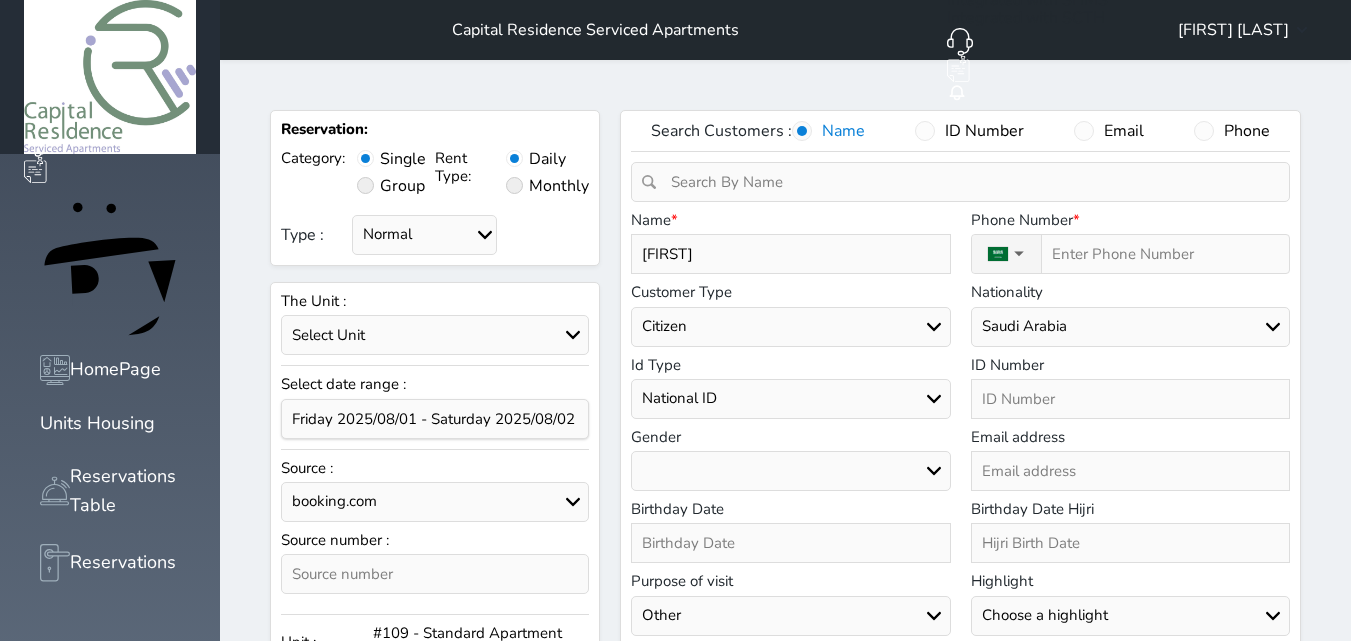 type on "TRTRjhhj" 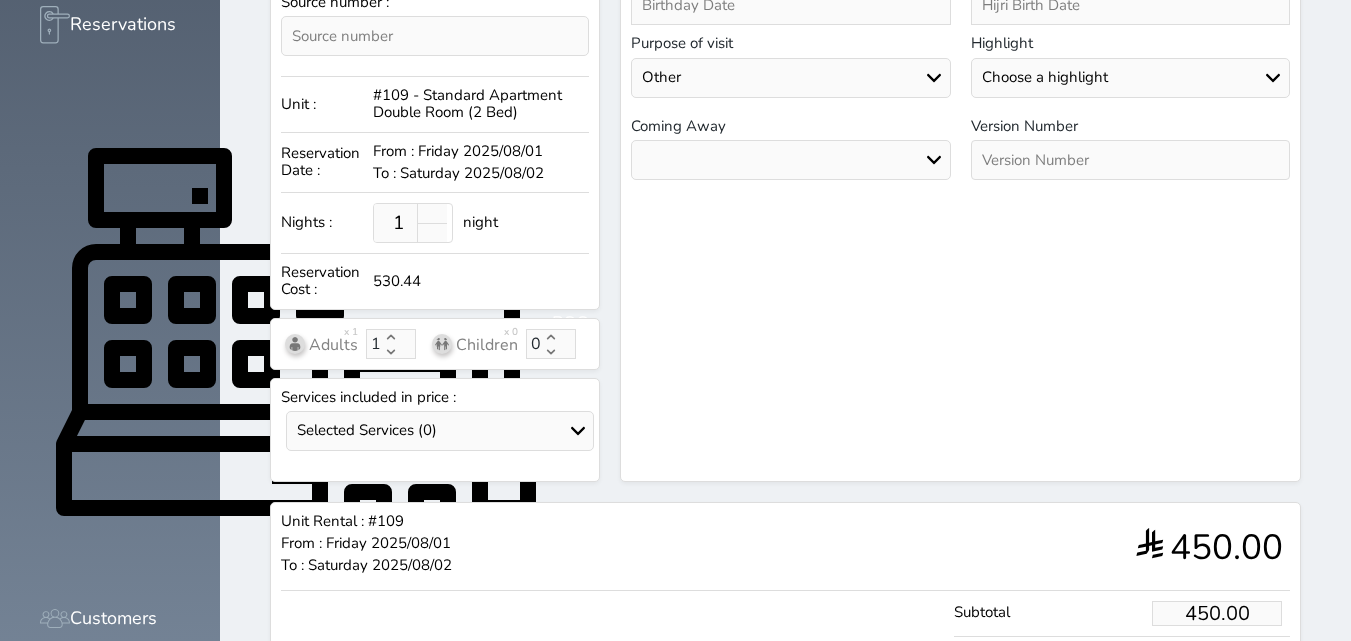 scroll, scrollTop: 560, scrollLeft: 0, axis: vertical 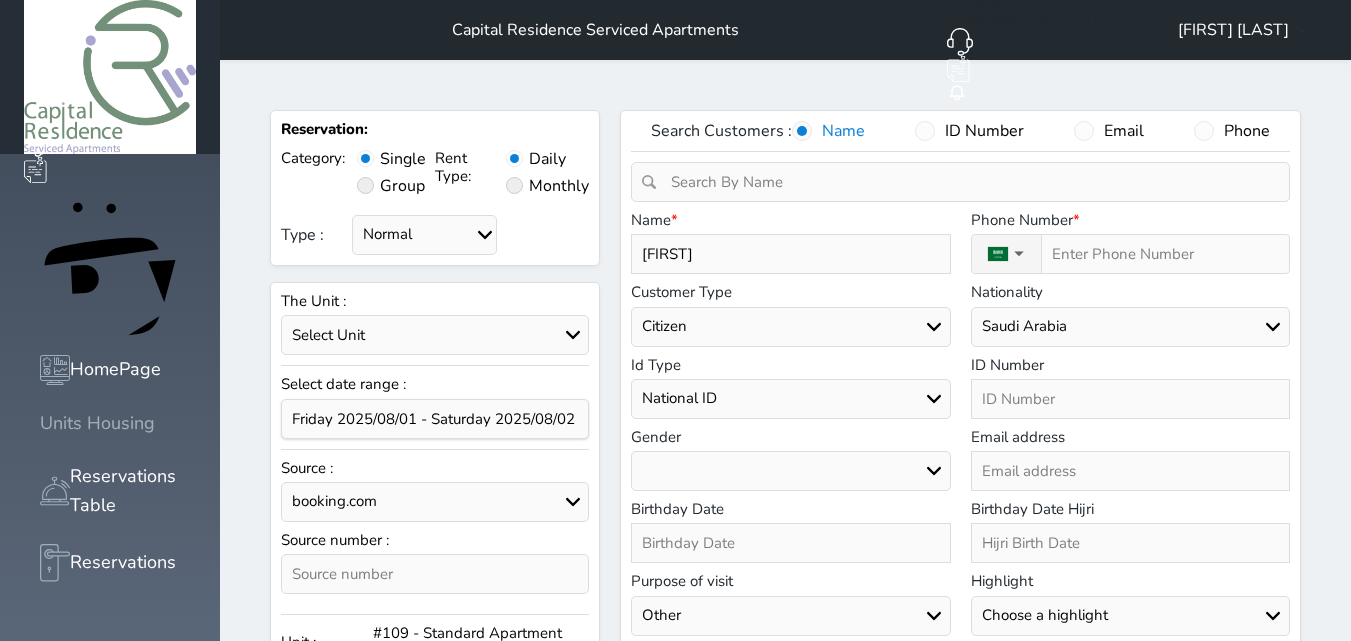 click 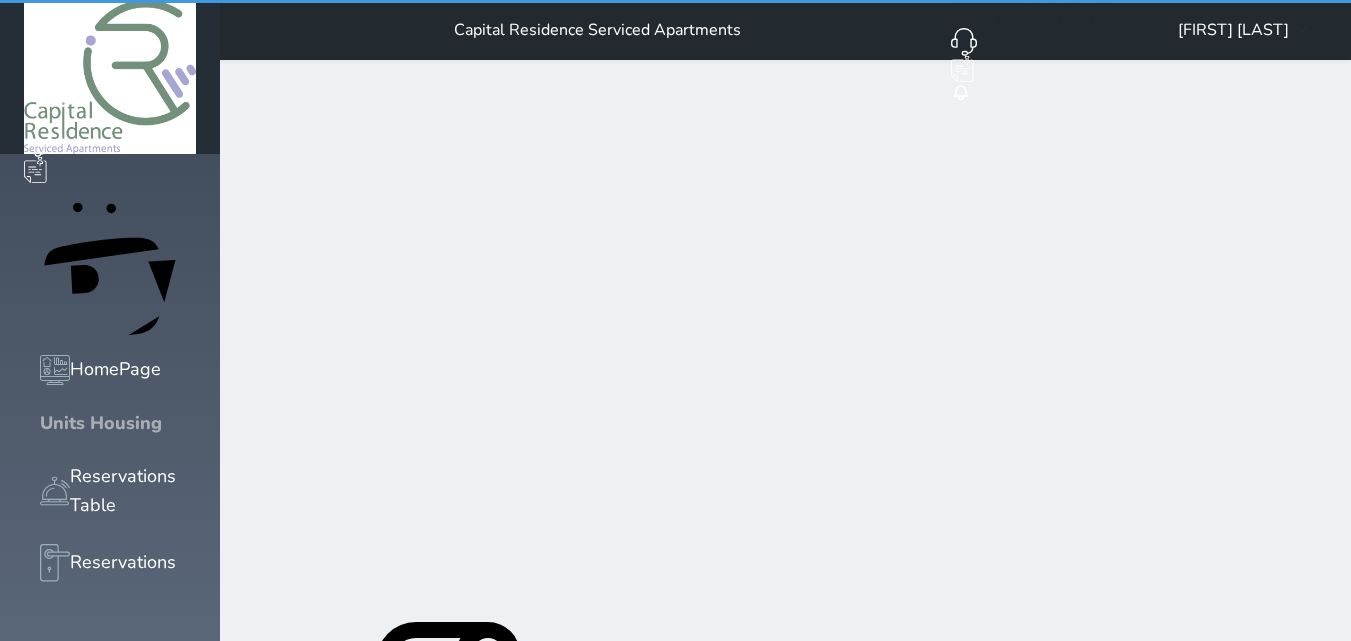 click 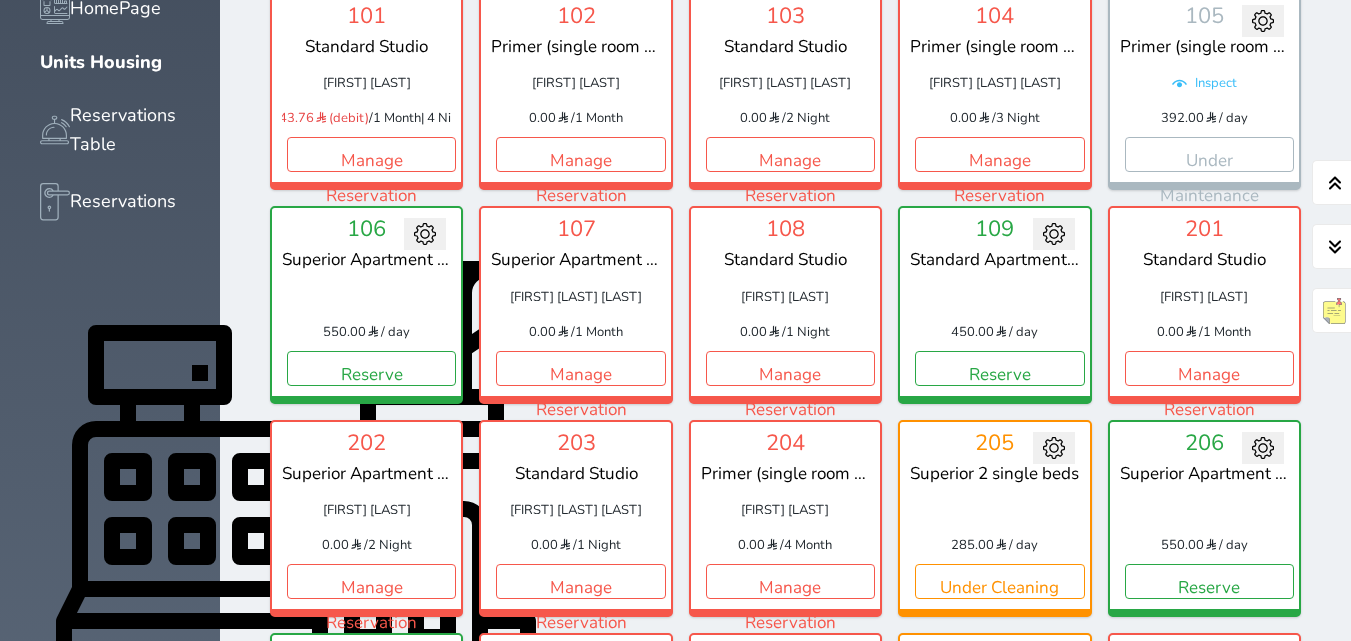 scroll, scrollTop: 360, scrollLeft: 0, axis: vertical 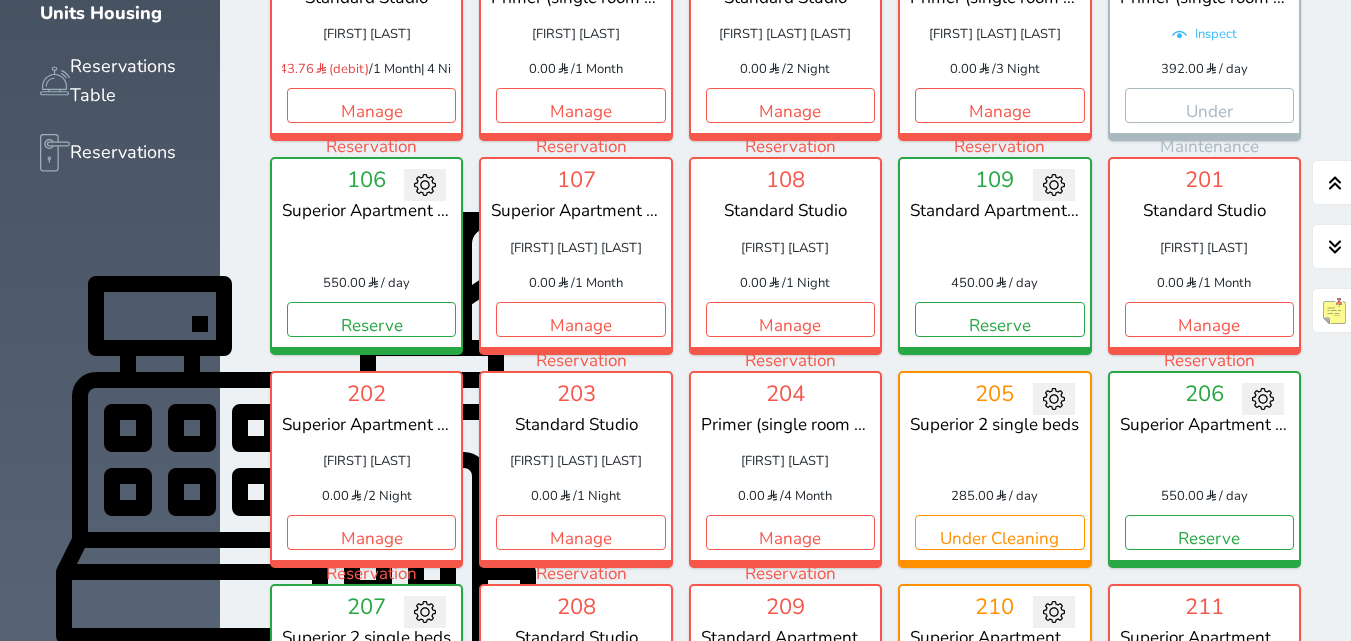 click on "Reserve" at bounding box center [371, 746] 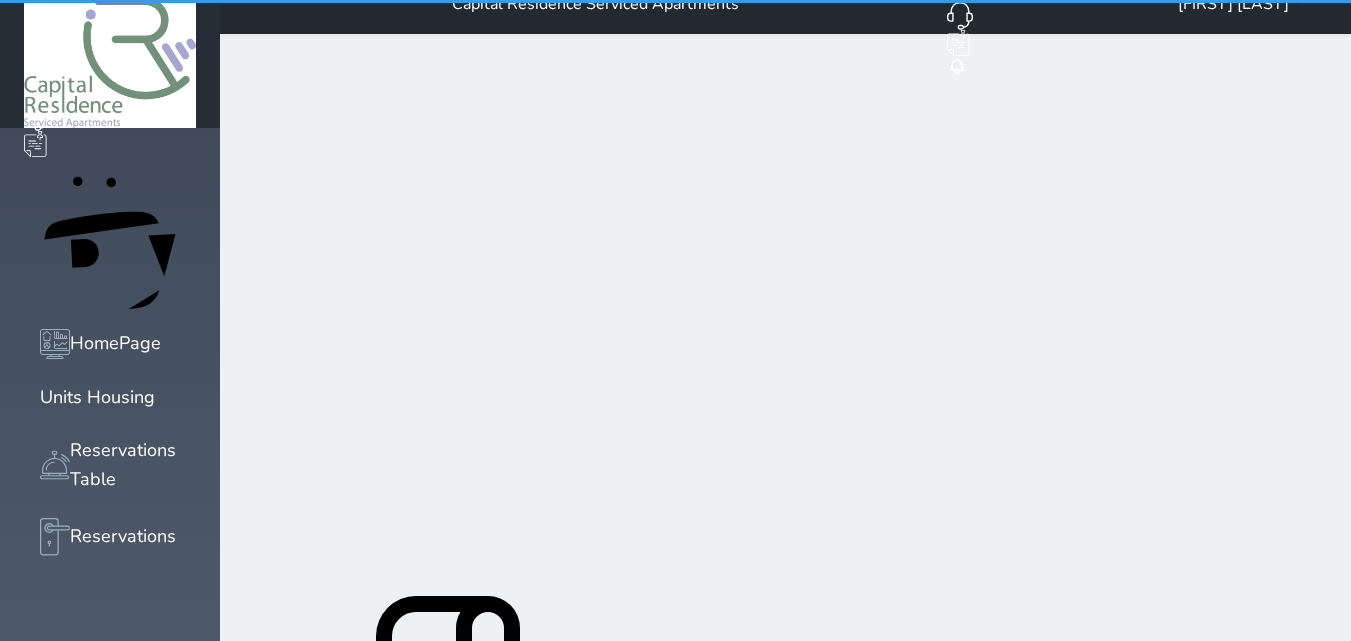 scroll, scrollTop: 0, scrollLeft: 0, axis: both 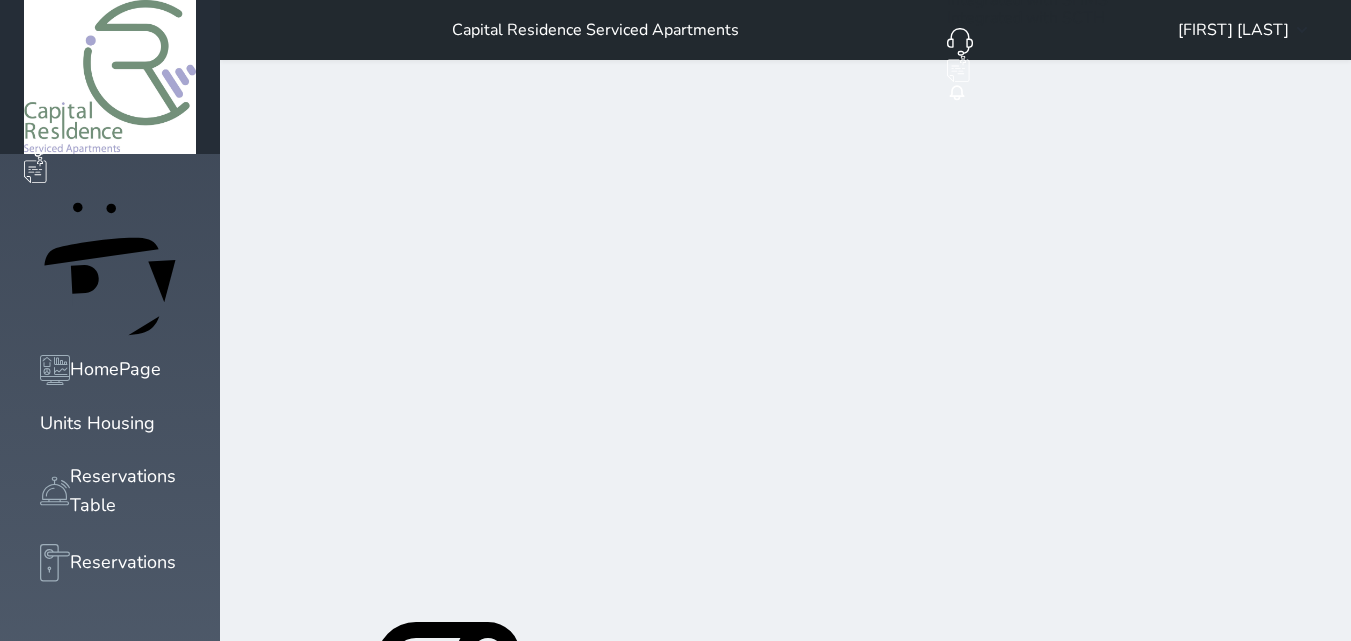 select on "1" 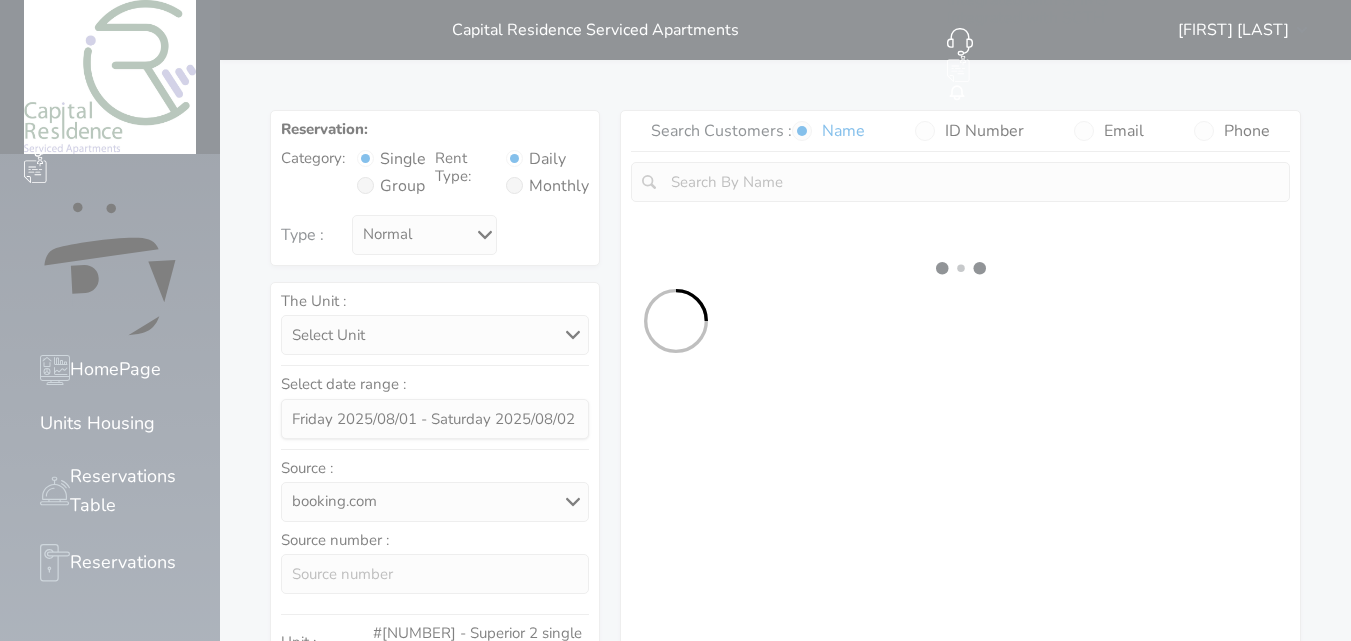 select on "79648" 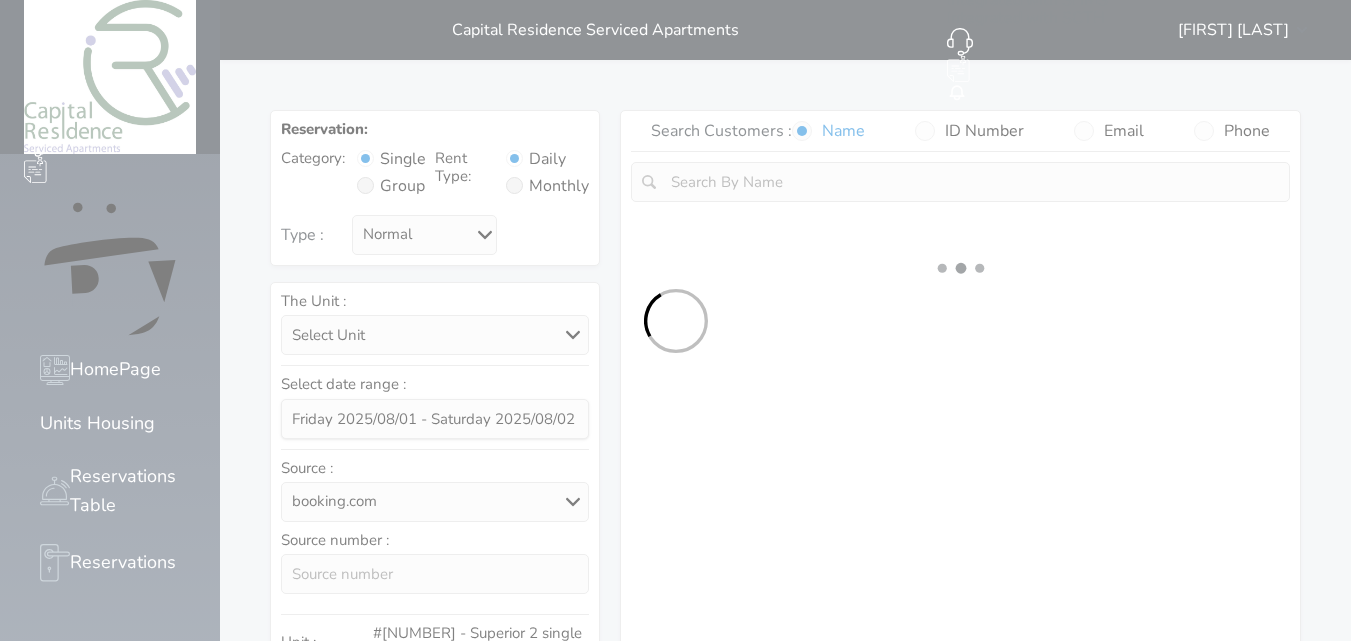 select on "1" 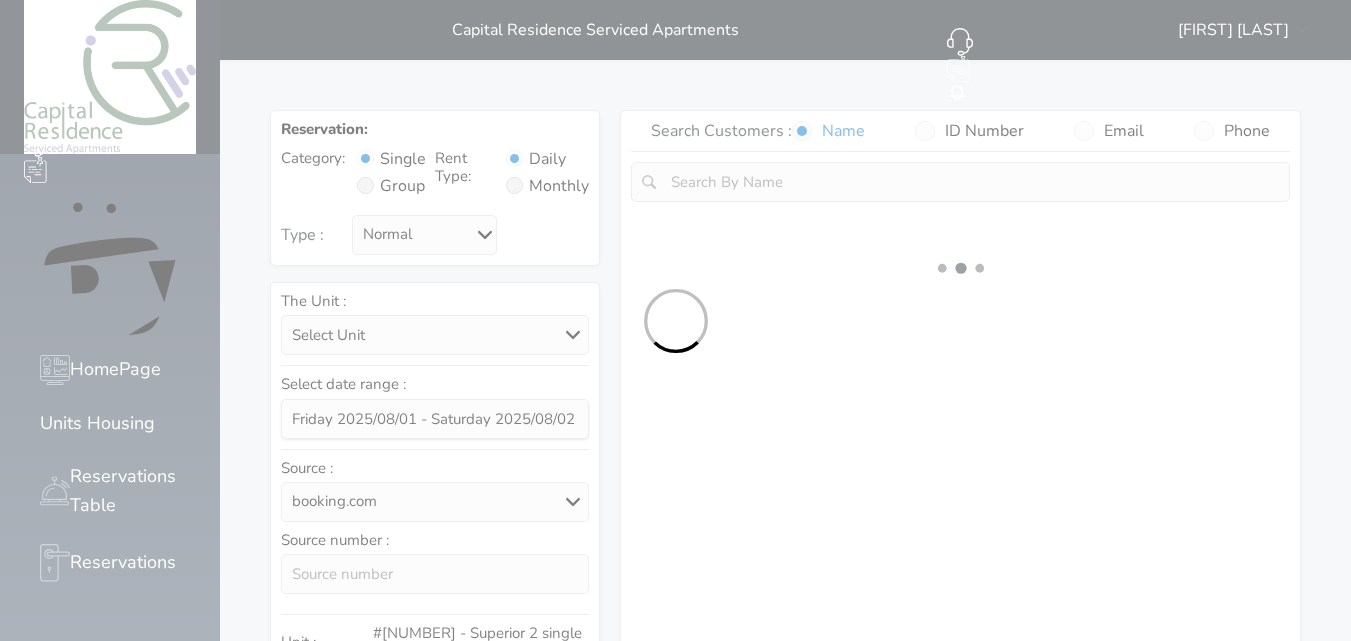 select on "113" 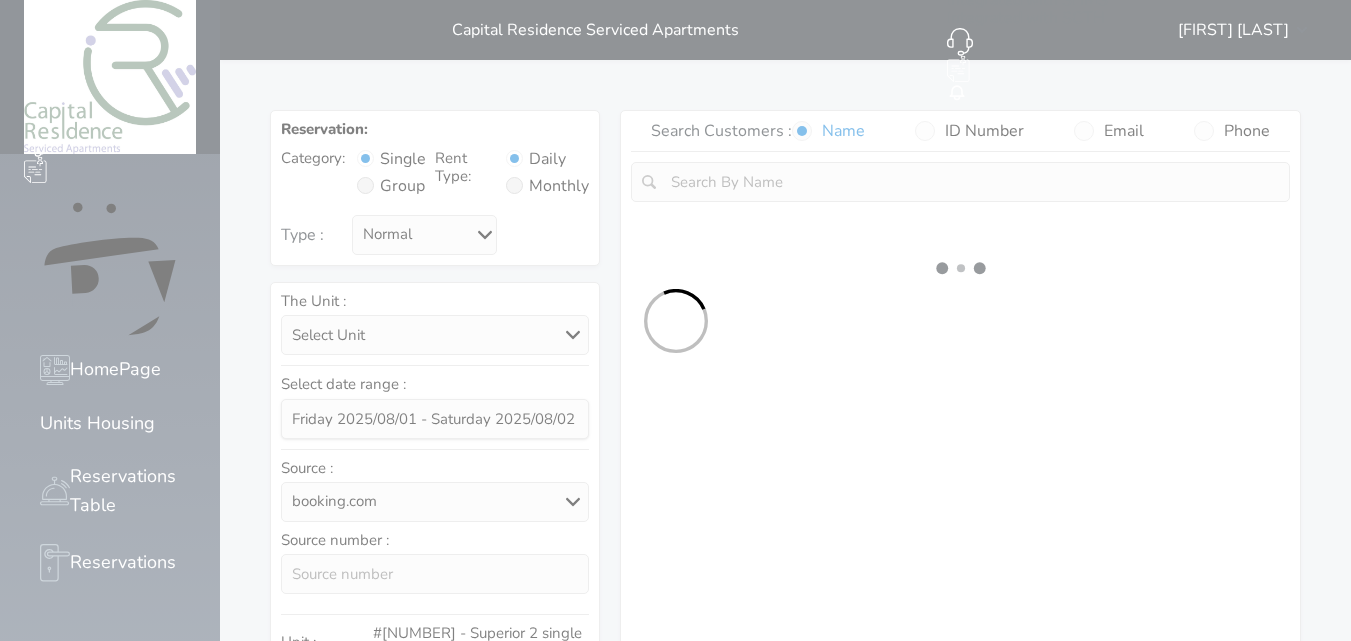 select on "1" 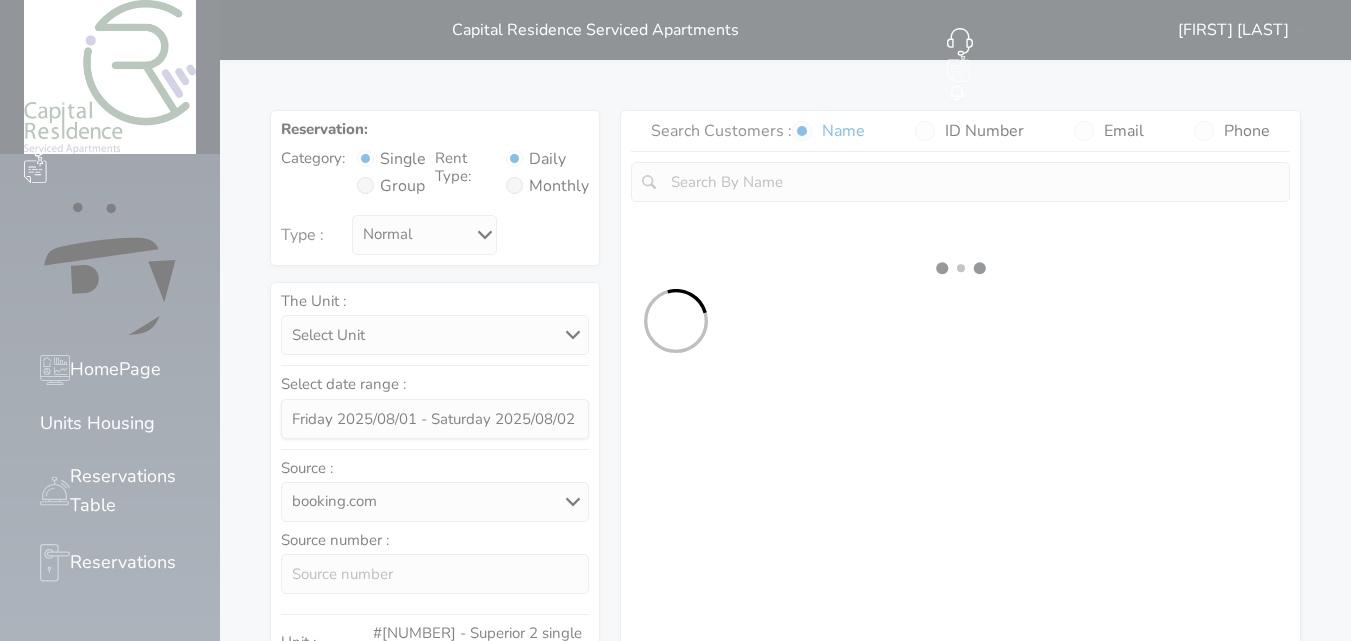 select 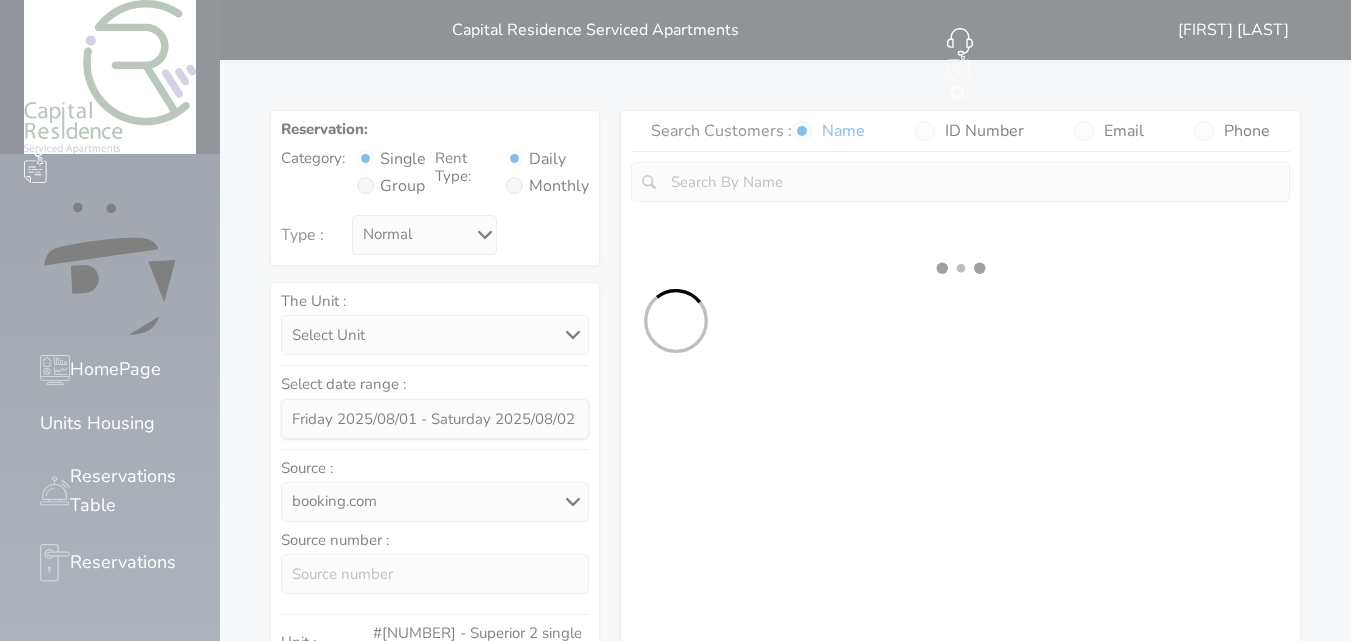 select on "7" 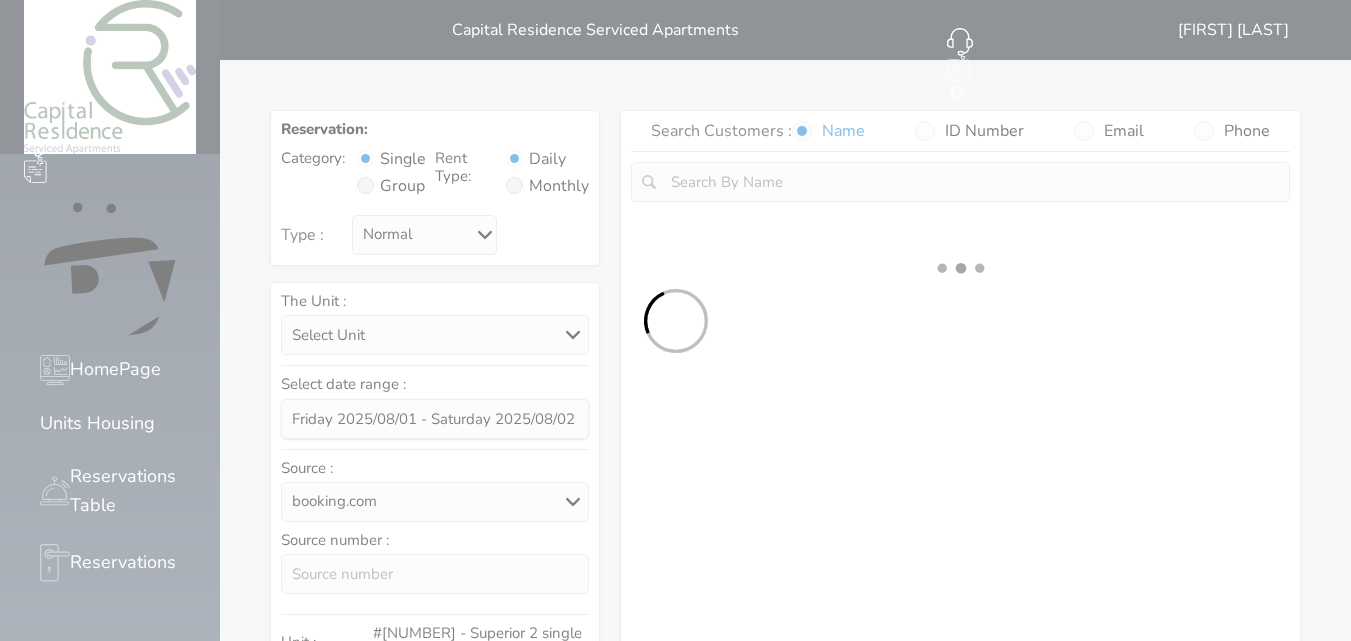 select 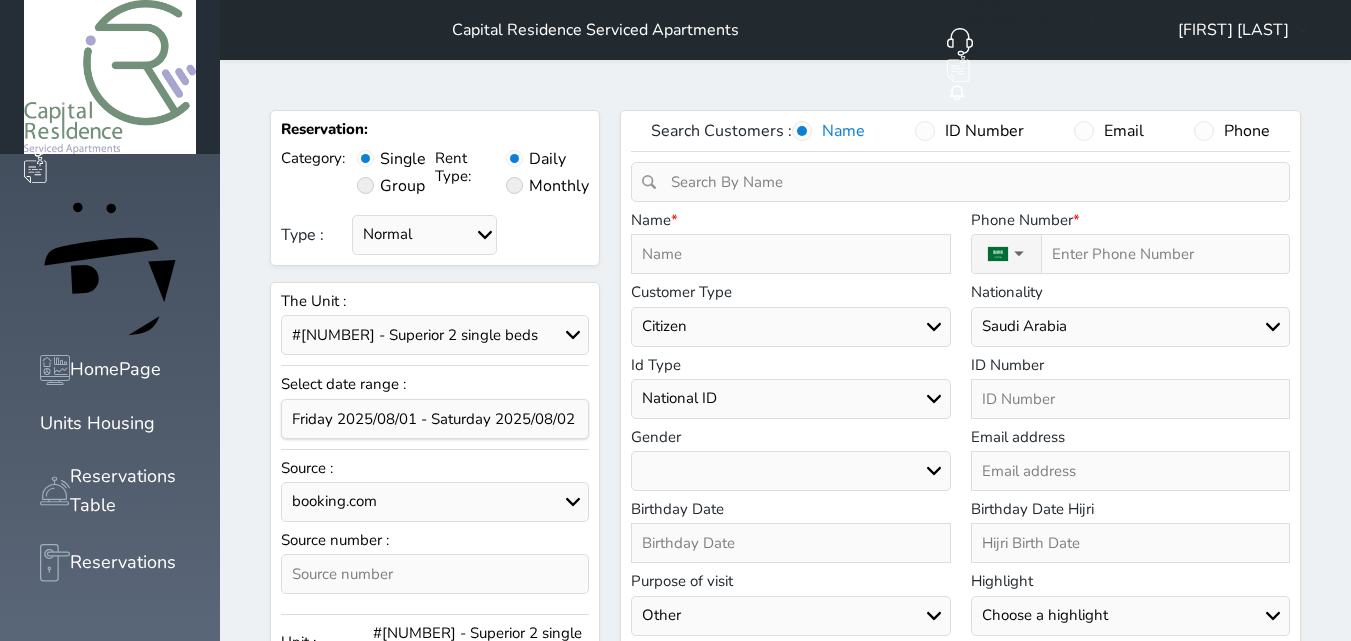 select 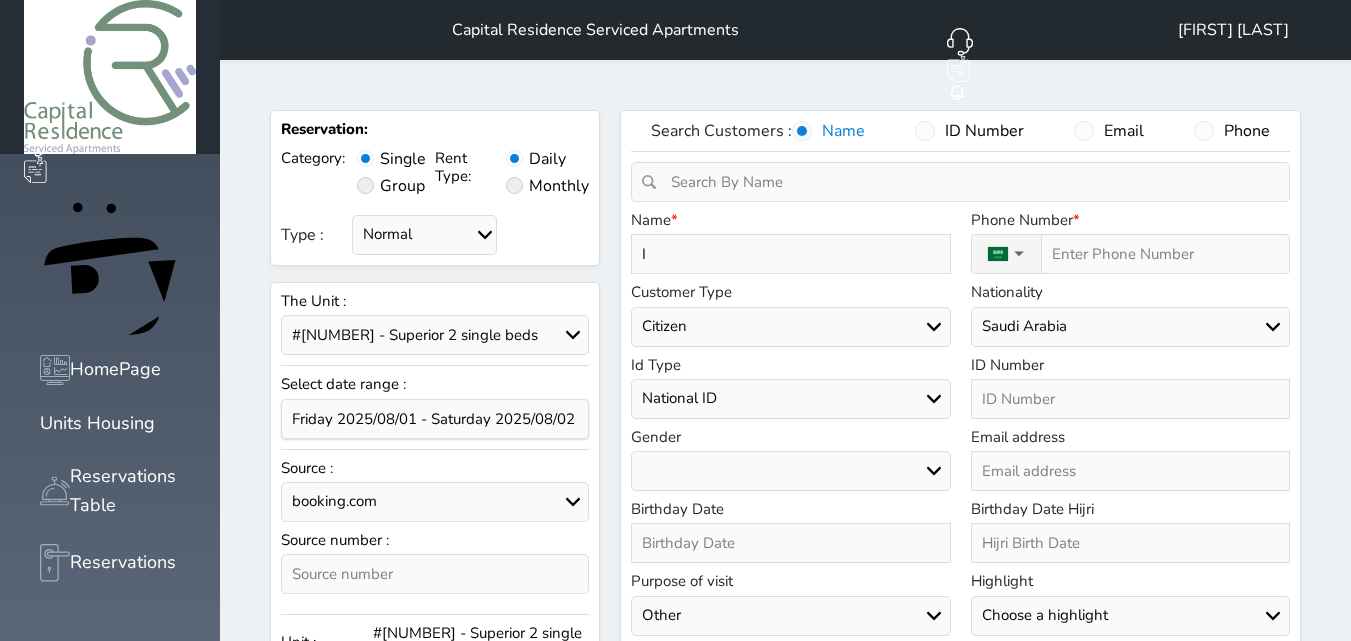 type on "I[" 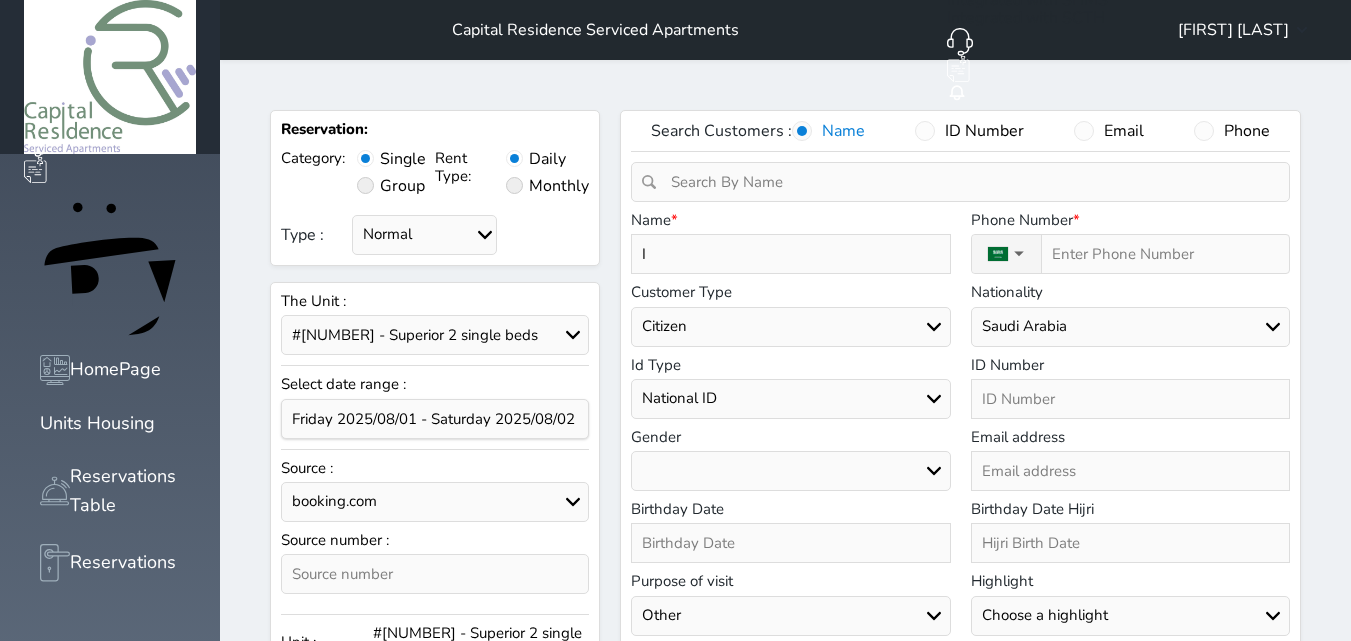 select 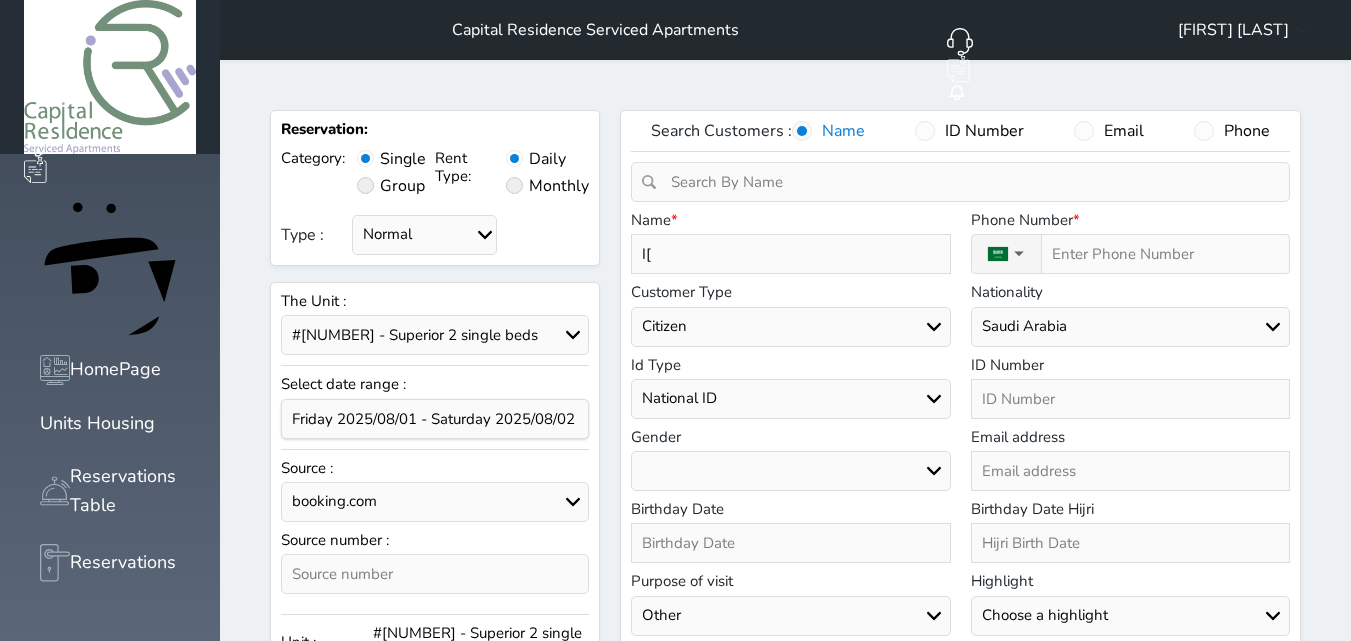 type on "I[P" 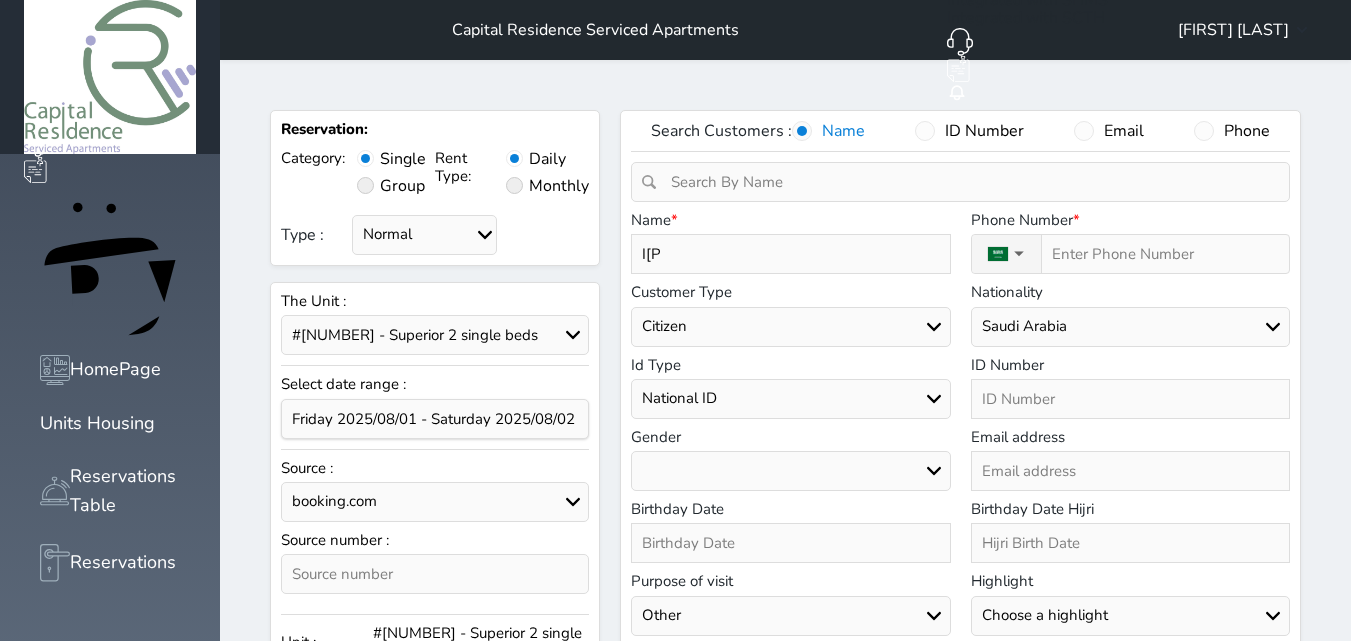 select 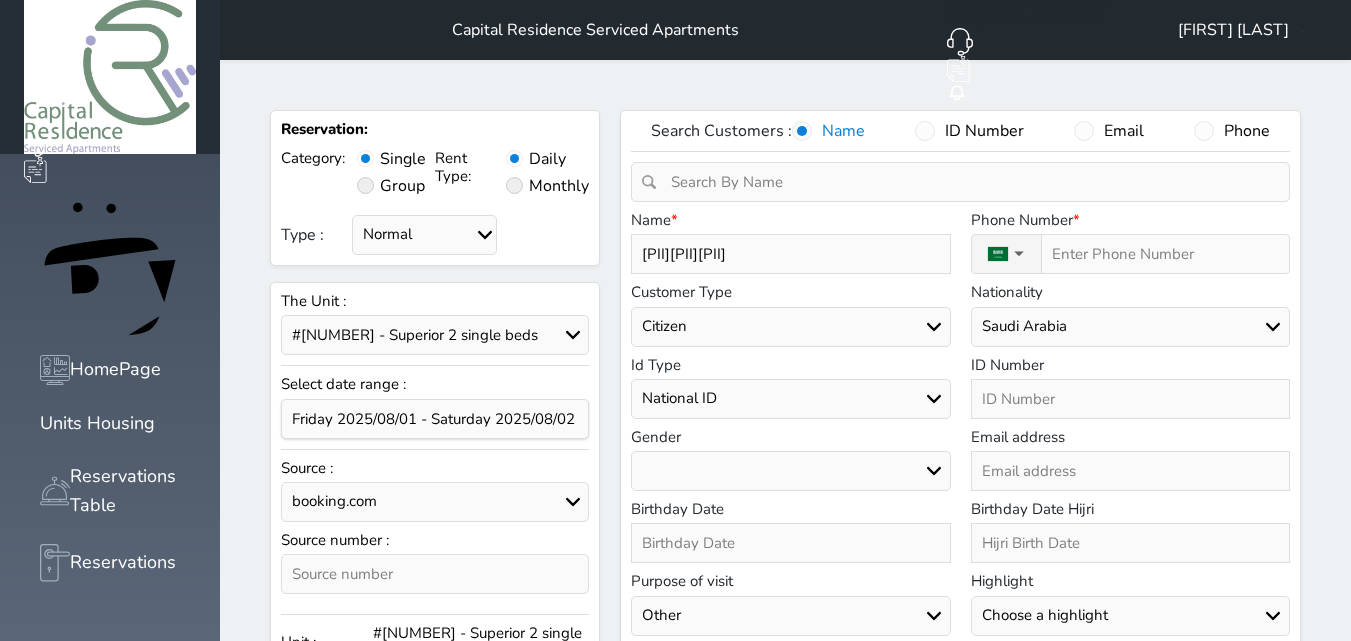 type on "I[PIO" 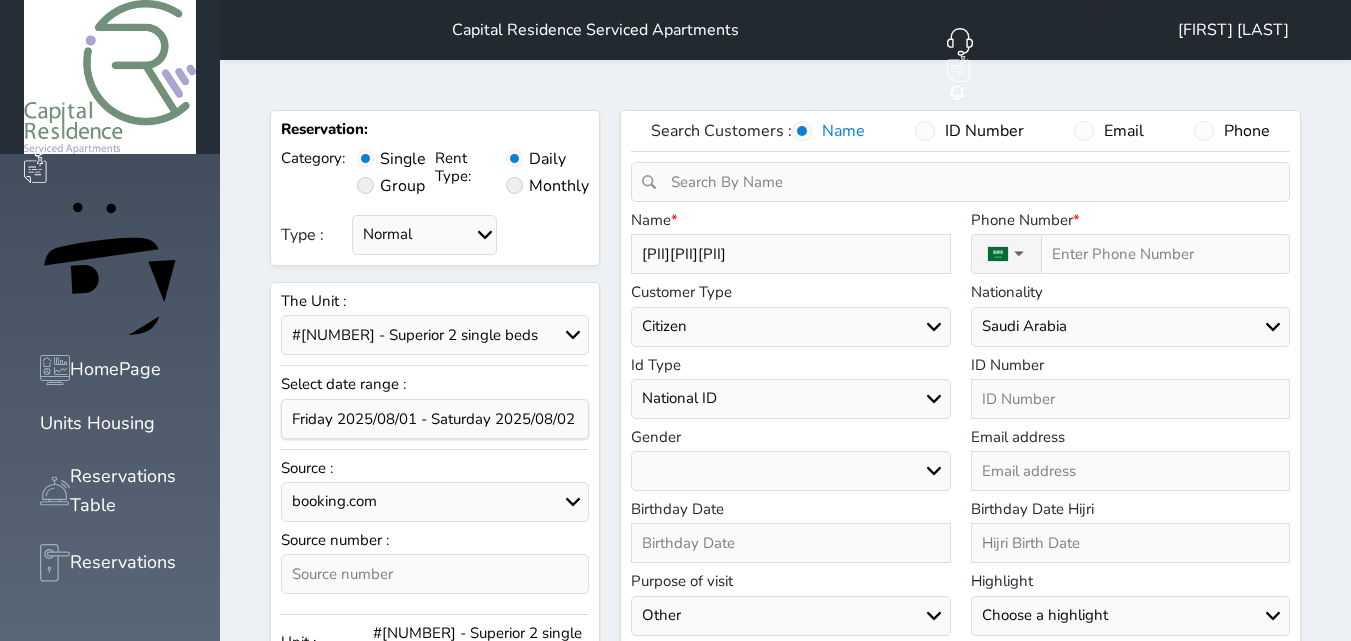 select 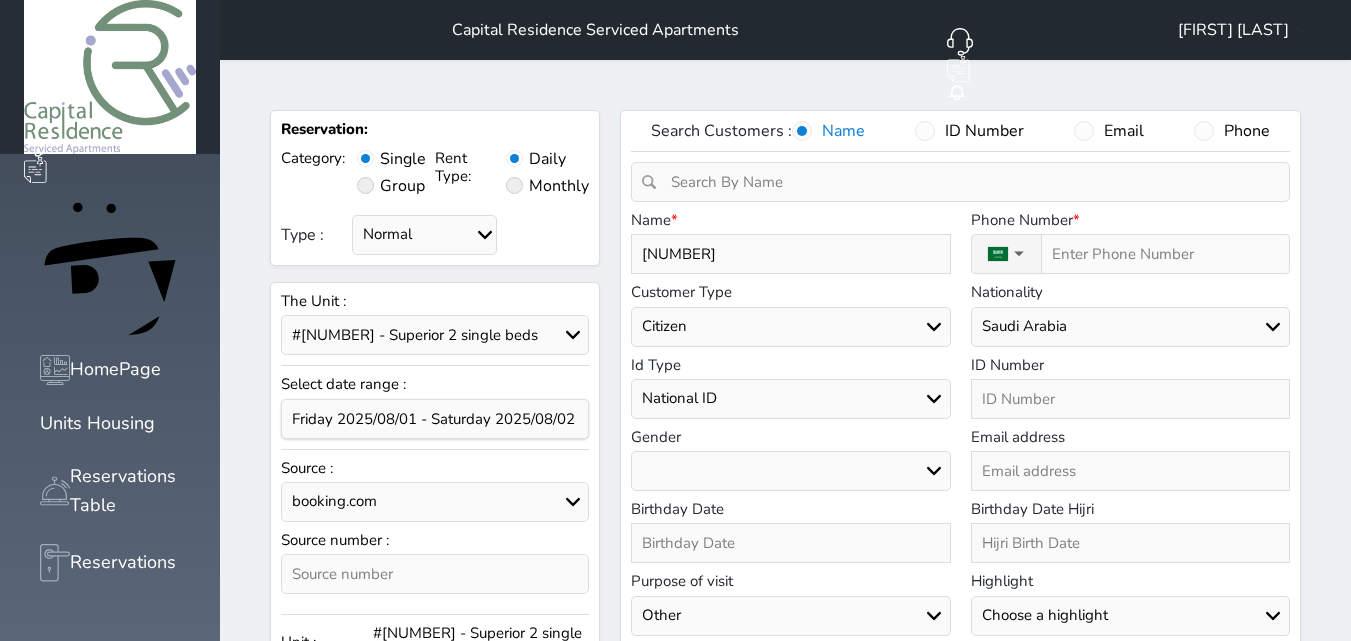 type on "I[PIO[" 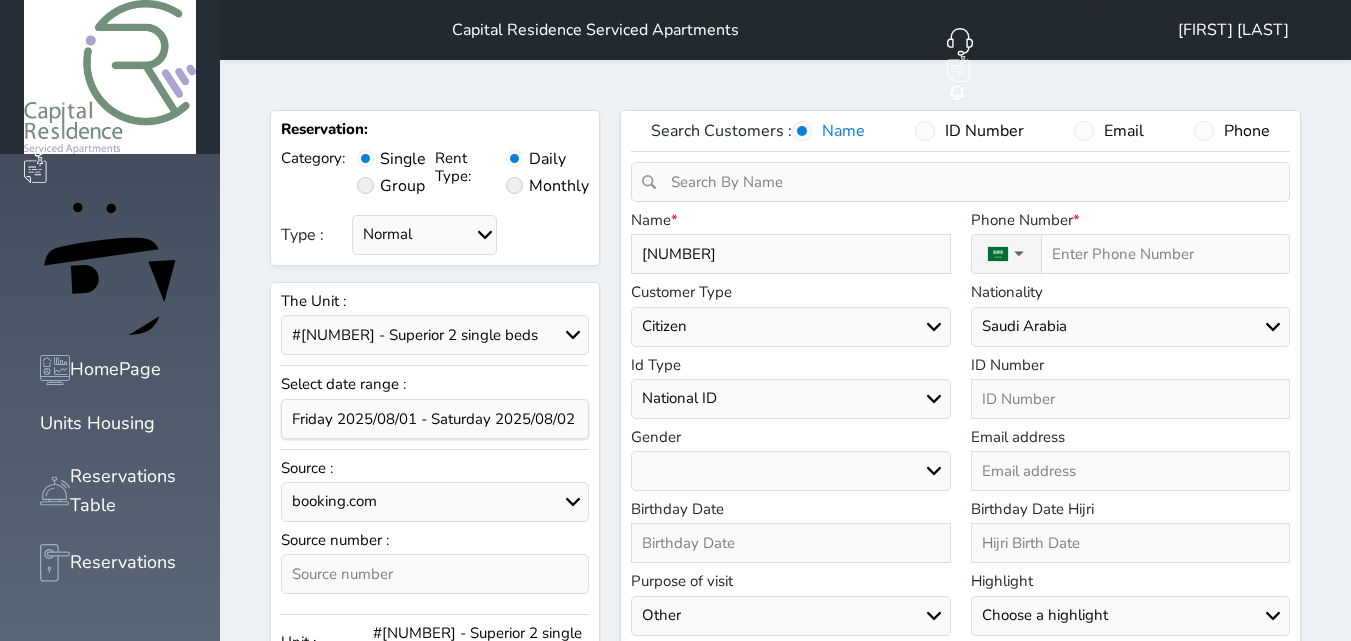select 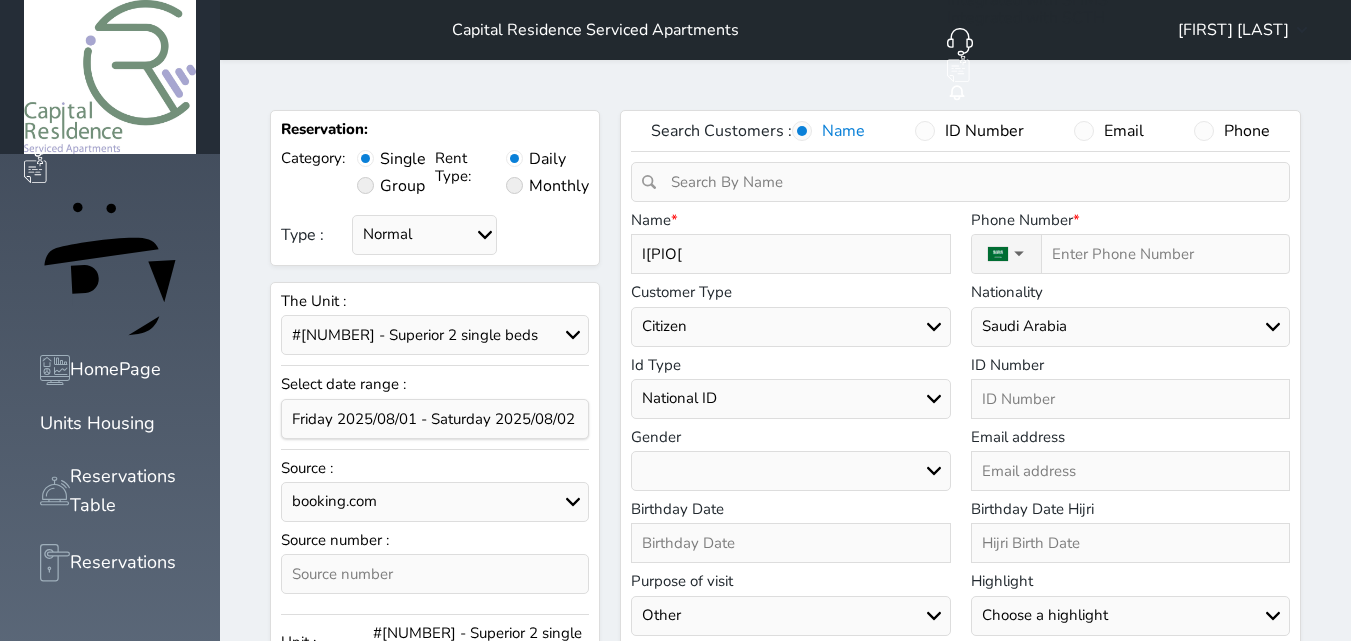 select 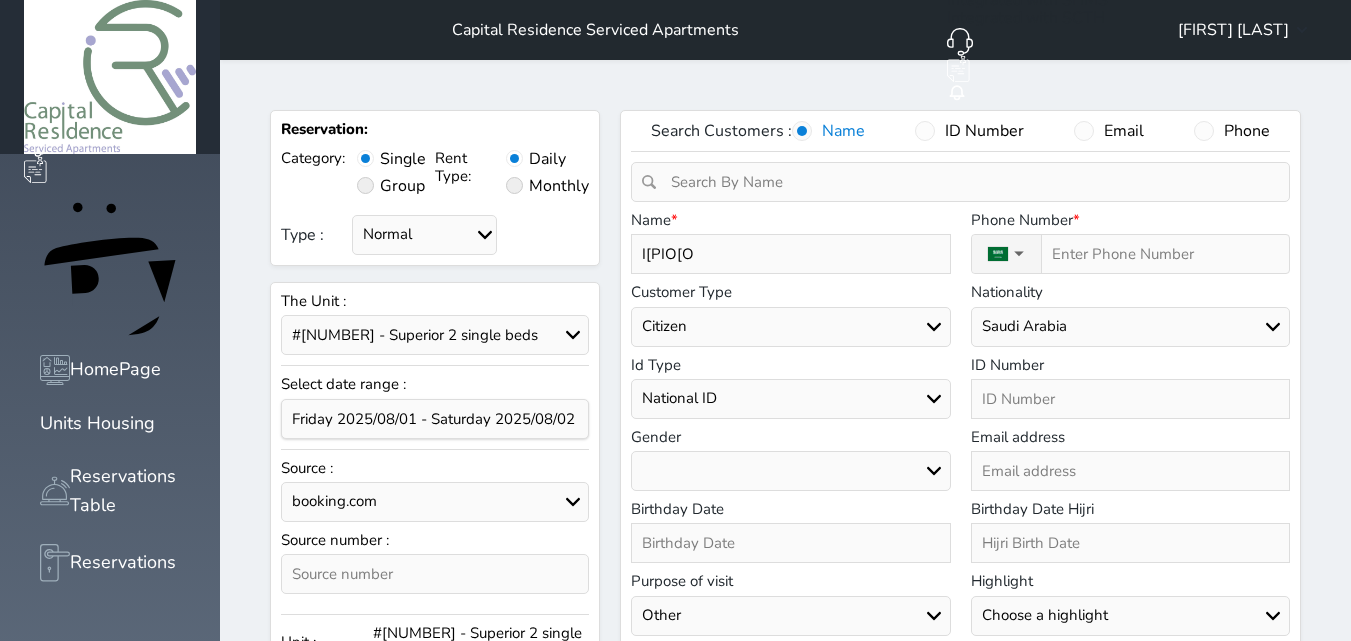 select 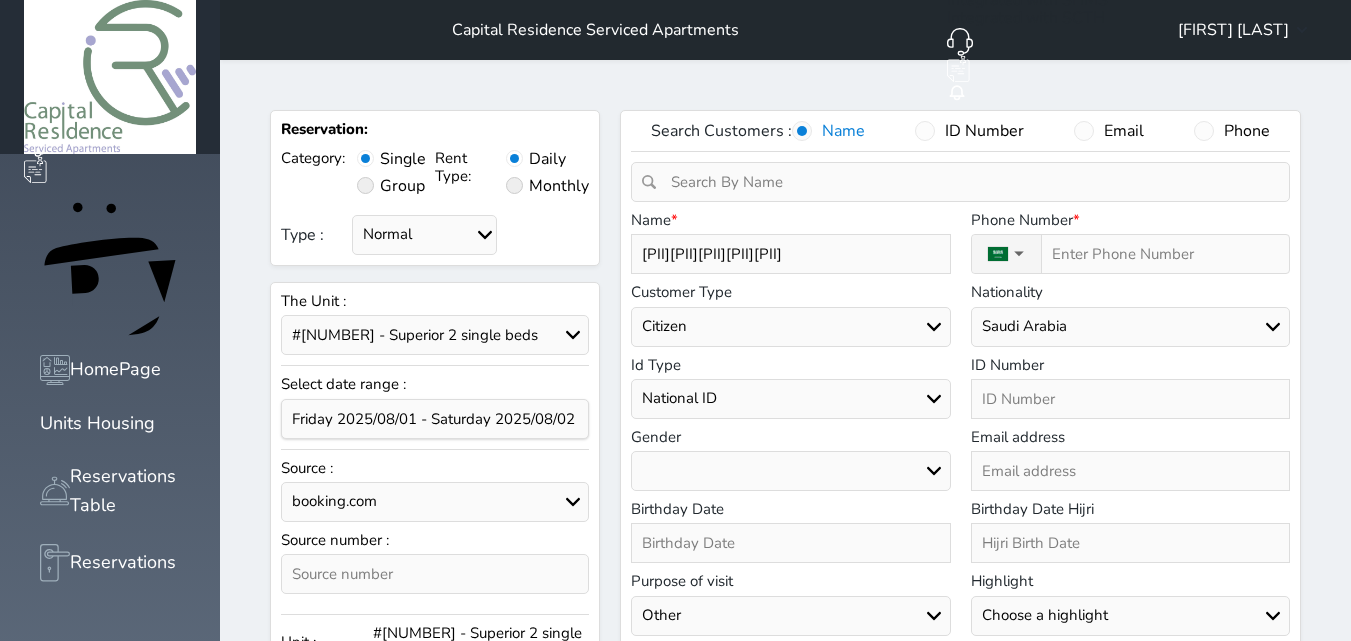 type on "I[PIO[OP[]" 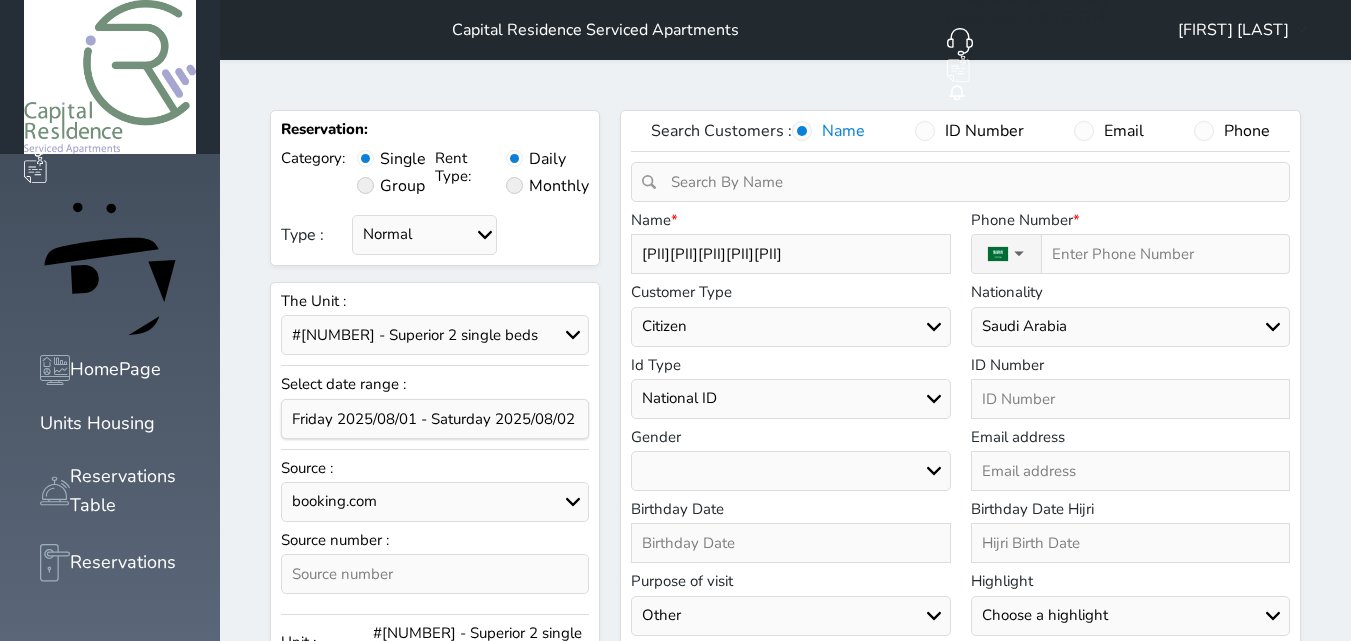 select 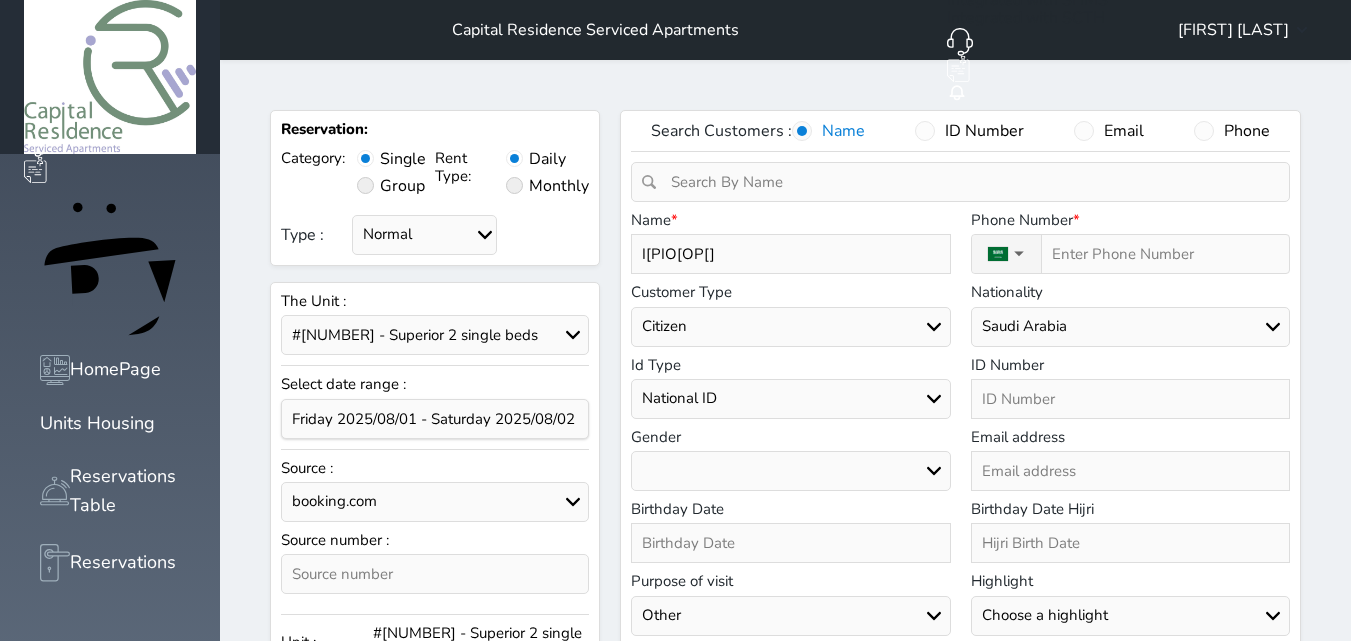 type on "I[PIO[OP[]P" 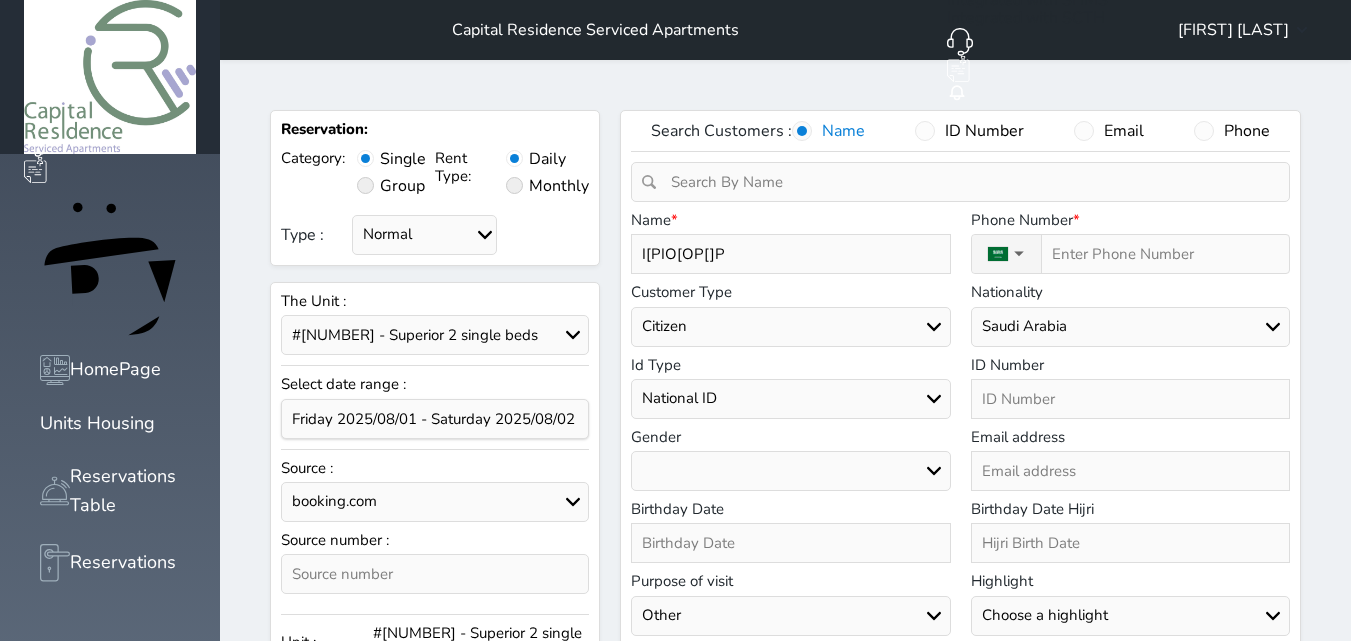 select 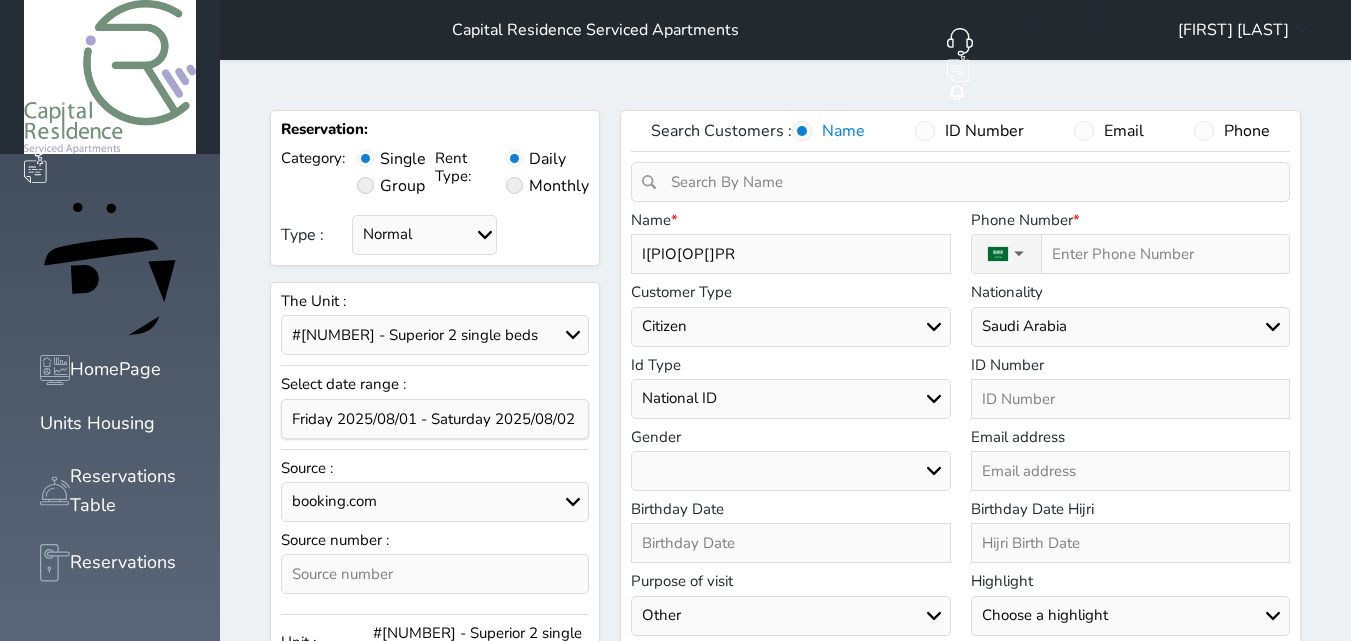 type on "I[PIO[OP[]PR+" 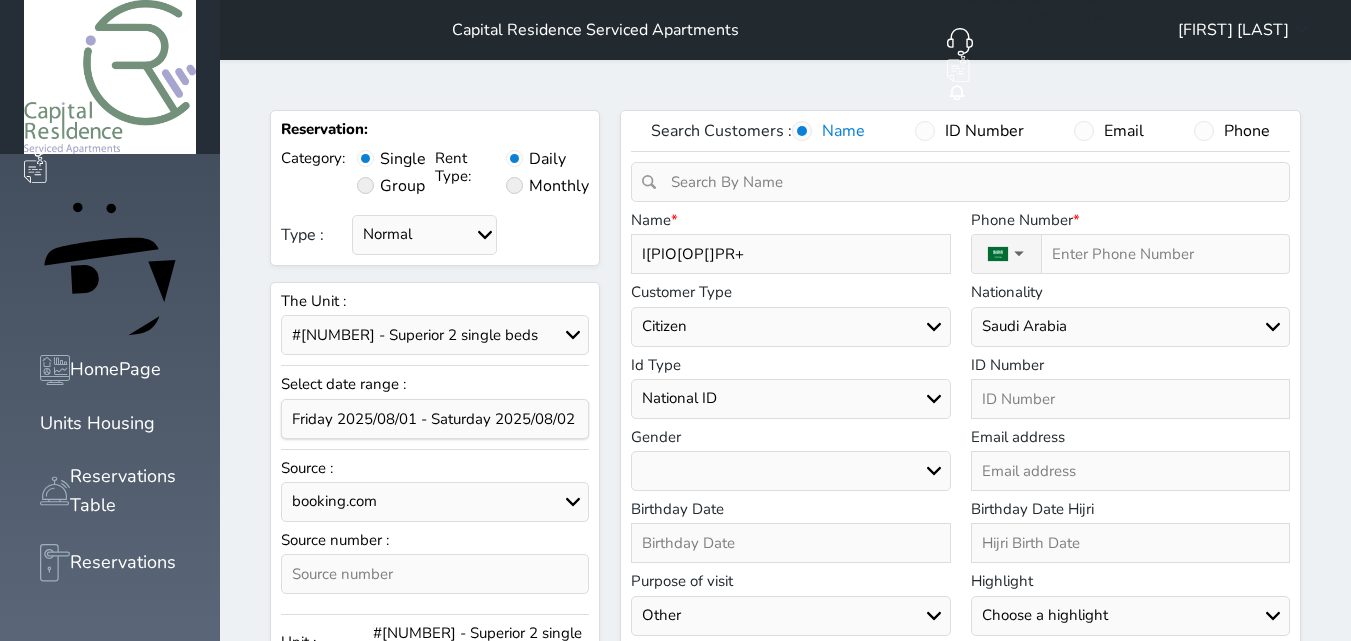 type on "I[PIO[OP[]PR++" 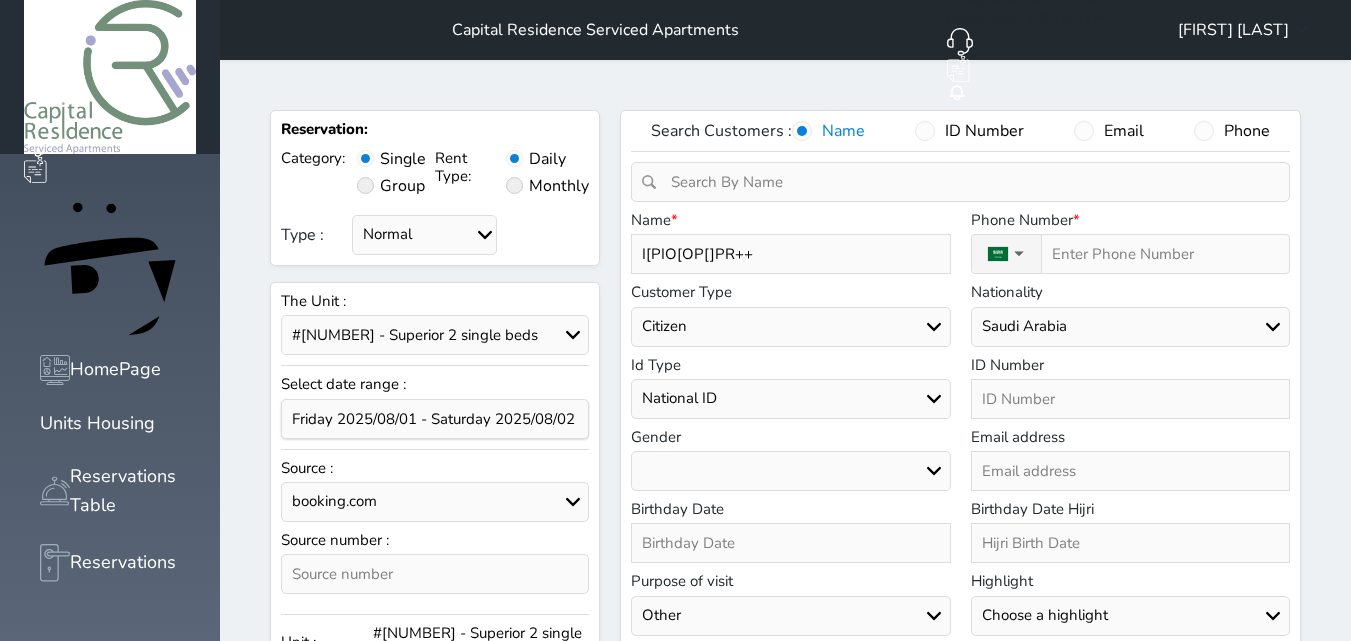 select 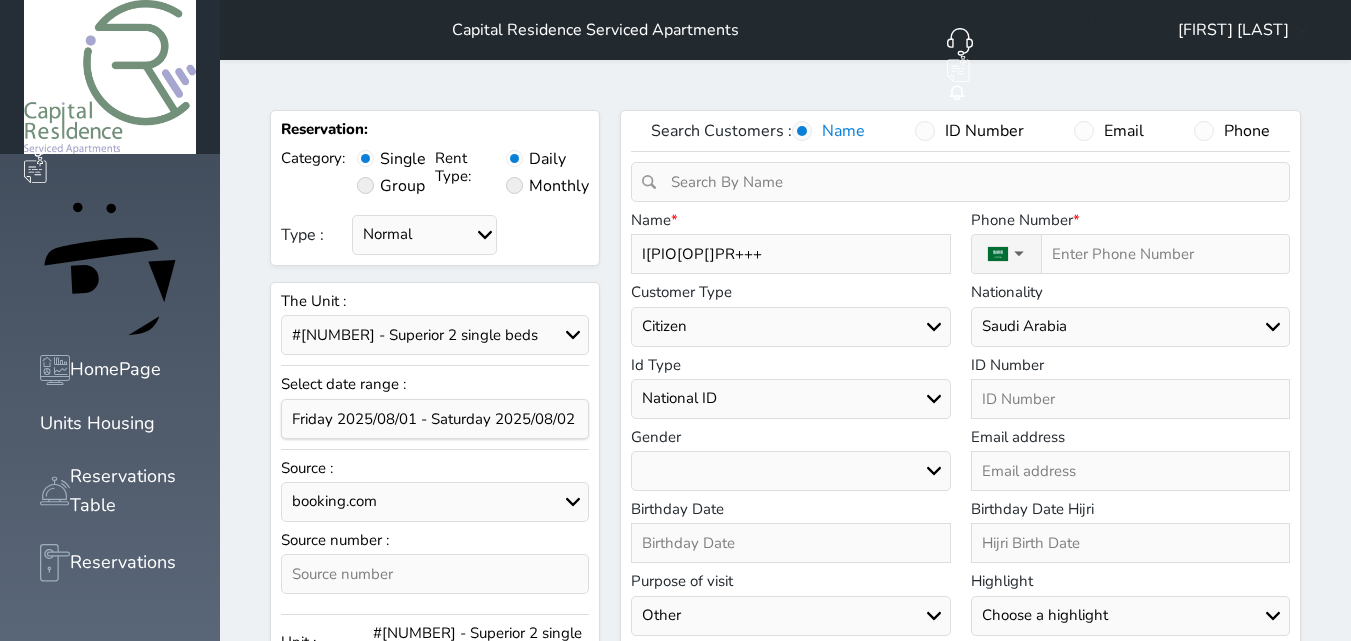 type on "5I[PIO[OP[]PR+++" 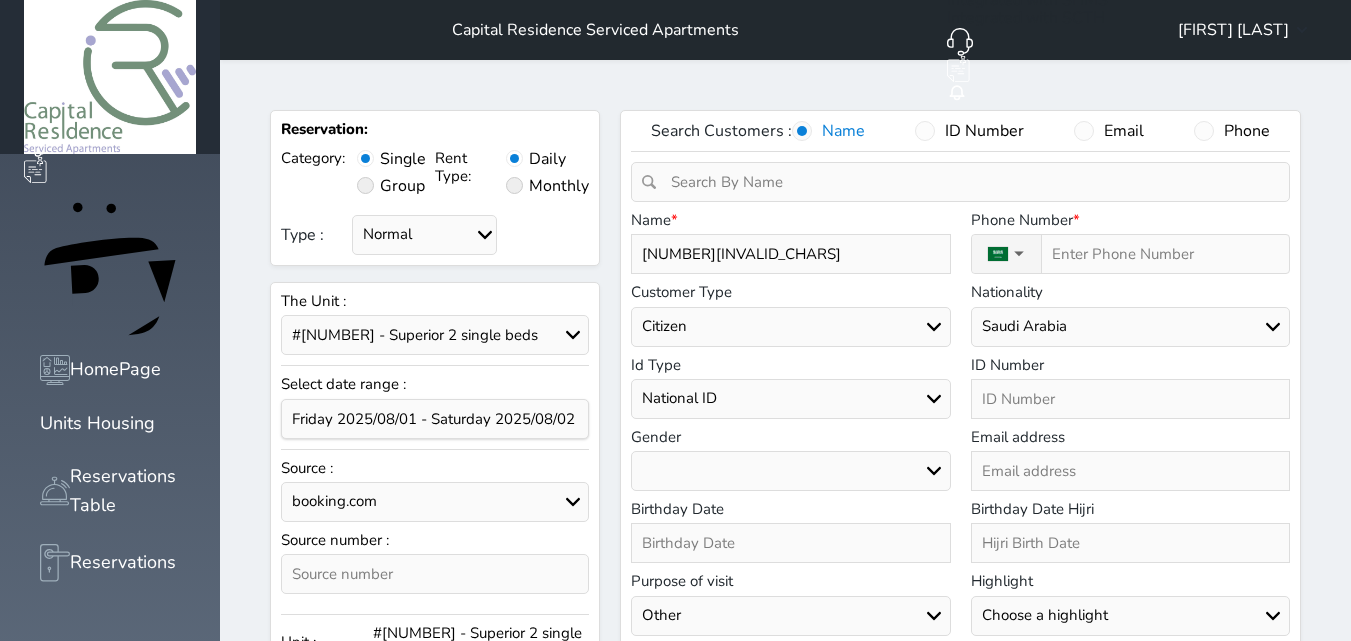 type on "54I[PIO[OP[]PR+++" 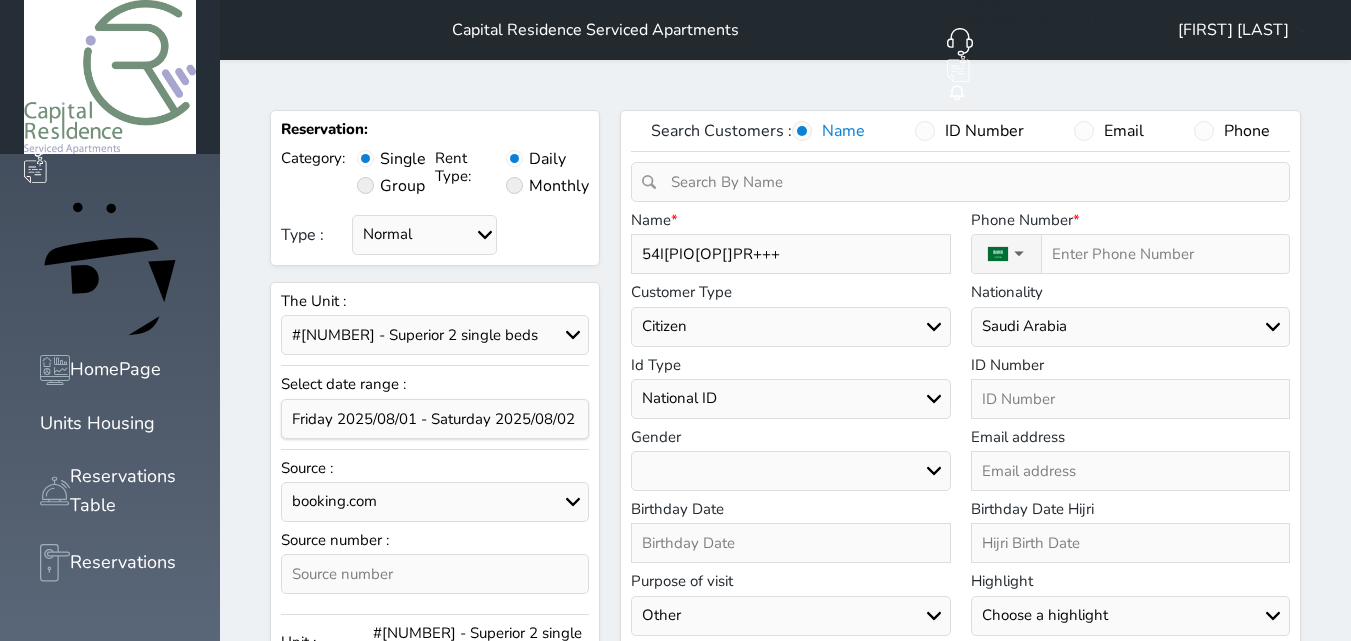 type on "545I[PIO[OP[]PR+++" 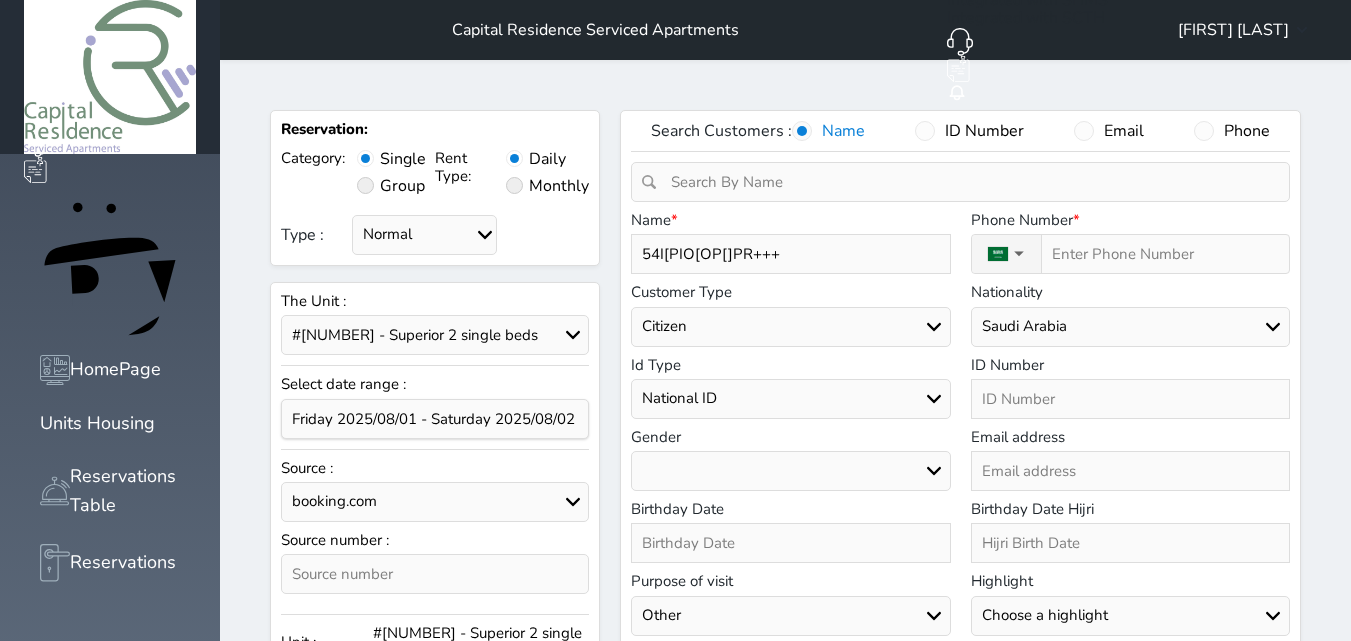 select 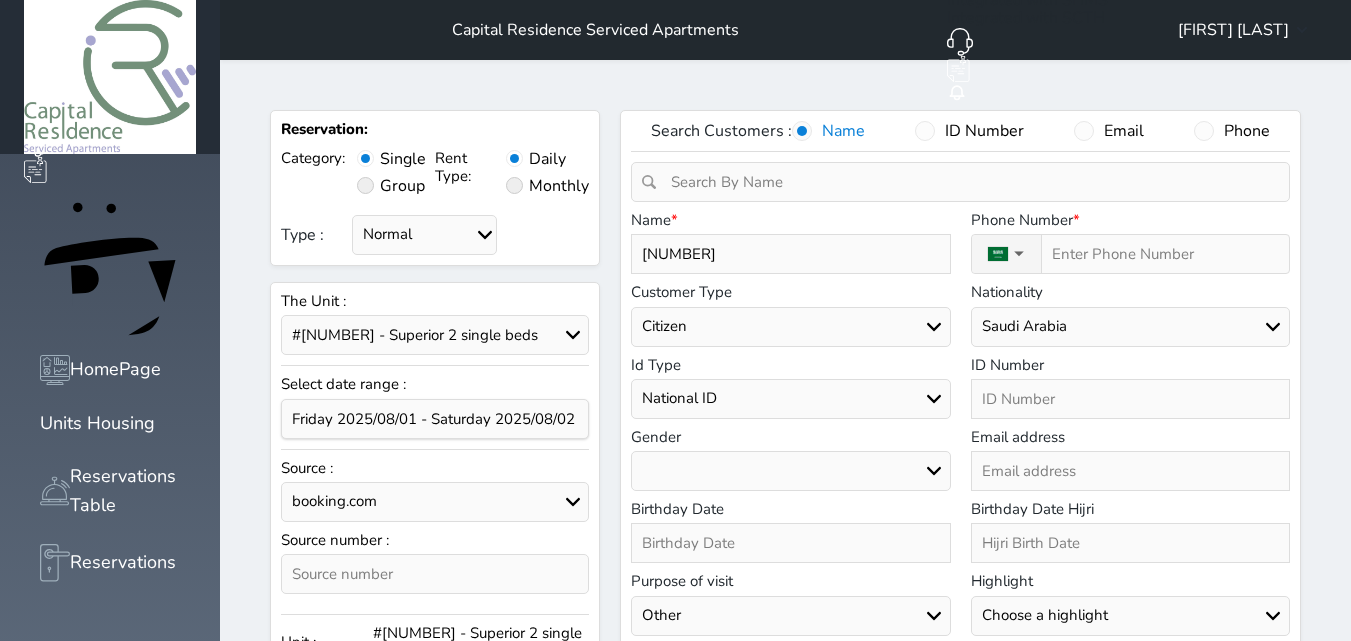 type on "5456I[PIO[OP[]PR+++" 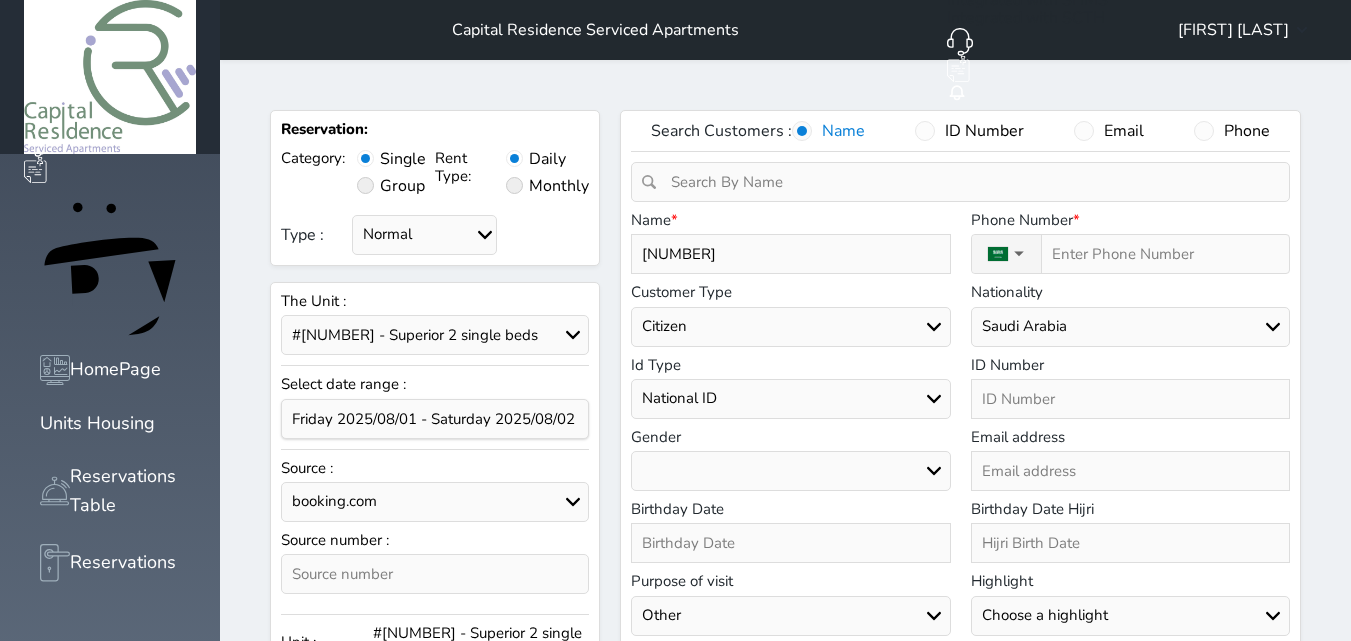 select 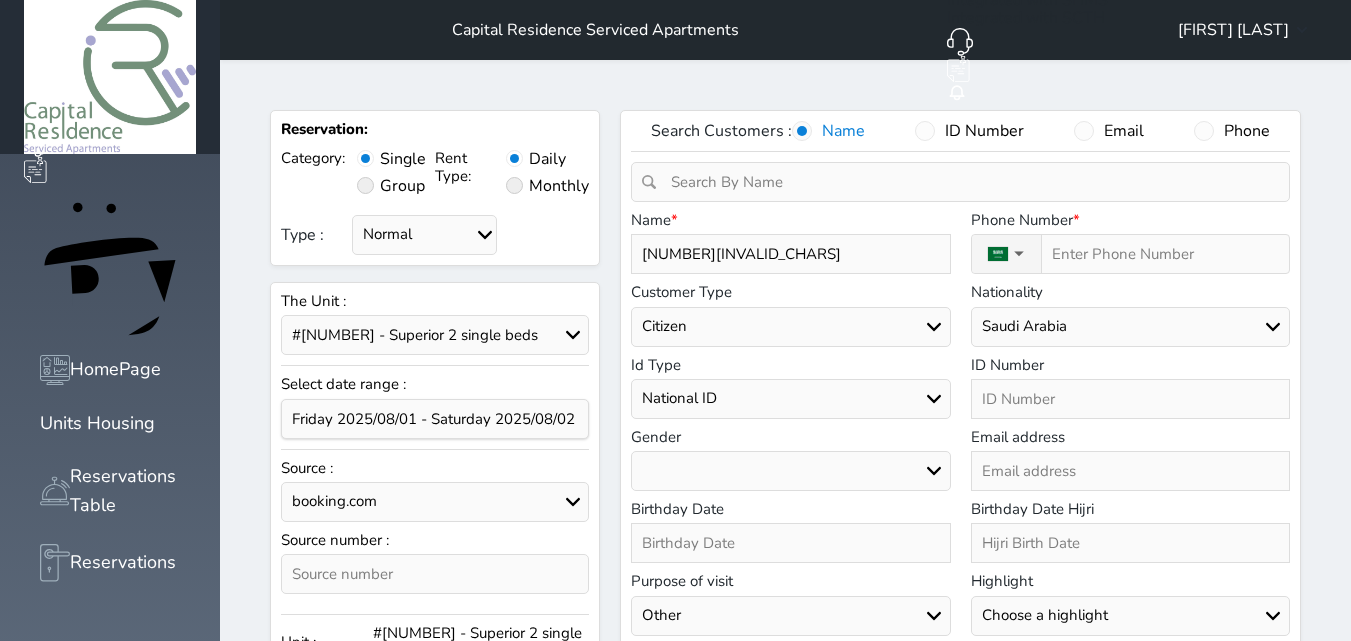 type on "54566I[PIO[OP[]PR+++" 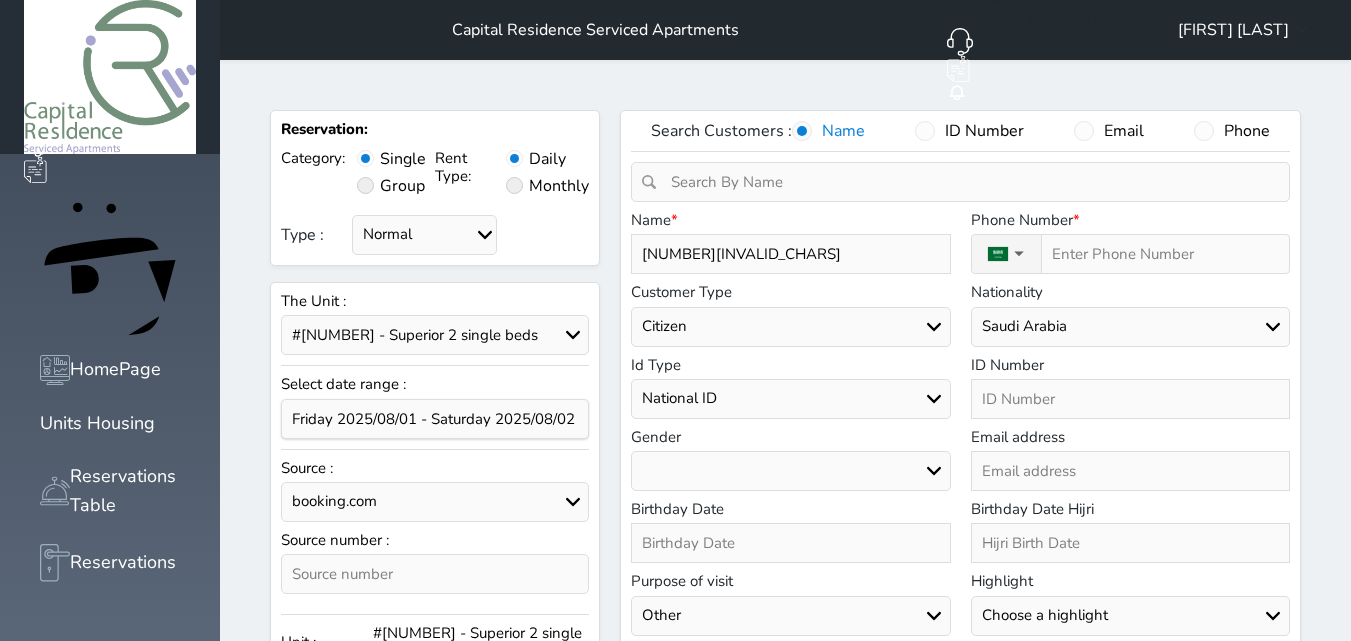 select 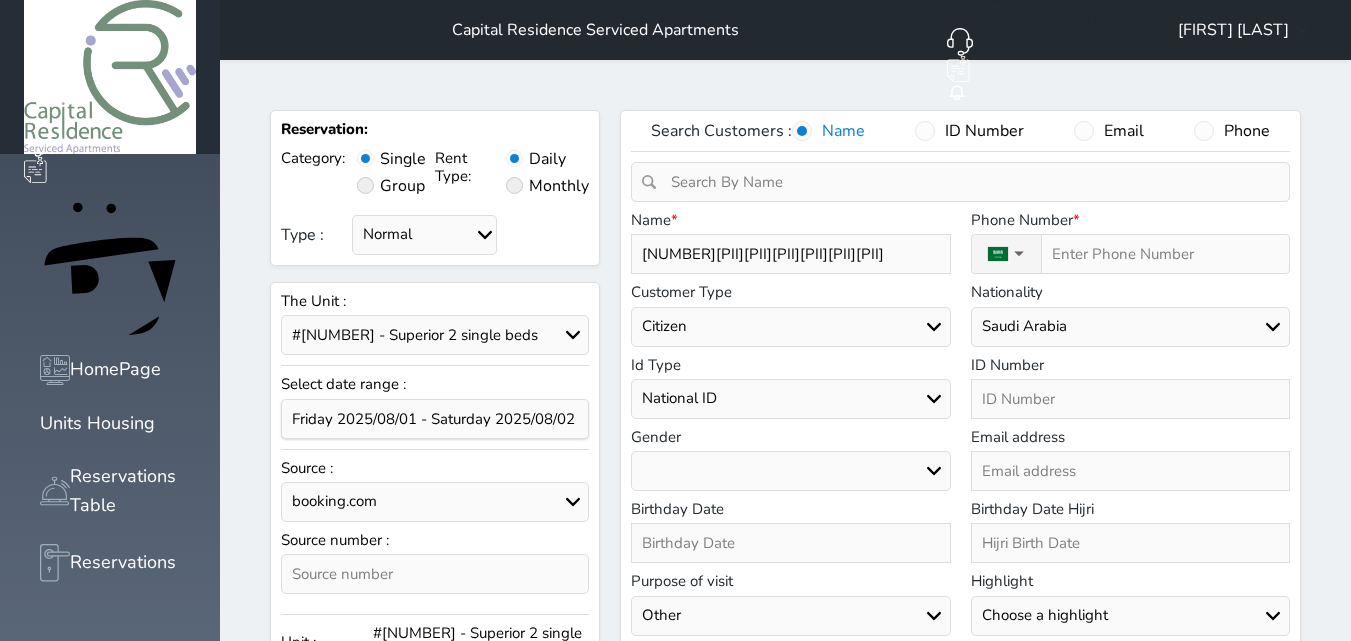 type on "5456665I[PIO[OP[]PR+++" 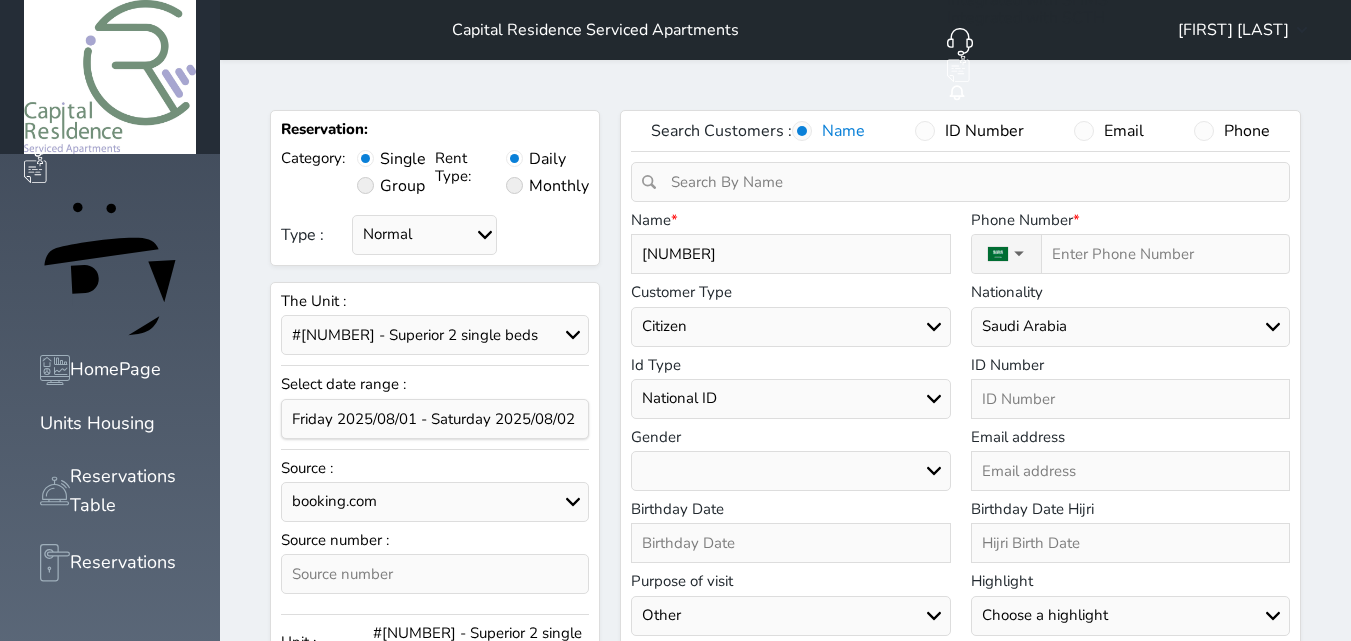 click on "5456665I[PIO[OP[]PR+++" at bounding box center [790, 254] 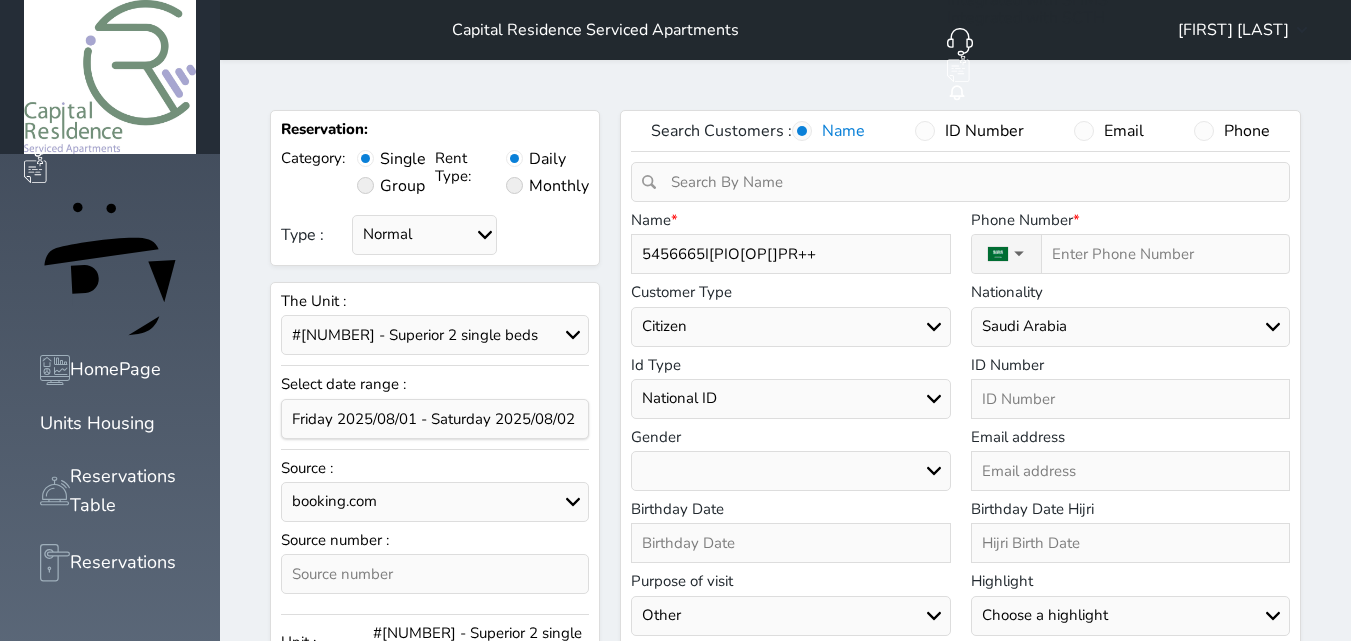 type on "5456665I[PIO[OP[]PR+" 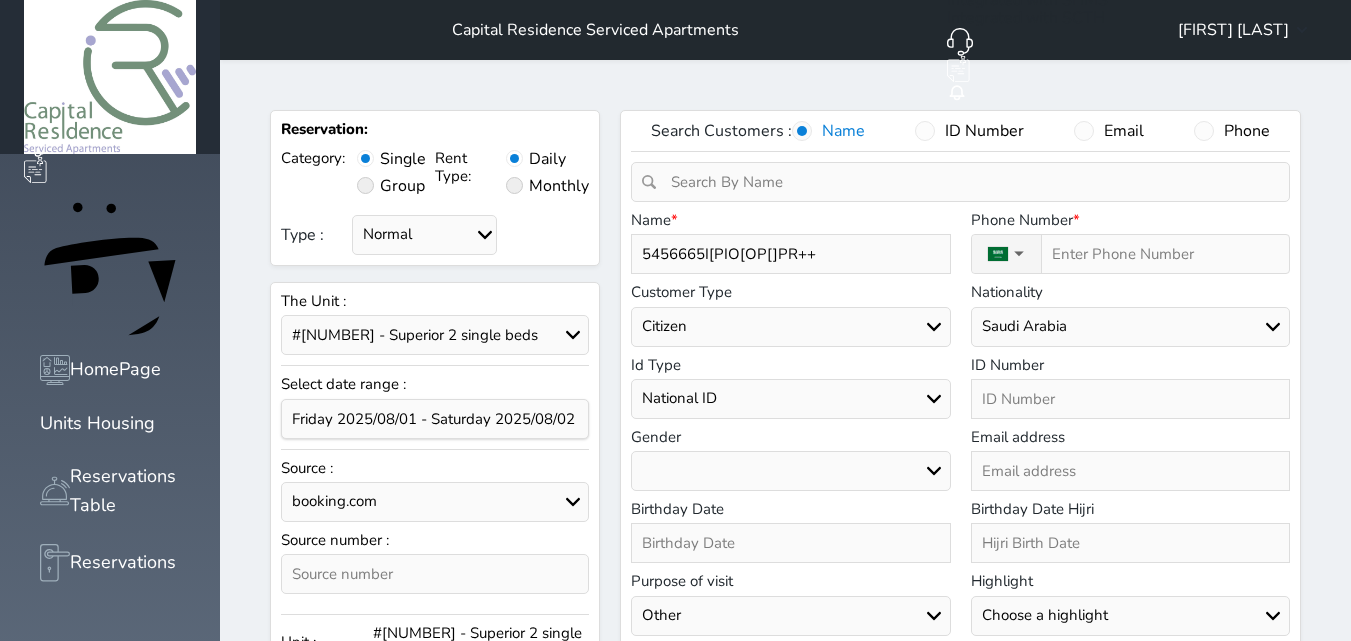 select 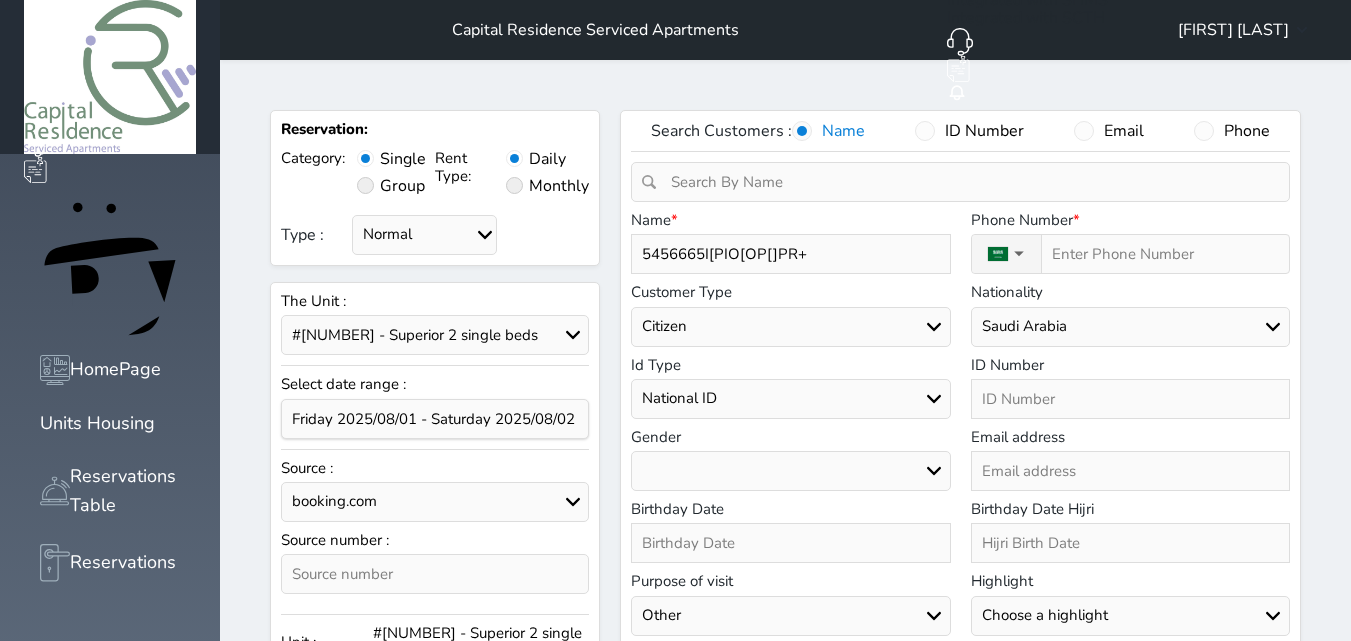 type on "5456665I[PIO[OP[]PR" 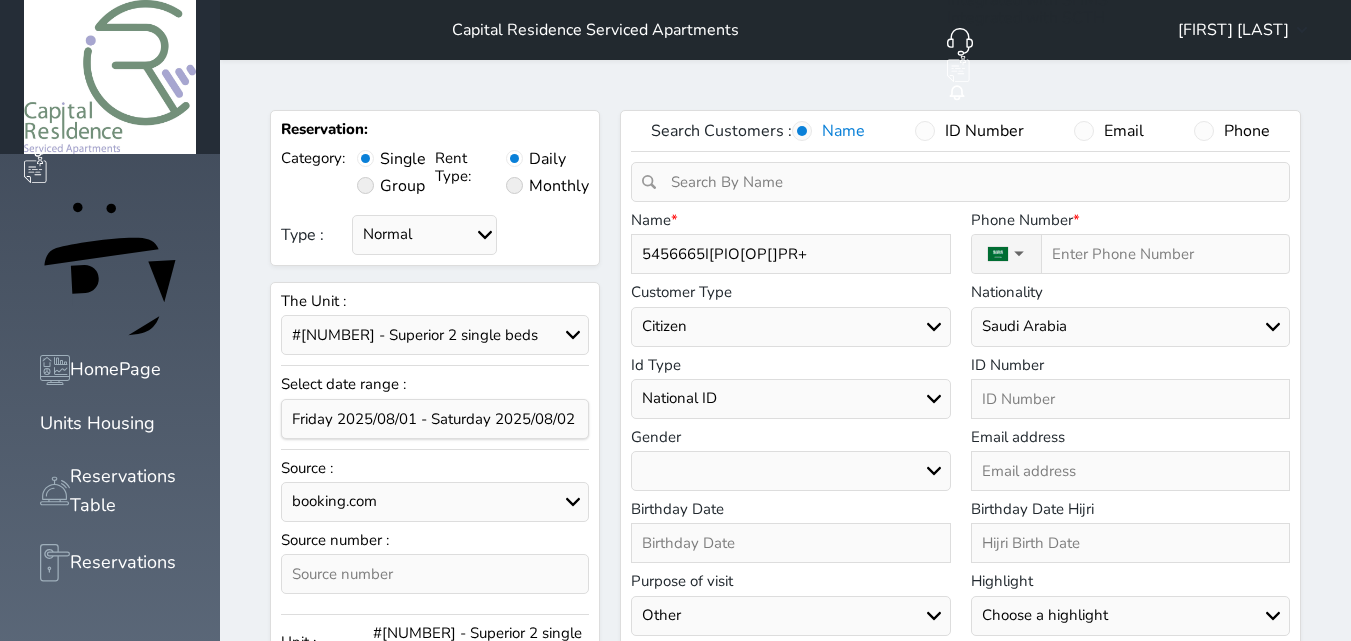 select 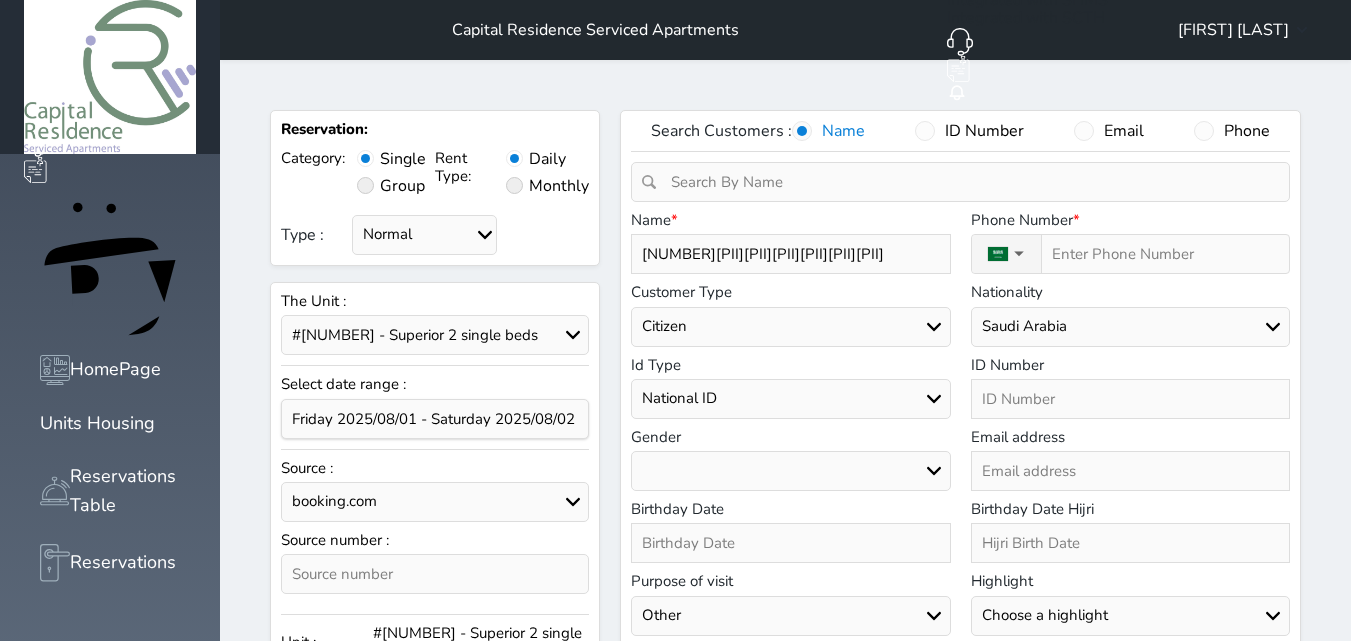 type on "5456665I[PIO[OP[]P" 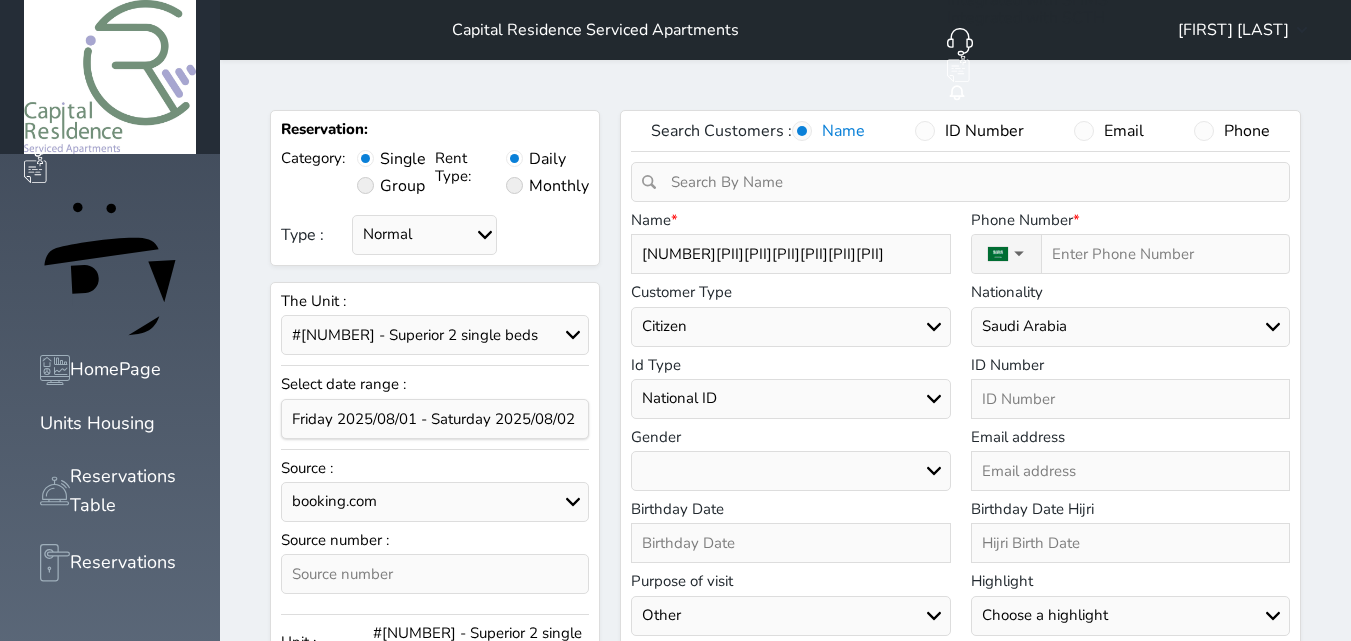 select 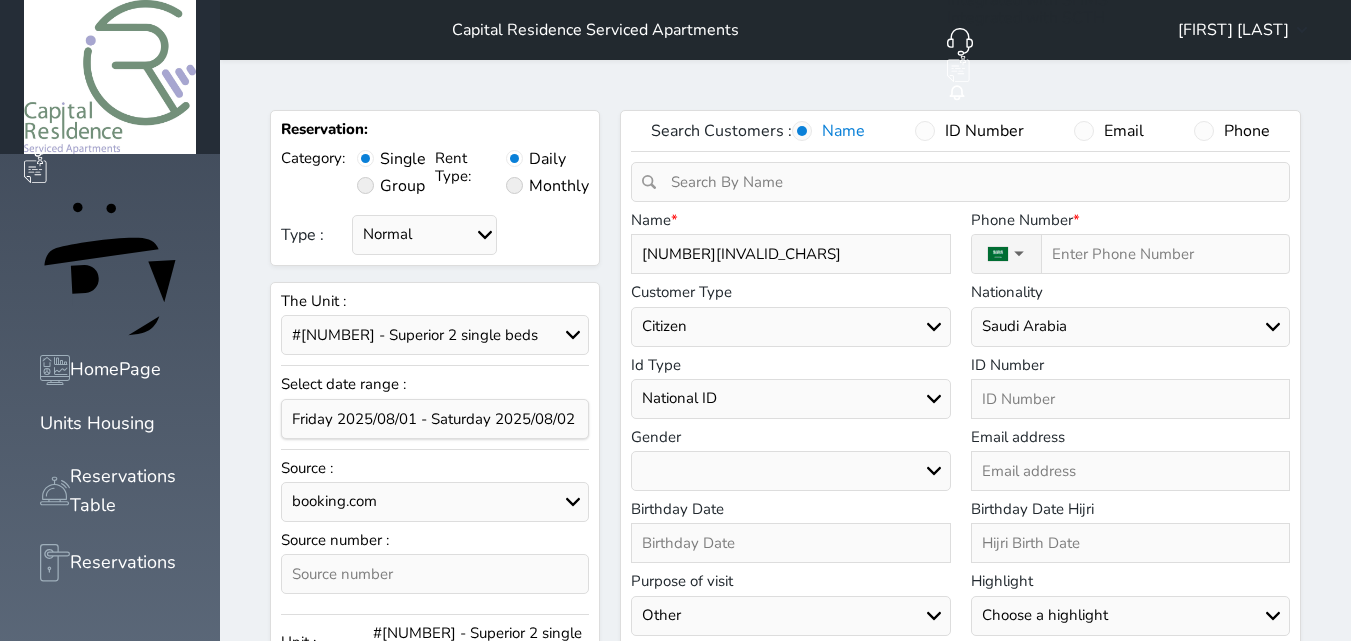 type on "5456665I[PIO[OP[]" 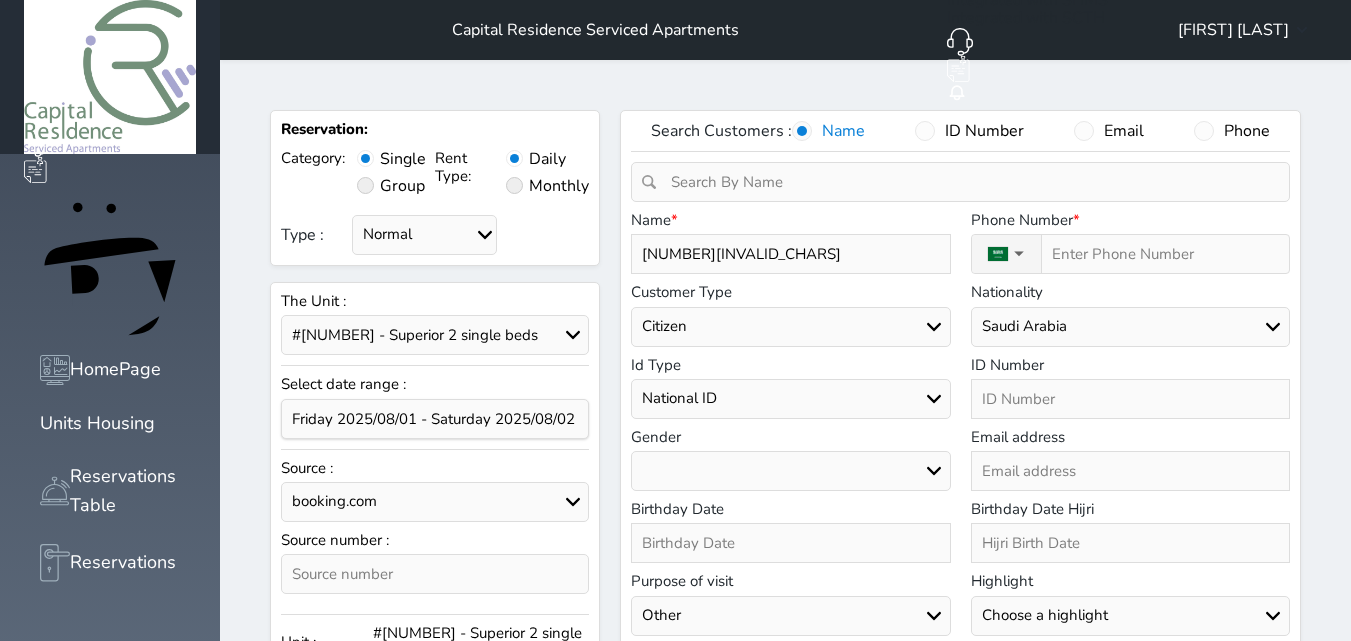 select 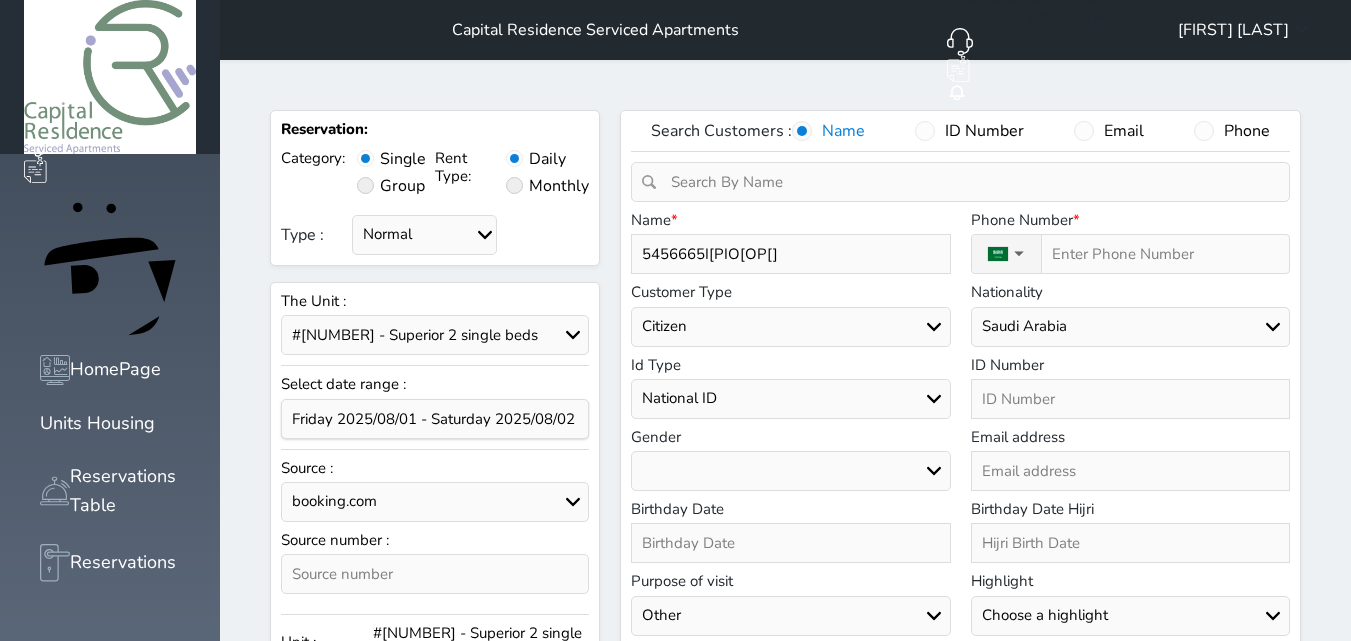 type on "5456665I[PIO[OP[" 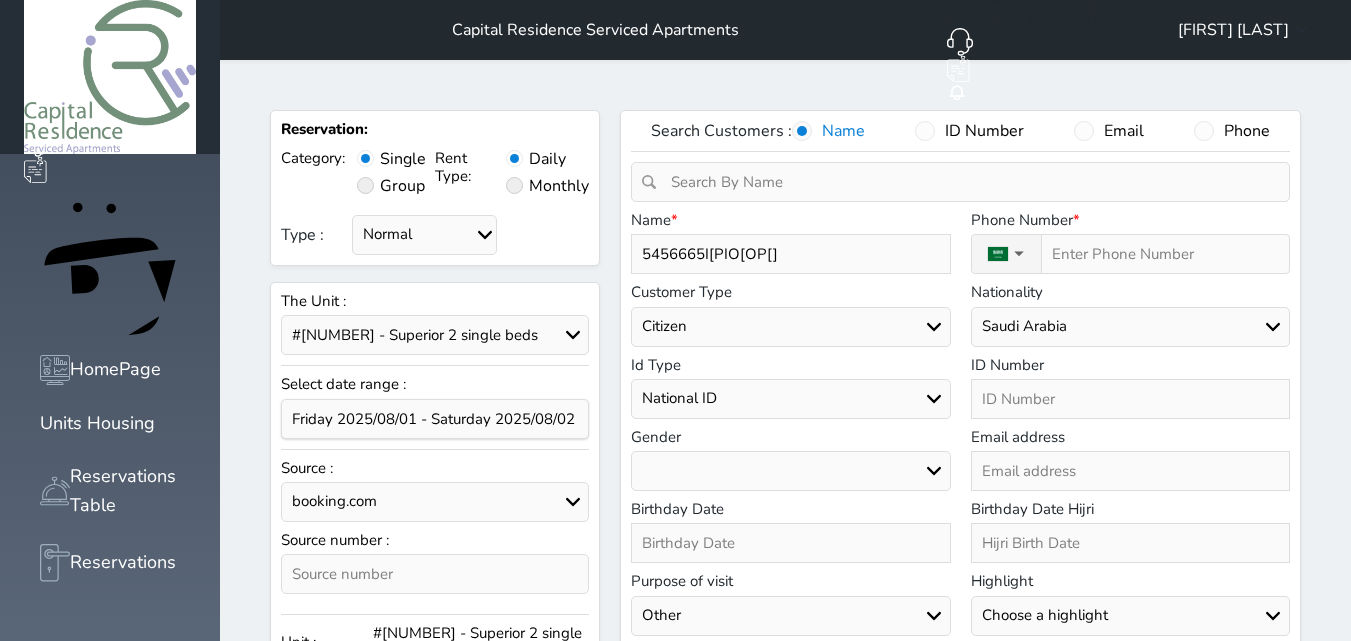 select 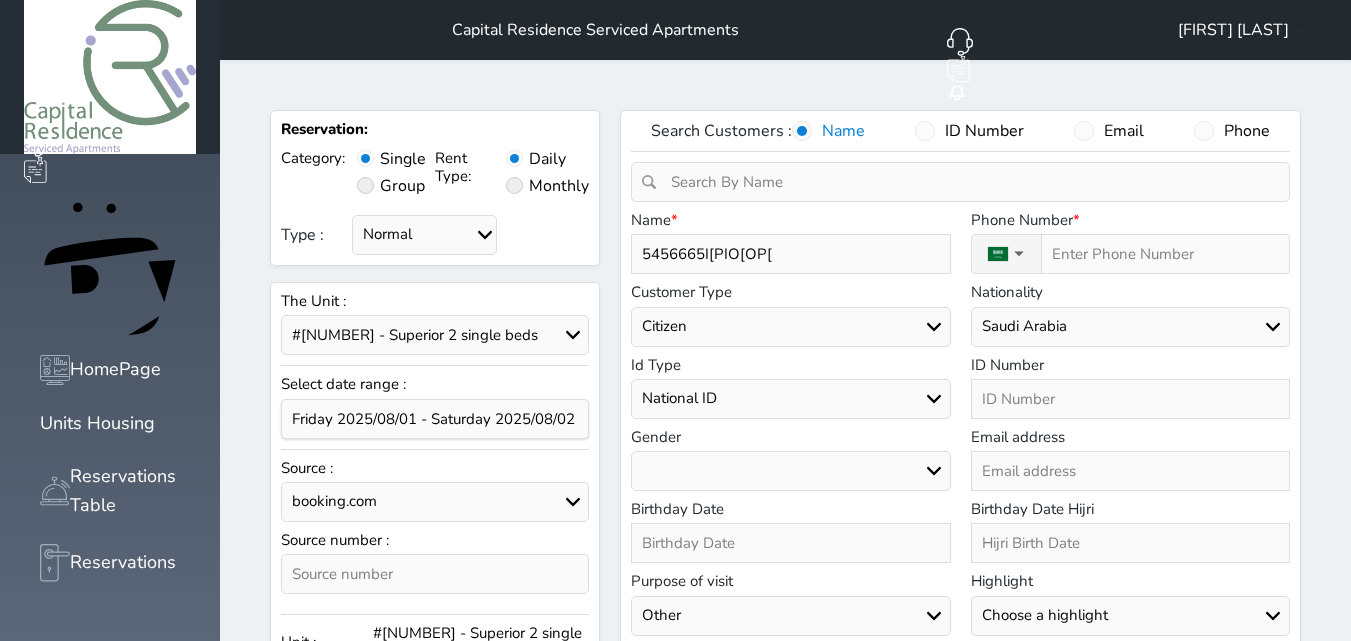 type on "5456665I[PIO[OP" 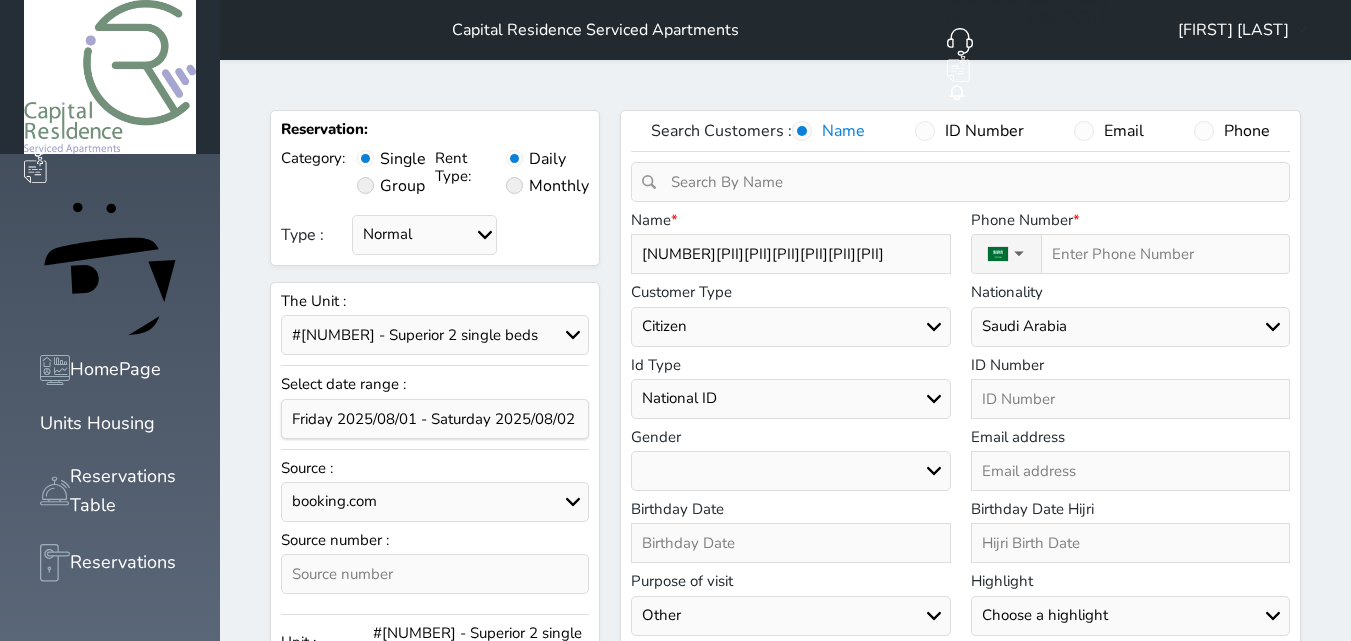 type on "5456665I[PIO[O" 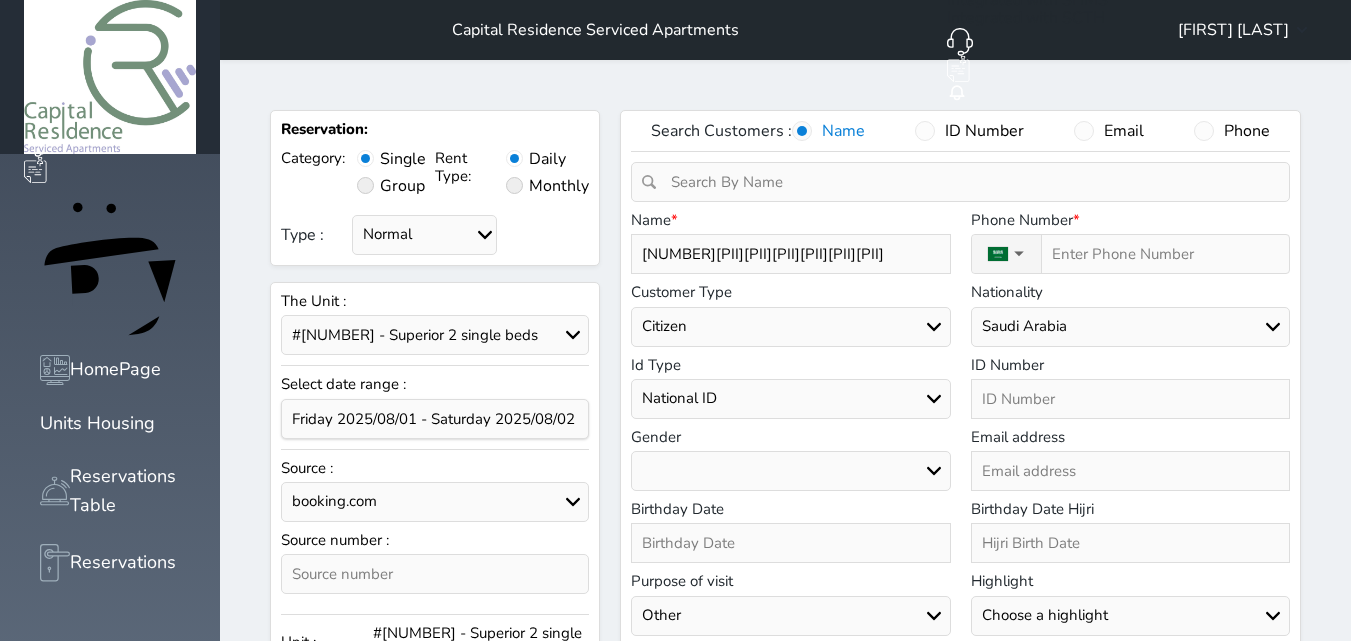 select 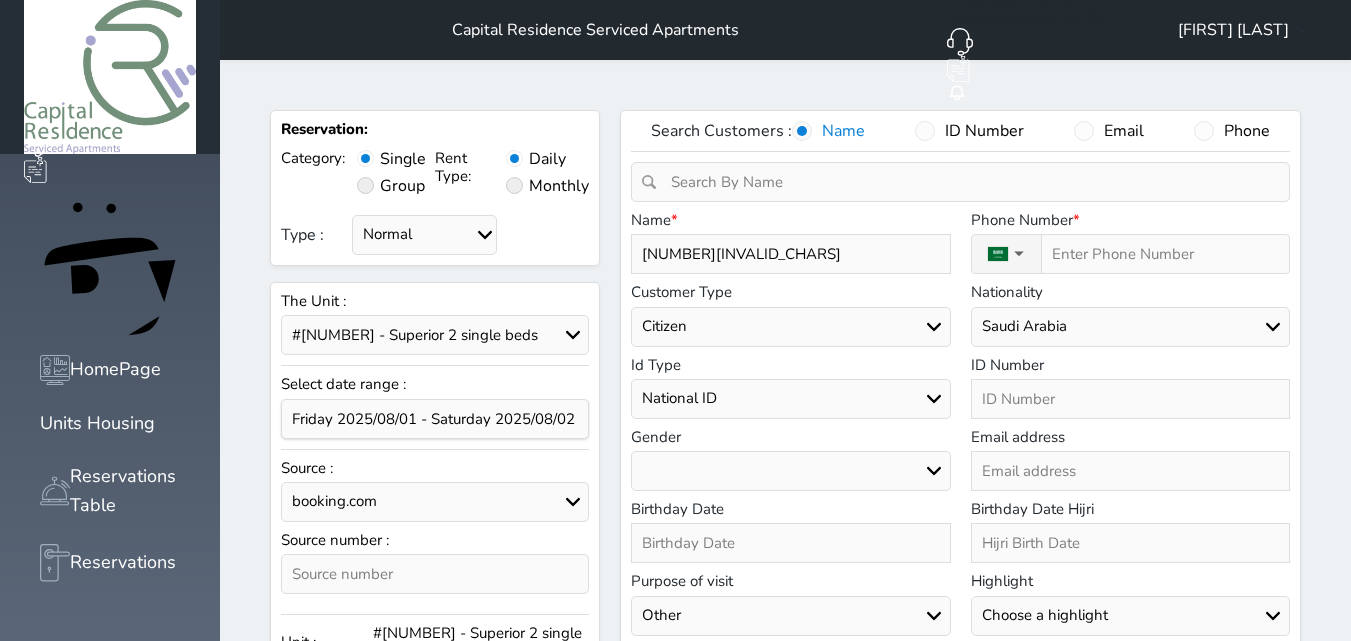 type 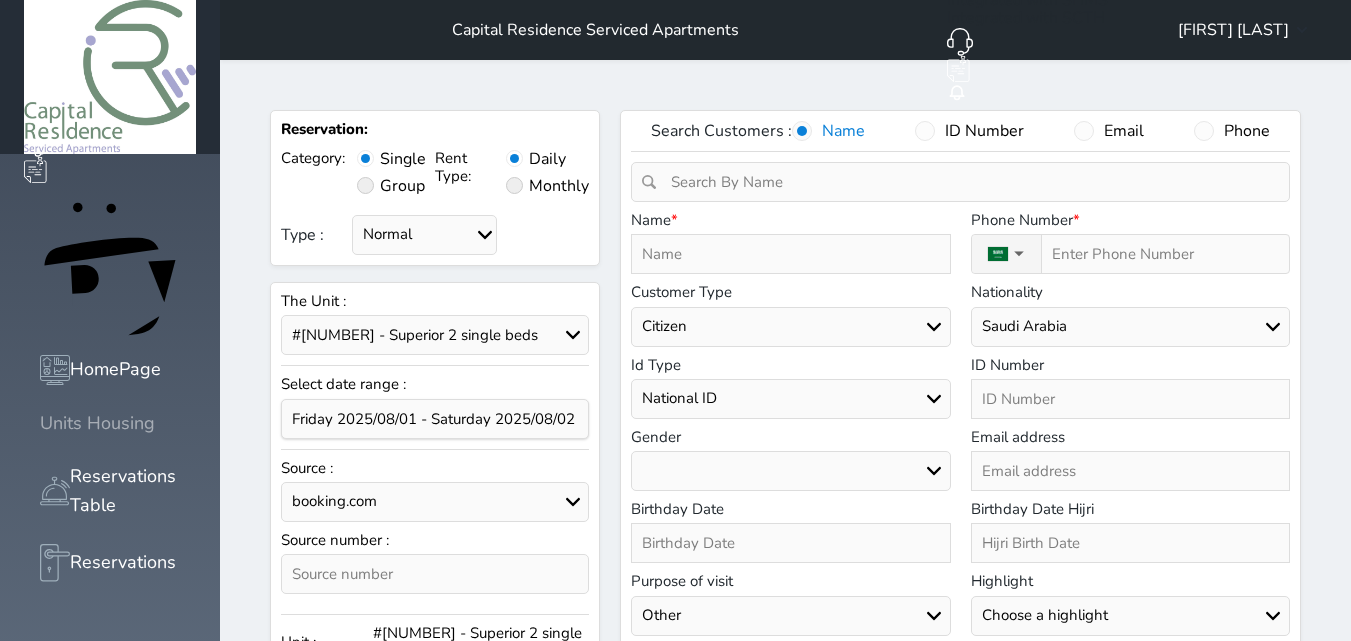 click 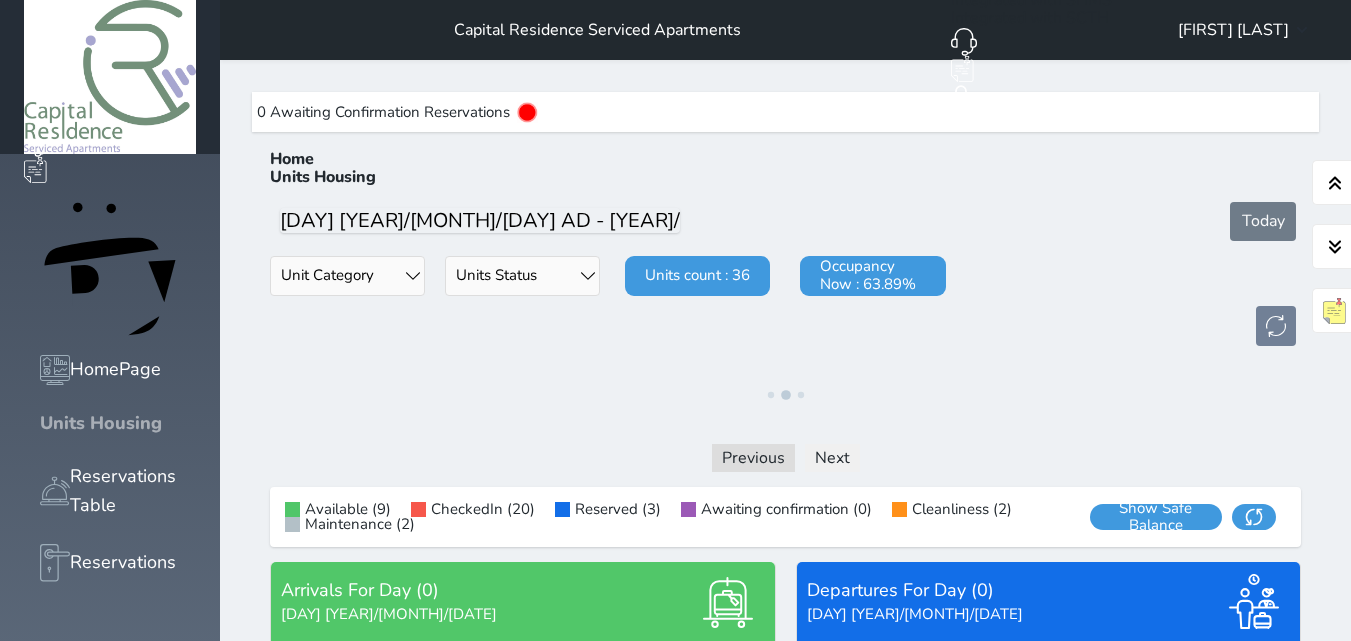 click 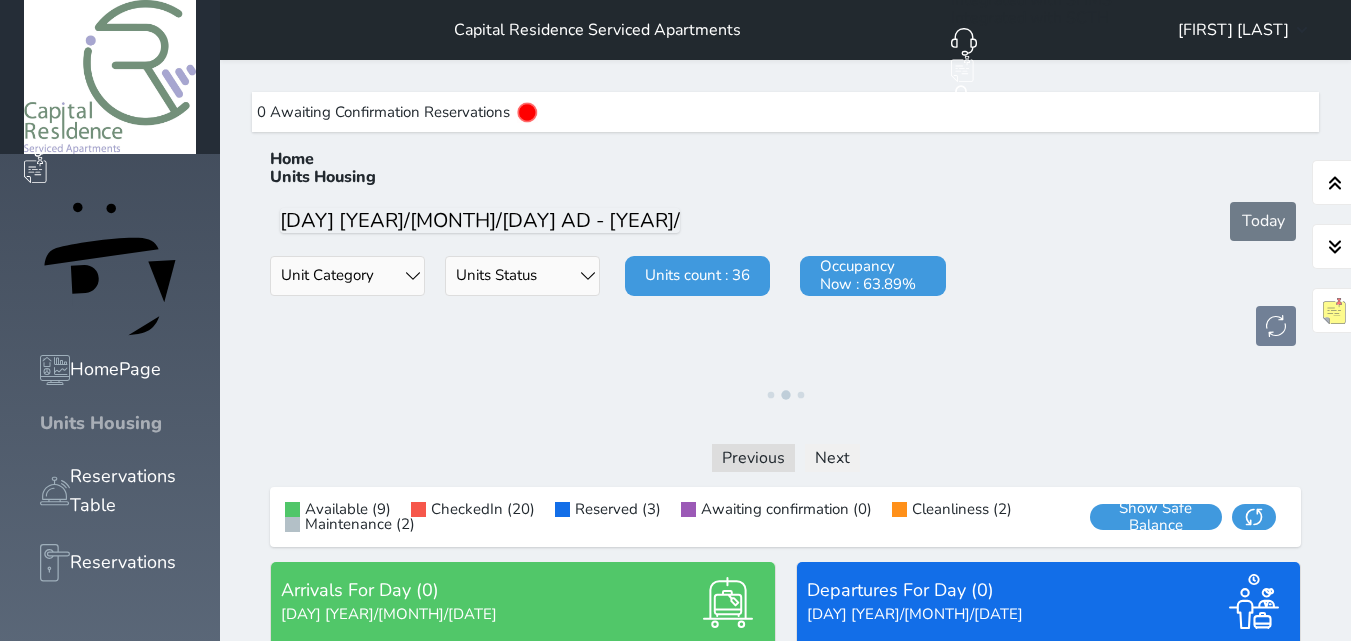 click 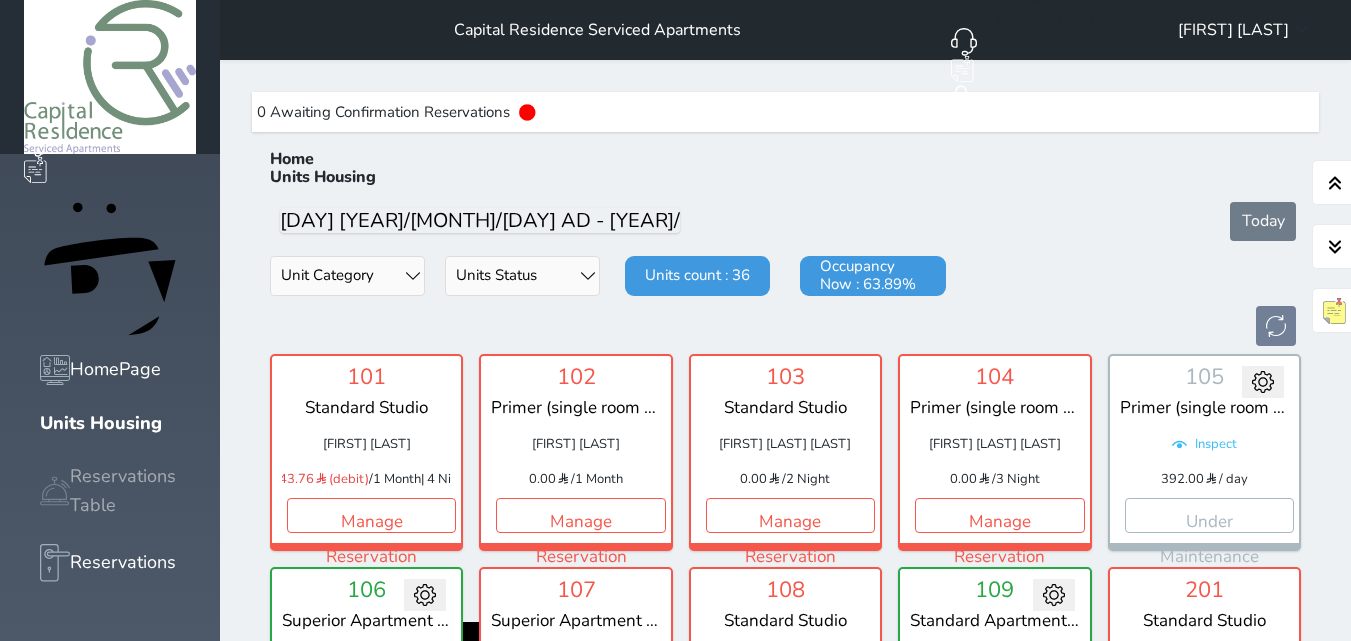 scroll, scrollTop: 60, scrollLeft: 0, axis: vertical 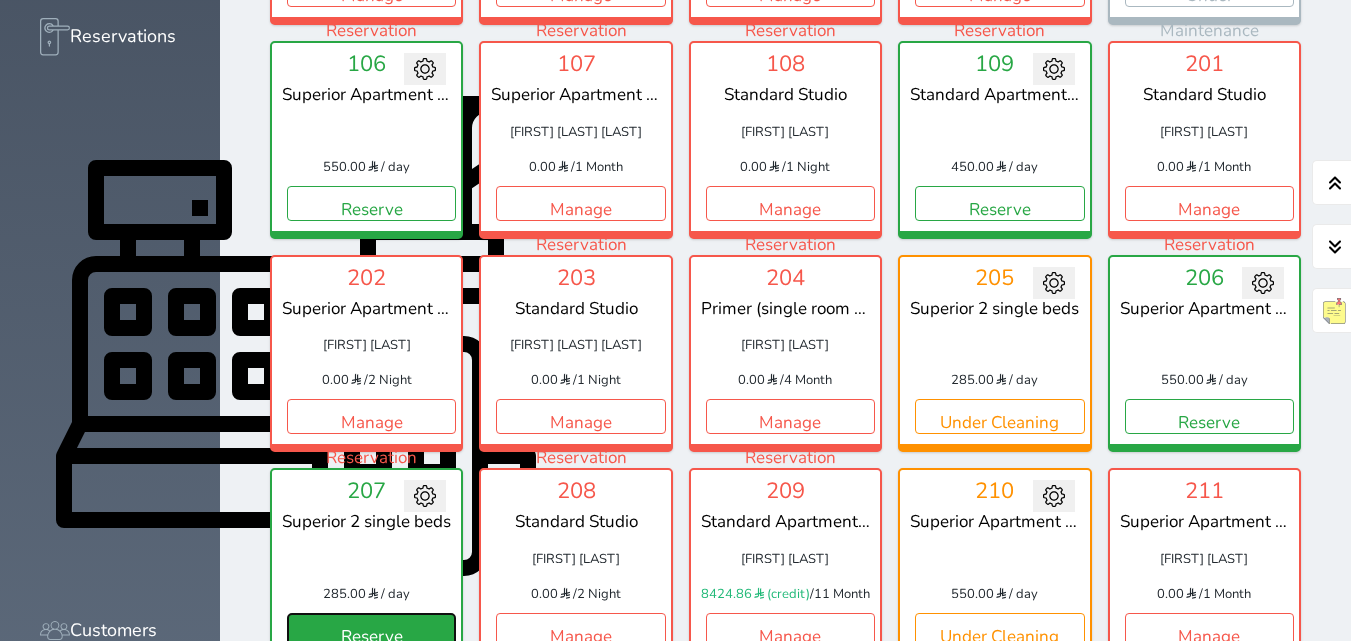 click on "Reserve" at bounding box center (371, 630) 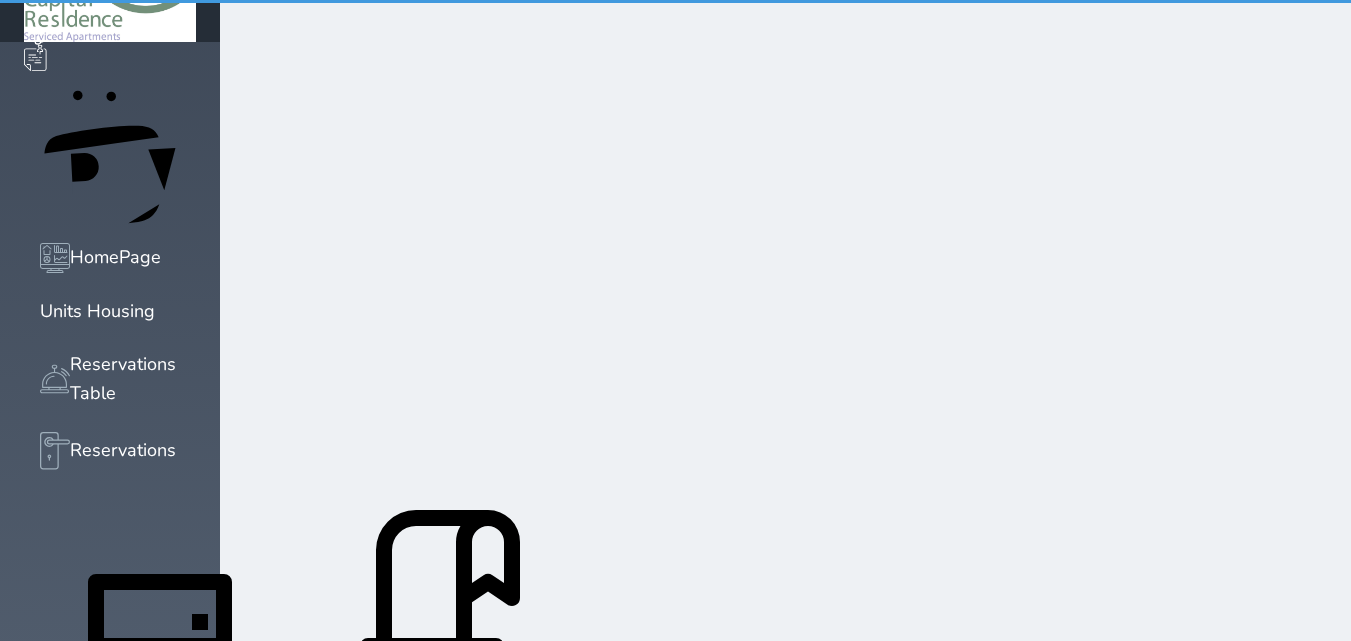 scroll, scrollTop: 0, scrollLeft: 0, axis: both 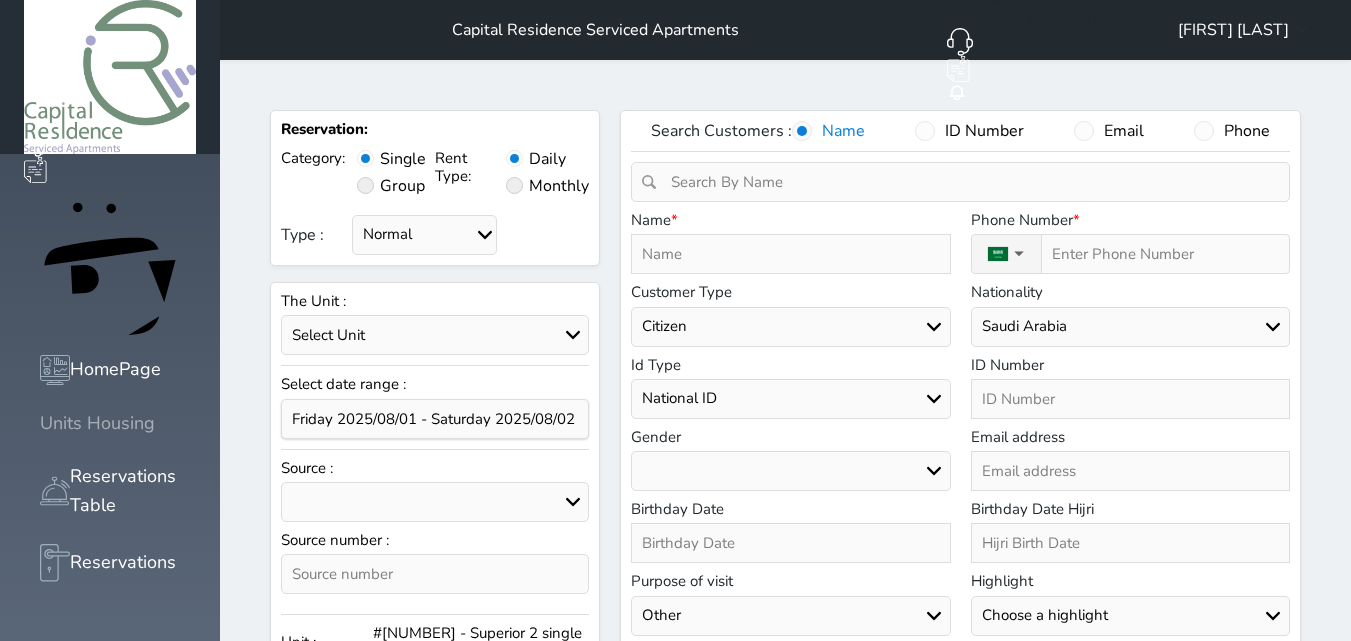 click 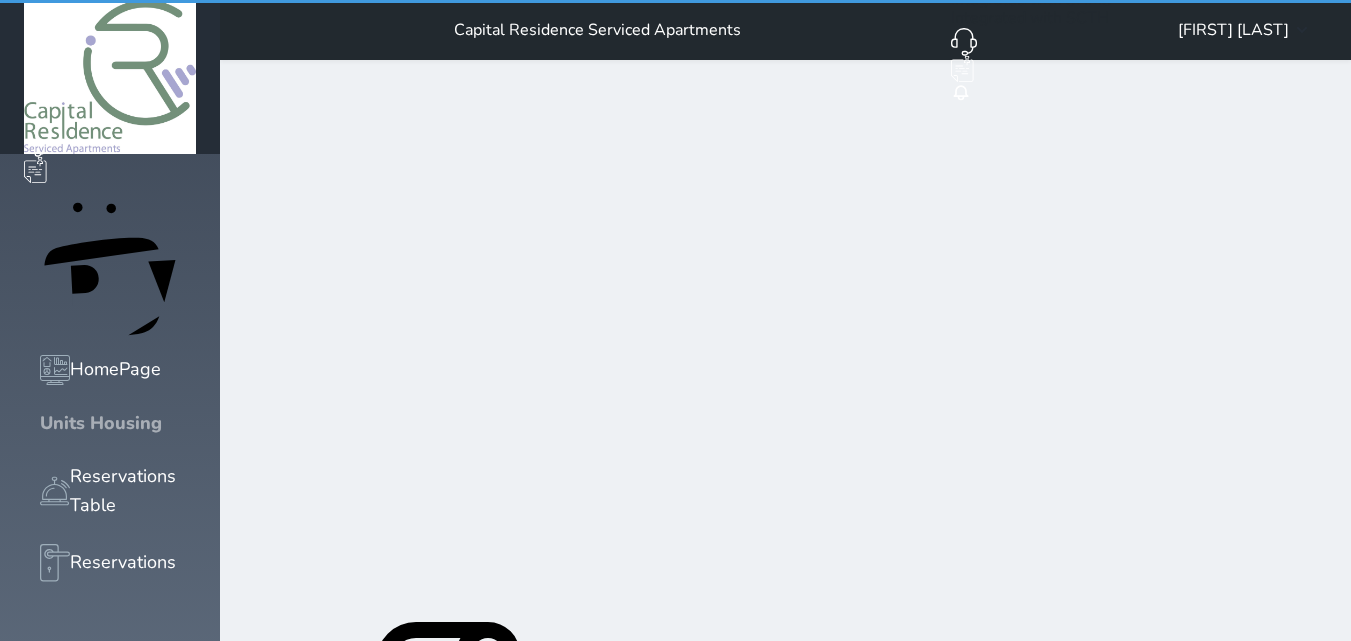 click 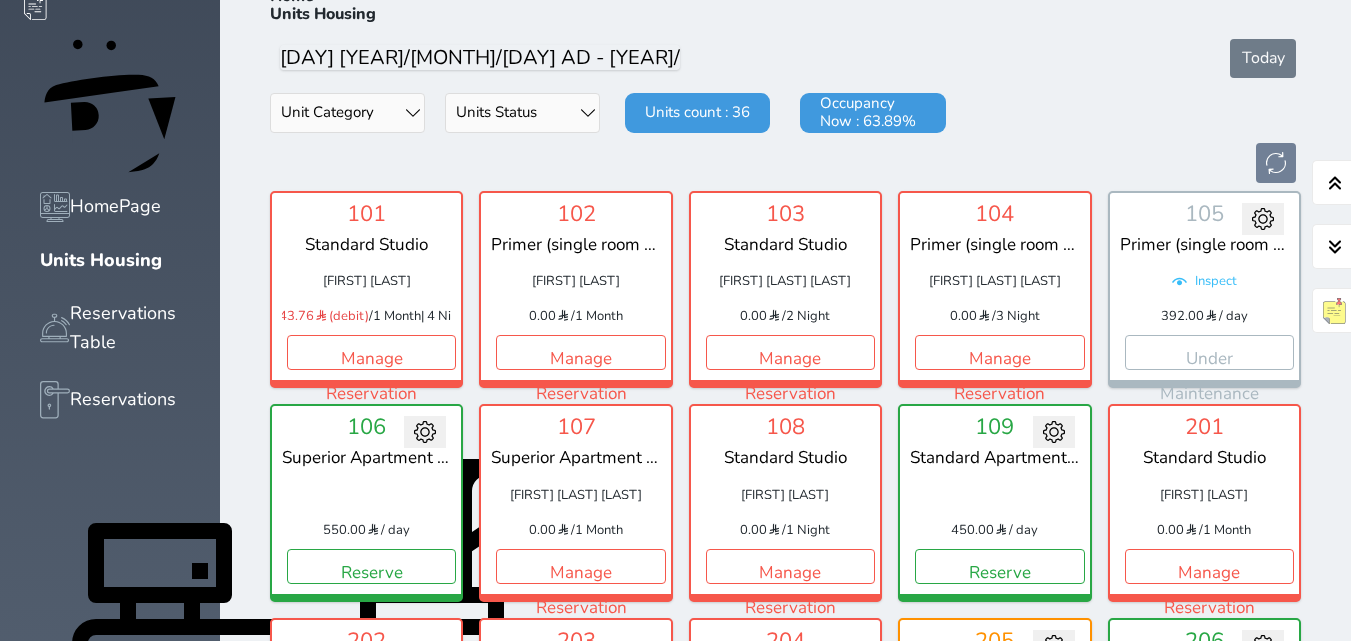 scroll, scrollTop: 360, scrollLeft: 0, axis: vertical 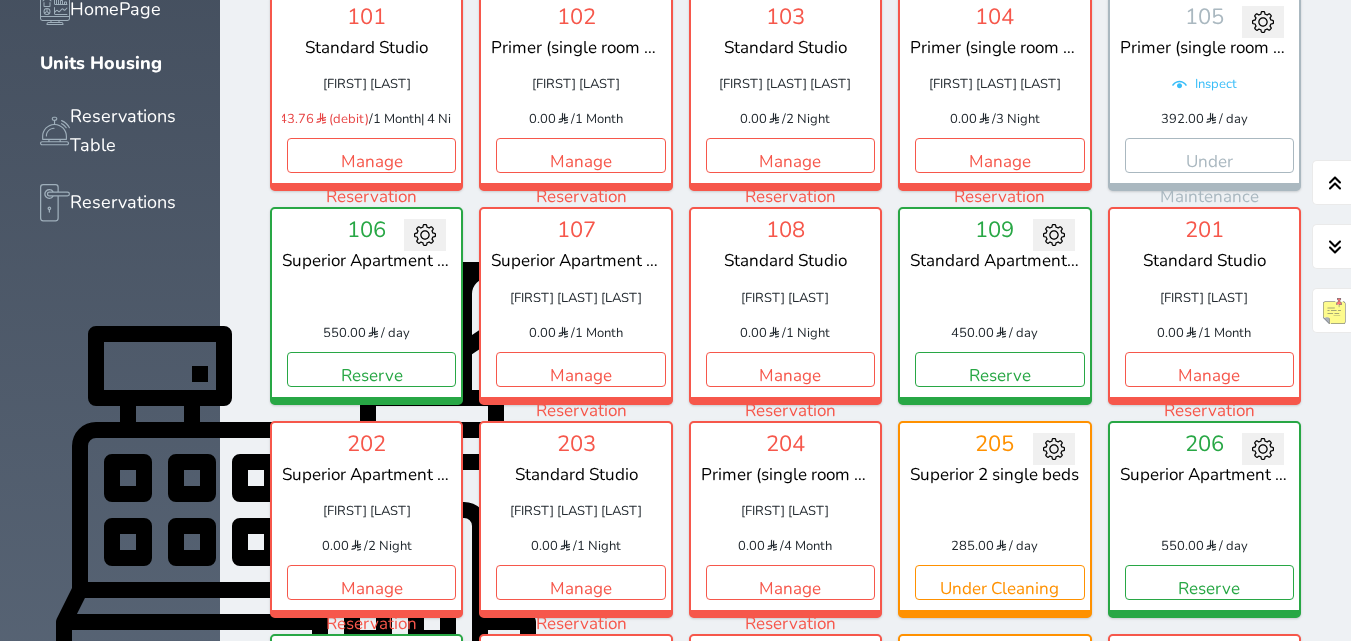 click on "Reserve" at bounding box center [371, 796] 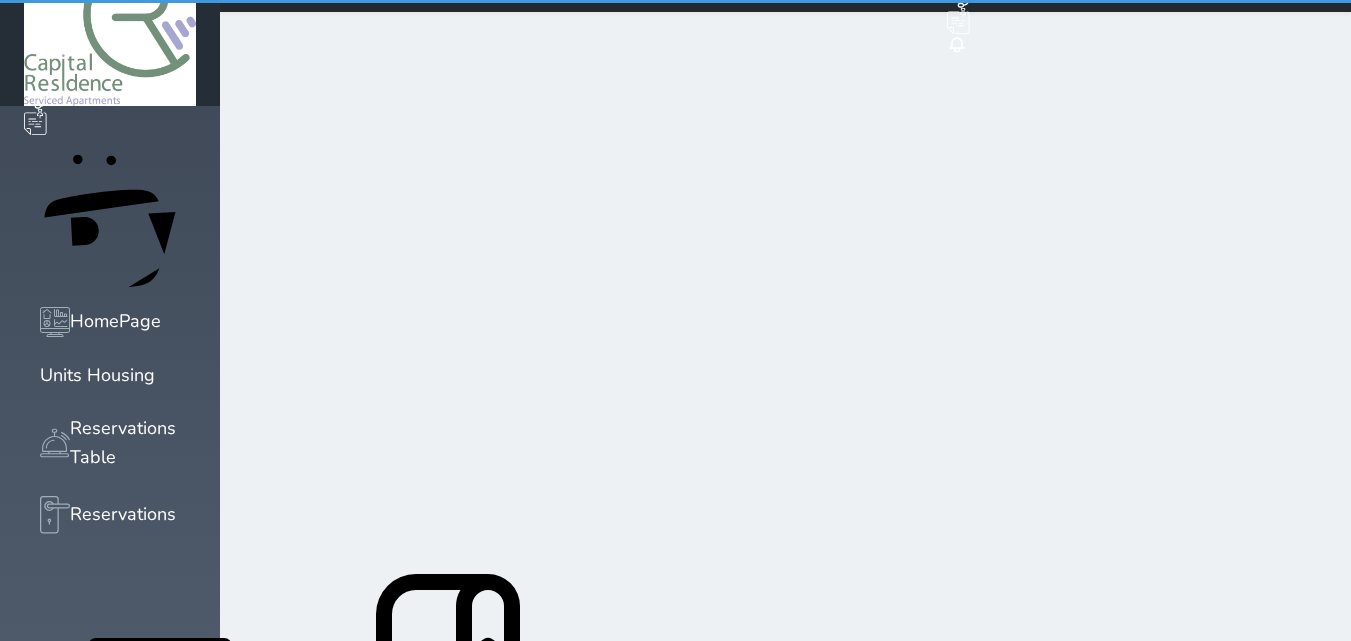 scroll, scrollTop: 0, scrollLeft: 0, axis: both 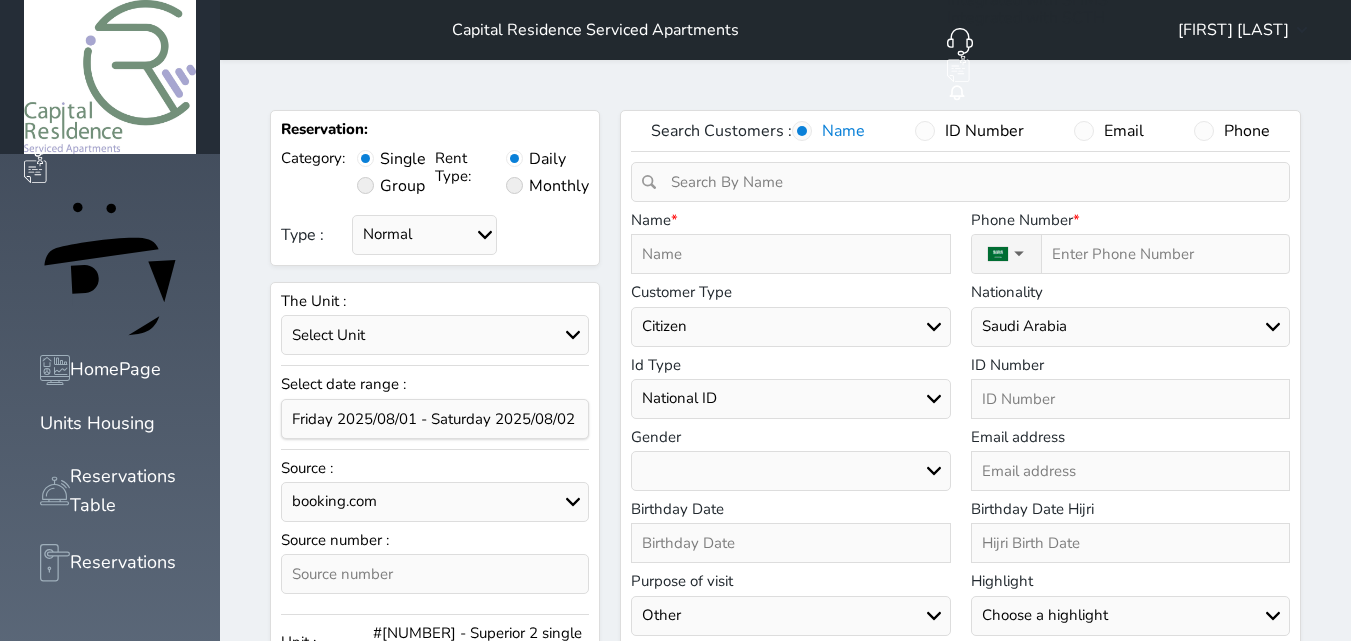 click at bounding box center (790, 254) 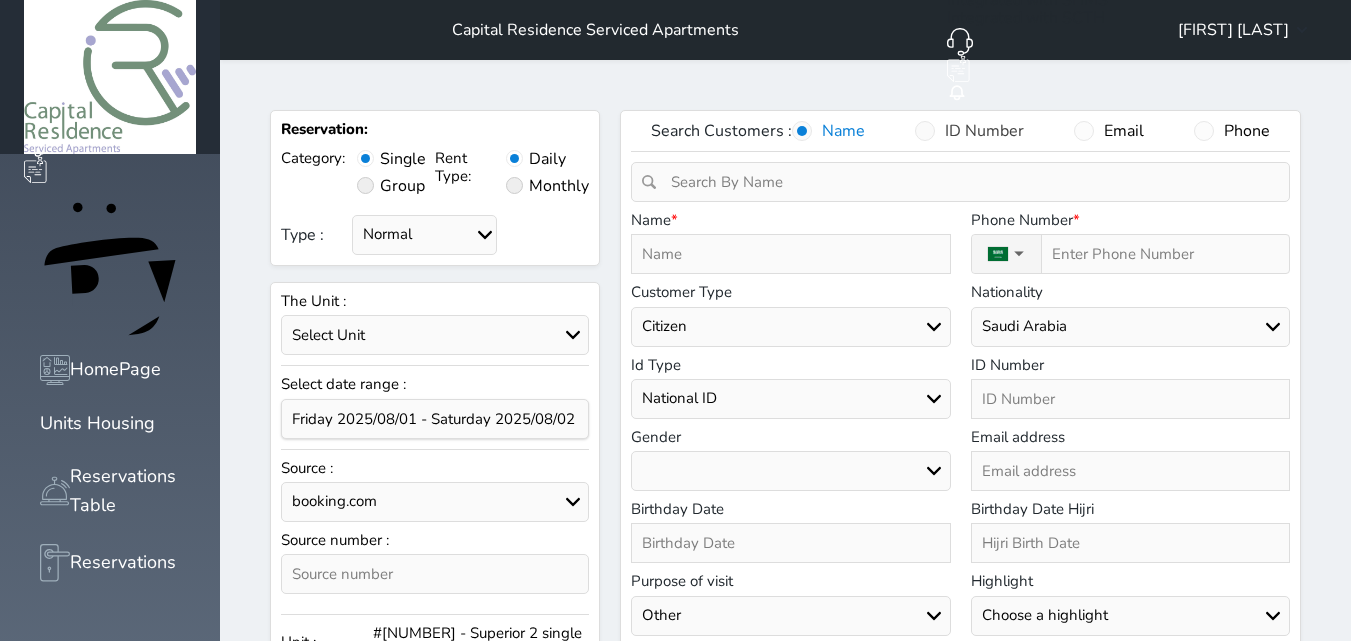 click at bounding box center [925, 131] 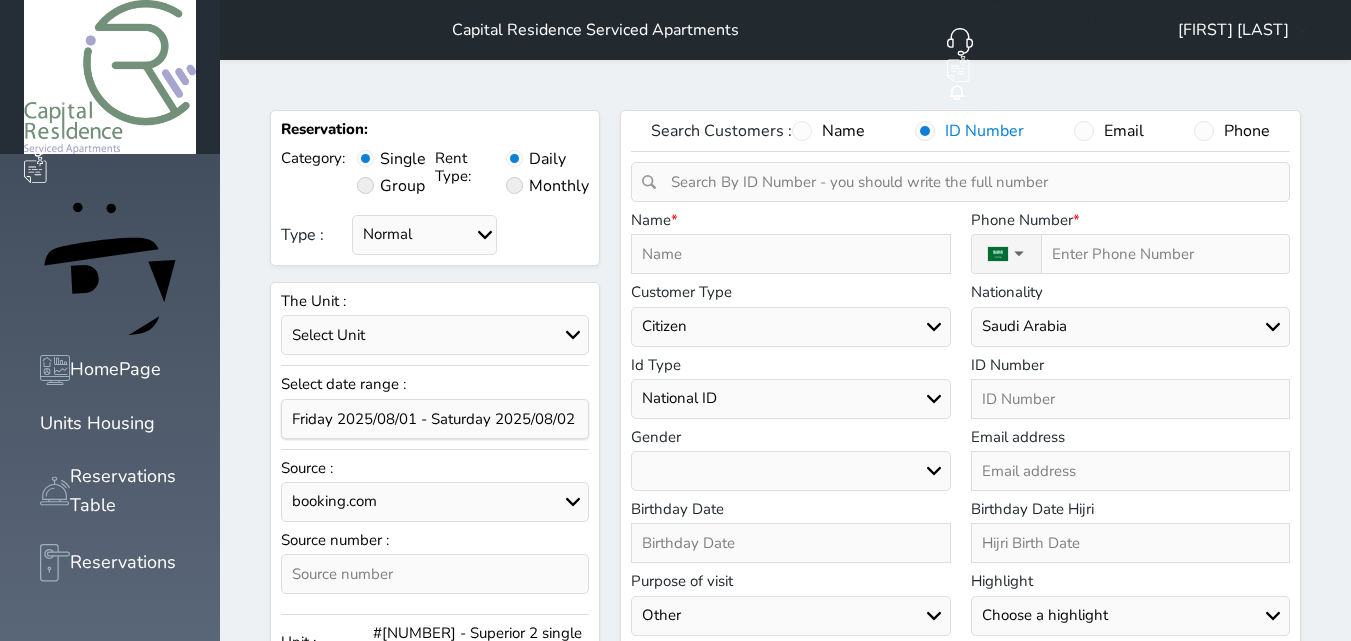 click at bounding box center (967, 182) 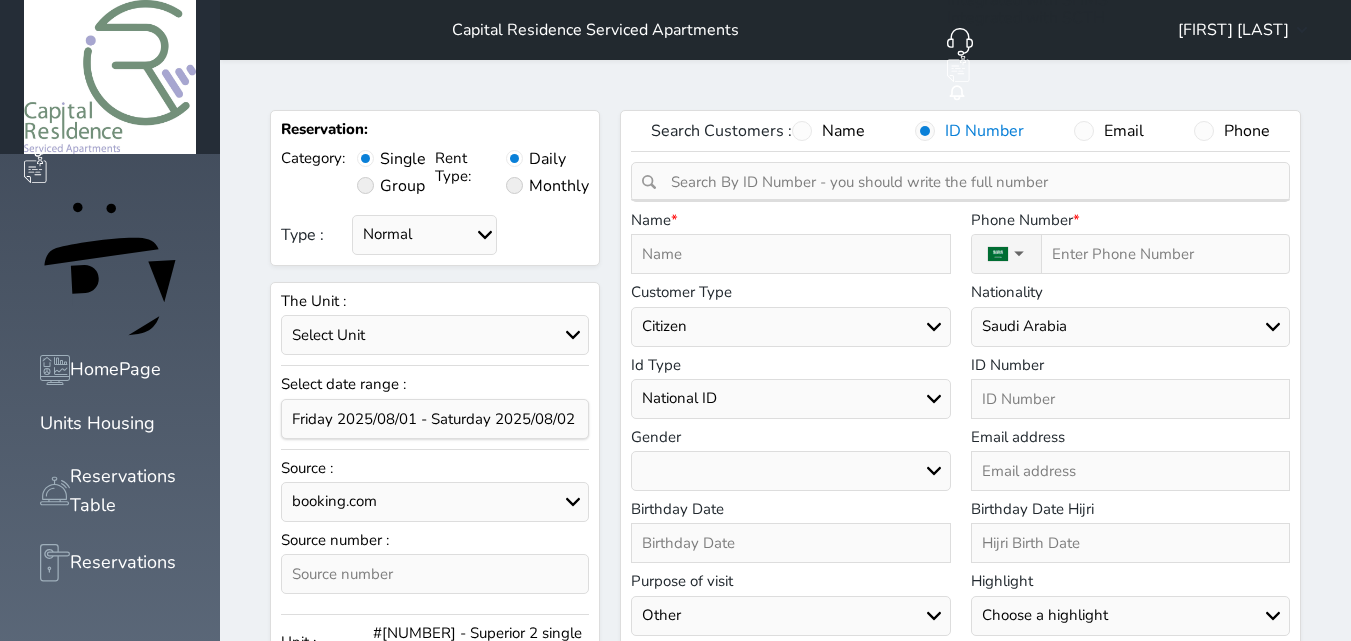 click at bounding box center [790, 254] 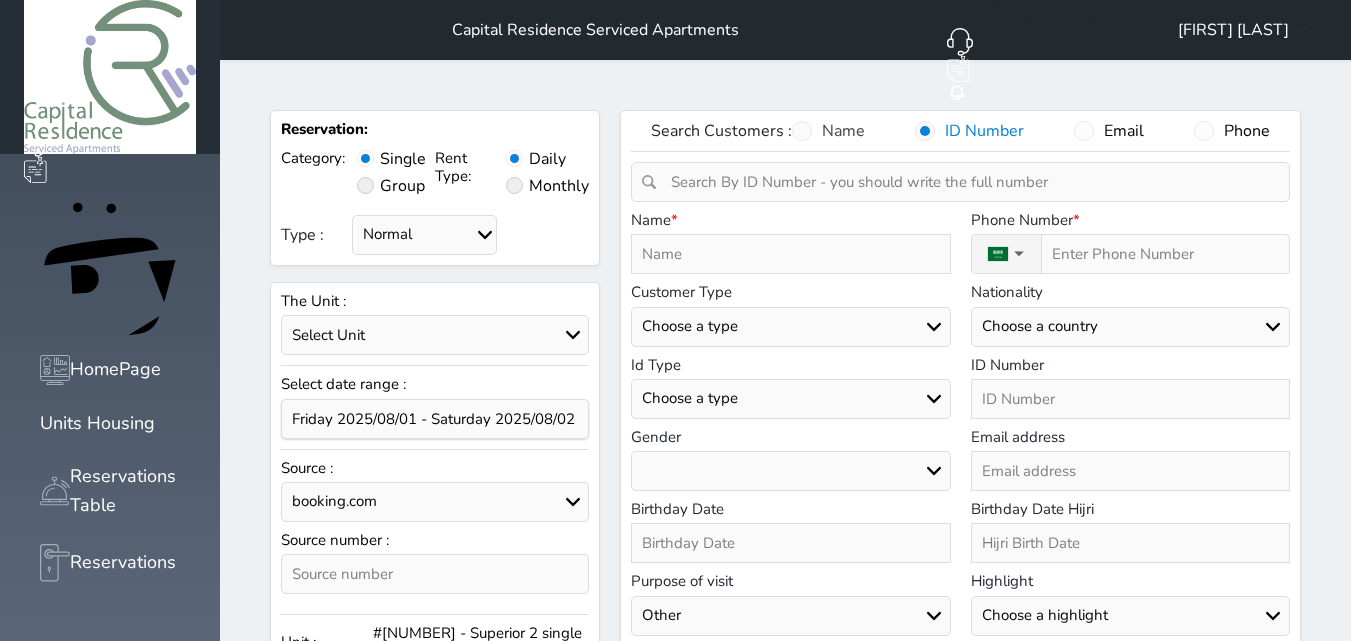 click at bounding box center [802, 131] 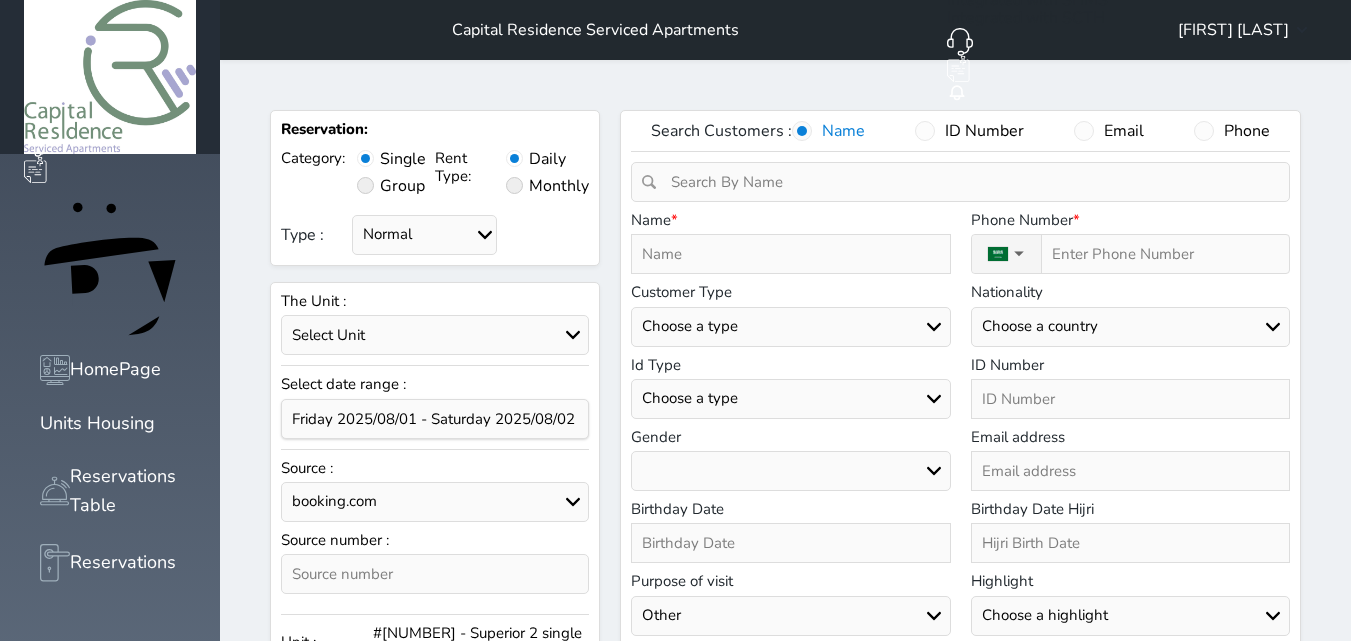 click at bounding box center (790, 254) 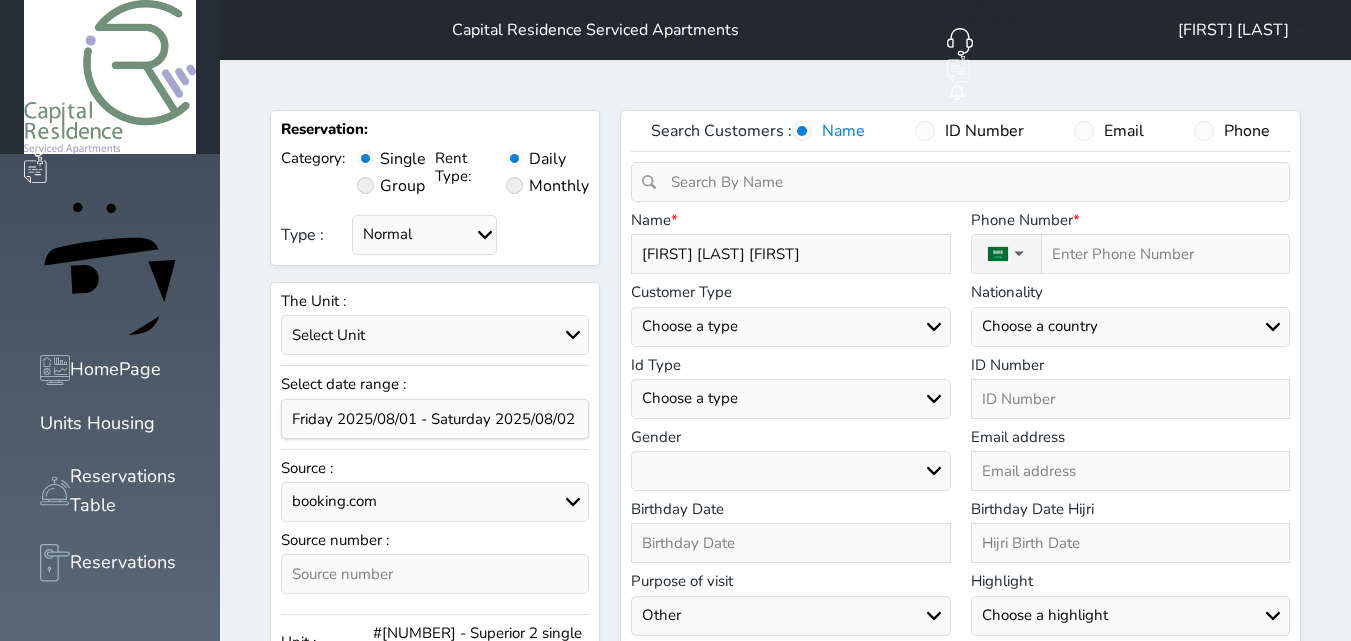 click on "Choose a type   Citizen Gulf Citizen Visitor Resident" at bounding box center (790, 327) 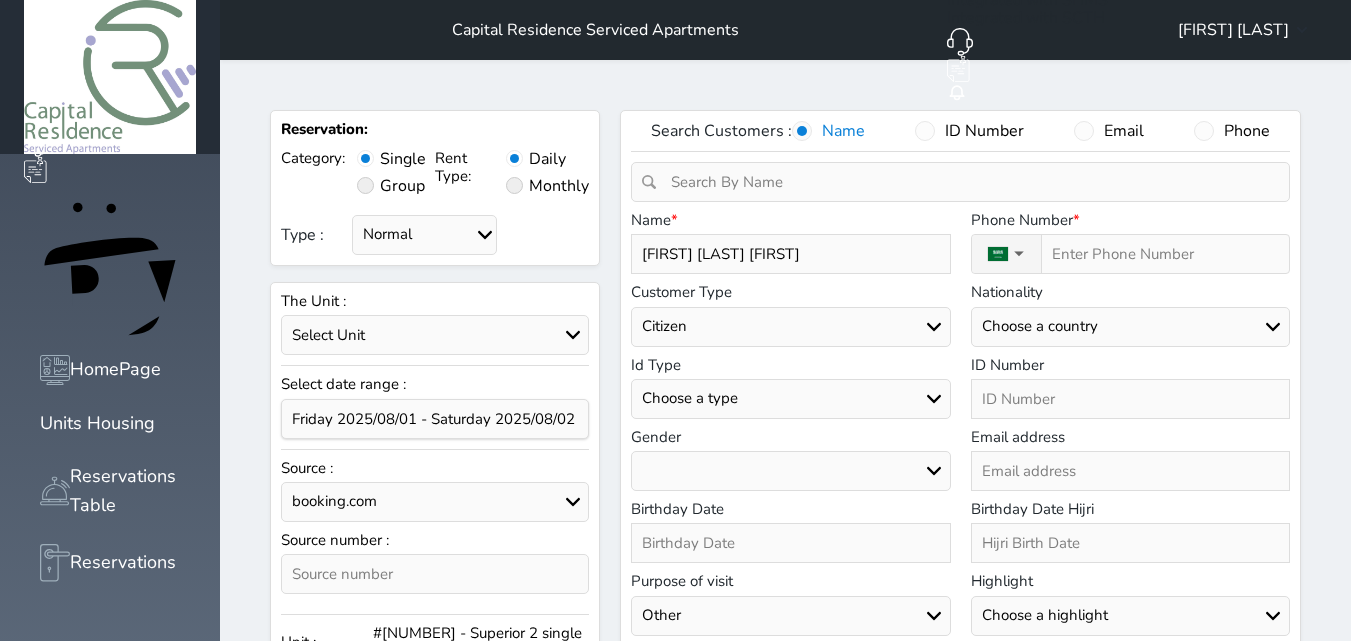 click on "Choose a type   Citizen Gulf Citizen Visitor Resident" at bounding box center [790, 327] 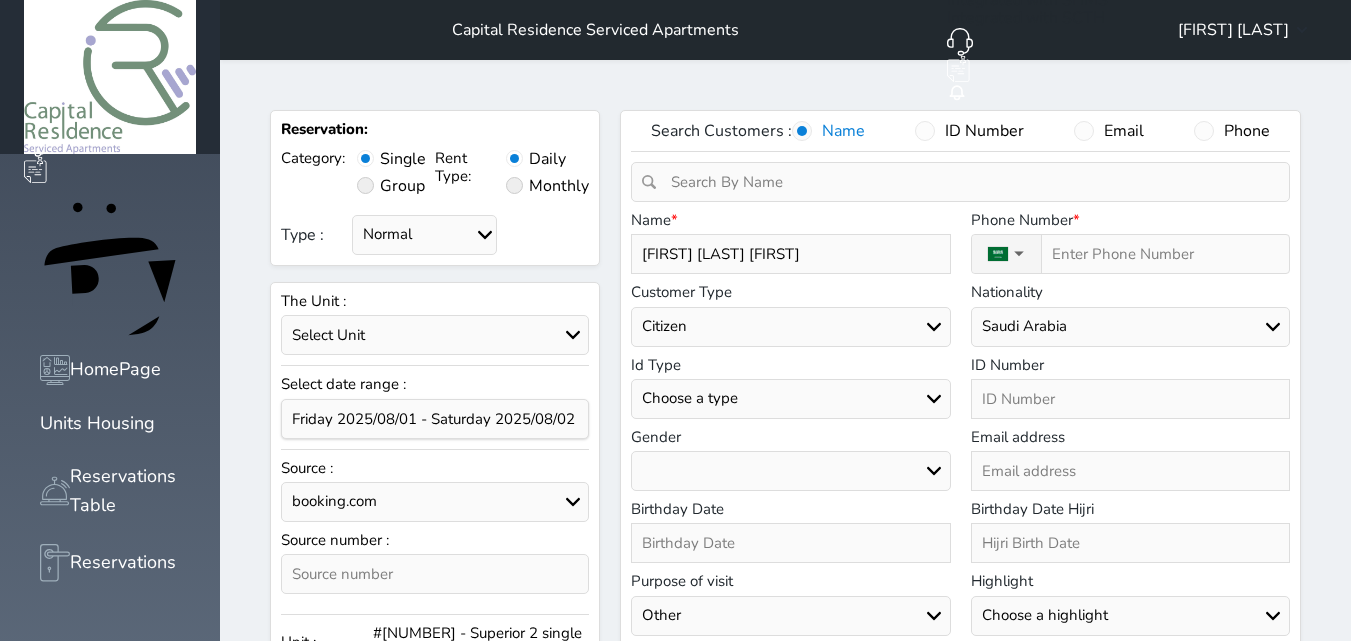 click on "Male   Female" at bounding box center (790, 471) 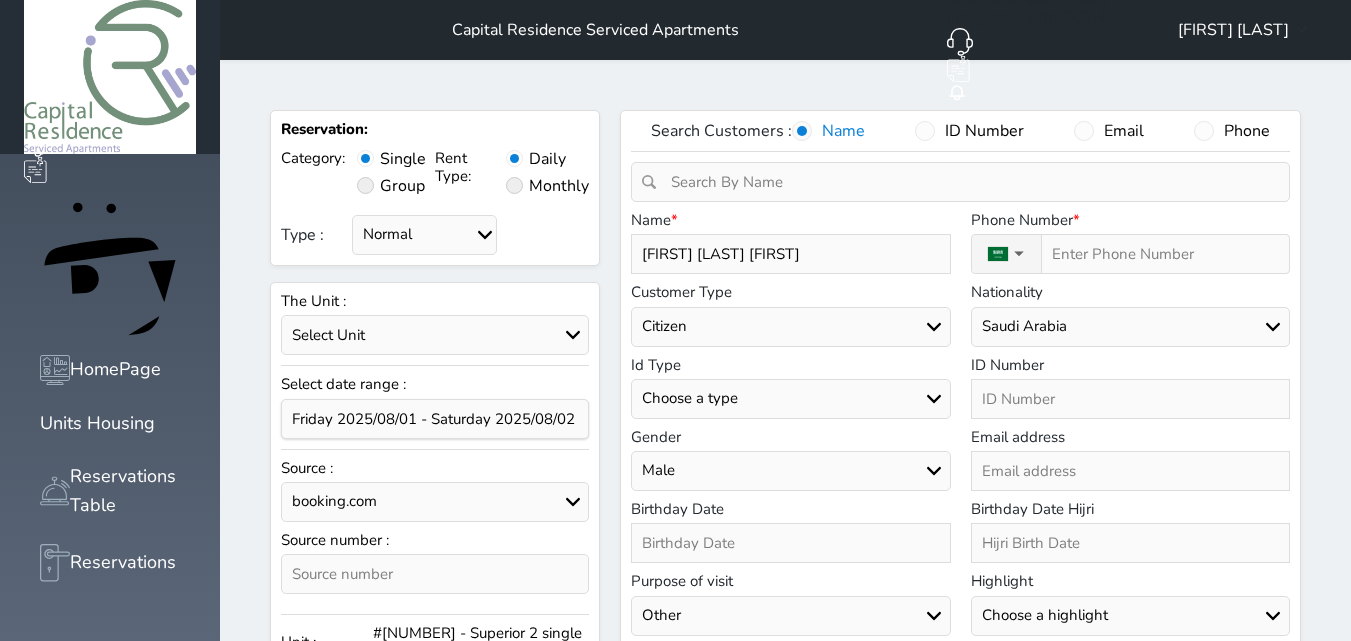 click on "Male   Female" at bounding box center (790, 471) 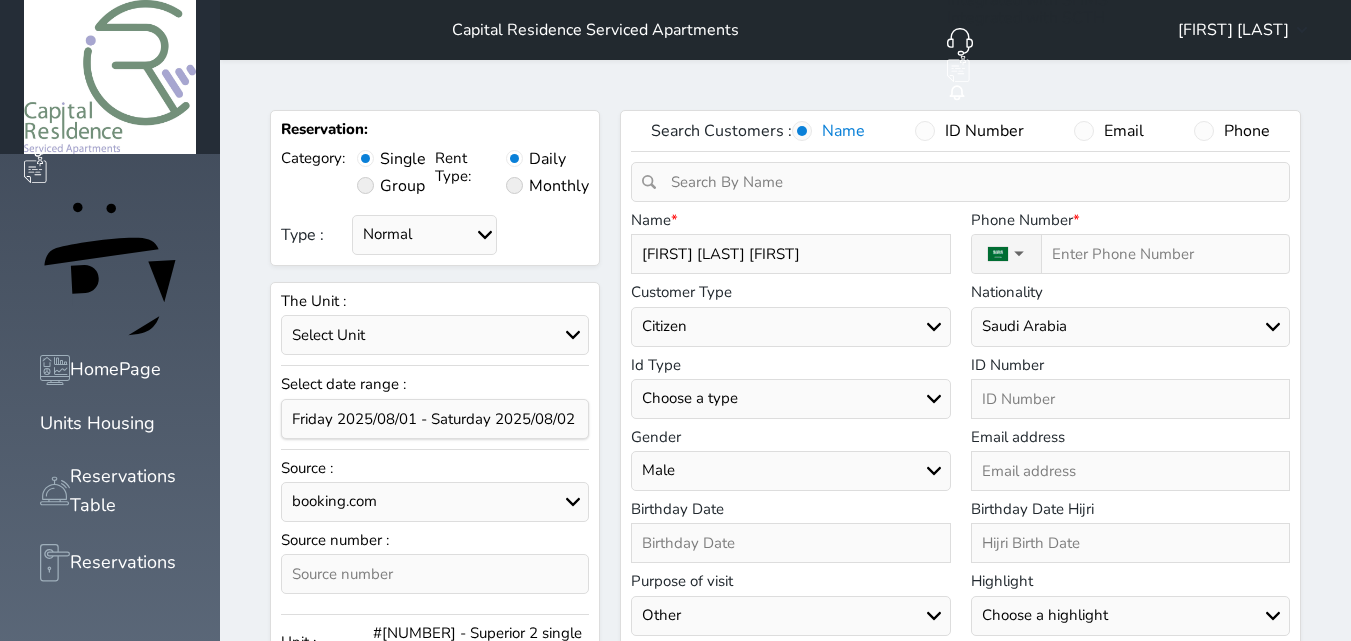 click at bounding box center (790, 543) 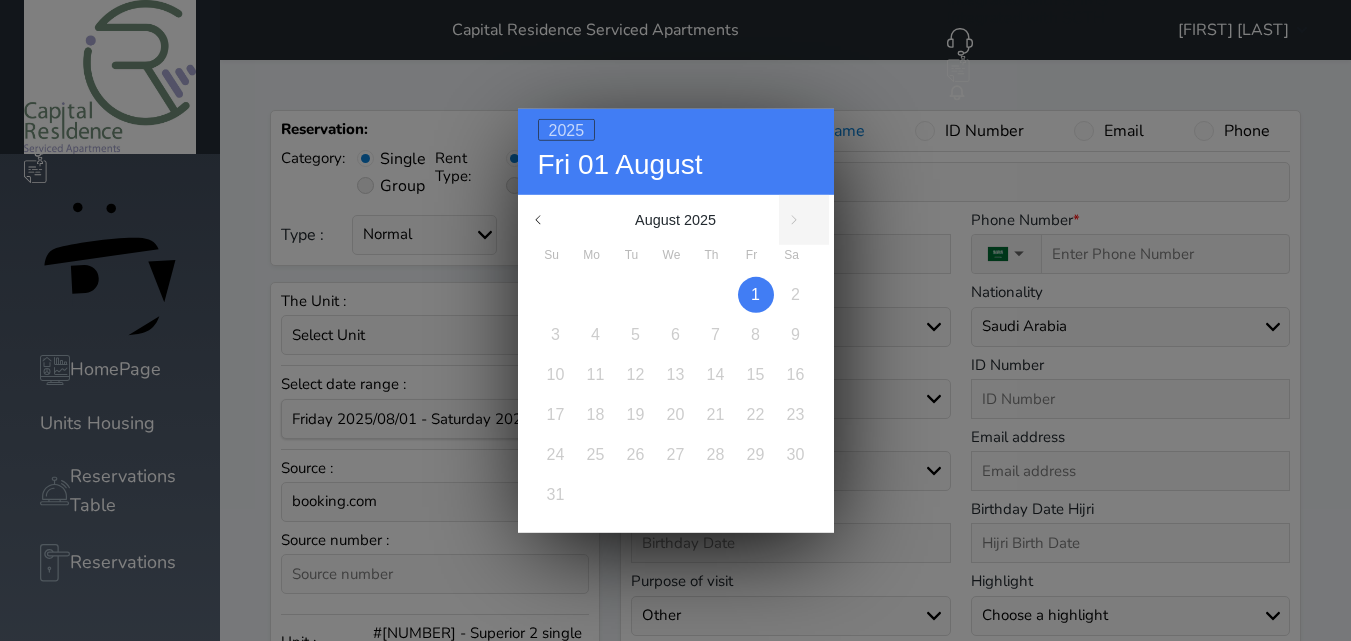 click on "2025" at bounding box center [567, 129] 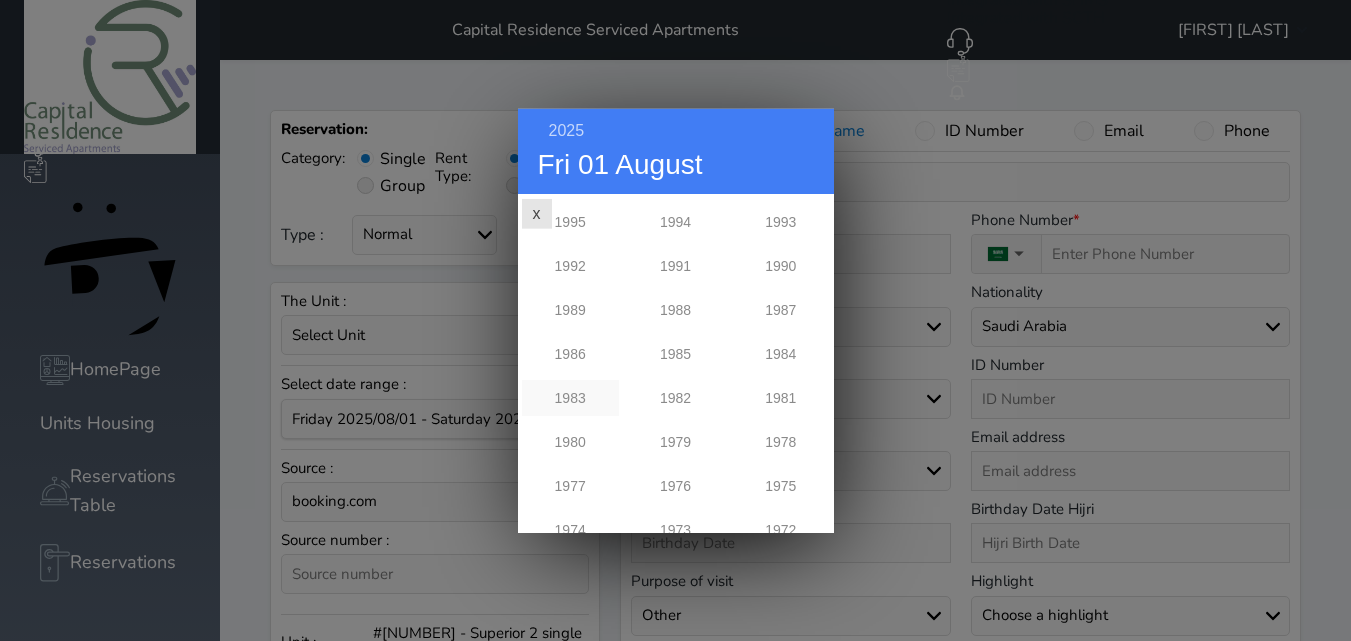 scroll, scrollTop: 500, scrollLeft: 0, axis: vertical 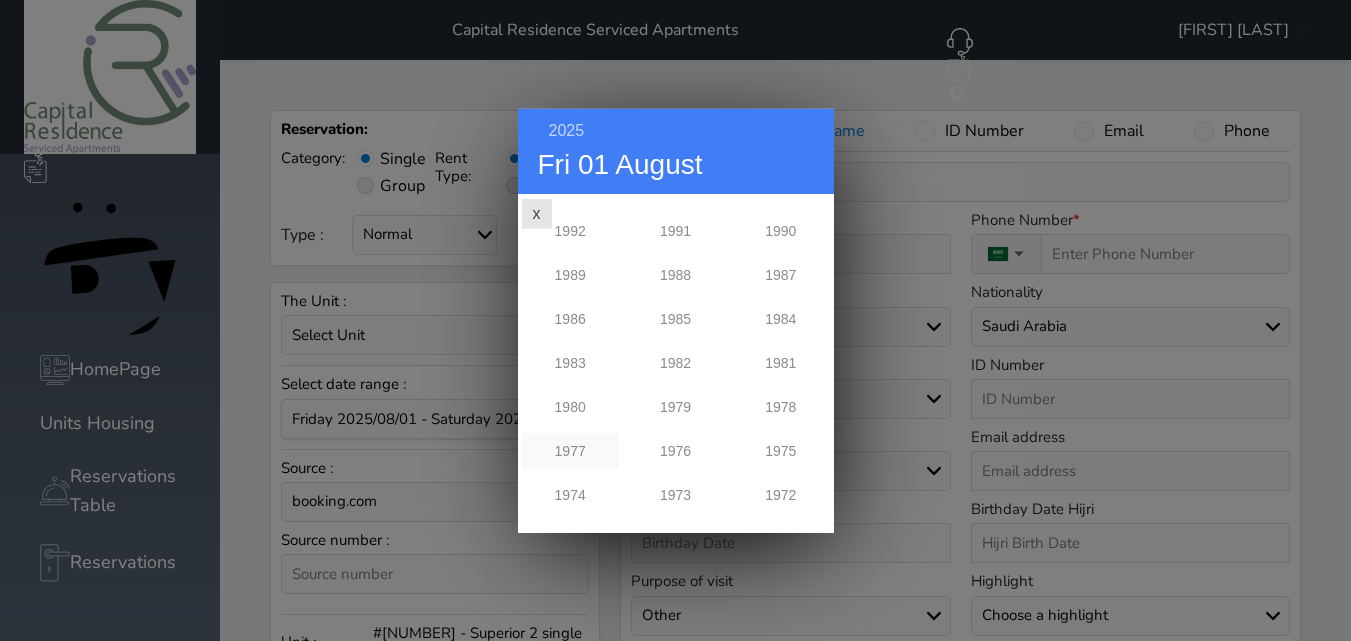 click on "1977" at bounding box center (570, 450) 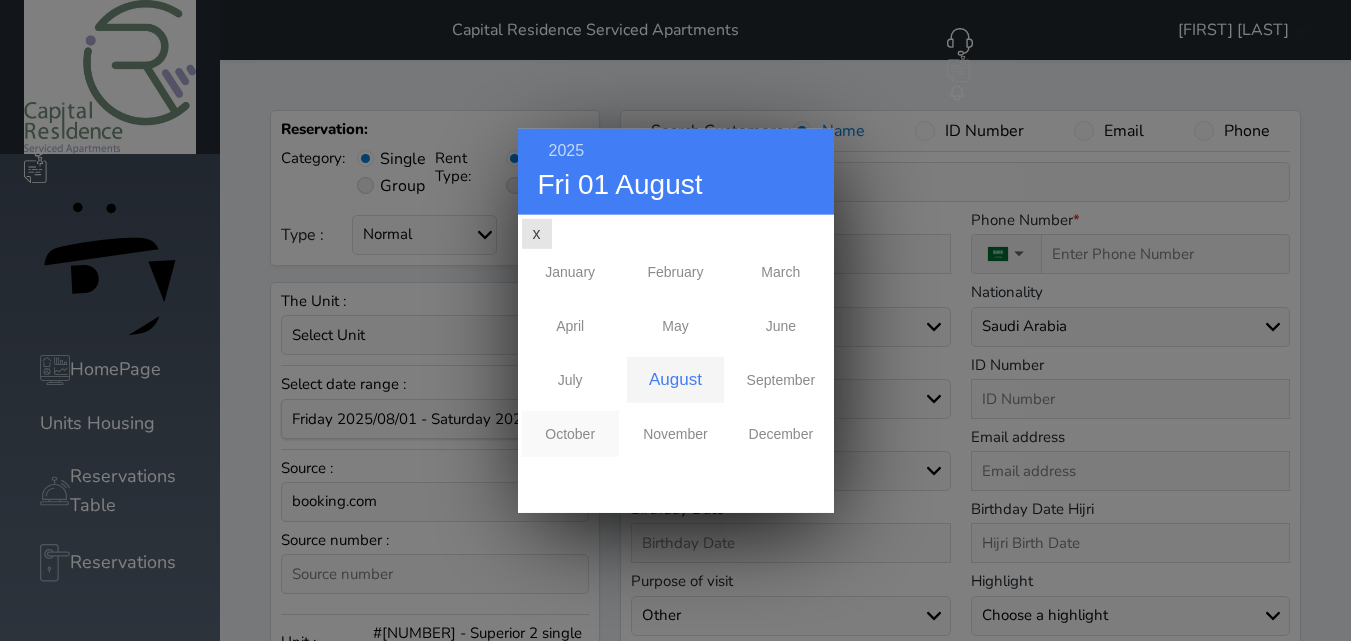 scroll, scrollTop: 0, scrollLeft: 0, axis: both 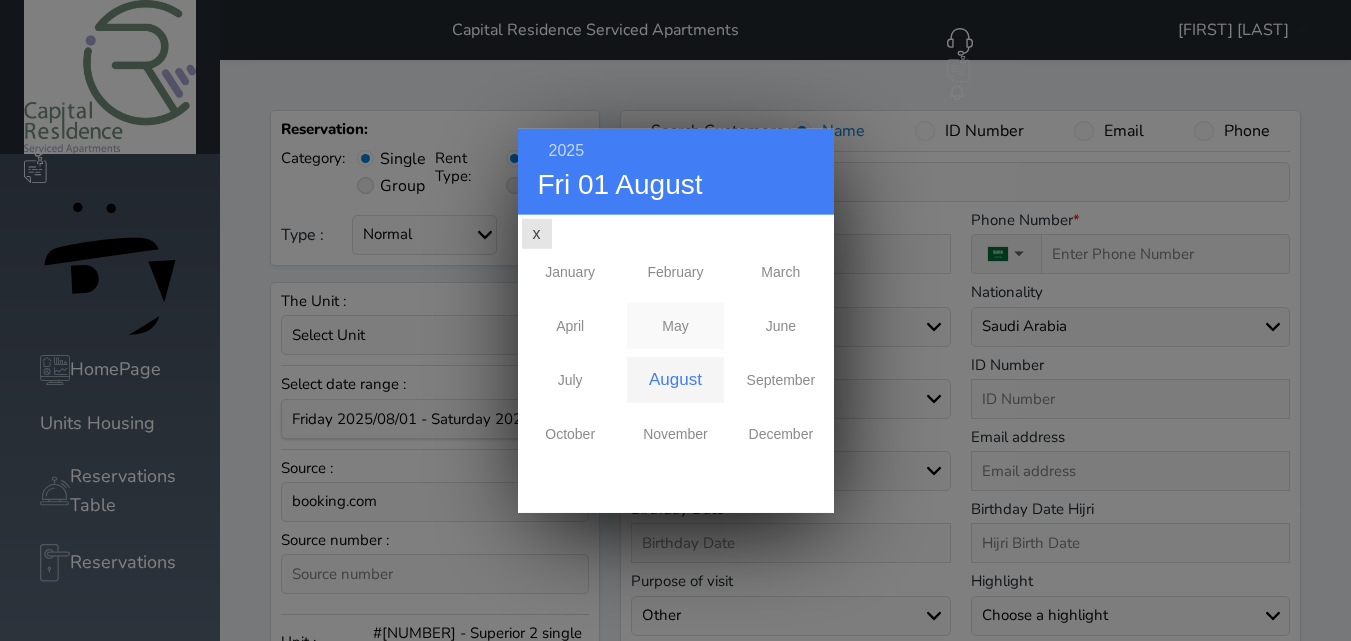 click on "May" at bounding box center (675, 325) 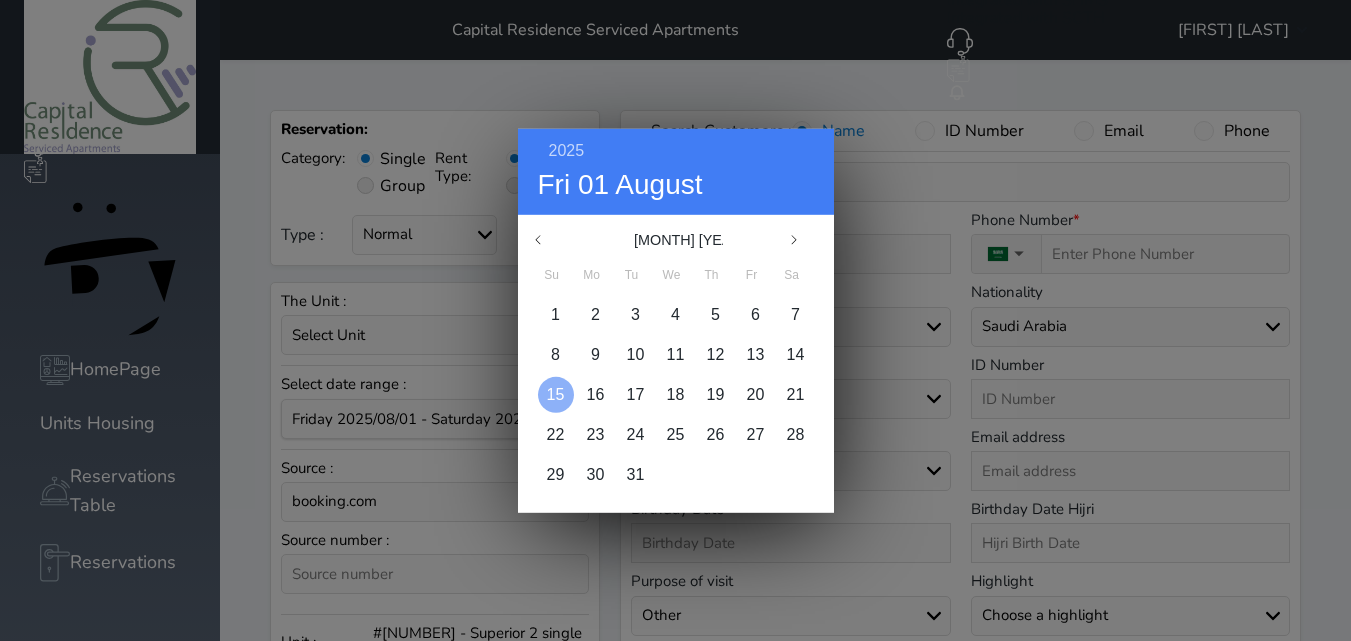 click on "15" at bounding box center [556, 393] 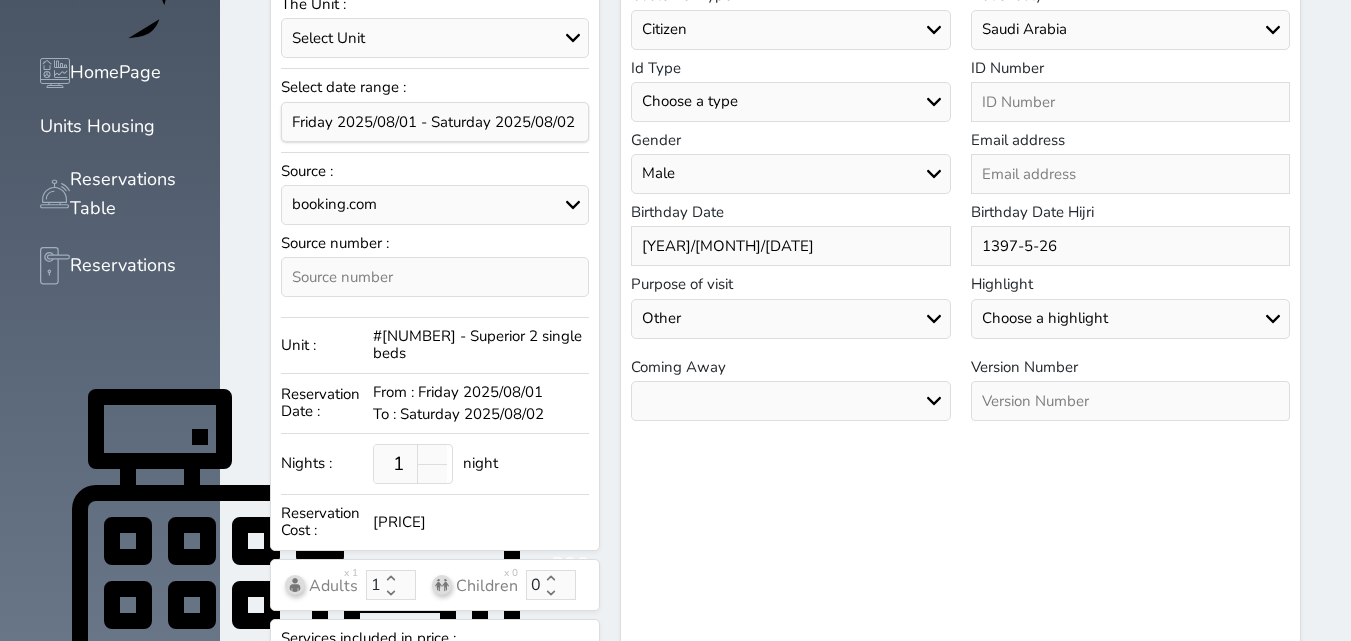 scroll, scrollTop: 300, scrollLeft: 0, axis: vertical 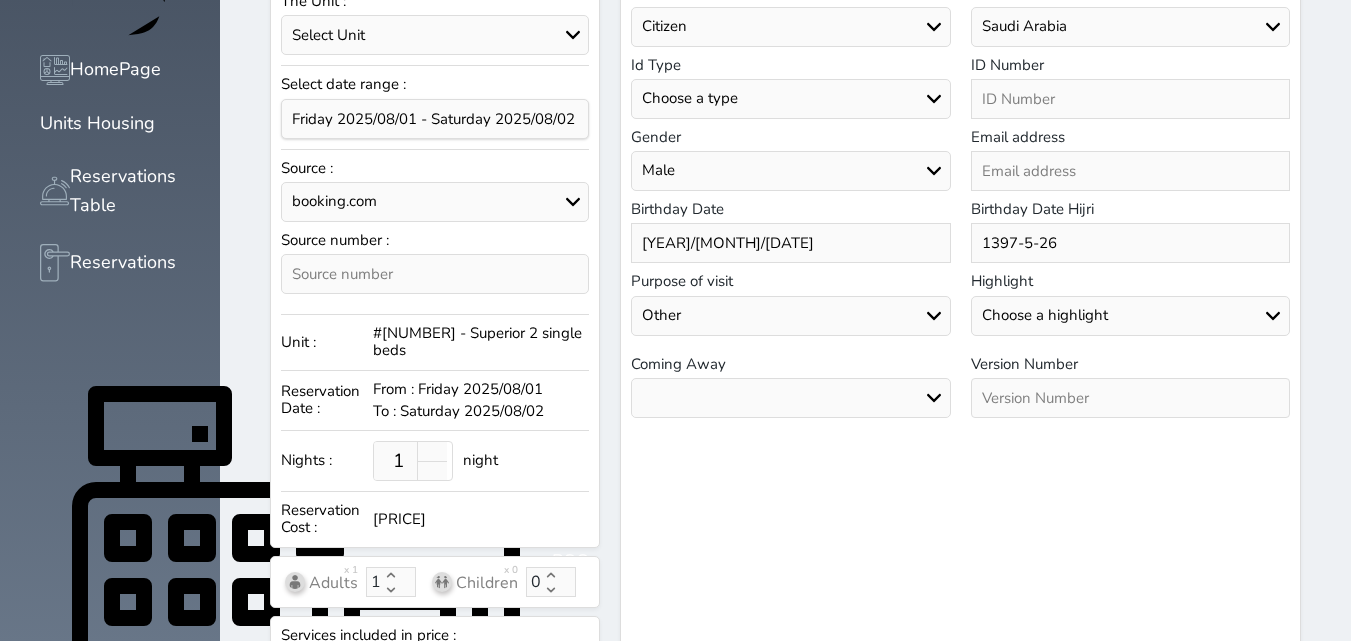 click on "Air Sea Land" at bounding box center [790, 398] 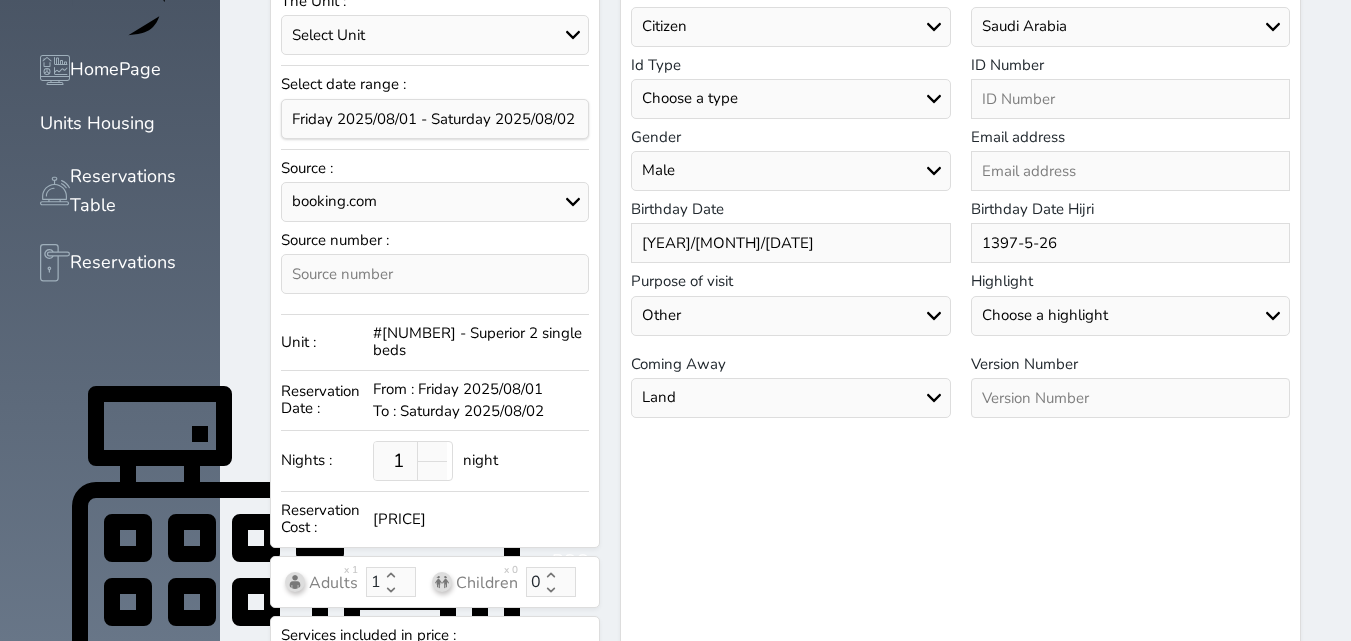 click on "Air Sea Land" at bounding box center (790, 398) 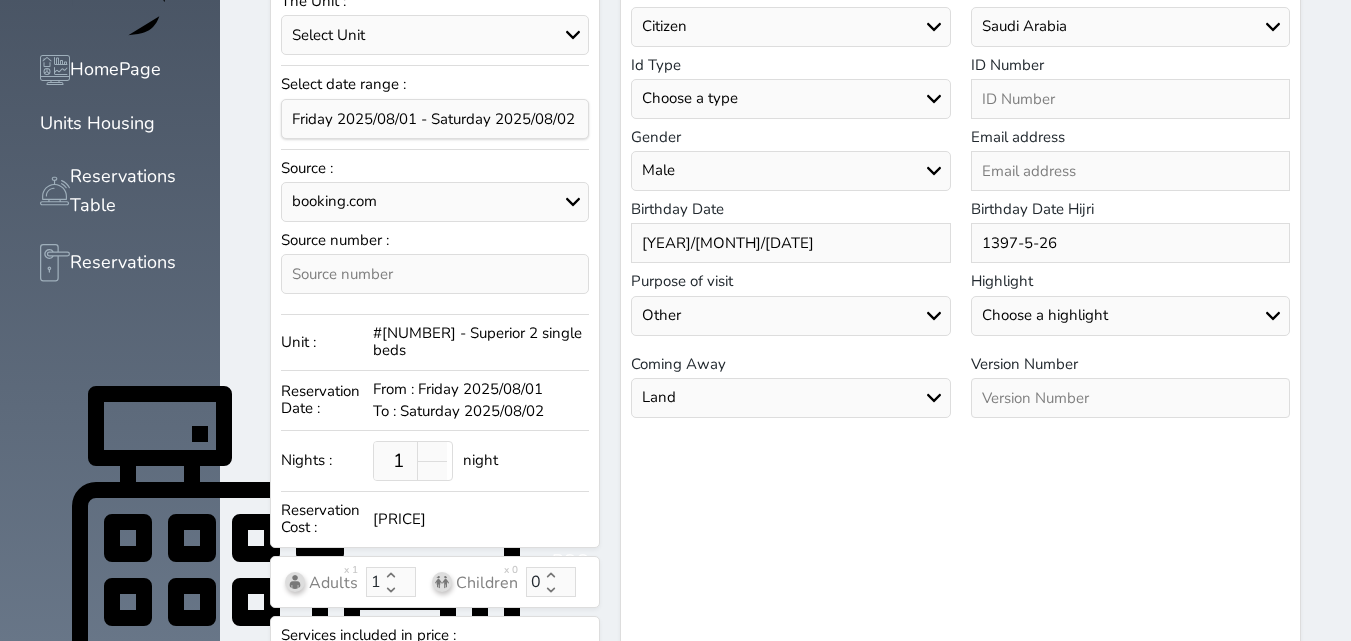 click at bounding box center (1130, 398) 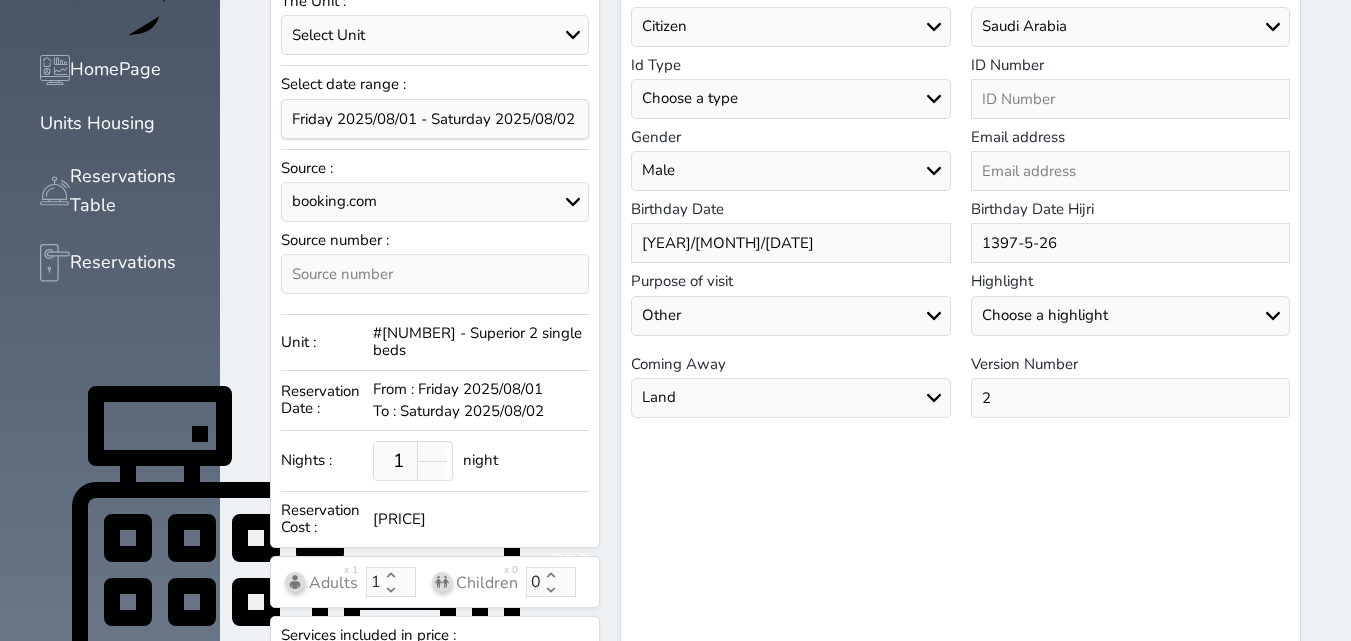 click on "Choose a highlight
Special
VIP
unwanted" at bounding box center [1130, 316] 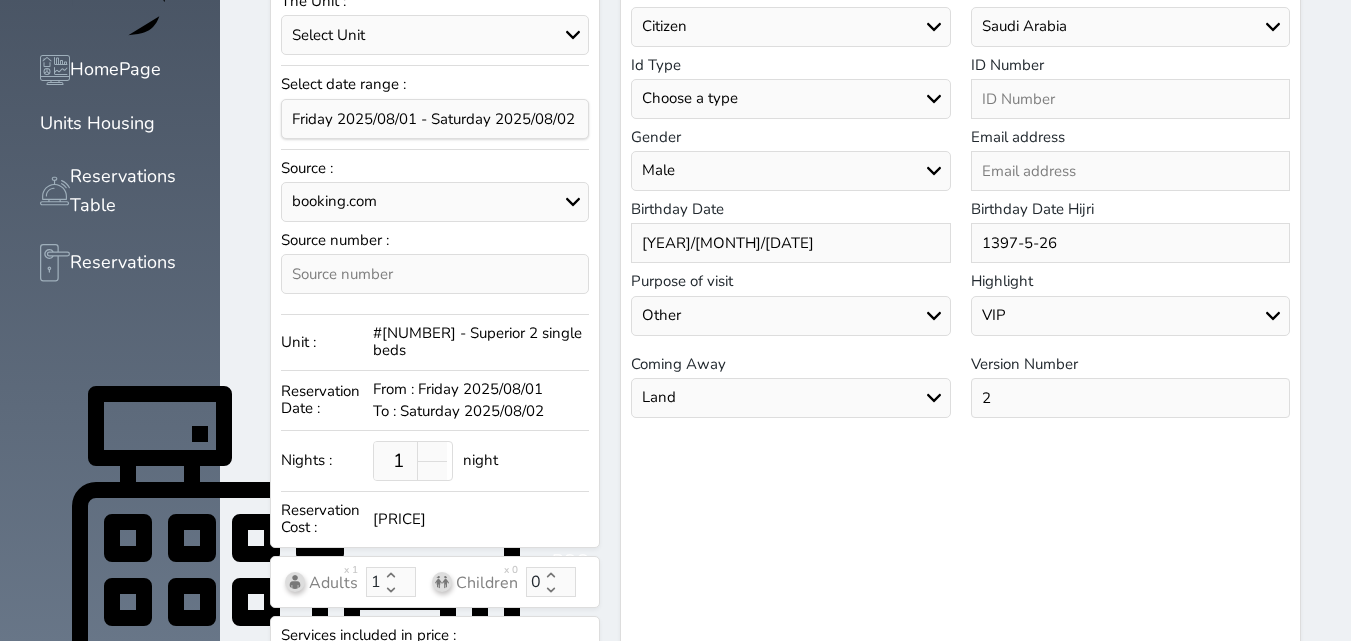 click on "Choose a highlight
Special
VIP
unwanted" at bounding box center (1130, 316) 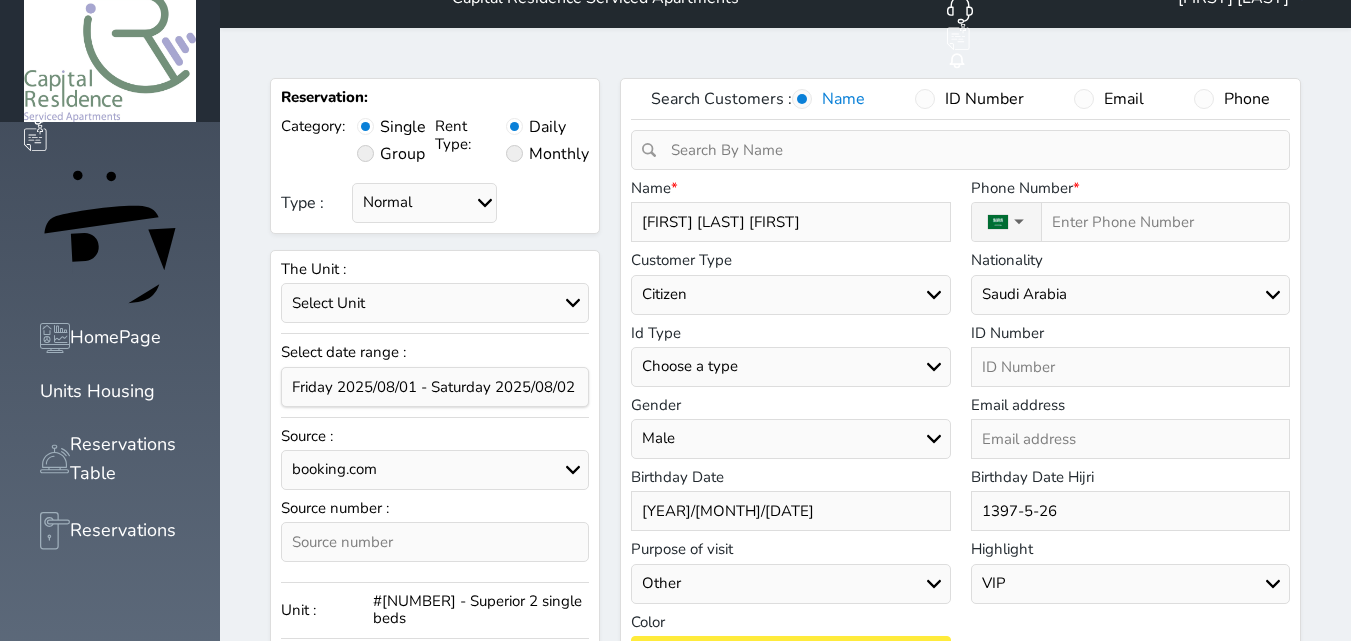 scroll, scrollTop: 0, scrollLeft: 0, axis: both 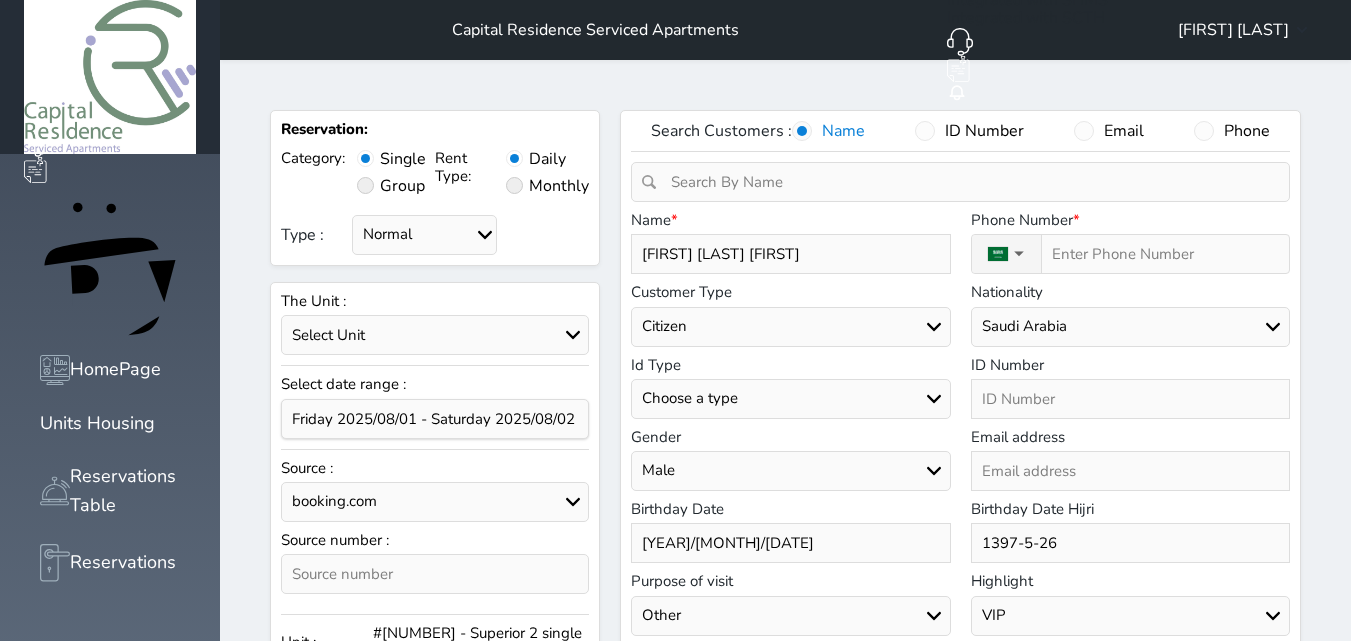 click at bounding box center (1130, 399) 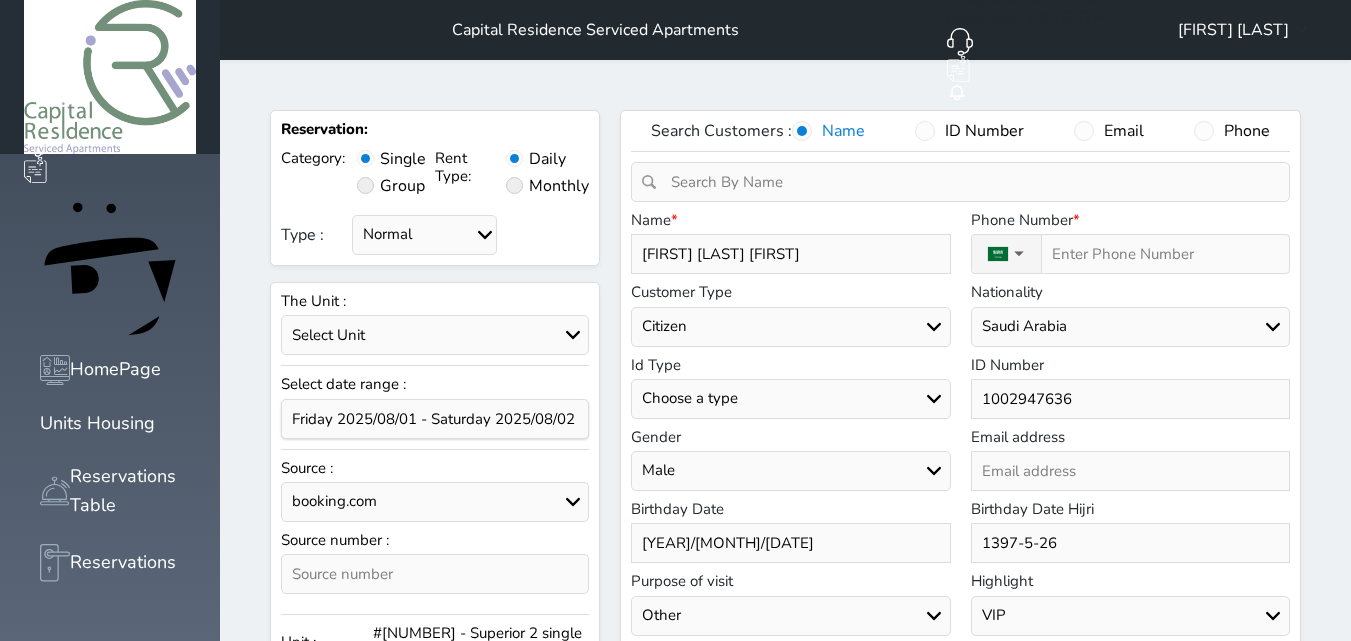 click on "Type :" at bounding box center (1162, 254) 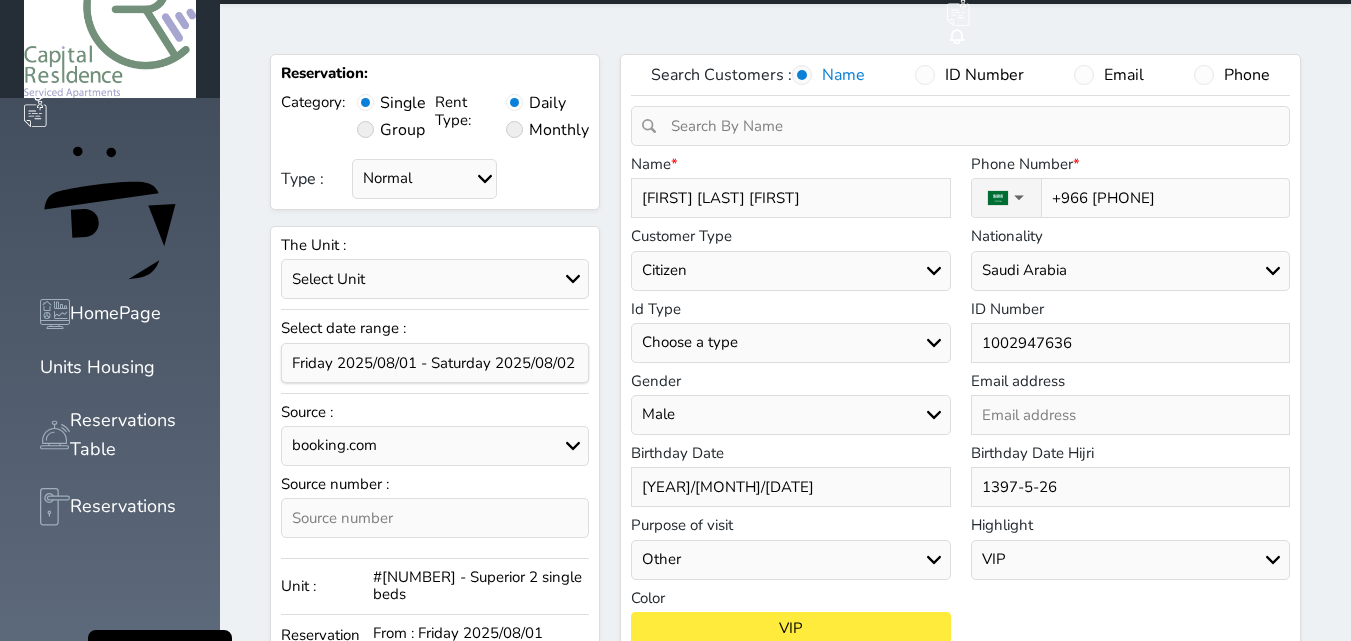 scroll, scrollTop: 100, scrollLeft: 0, axis: vertical 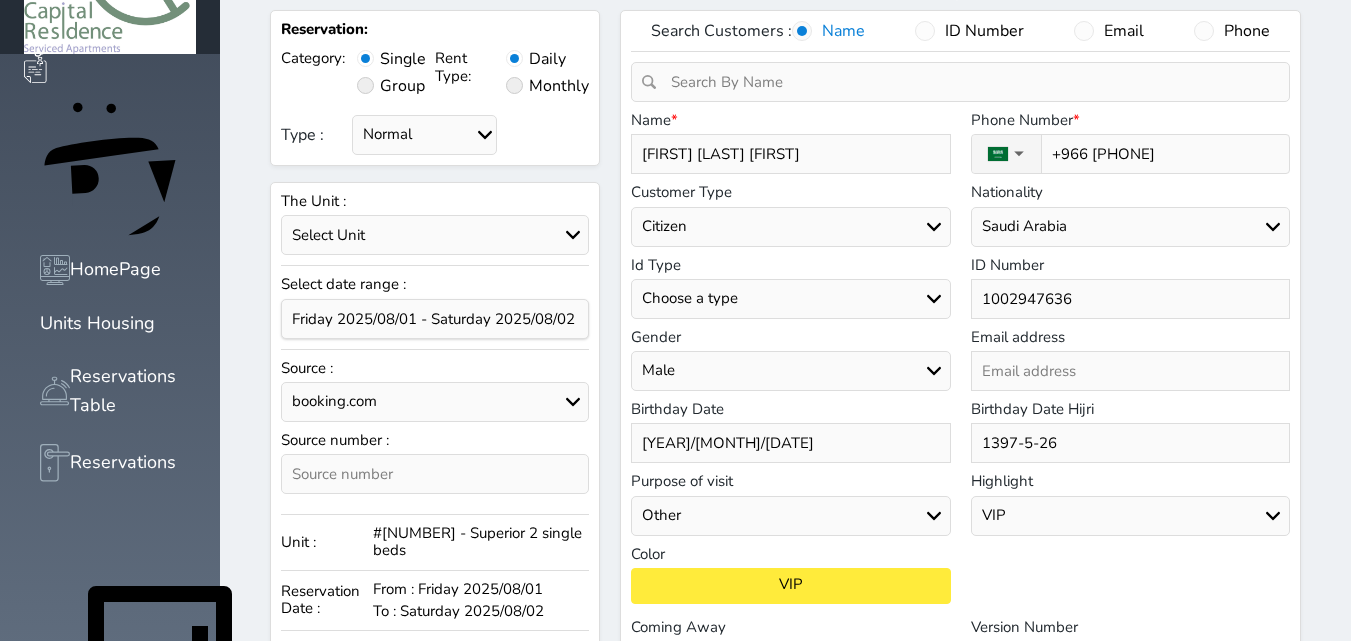click on "booking.com Aribnb agoda - YCS Gathern Recepion website almosafer Expedia Social Media oyo Other" at bounding box center [435, 402] 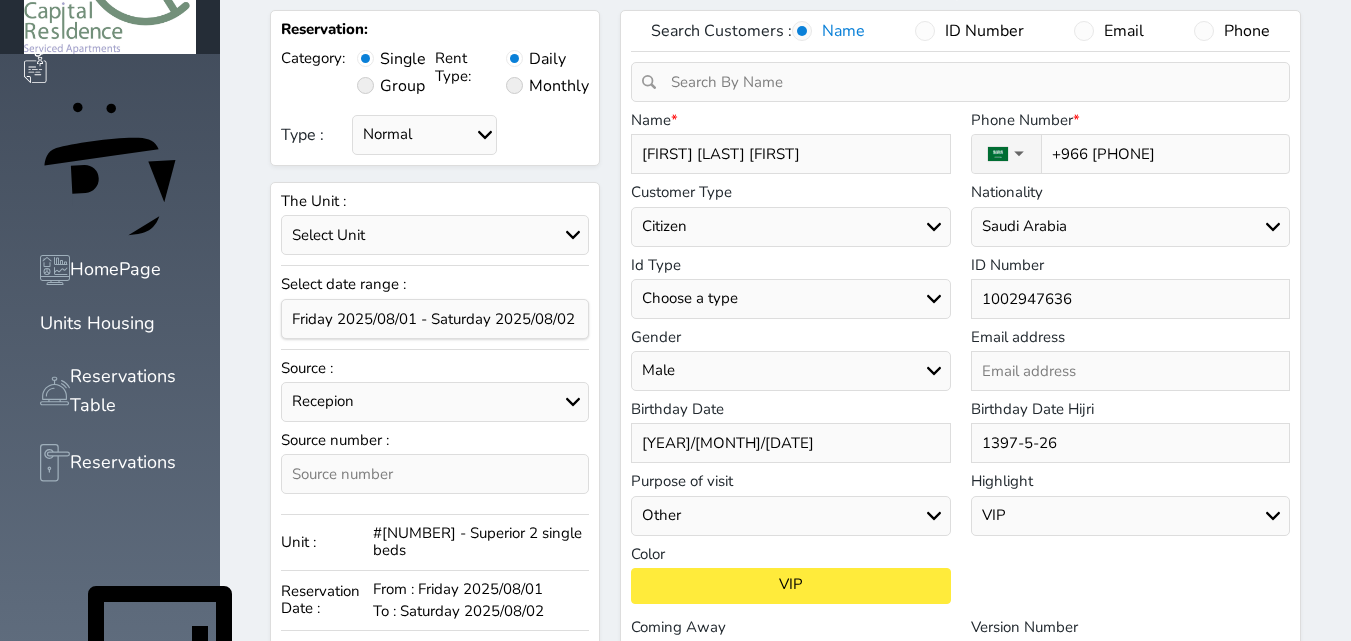 click on "booking.com Aribnb agoda - YCS Gathern Recepion website almosafer Expedia Social Media oyo Other" at bounding box center (435, 402) 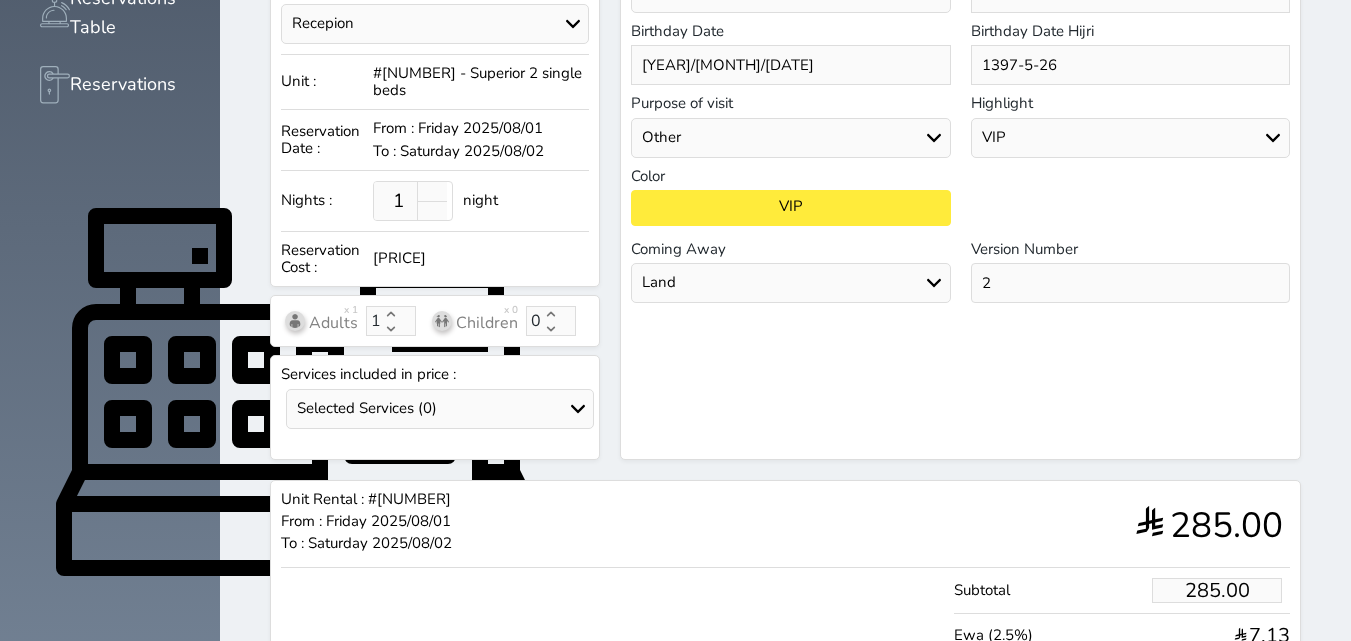 scroll, scrollTop: 609, scrollLeft: 0, axis: vertical 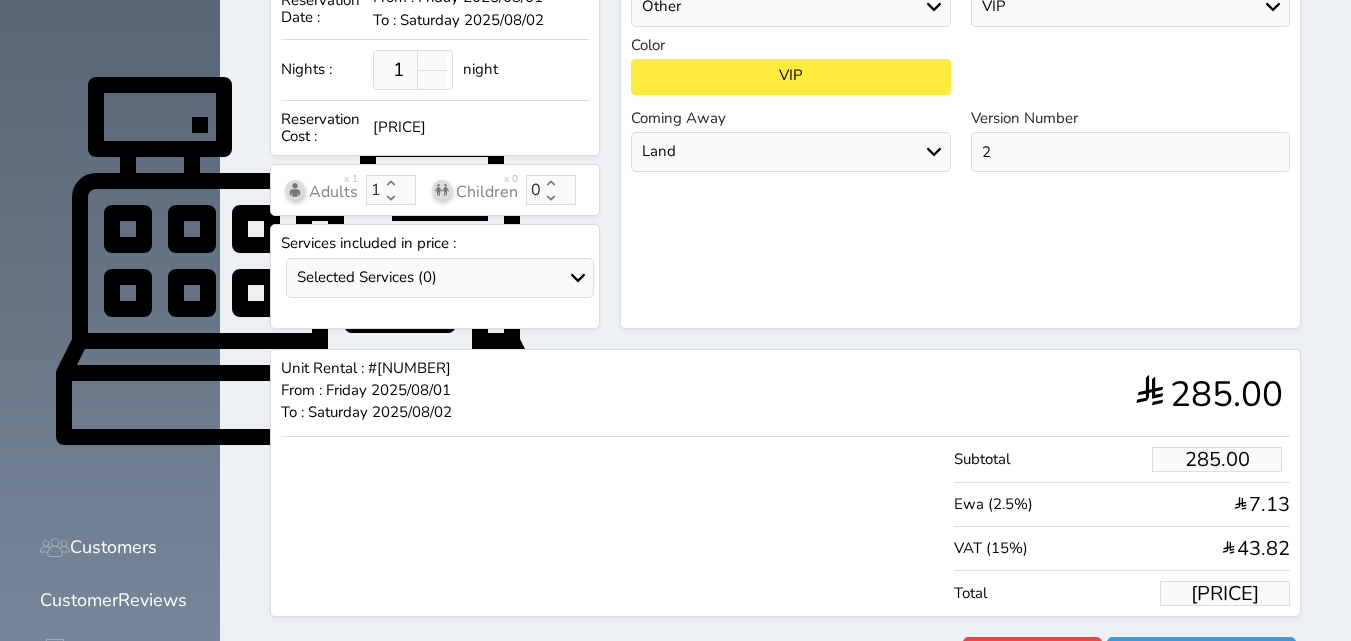 click on "335.94" at bounding box center [1225, 593] 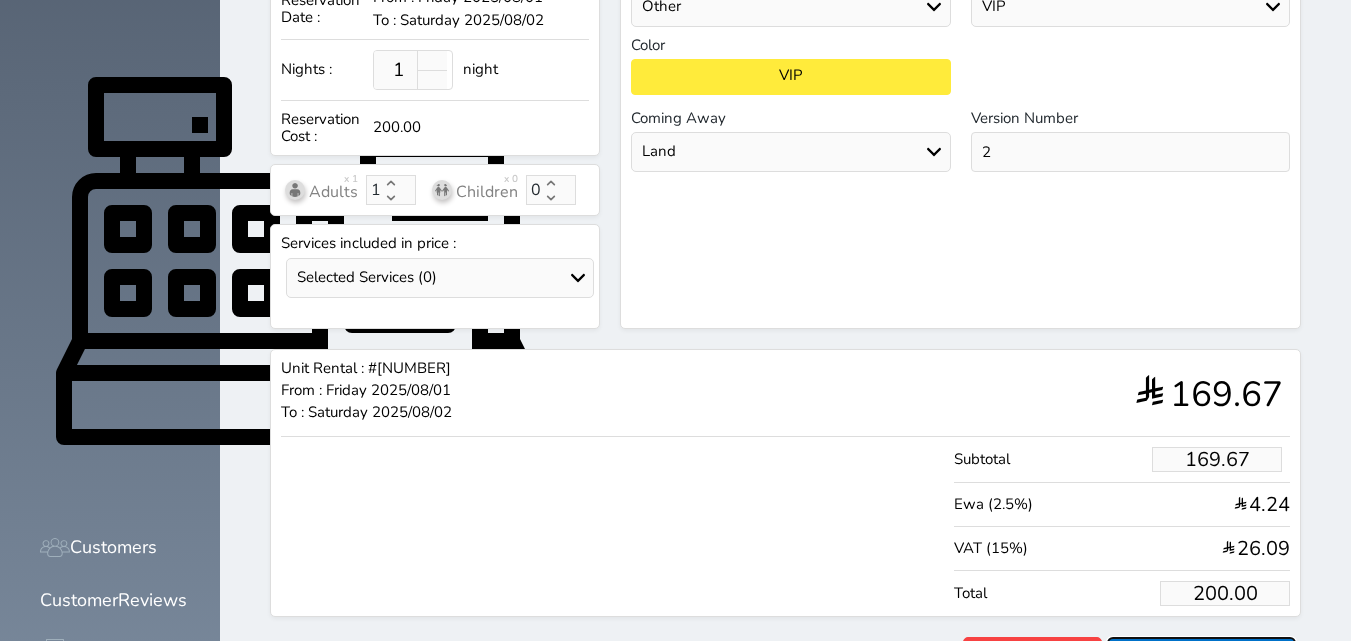 click on "Reserve" at bounding box center [1201, 654] 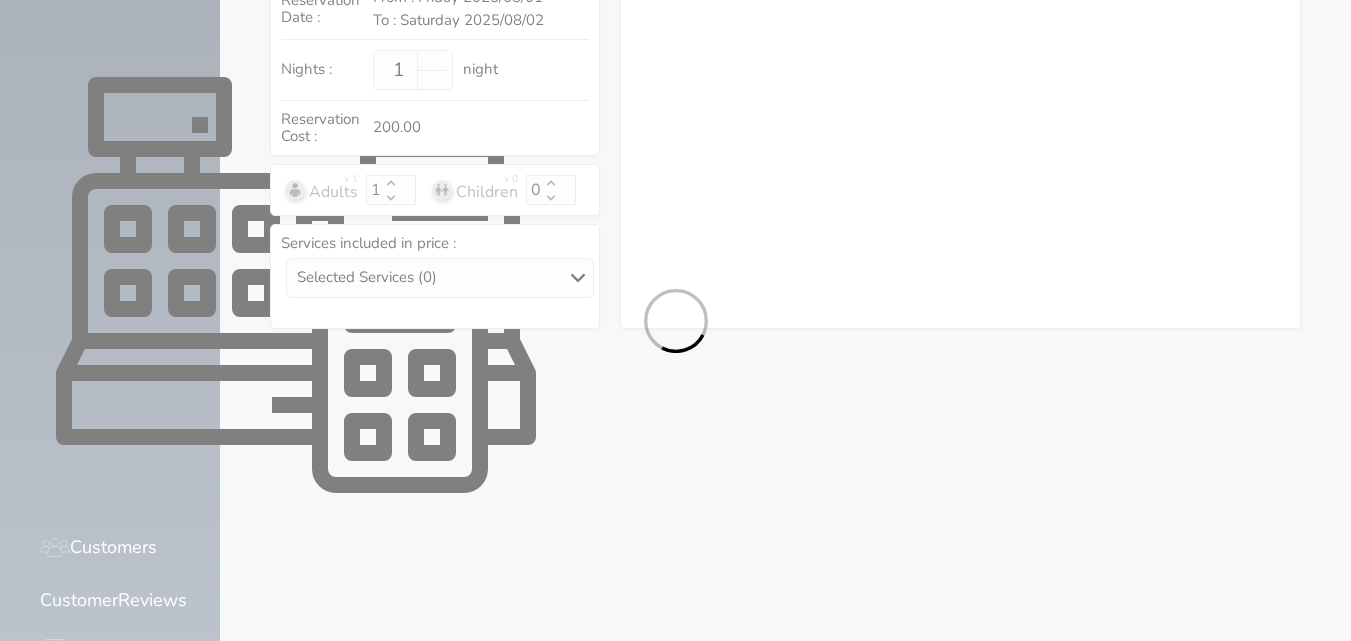 scroll, scrollTop: 343, scrollLeft: 0, axis: vertical 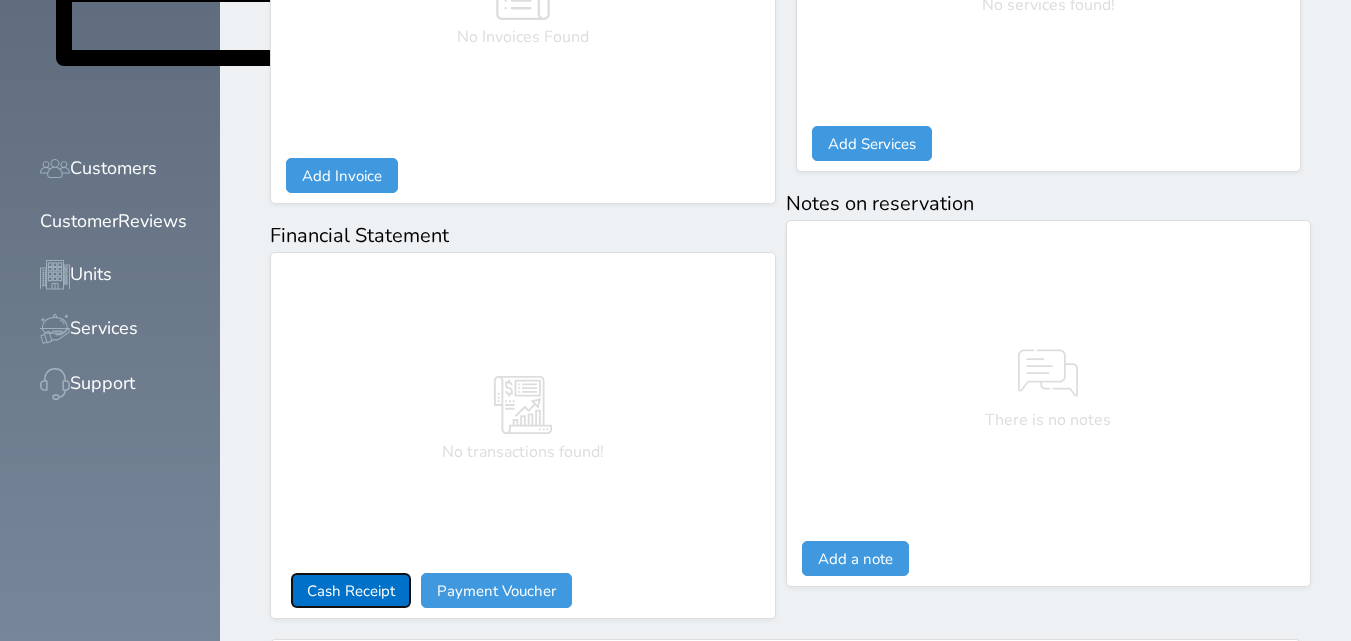 click on "Cash Receipt" at bounding box center (351, 590) 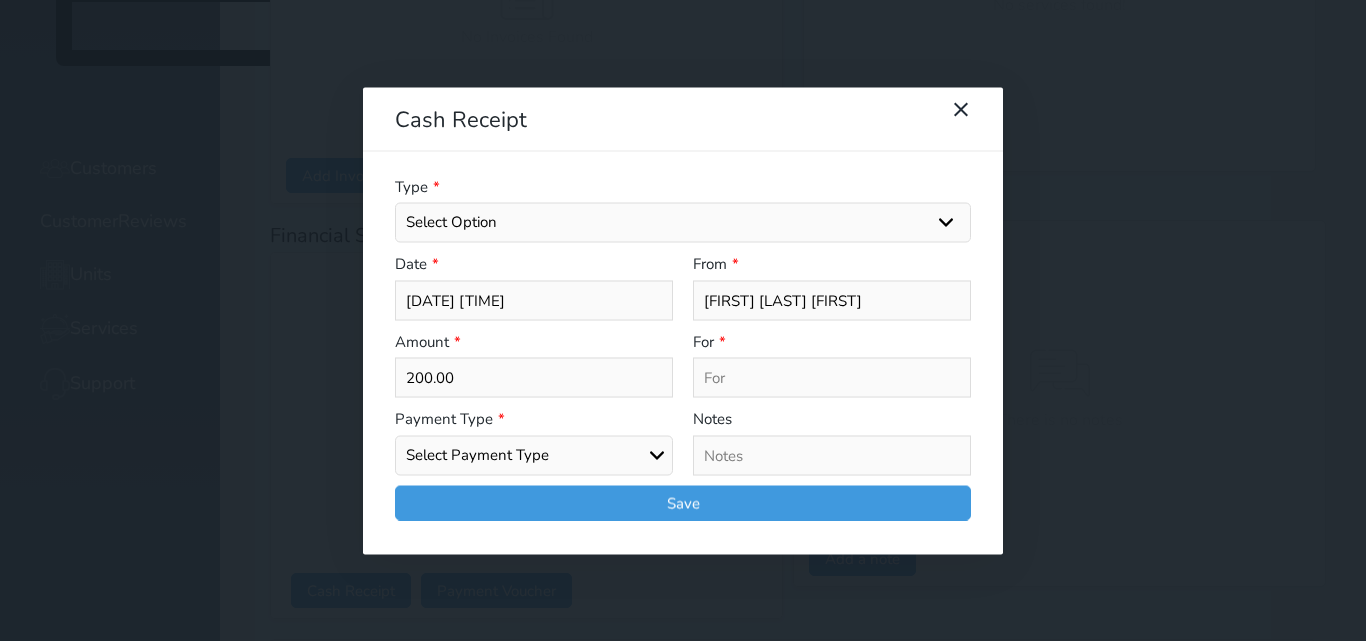 click on "Select Option   General receipts Rent value Bills insurance Retainer Not Applicable Other Laundry Wifi - Internet Car Parking Food Food & Beverages Beverages Cold Drinks Hot Drinks Breakfast Lunch Dinner Bakery & Cakes Swimming pool Gym SPA & Beauty Services Pick & Drop (Transport Services) Minibar Cable - TV Extra Bed Hairdresser Shopping Organized Tours Services Tour Guide Services" at bounding box center (683, 223) 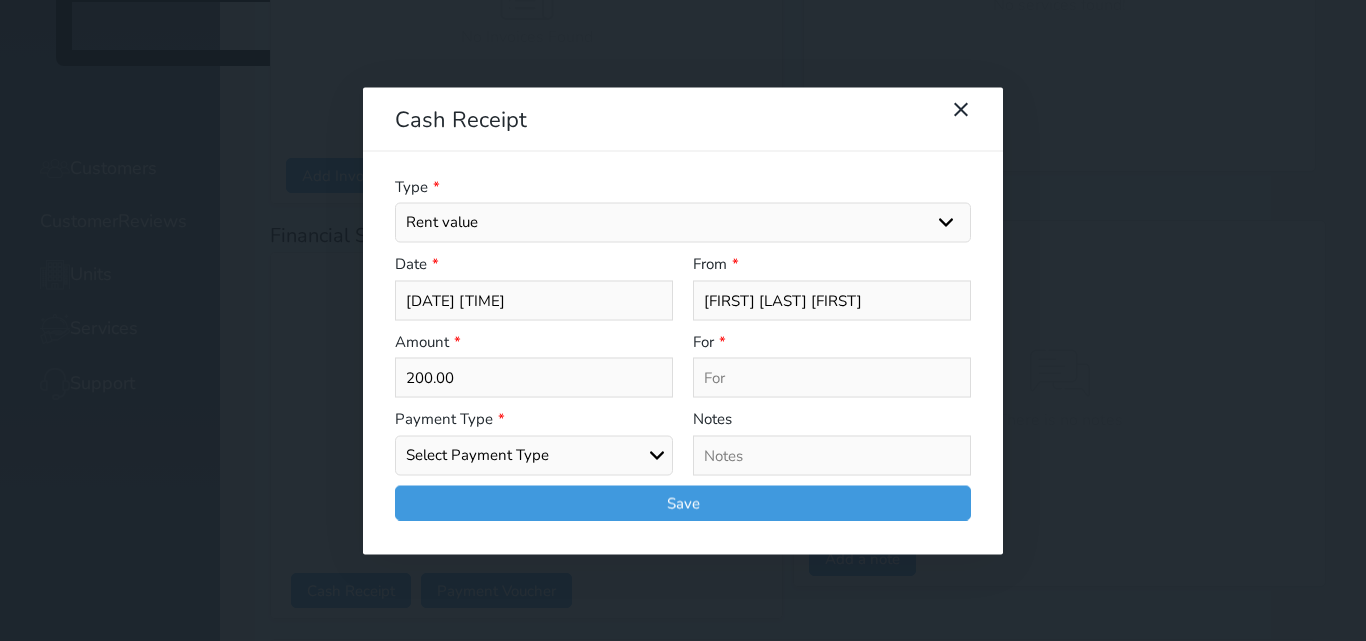 click on "Select Option   General receipts Rent value Bills insurance Retainer Not Applicable Other Laundry Wifi - Internet Car Parking Food Food & Beverages Beverages Cold Drinks Hot Drinks Breakfast Lunch Dinner Bakery & Cakes Swimming pool Gym SPA & Beauty Services Pick & Drop (Transport Services) Minibar Cable - TV Extra Bed Hairdresser Shopping Organized Tours Services Tour Guide Services" at bounding box center [683, 223] 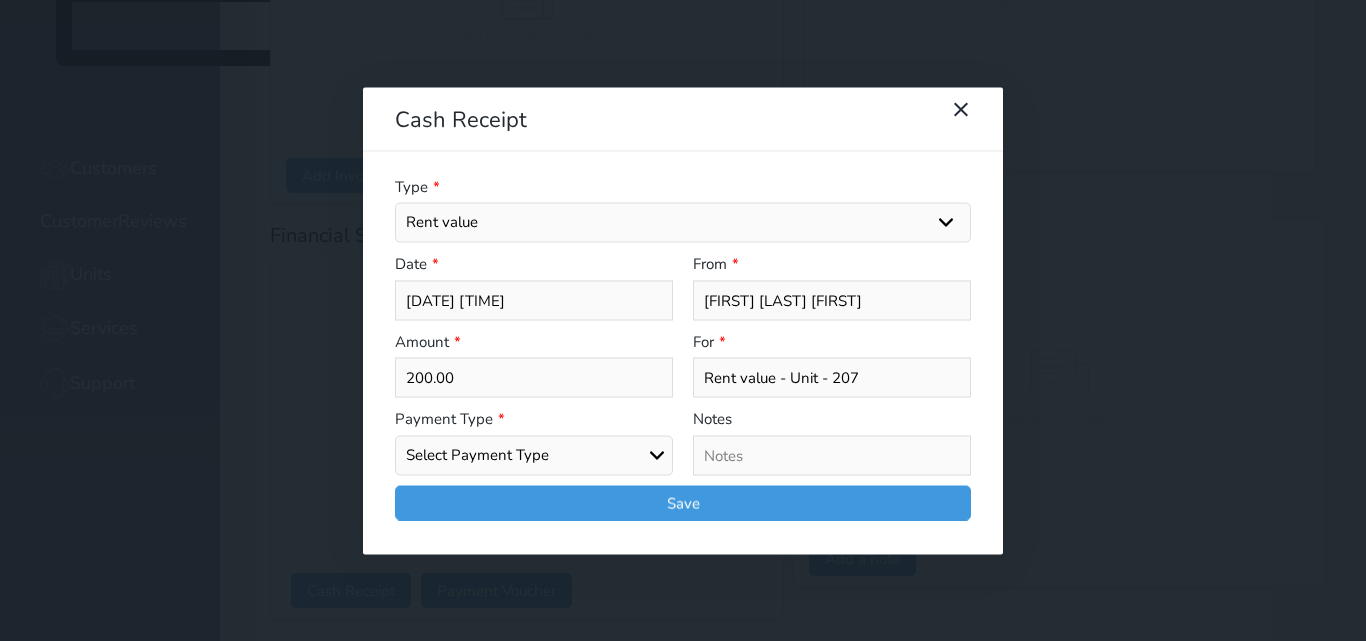 click on "Select Payment Type   Cash   Bank Transfer   Mada   Credit Card   Credit Payment" at bounding box center [534, 455] 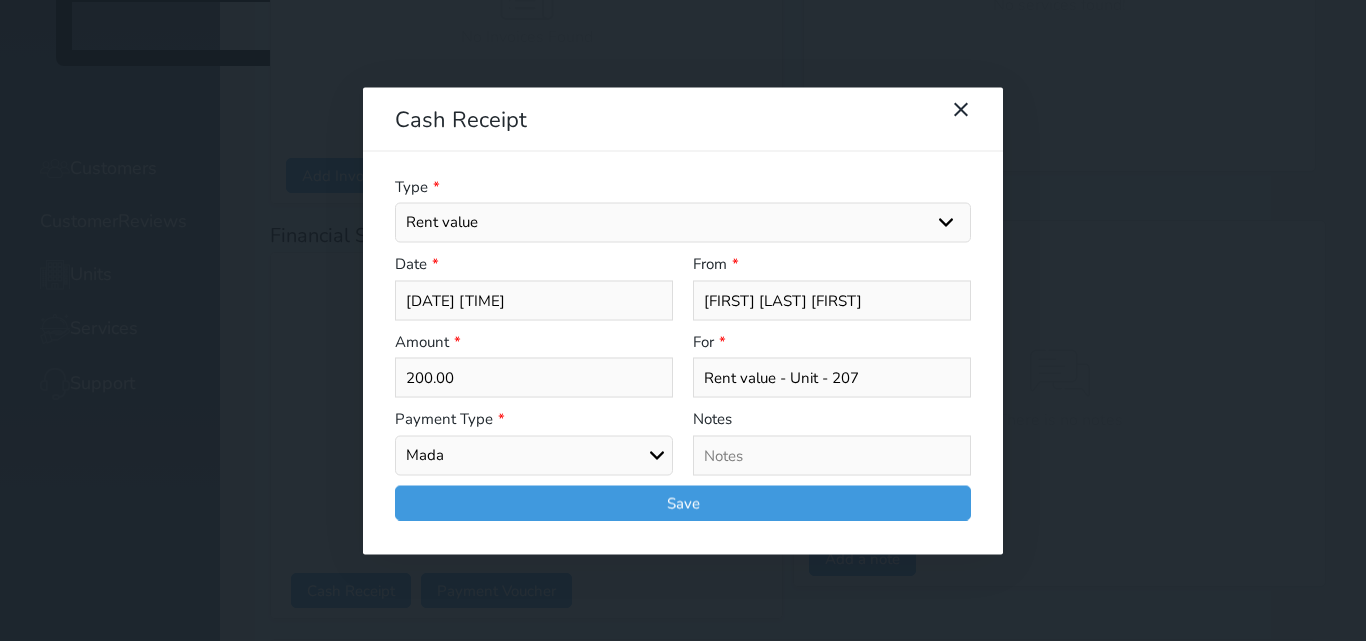 click on "Select Payment Type   Cash   Bank Transfer   Mada   Credit Card   Credit Payment" at bounding box center [534, 455] 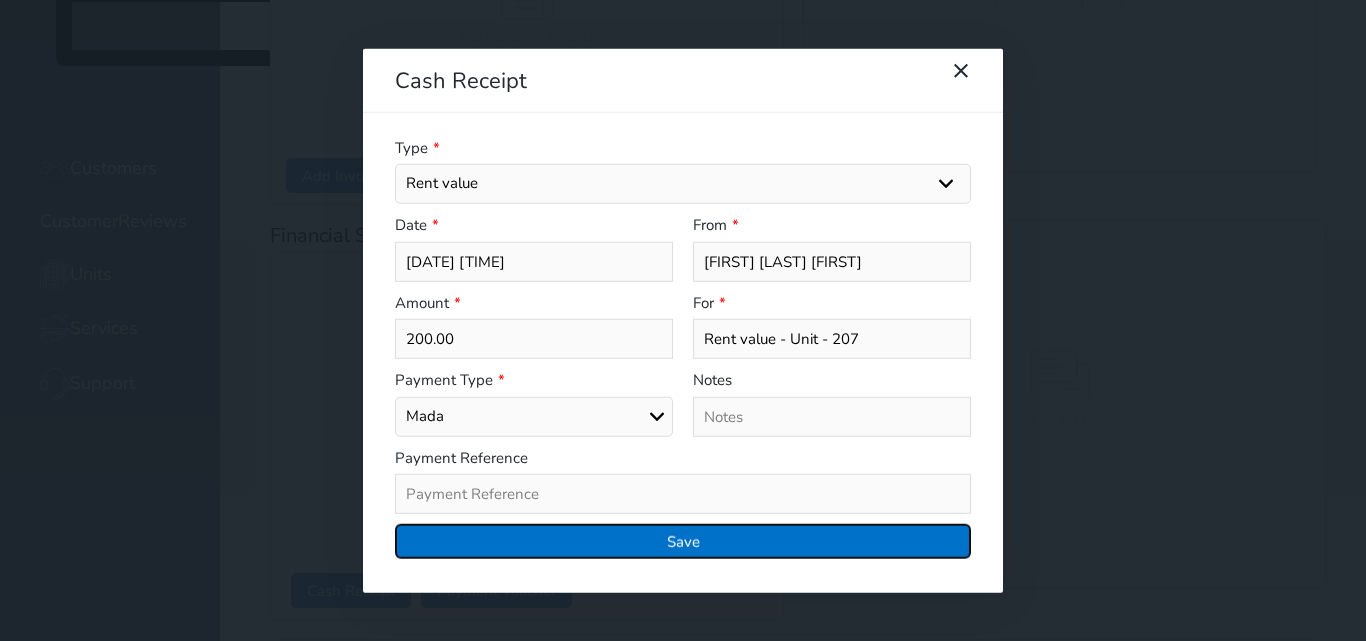 click on "Save" at bounding box center (683, 541) 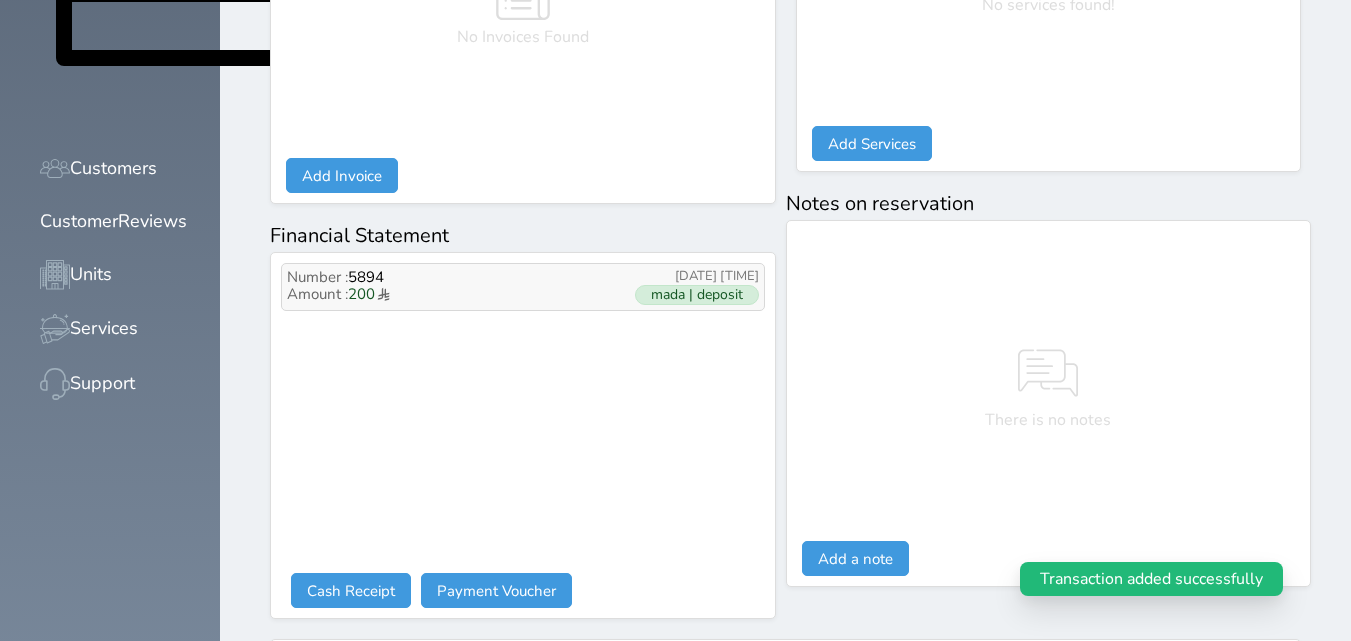 click on "mada | deposit" at bounding box center (697, 295) 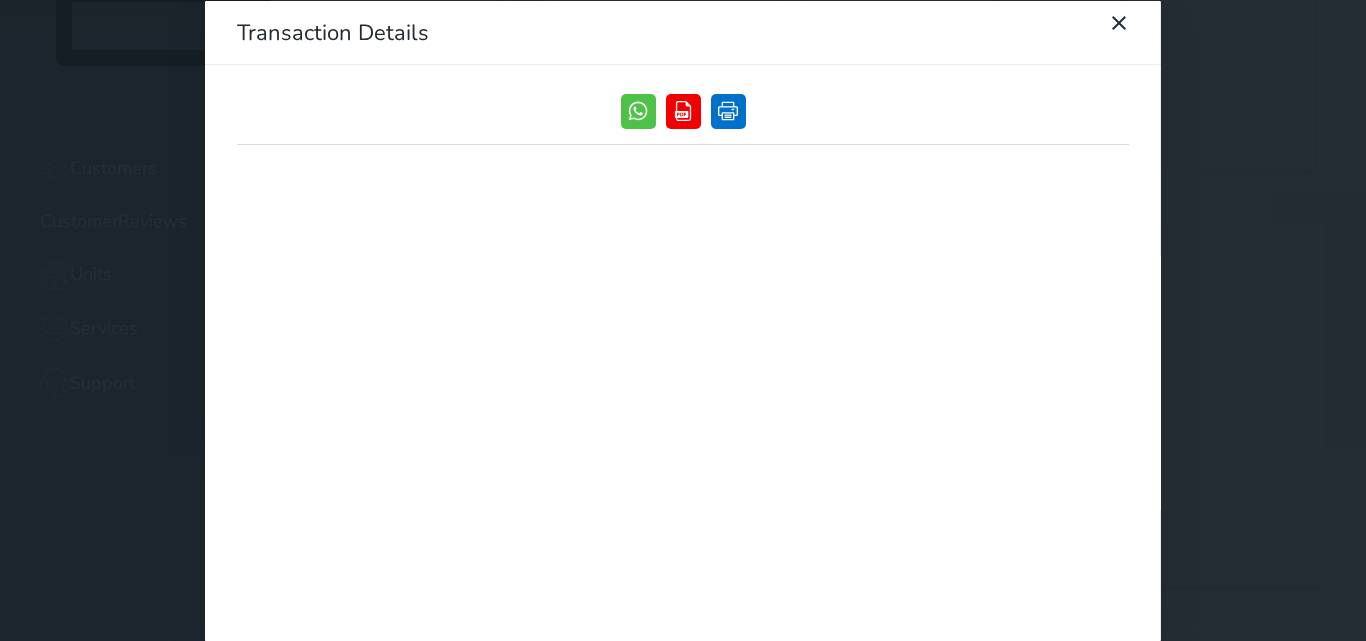 click at bounding box center (728, 110) 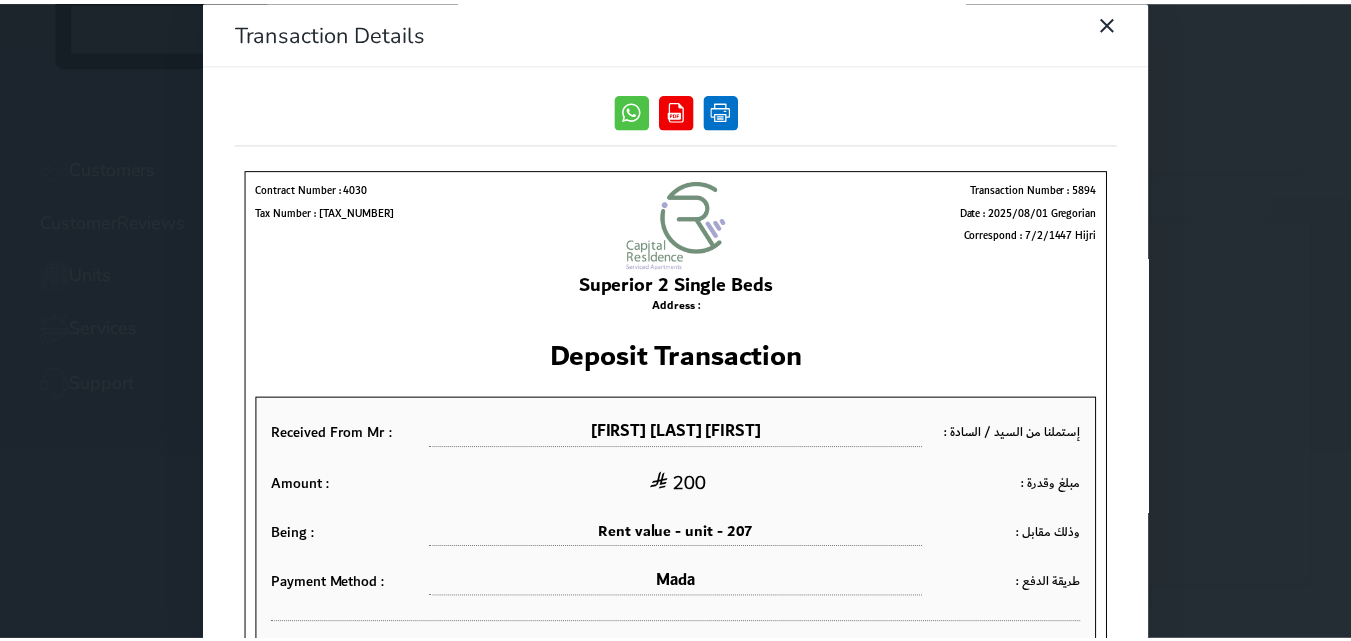scroll, scrollTop: 0, scrollLeft: 0, axis: both 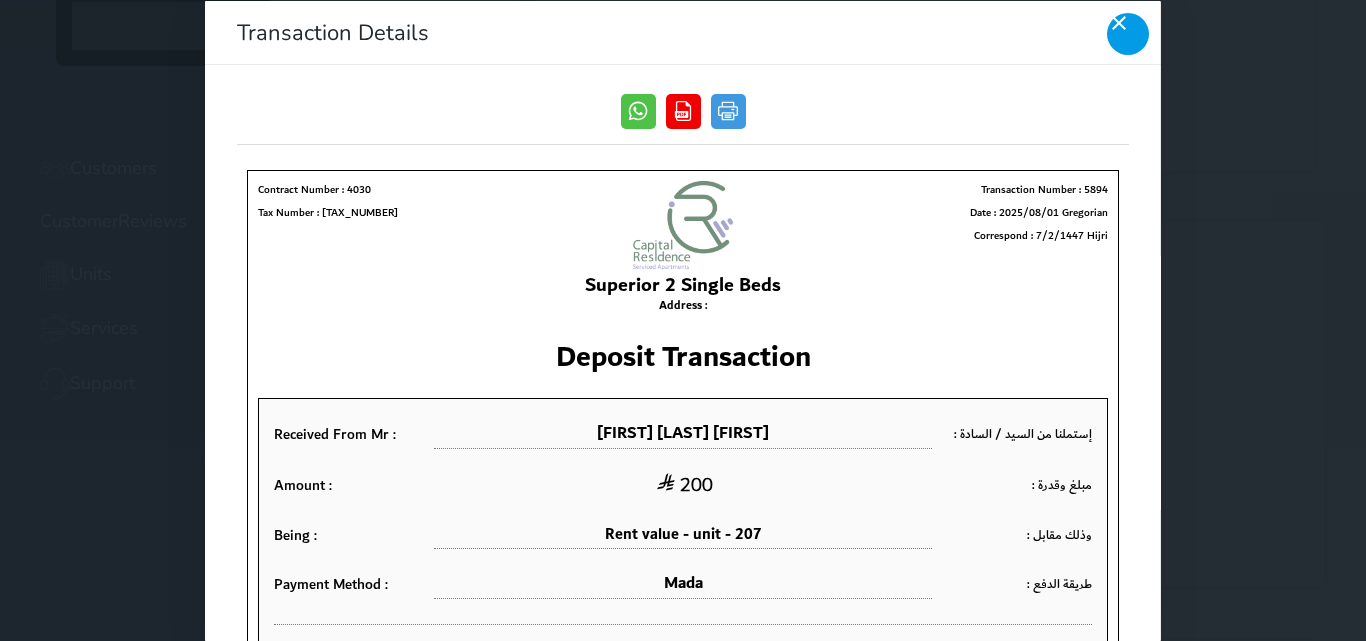 click 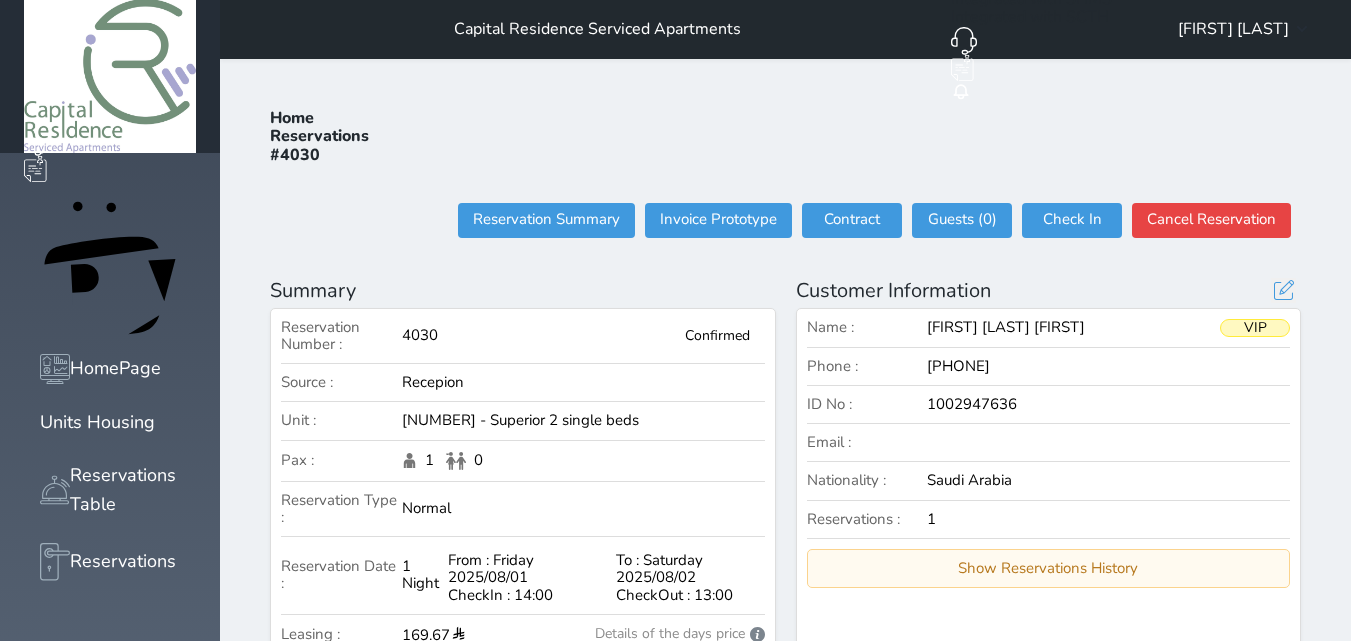 scroll, scrollTop: 0, scrollLeft: 0, axis: both 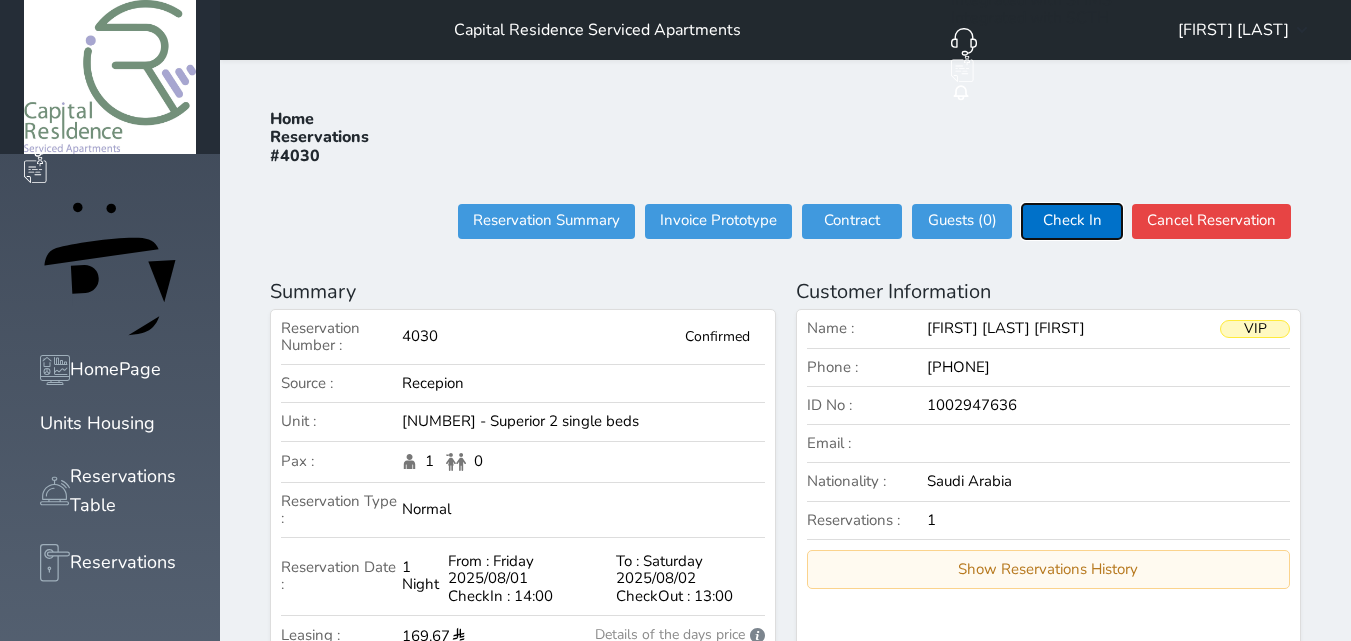 click on "Check In" at bounding box center [1072, 221] 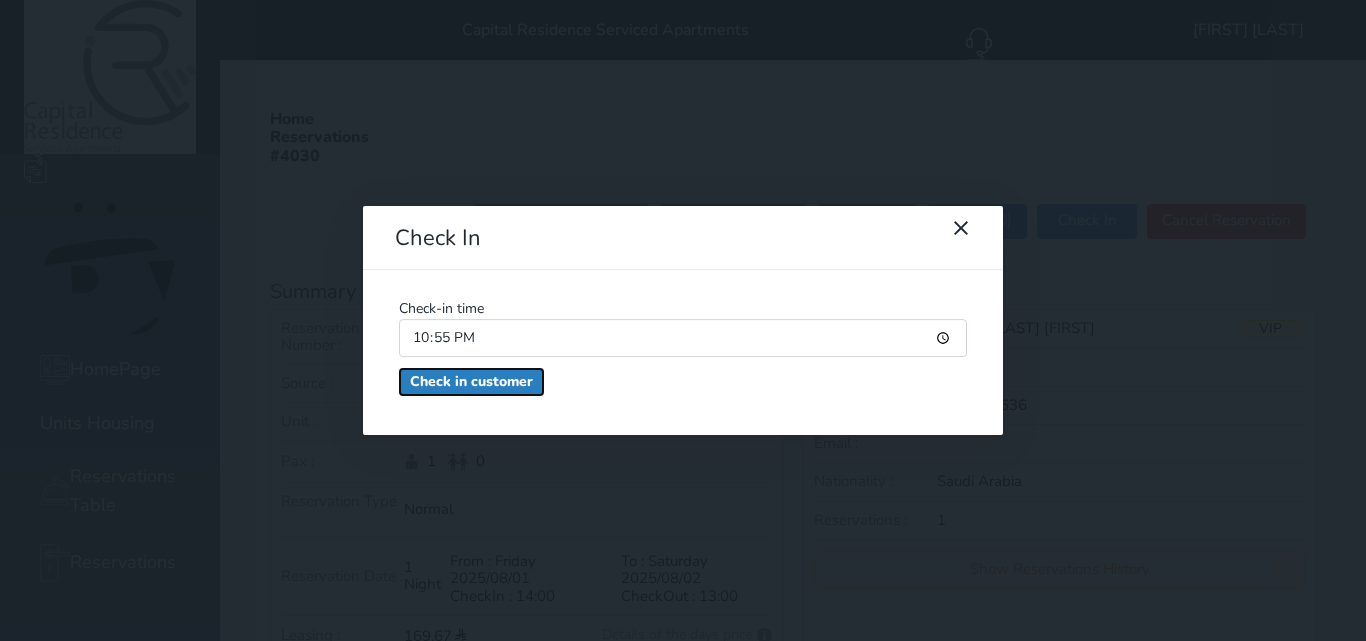 click on "Check in customer" at bounding box center (471, 382) 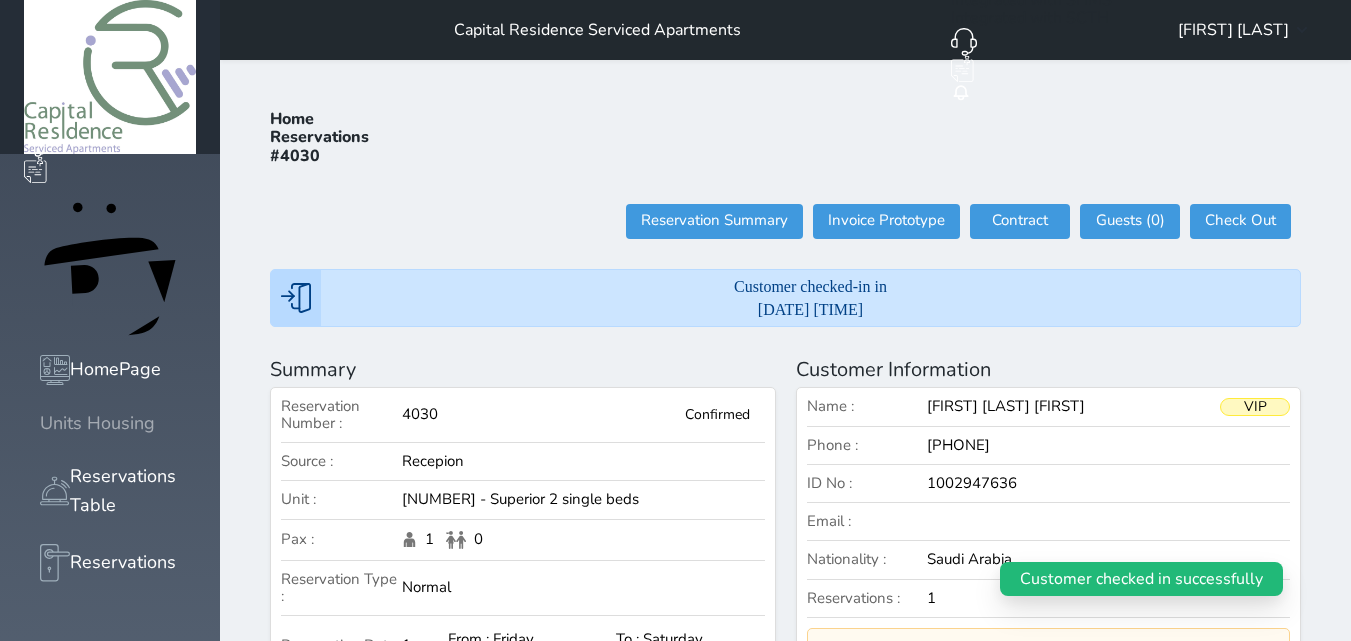 click 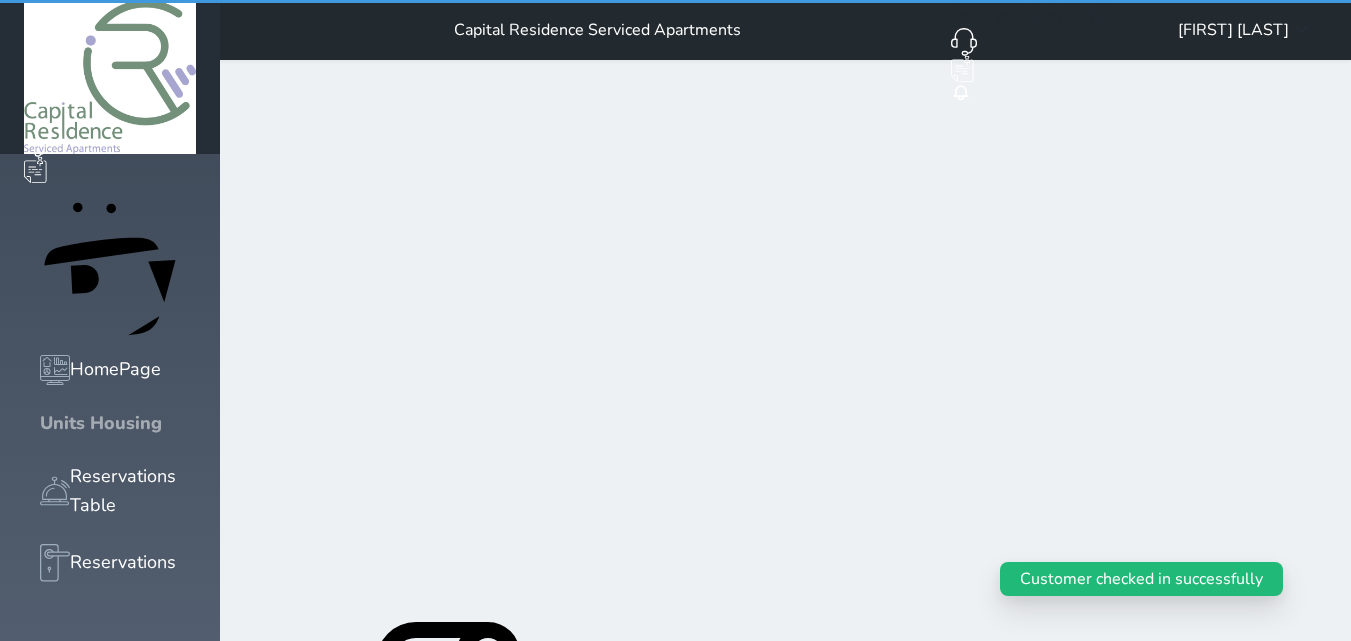 click 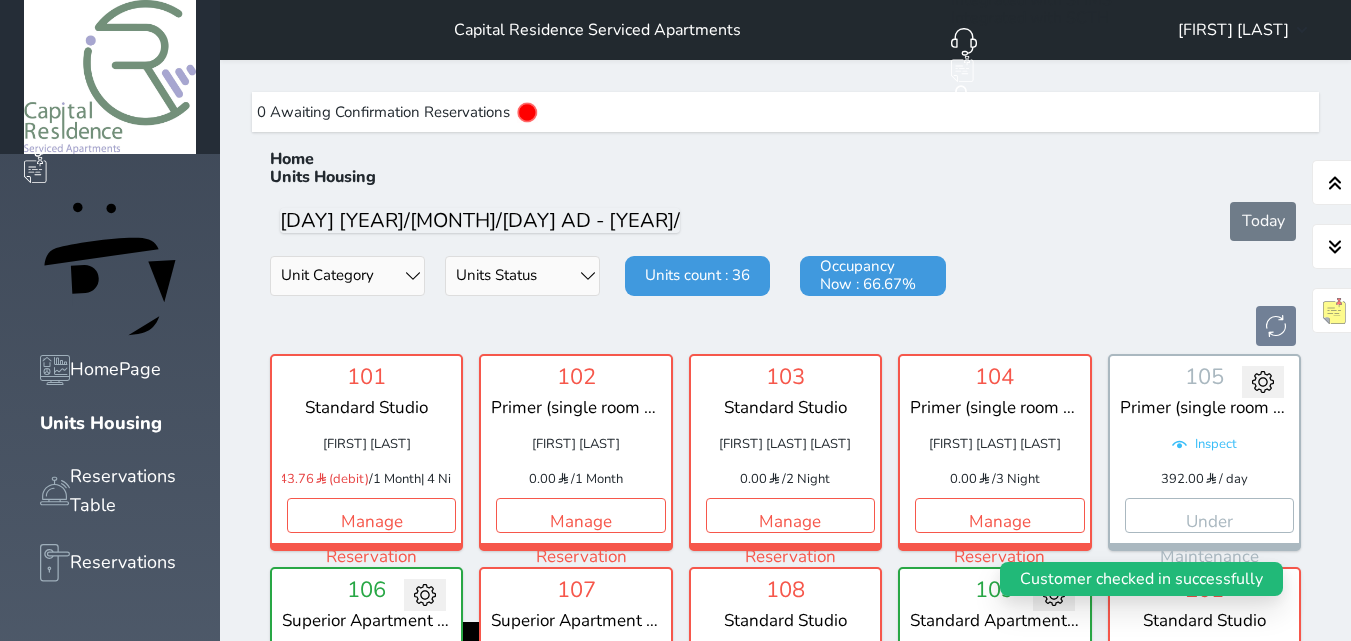 scroll, scrollTop: 60, scrollLeft: 0, axis: vertical 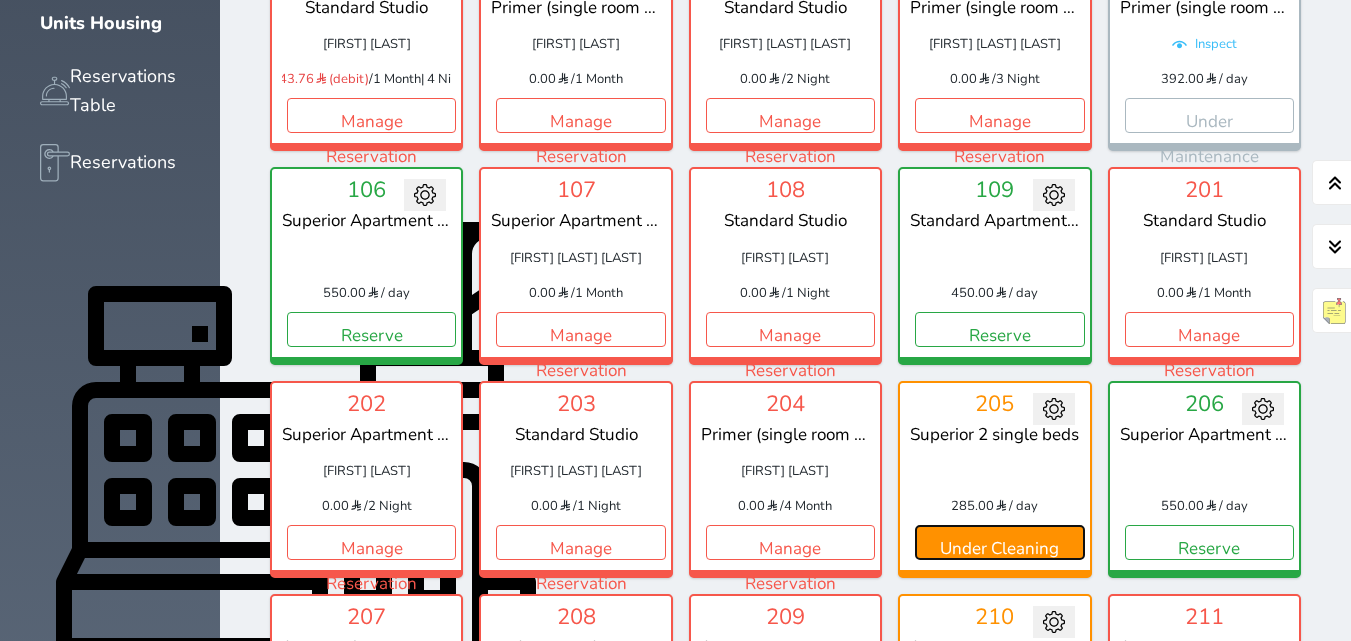 click on "Under Cleaning" at bounding box center (999, 542) 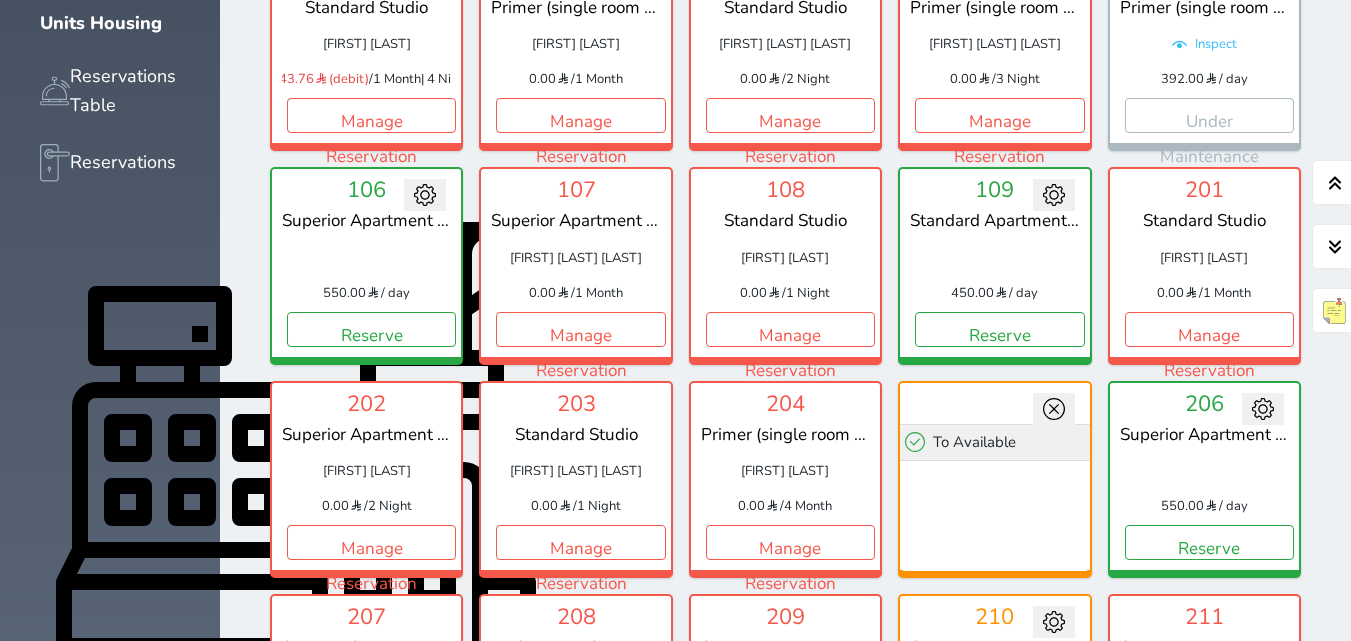 click 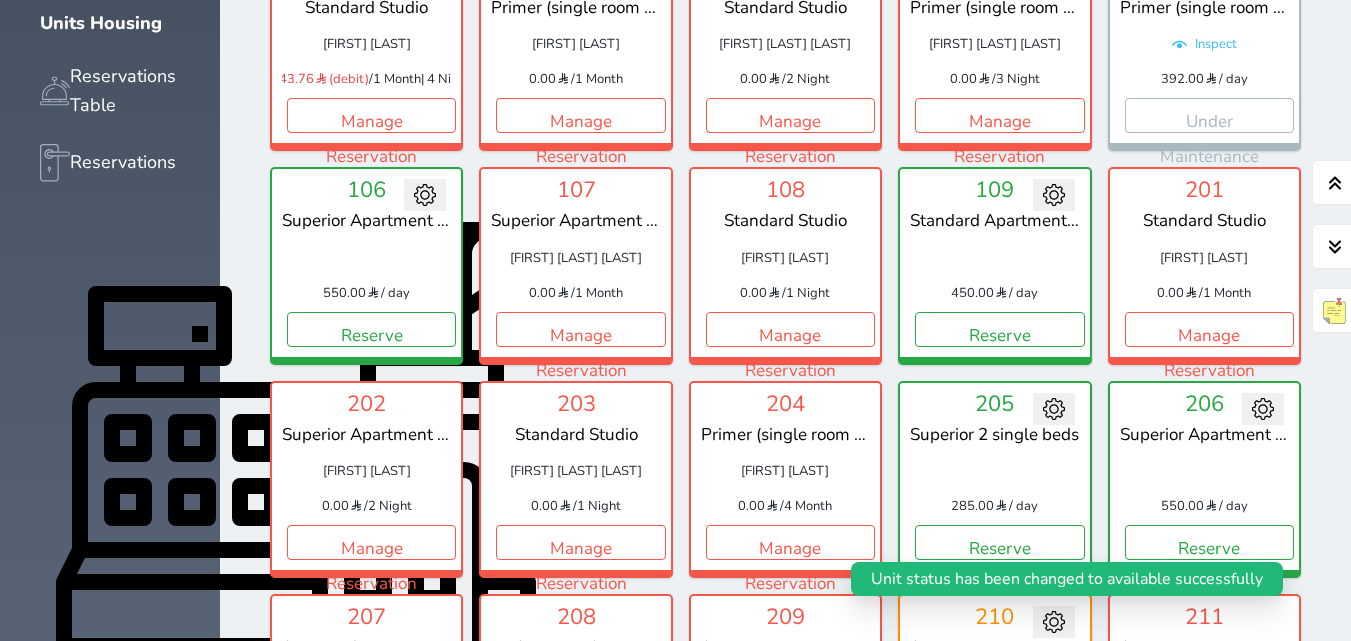 scroll, scrollTop: 300, scrollLeft: 0, axis: vertical 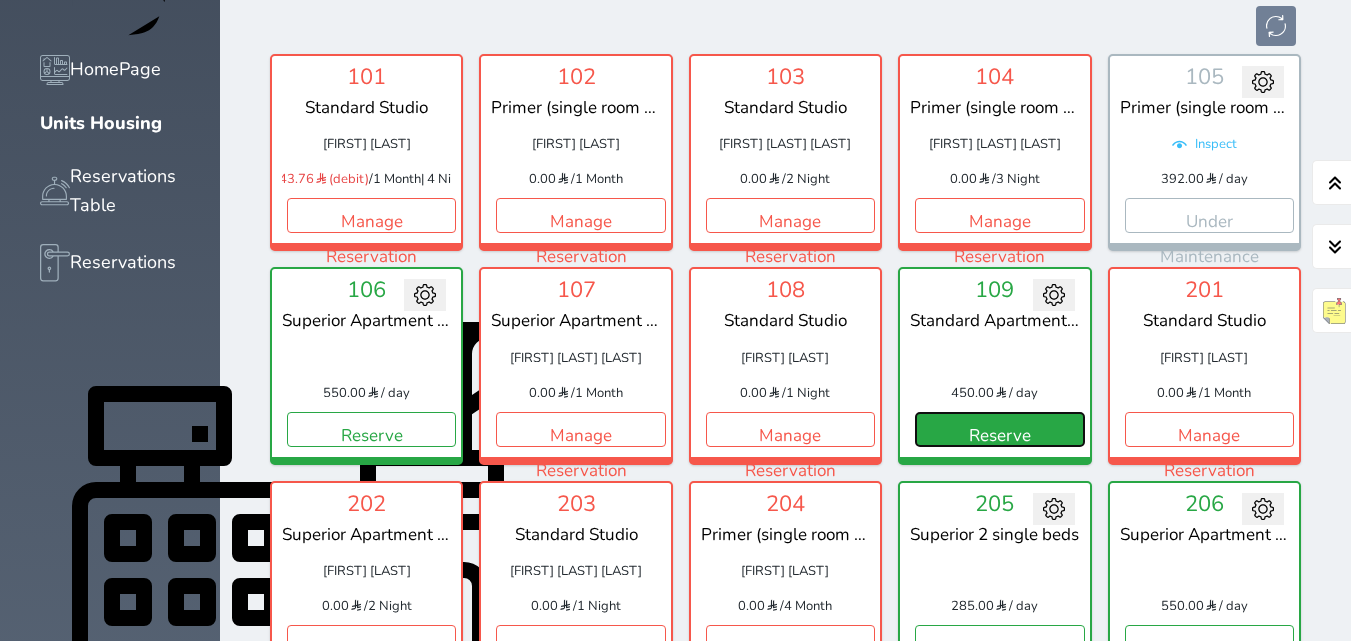 click on "Reserve" at bounding box center [999, 429] 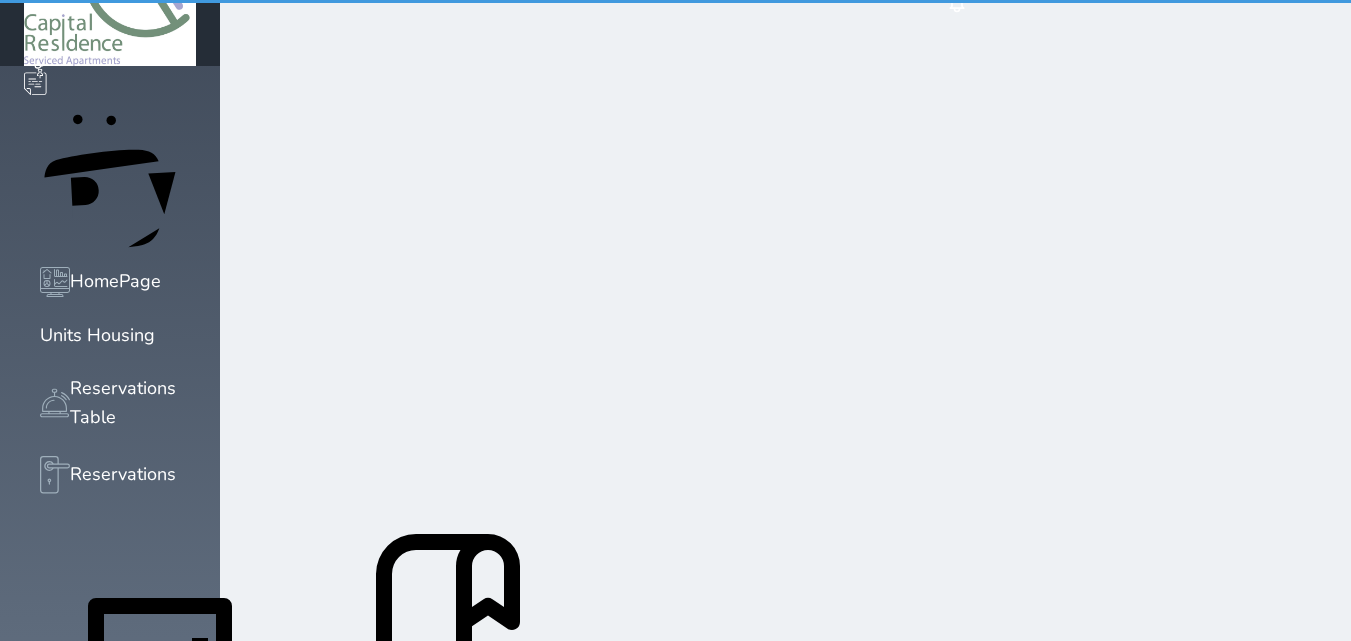 scroll, scrollTop: 0, scrollLeft: 0, axis: both 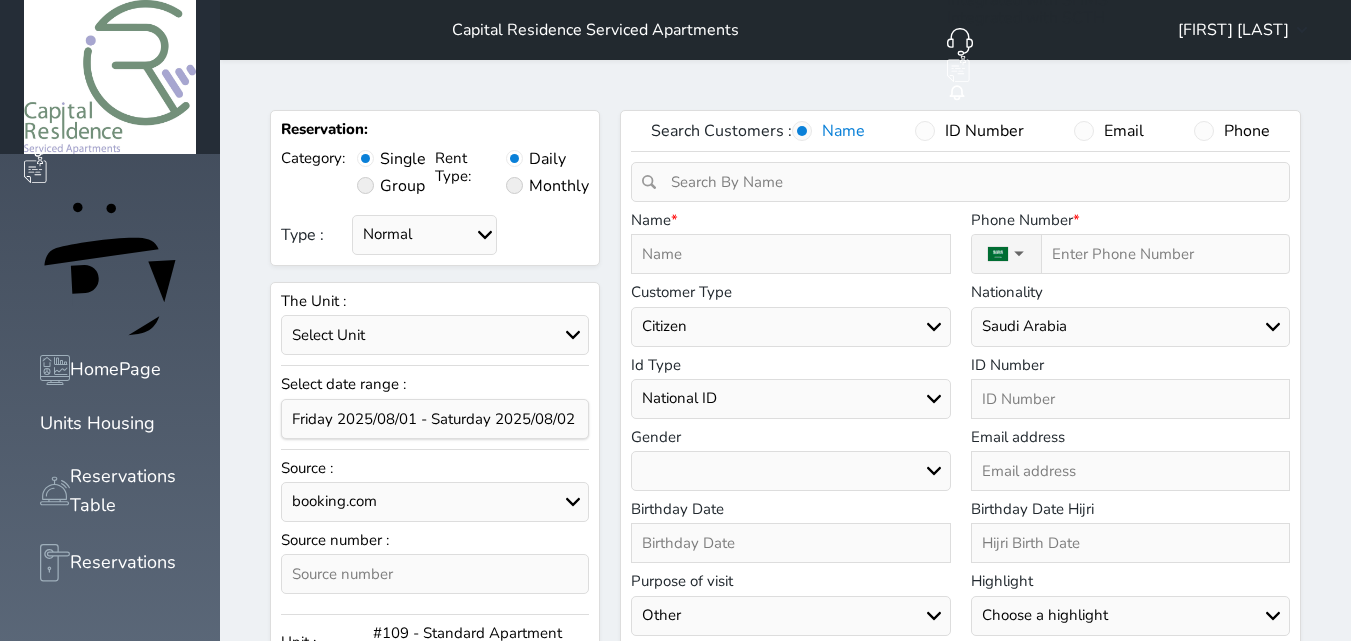 click at bounding box center (790, 254) 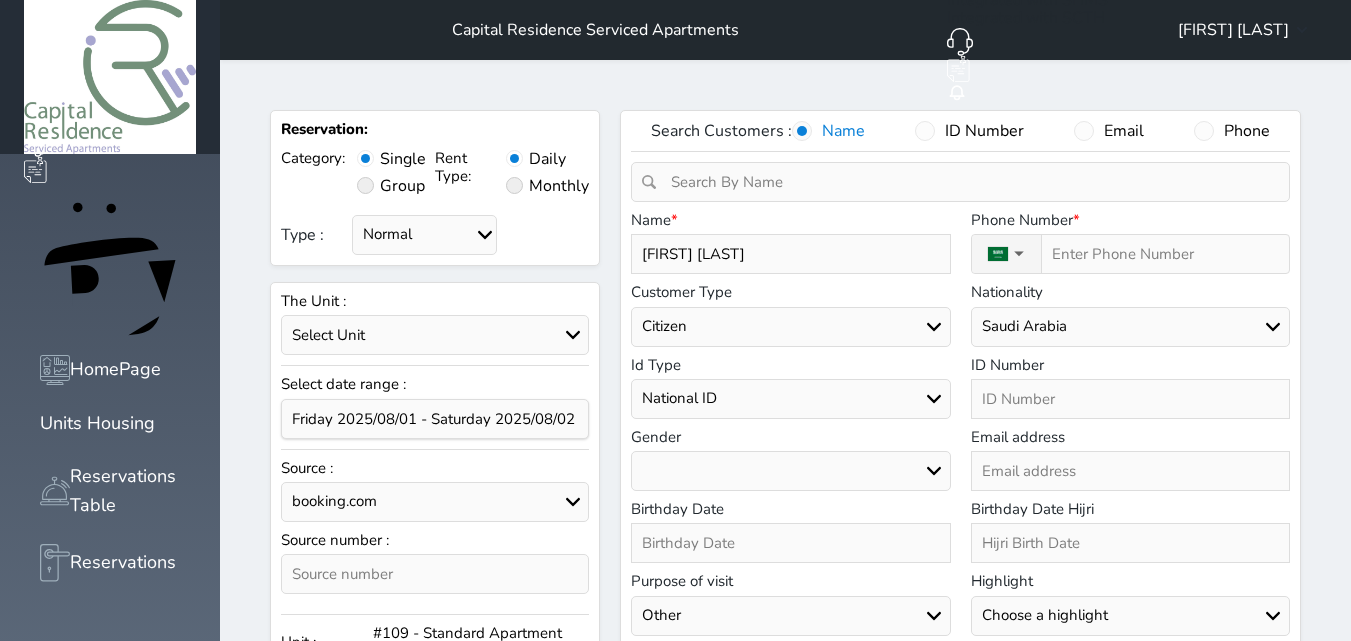 click on "Male   Female" at bounding box center [790, 471] 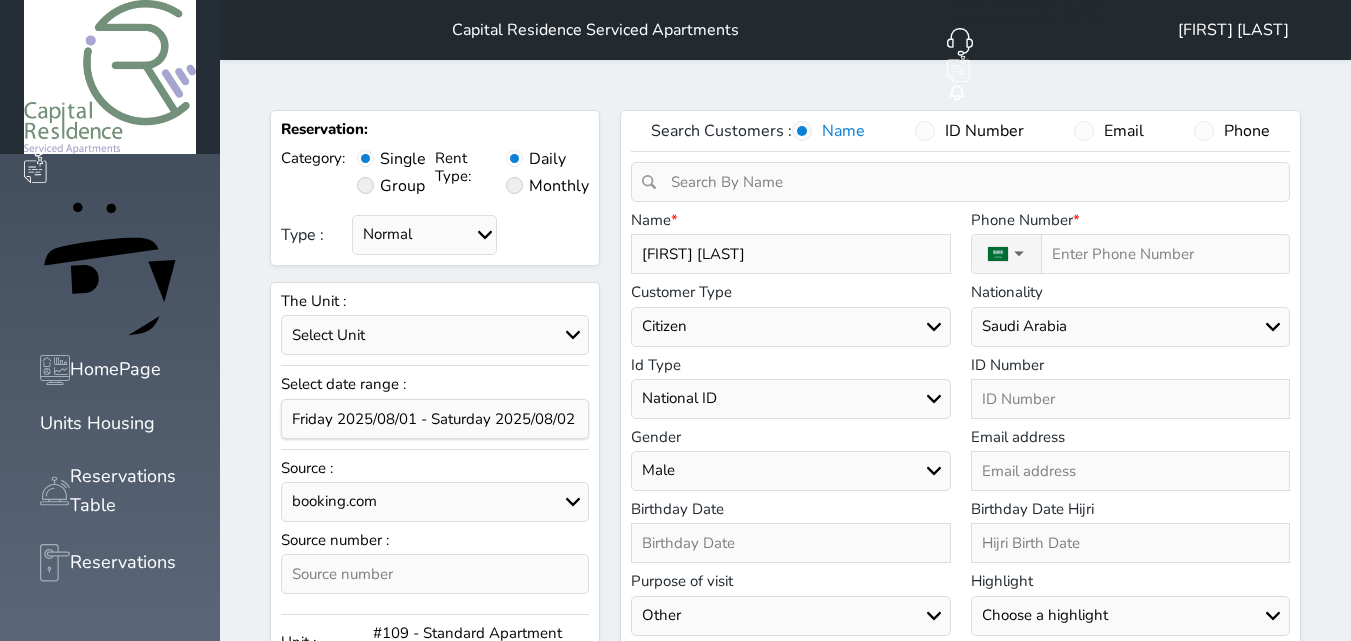 click on "Male   Female" at bounding box center (790, 471) 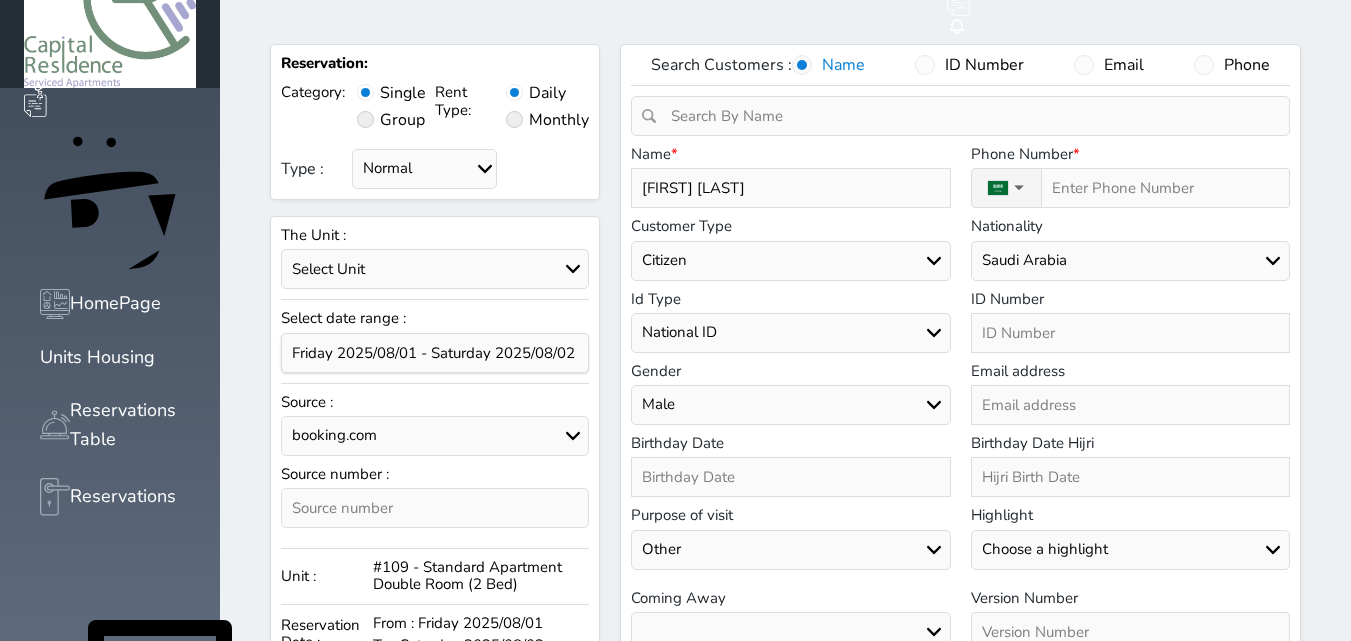 scroll, scrollTop: 100, scrollLeft: 0, axis: vertical 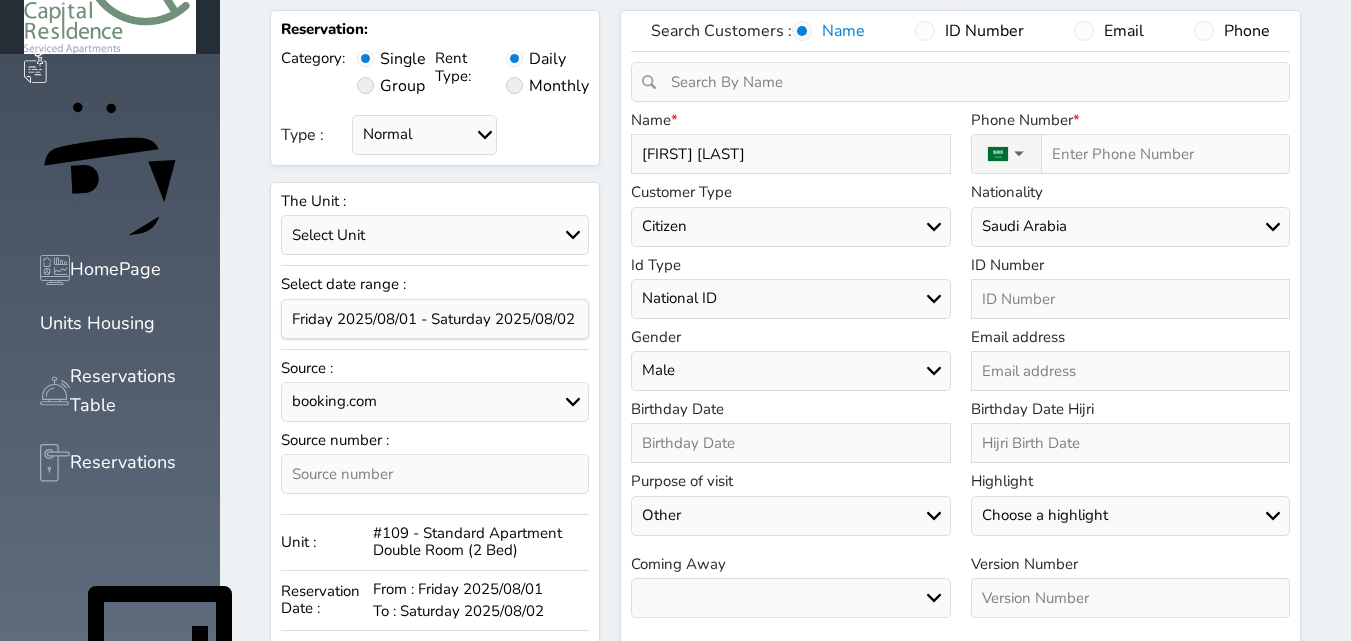 click at bounding box center (790, 443) 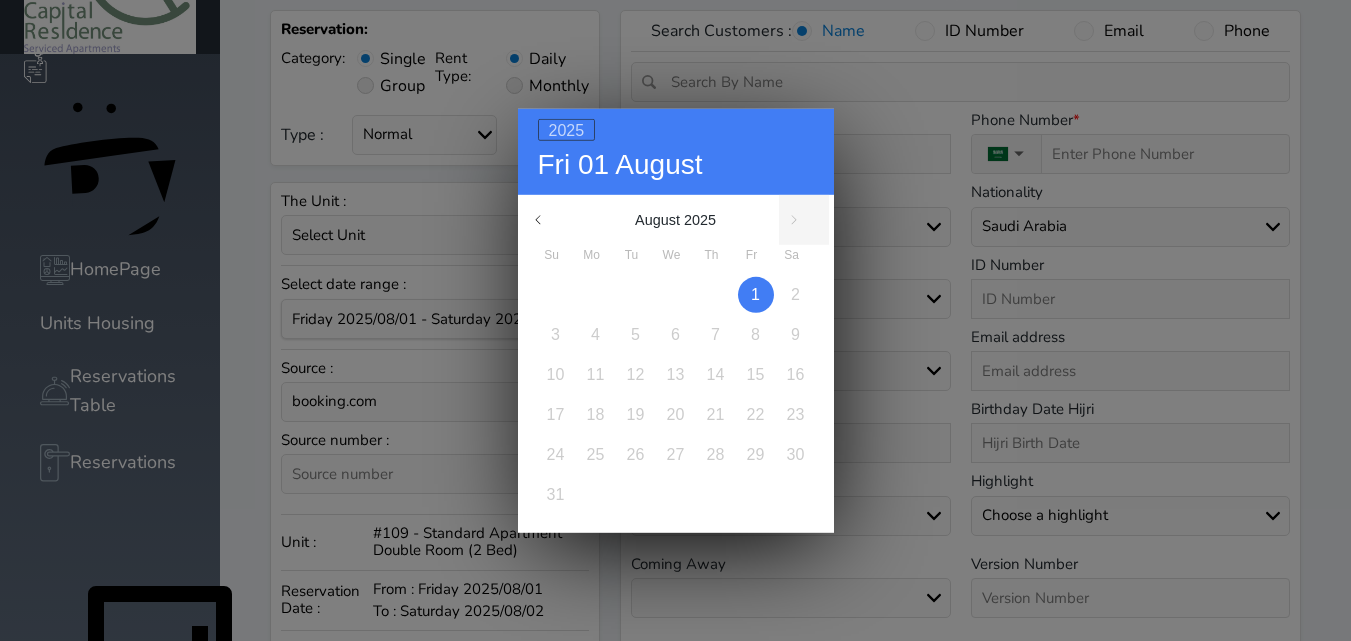 click on "2025" at bounding box center [567, 129] 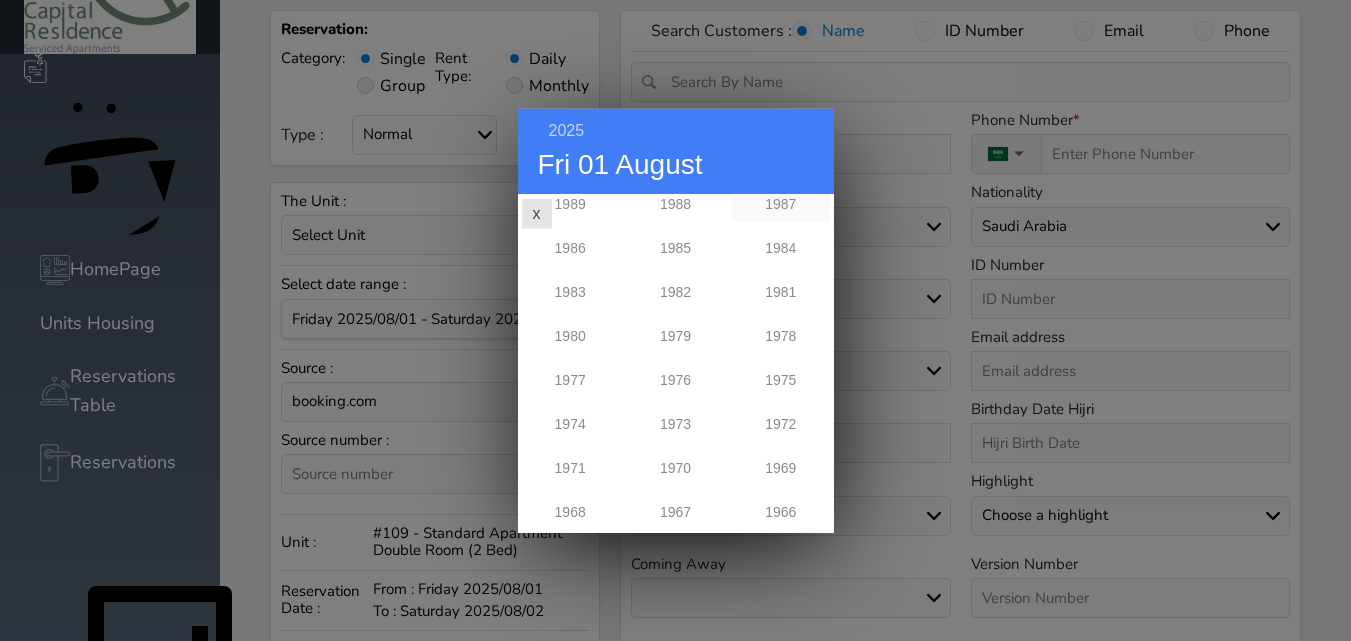 scroll, scrollTop: 600, scrollLeft: 0, axis: vertical 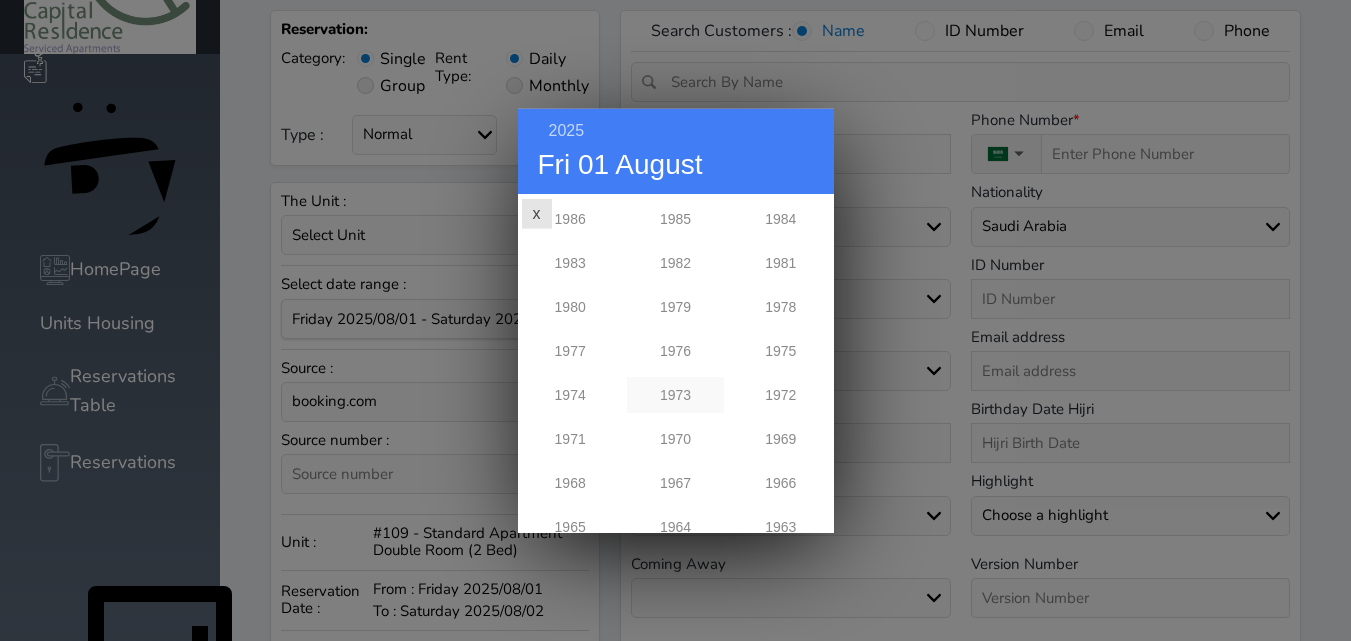 click on "1973" at bounding box center (675, 394) 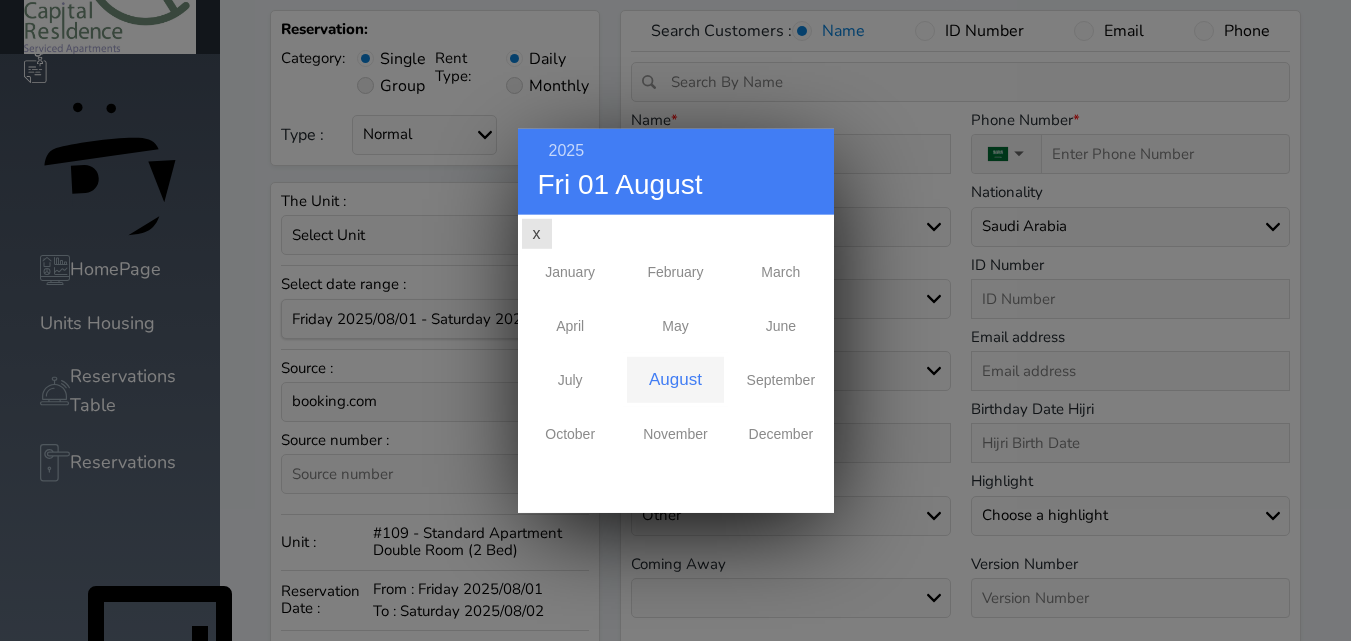scroll, scrollTop: 0, scrollLeft: 0, axis: both 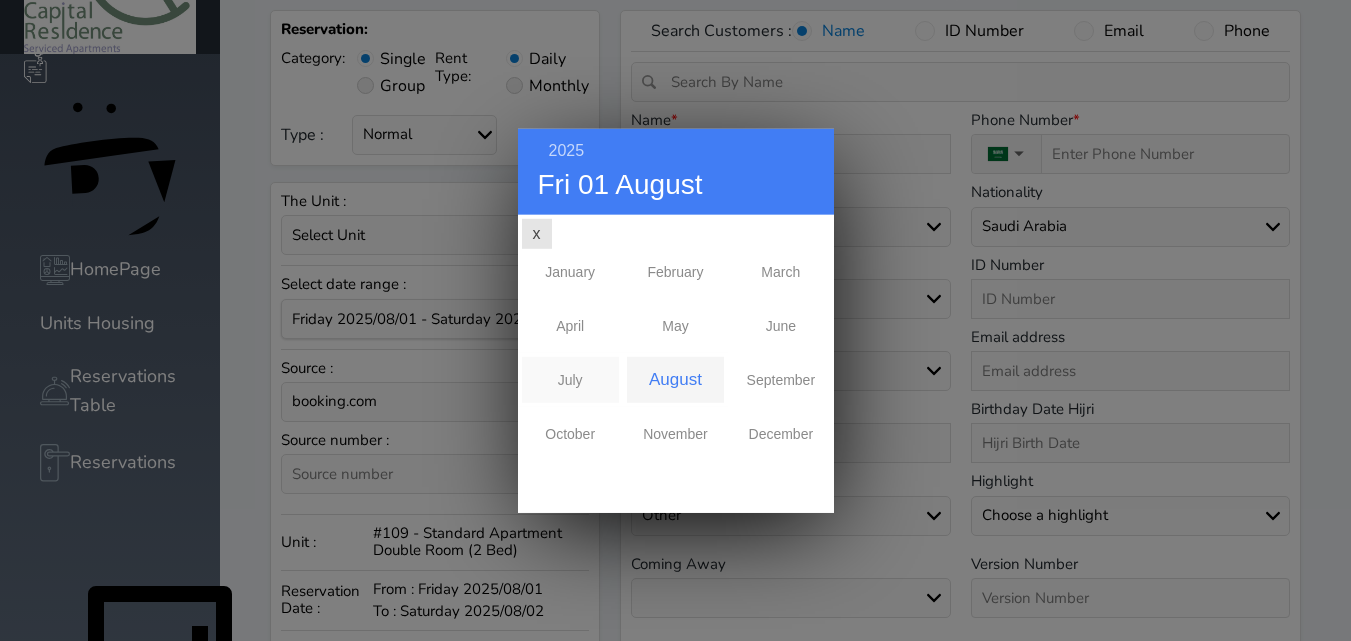 click on "July" at bounding box center [570, 379] 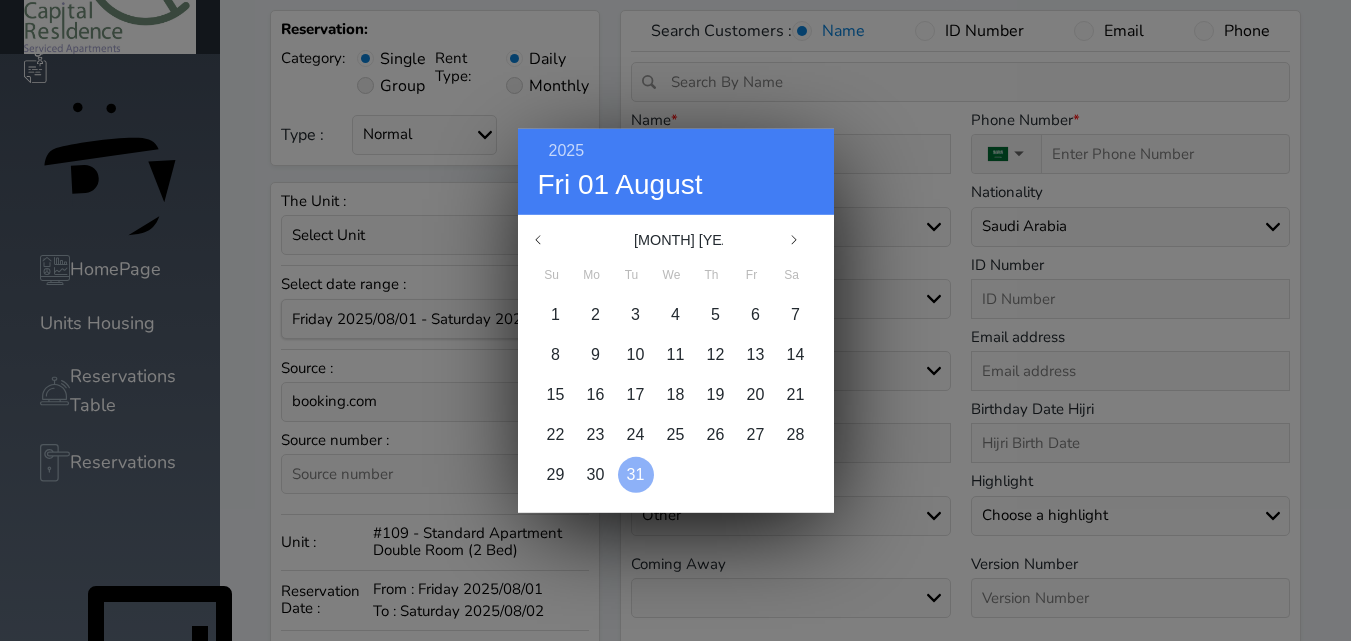 click on "31" at bounding box center [636, 473] 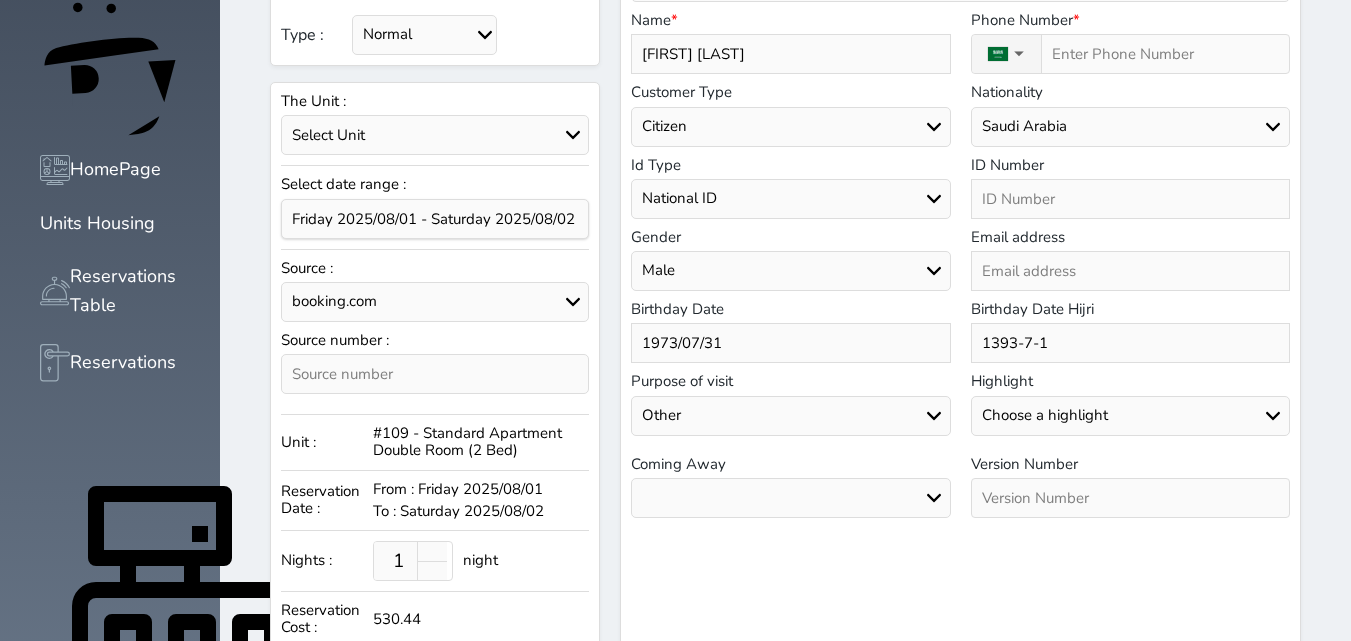 scroll, scrollTop: 300, scrollLeft: 0, axis: vertical 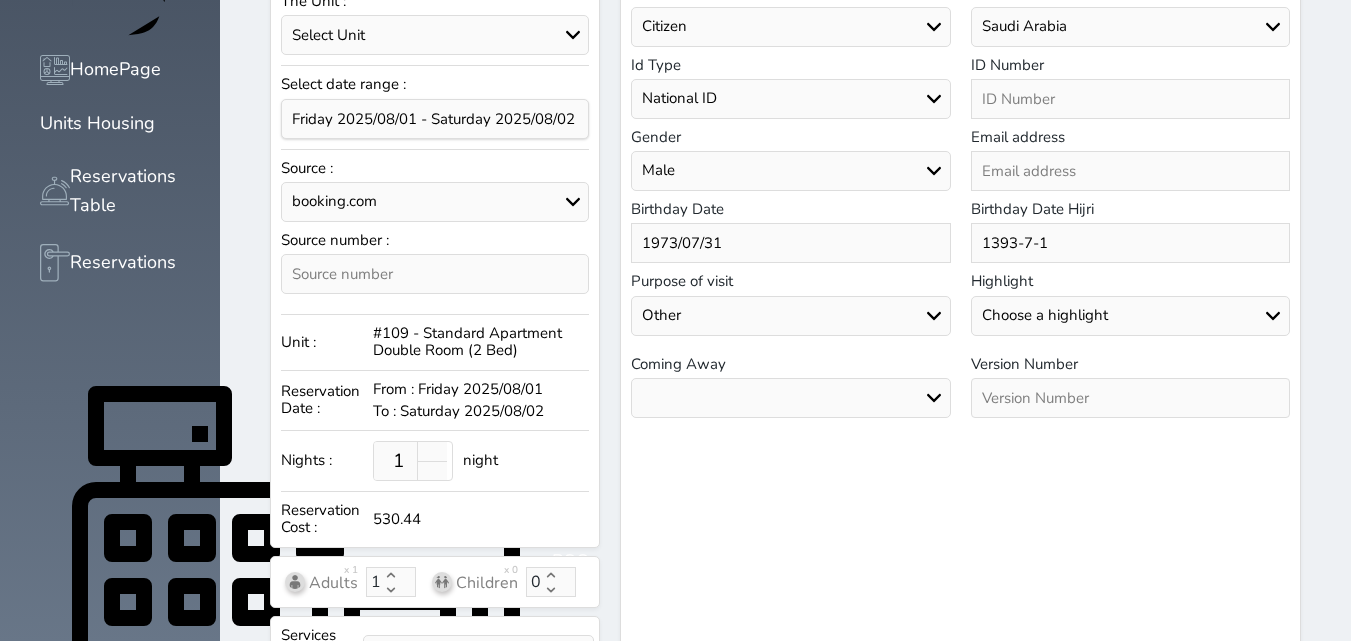 click on "Air Sea Land" at bounding box center [790, 398] 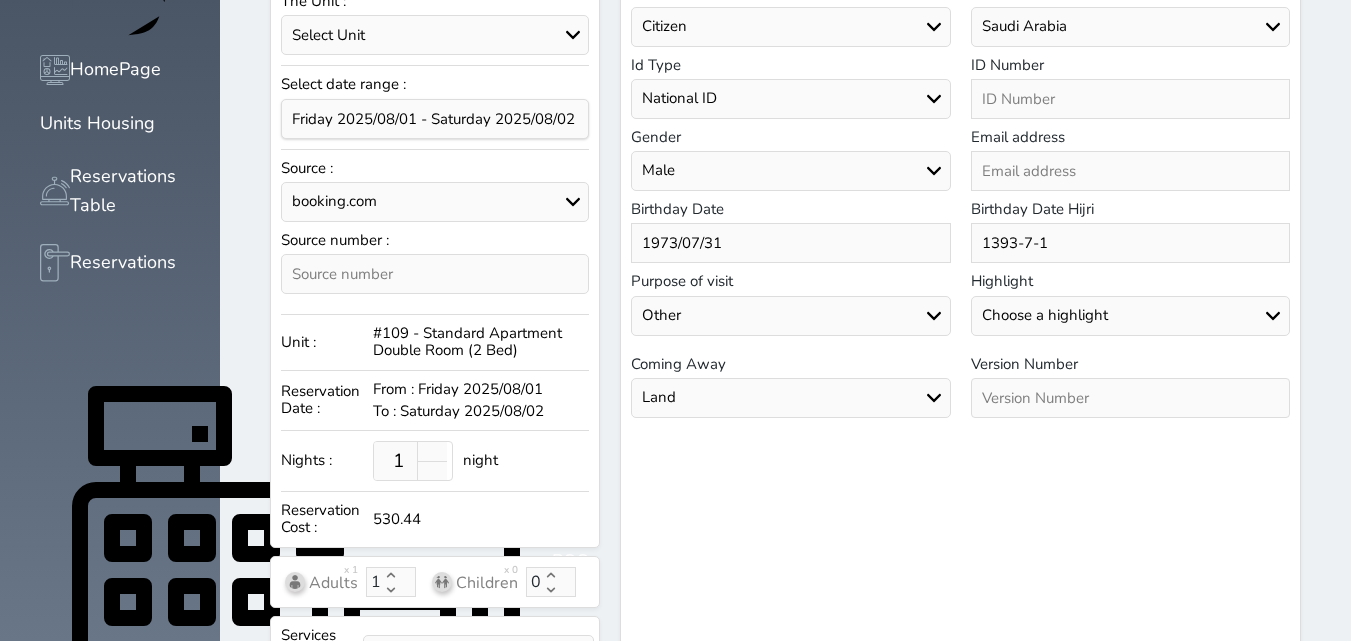 click on "Air Sea Land" at bounding box center (790, 398) 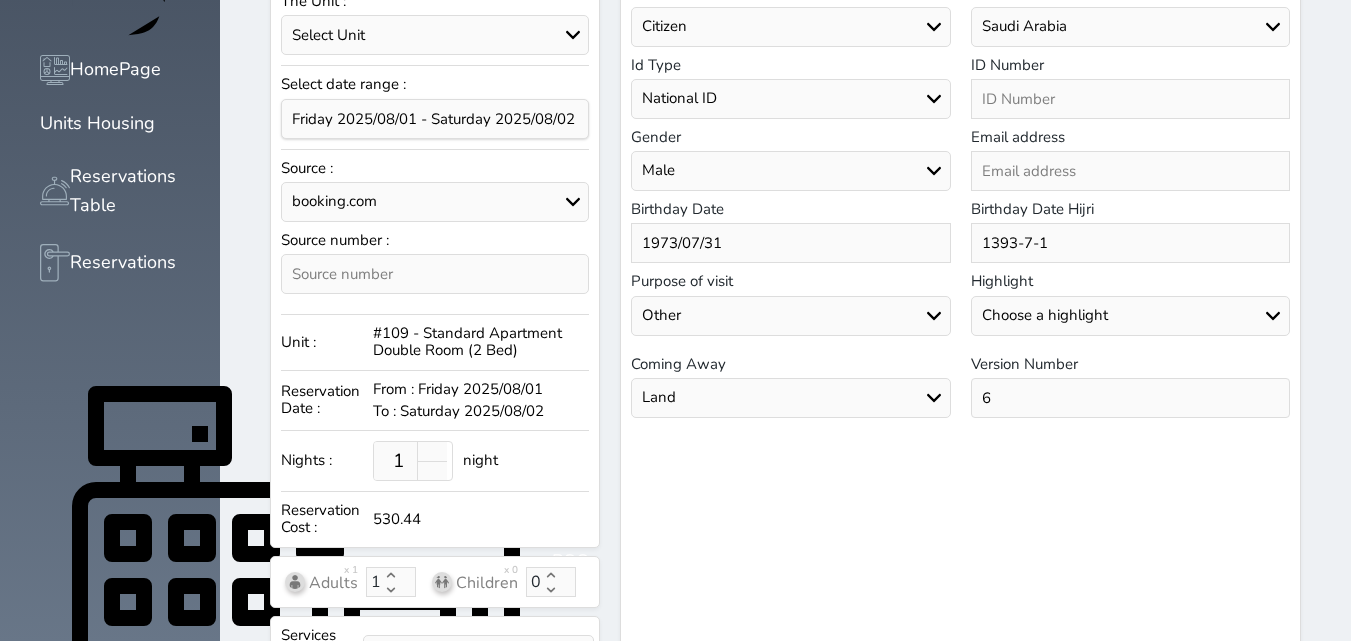 click on "Choose a highlight
Special
VIP
unwanted" at bounding box center [1130, 316] 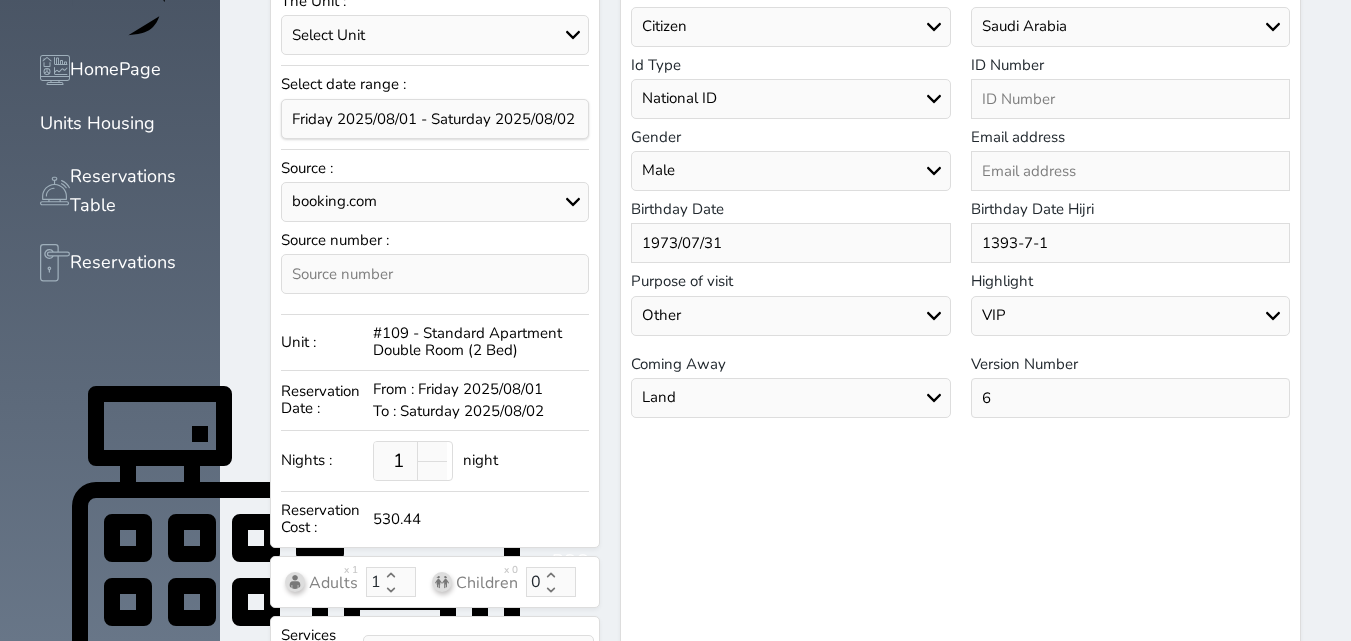click on "Choose a highlight
Special
VIP
unwanted" at bounding box center (1130, 316) 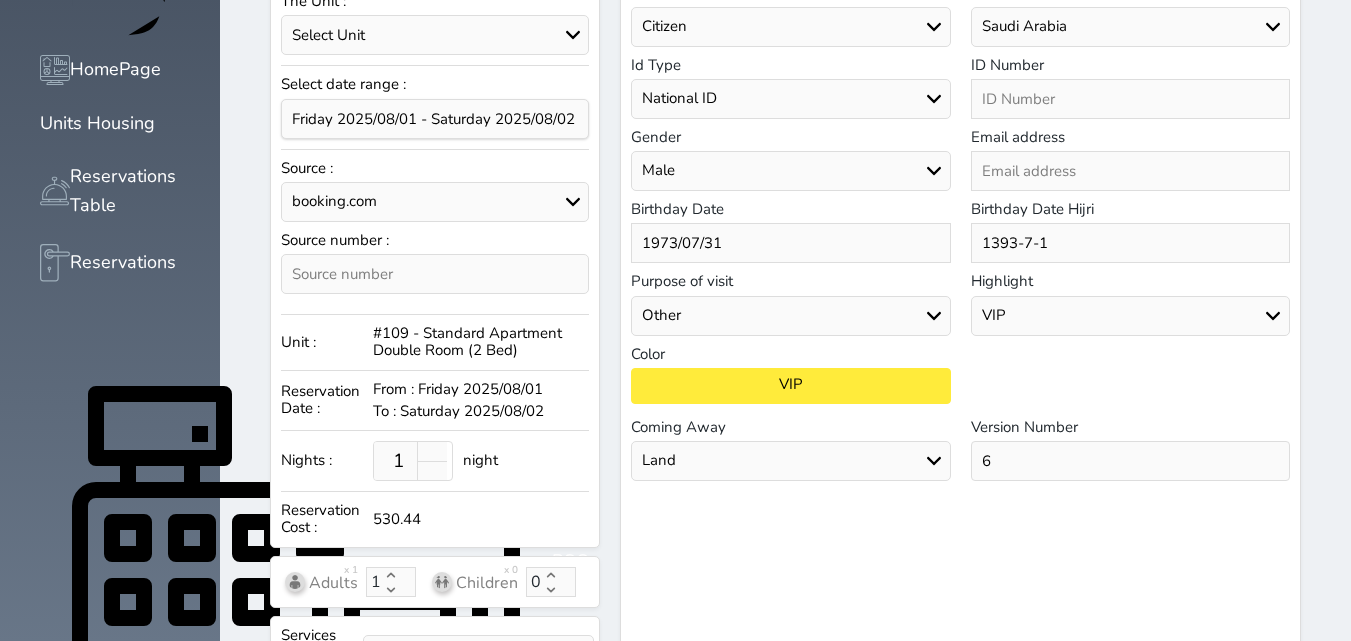 click at bounding box center (1130, 99) 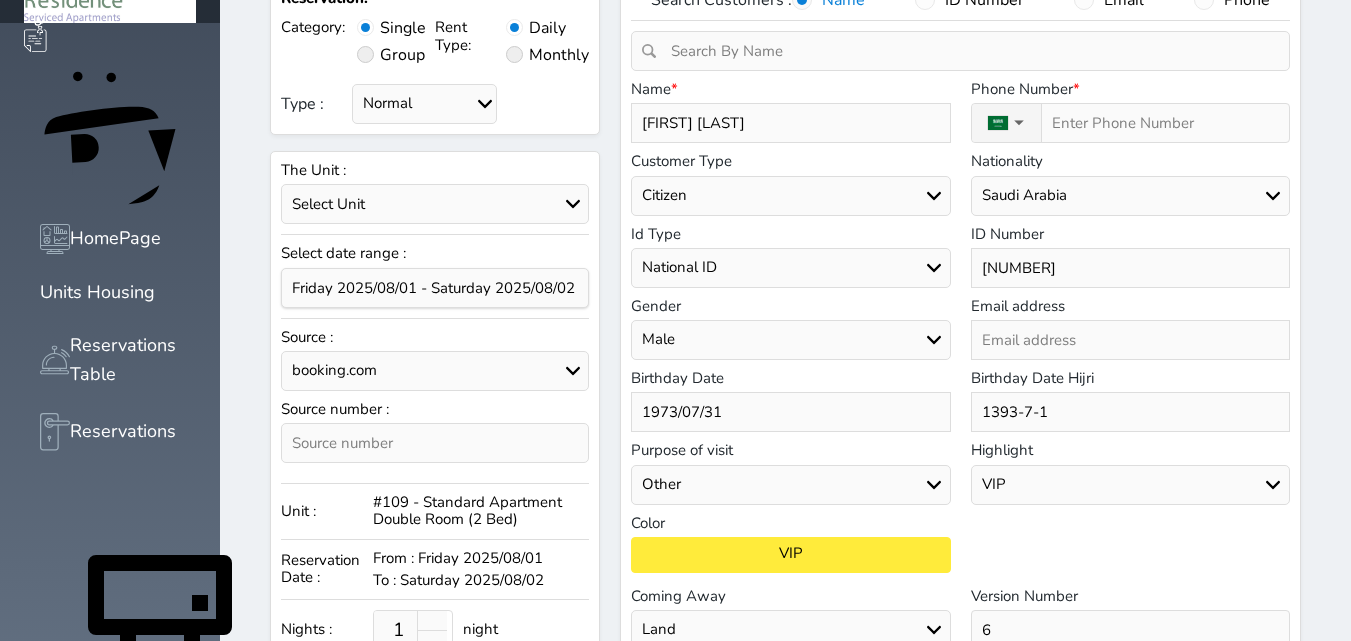 scroll, scrollTop: 100, scrollLeft: 0, axis: vertical 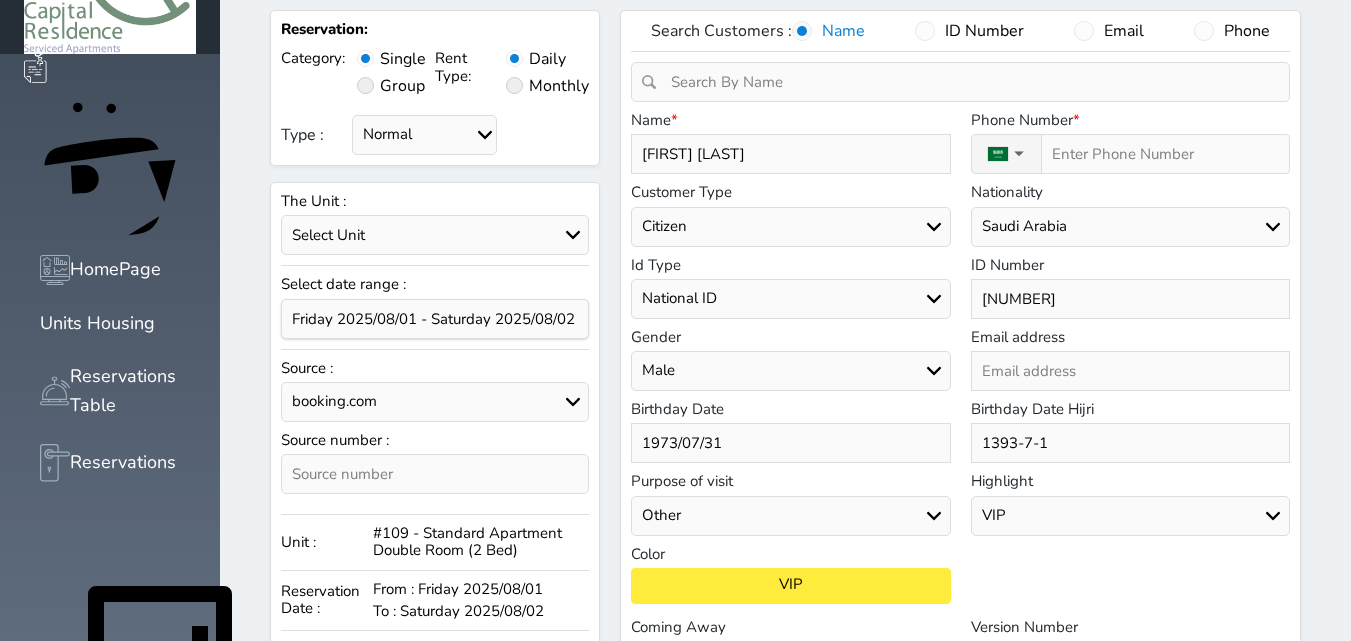 click on "Type :" at bounding box center [1162, 154] 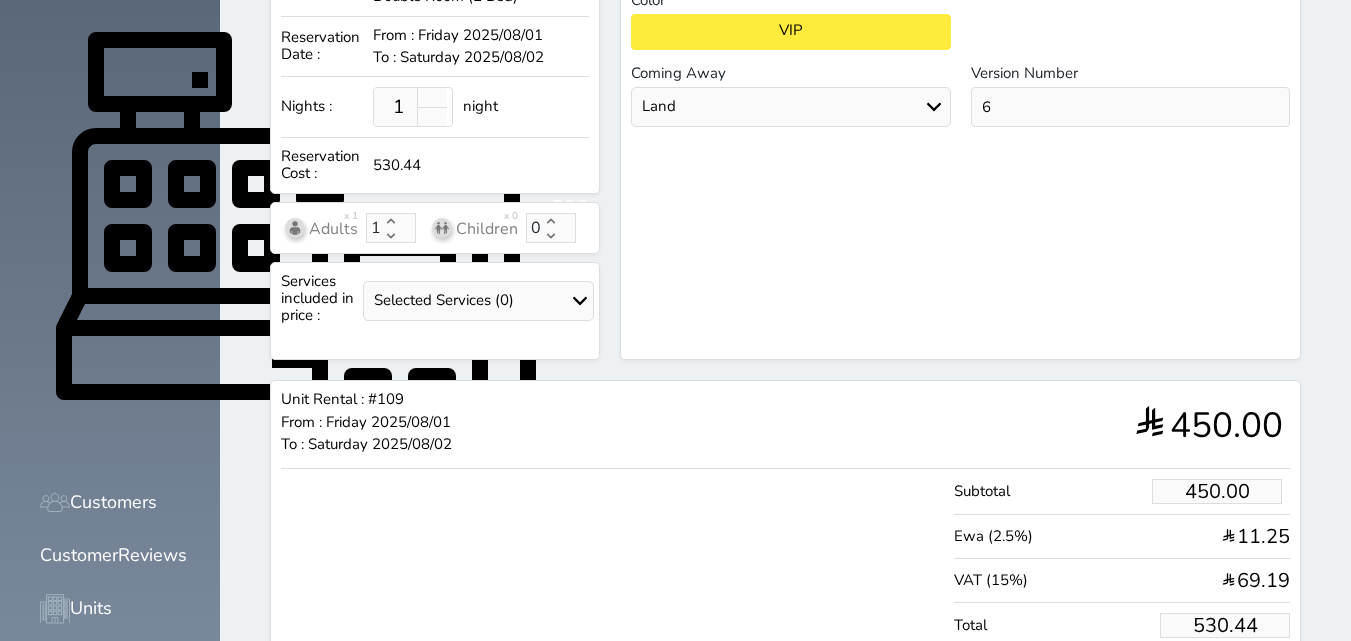 scroll, scrollTop: 703, scrollLeft: 0, axis: vertical 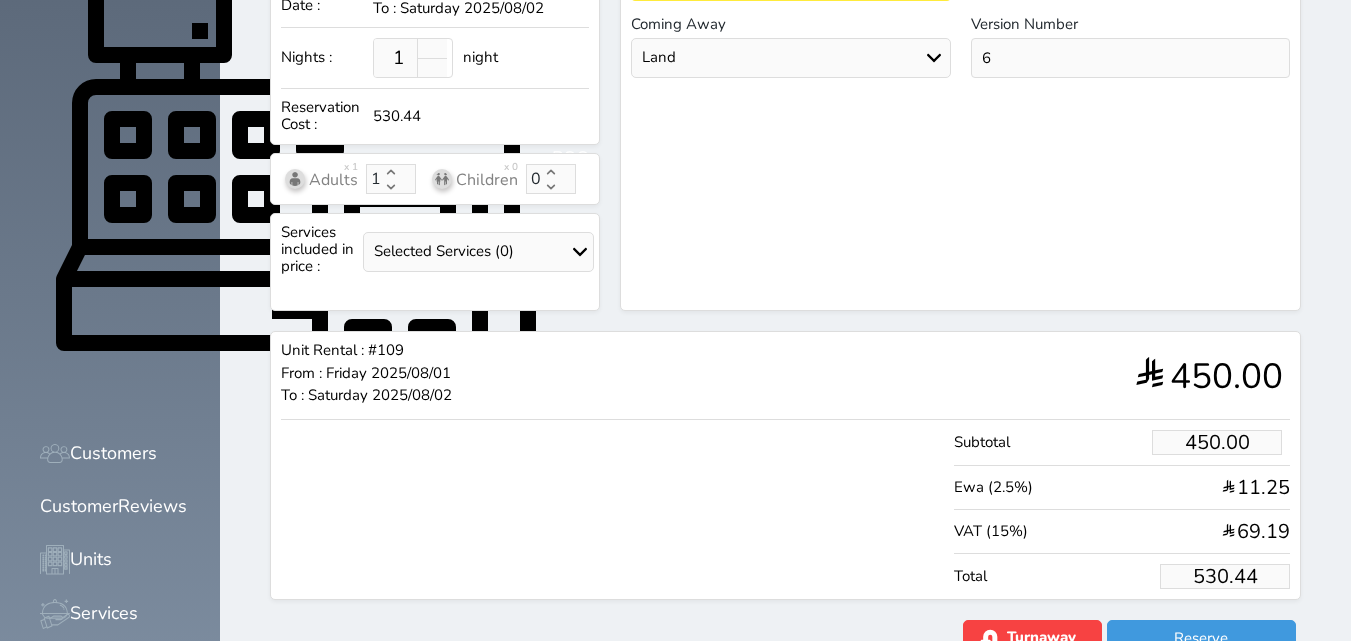 click on "530.44" at bounding box center [1225, 576] 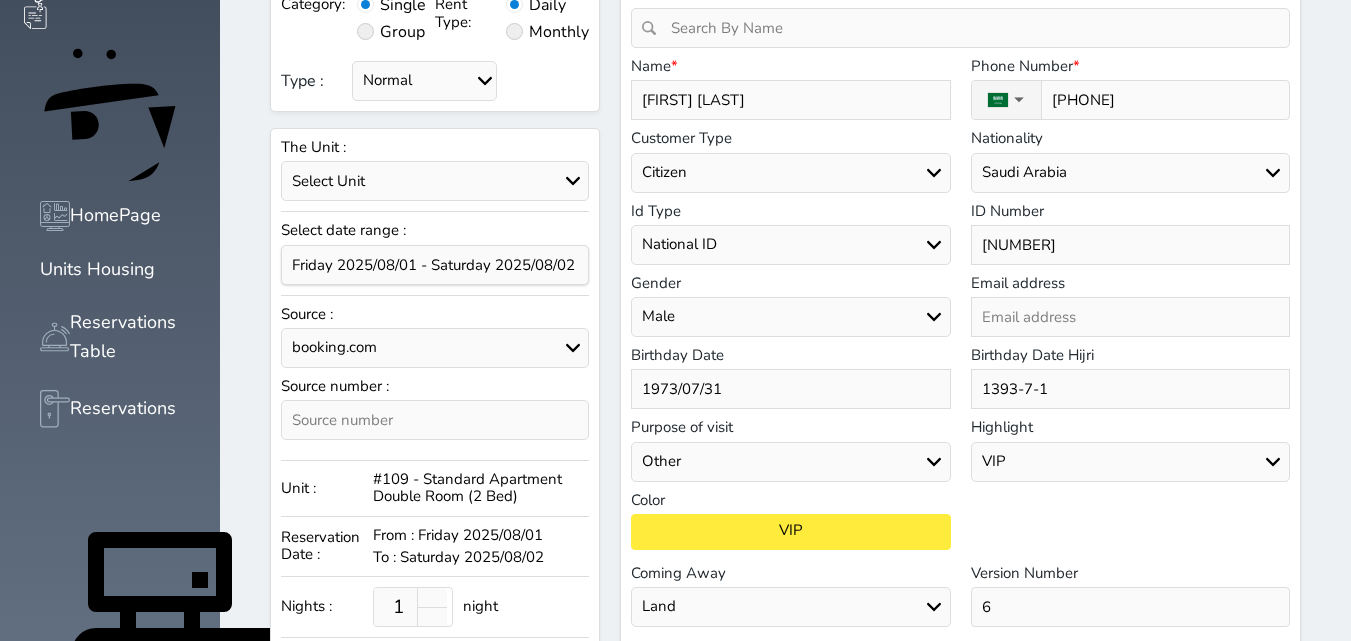 scroll, scrollTop: 103, scrollLeft: 0, axis: vertical 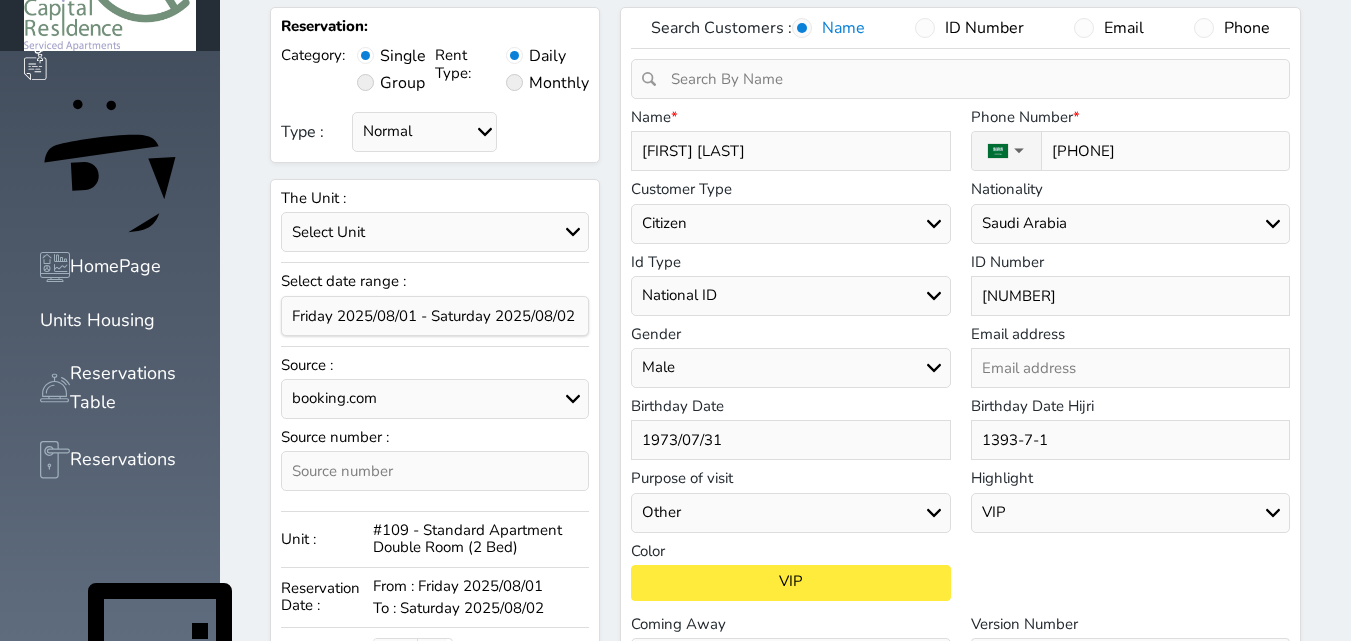 click on "booking.com Aribnb agoda - YCS Gathern Recepion website almosafer Expedia Social Media oyo Other" at bounding box center (435, 399) 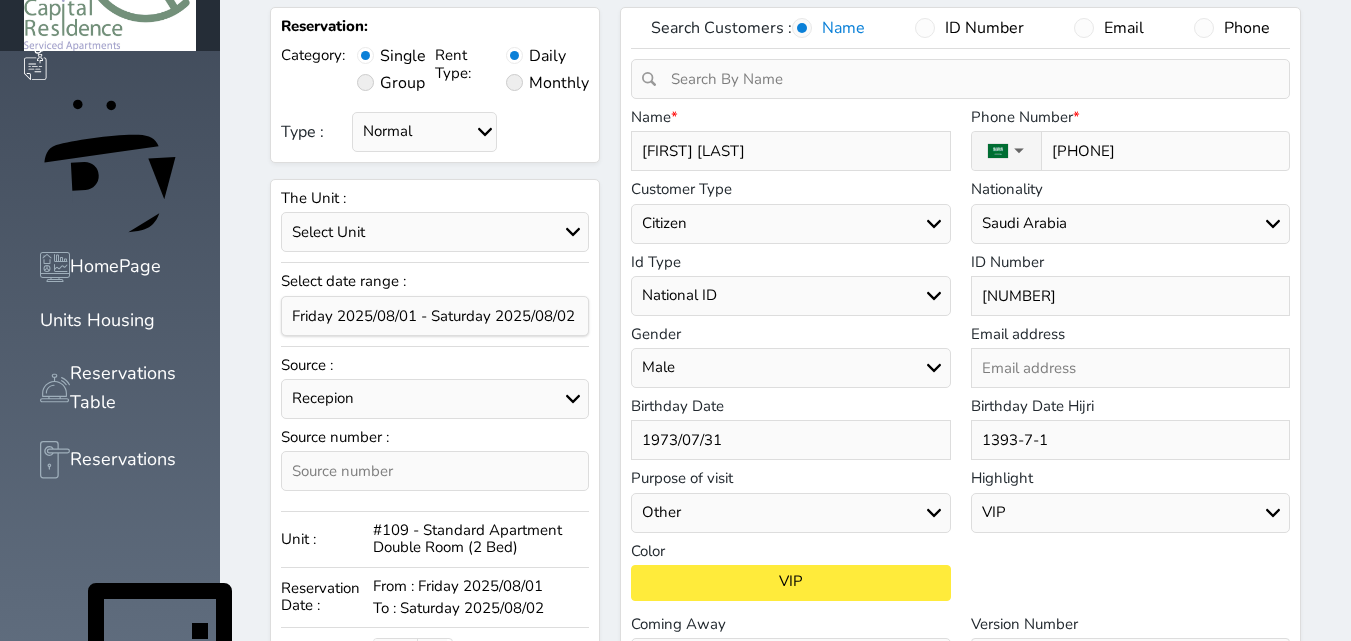 click on "booking.com Aribnb agoda - YCS Gathern Recepion website almosafer Expedia Social Media oyo Other" at bounding box center (435, 399) 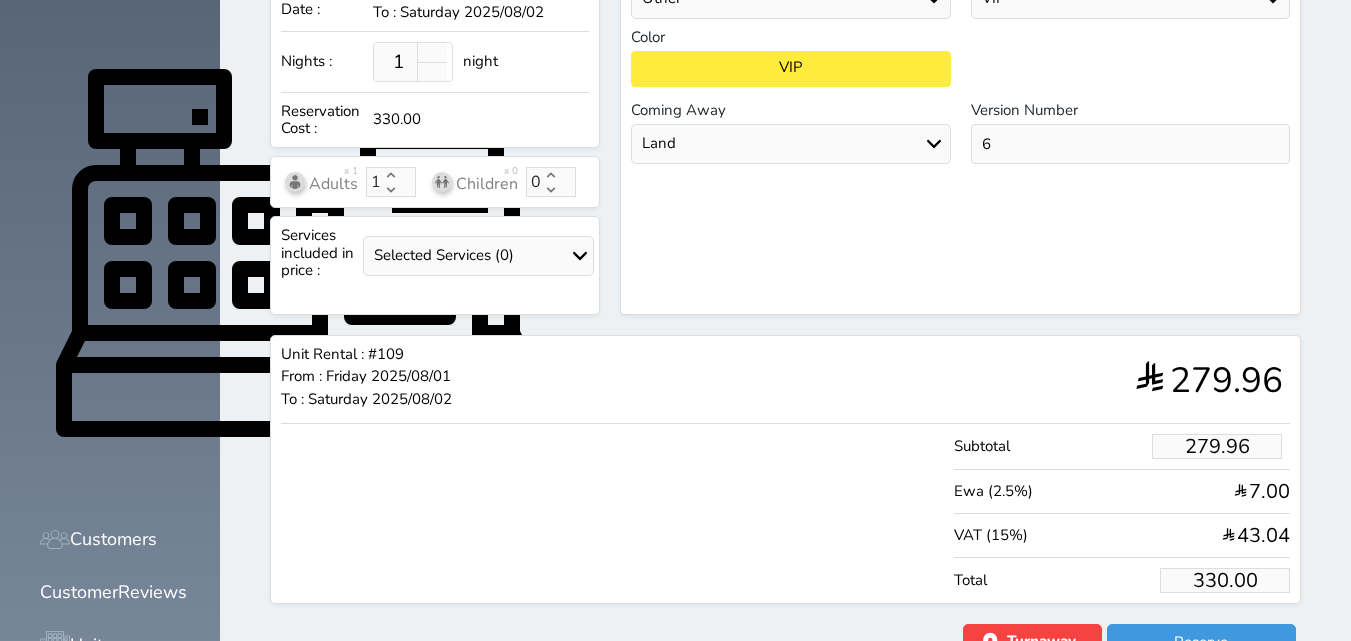 scroll, scrollTop: 621, scrollLeft: 0, axis: vertical 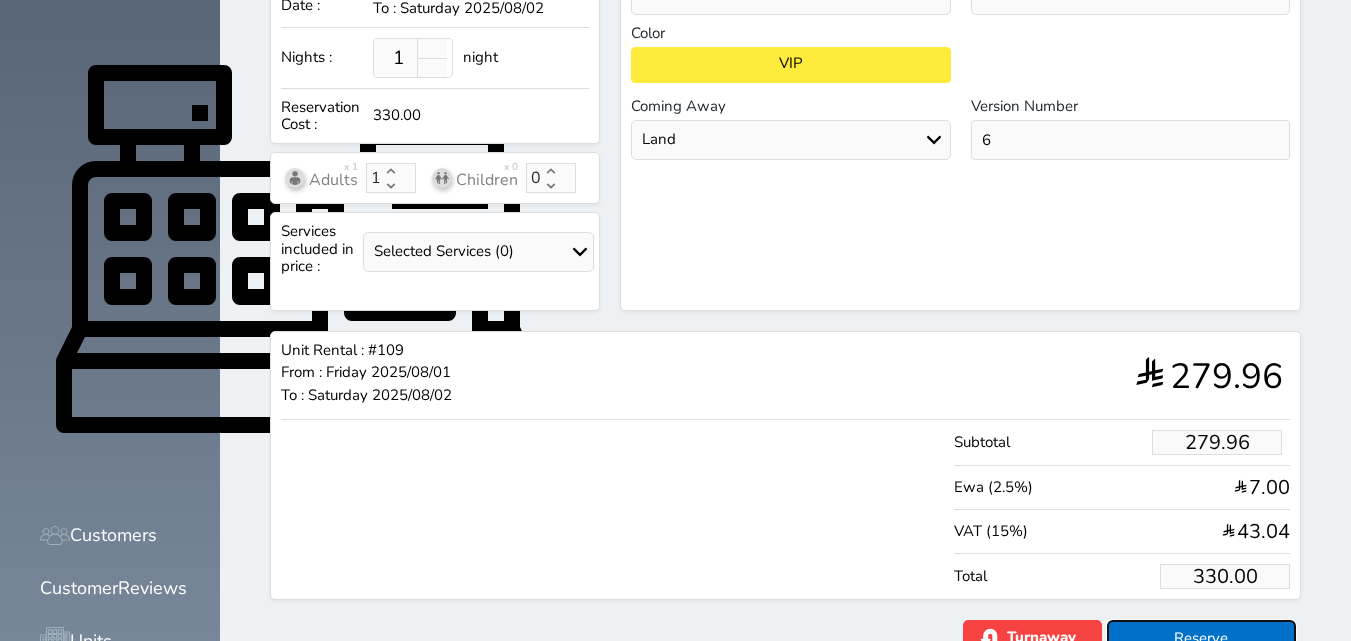 click on "Reserve" at bounding box center [1201, 637] 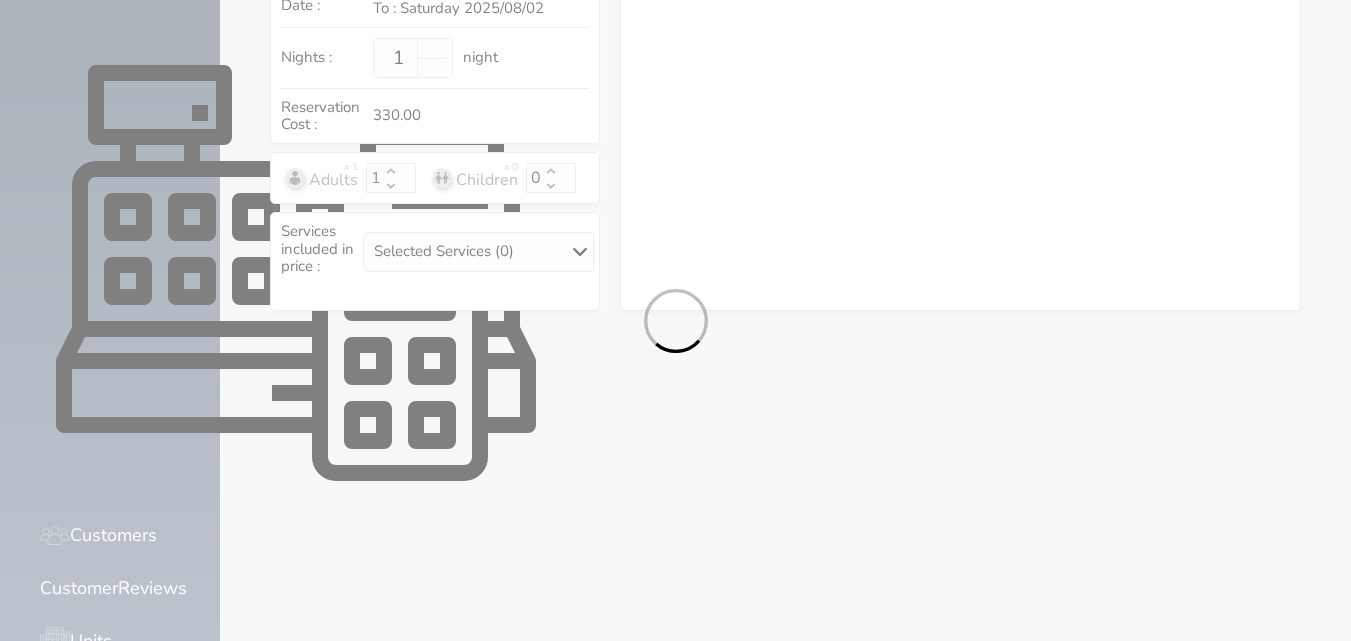 scroll, scrollTop: 343, scrollLeft: 0, axis: vertical 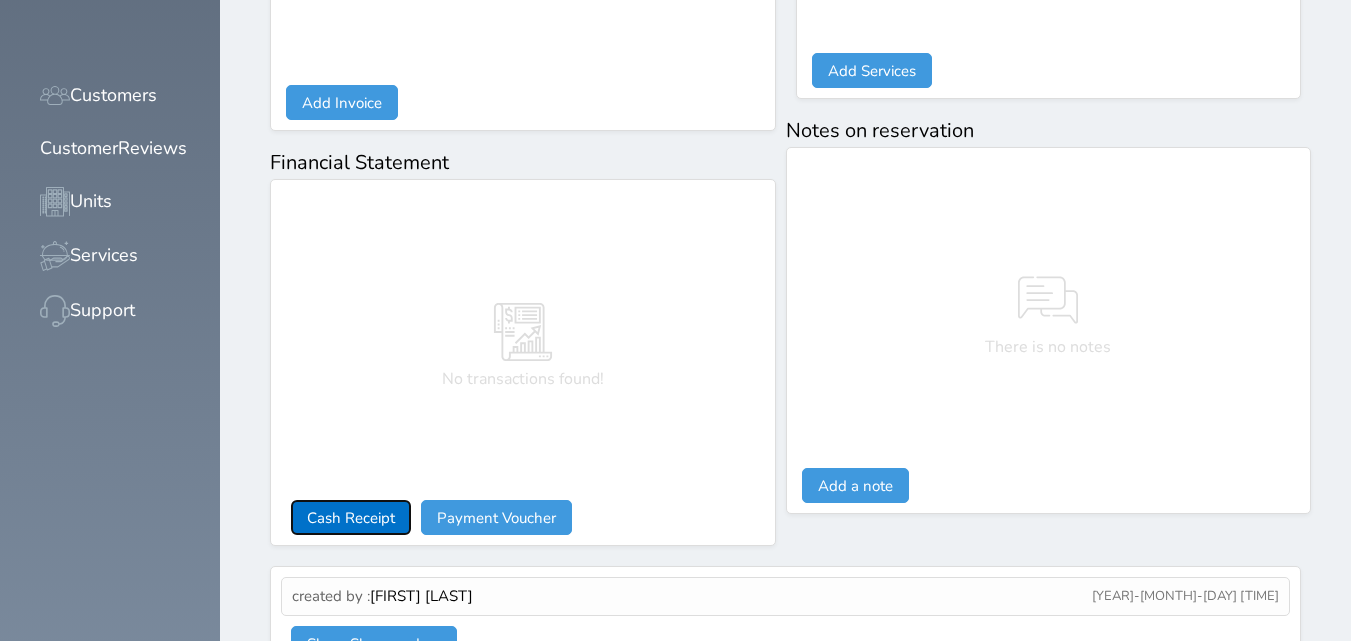 click on "Cash Receipt" at bounding box center [351, 517] 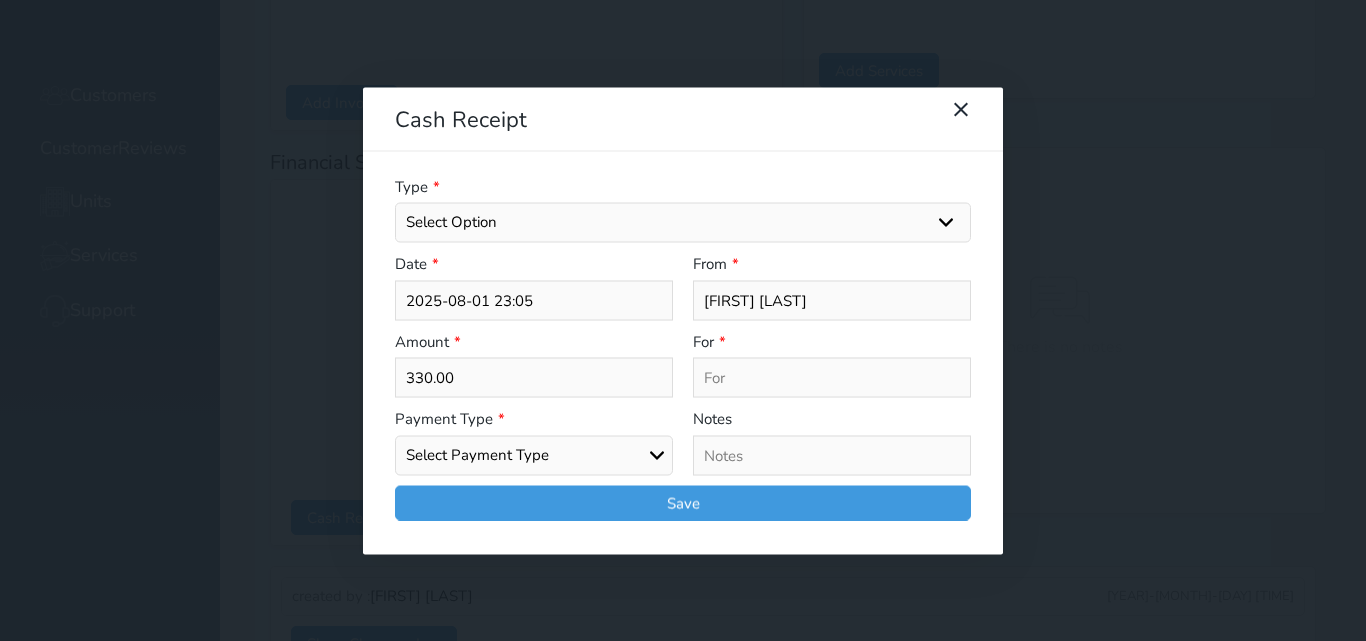 click on "Select Option   General receipts Rent value Bills insurance Retainer Not Applicable Other Laundry Wifi - Internet Car Parking Food Food & Beverages Beverages Cold Drinks Hot Drinks Breakfast Lunch Dinner Bakery & Cakes Swimming pool Gym SPA & Beauty Services Pick & Drop (Transport Services) Minibar Cable - TV Extra Bed Hairdresser Shopping Organized Tours Services Tour Guide Services" at bounding box center (683, 223) 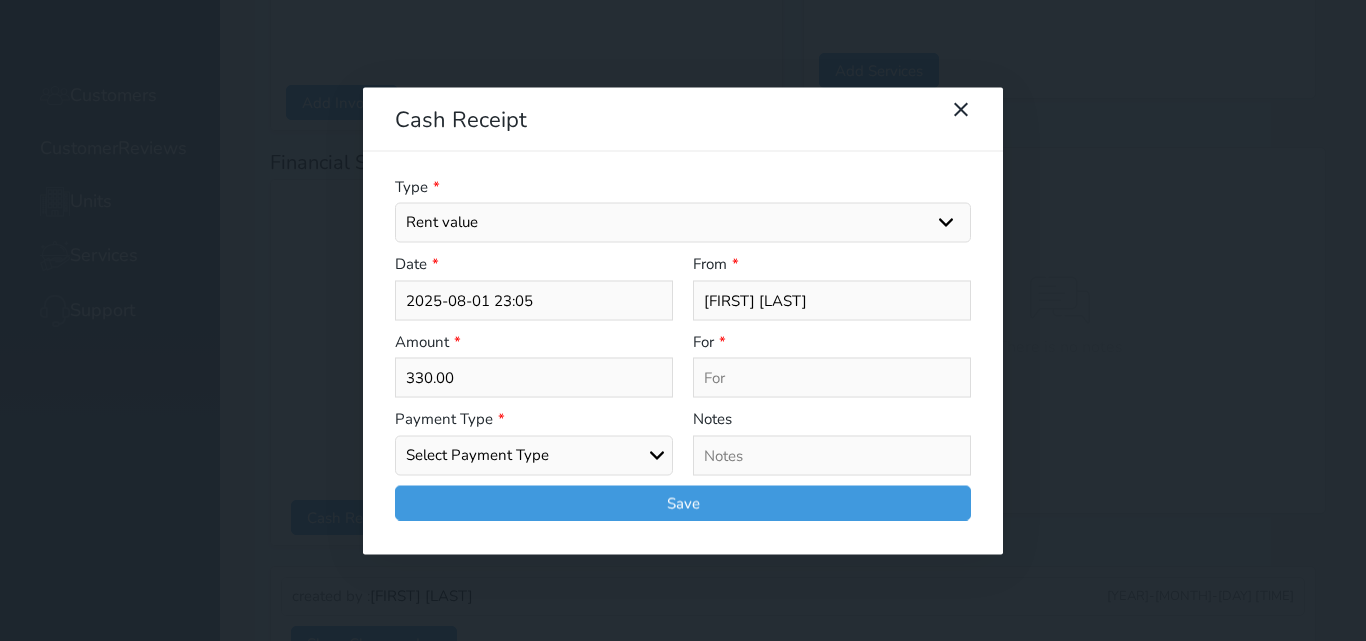 click on "Select Option   General receipts Rent value Bills insurance Retainer Not Applicable Other Laundry Wifi - Internet Car Parking Food Food & Beverages Beverages Cold Drinks Hot Drinks Breakfast Lunch Dinner Bakery & Cakes Swimming pool Gym SPA & Beauty Services Pick & Drop (Transport Services) Minibar Cable - TV Extra Bed Hairdresser Shopping Organized Tours Services Tour Guide Services" at bounding box center [683, 223] 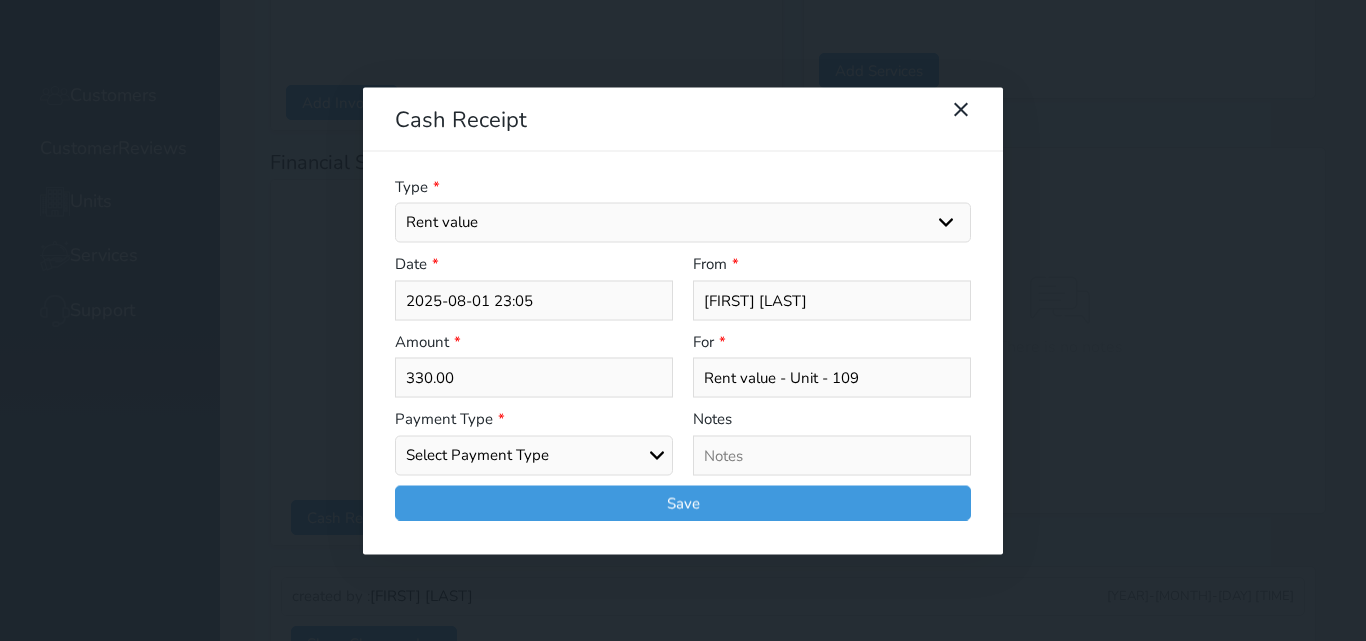 click on "Select Payment Type   Cash   Bank Transfer   Mada   Credit Card   Credit Payment" at bounding box center (534, 455) 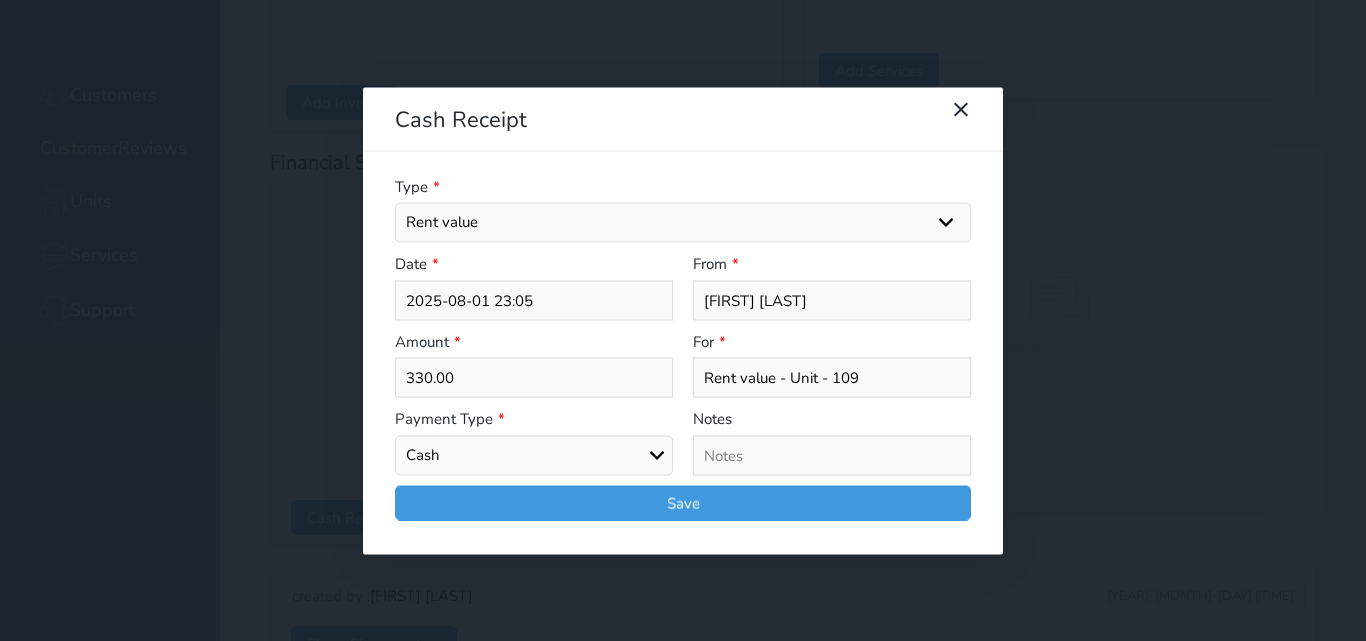 click on "Select Payment Type   Cash   Bank Transfer   Mada   Credit Card   Credit Payment" at bounding box center (534, 455) 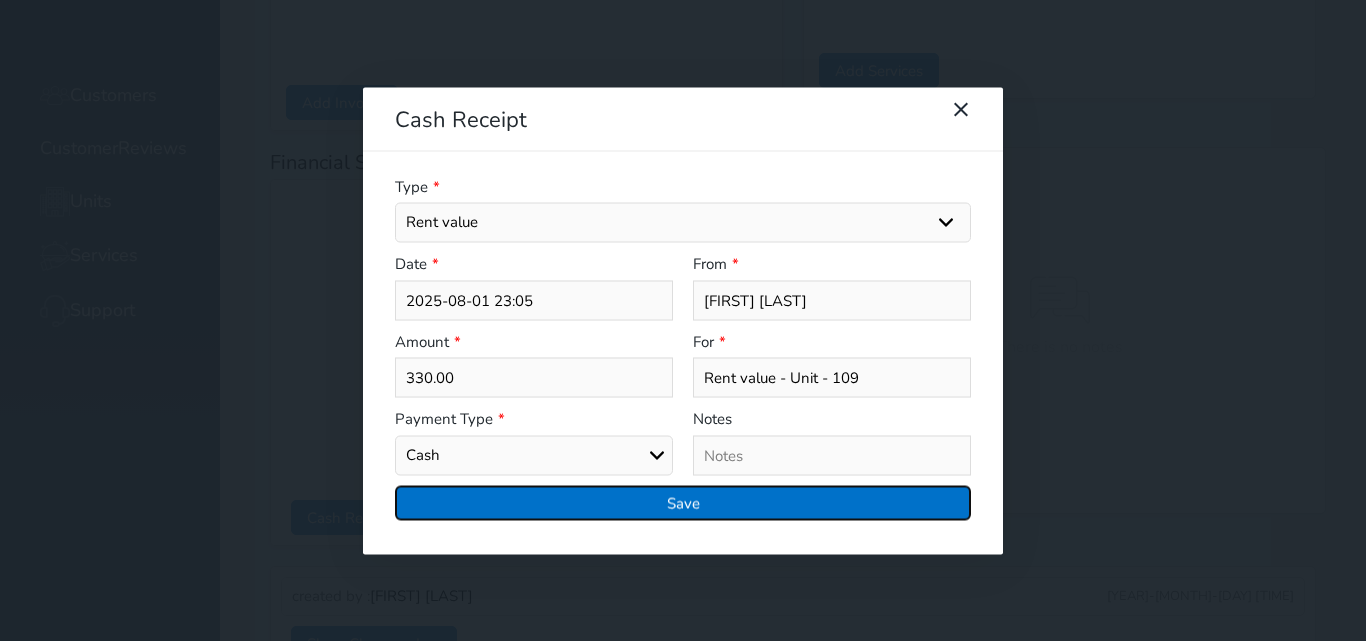 click on "Save" at bounding box center [683, 502] 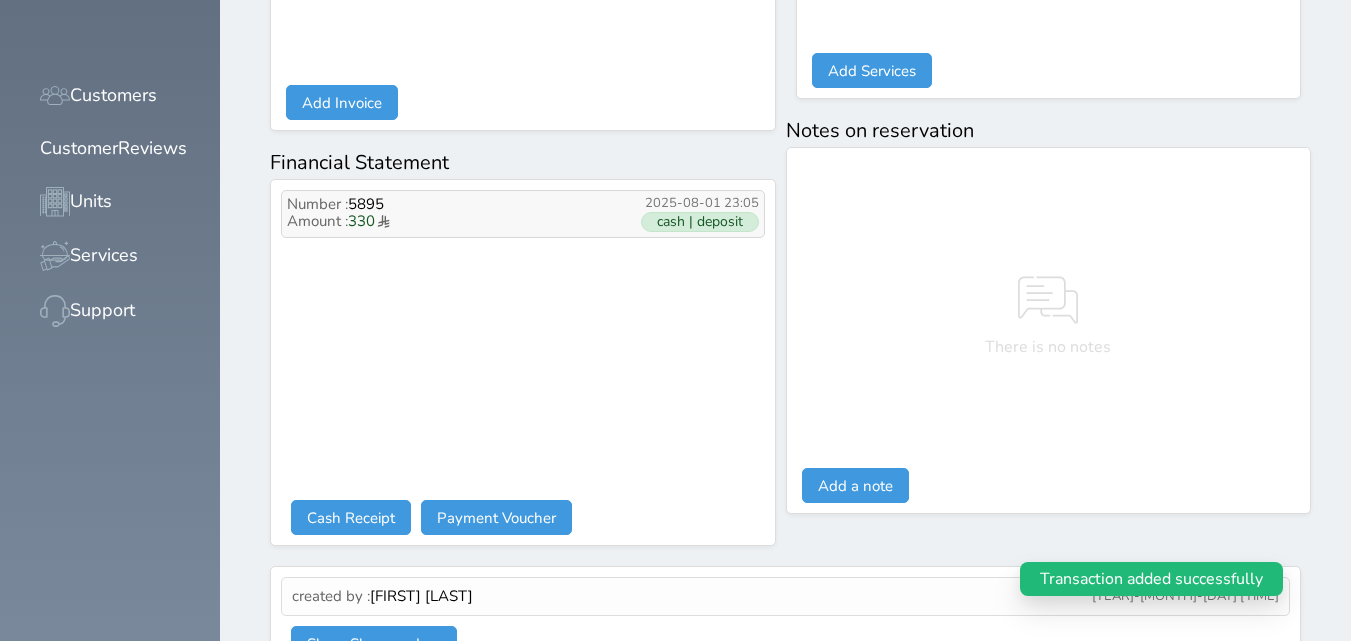 click on "cash | deposit" at bounding box center [700, 222] 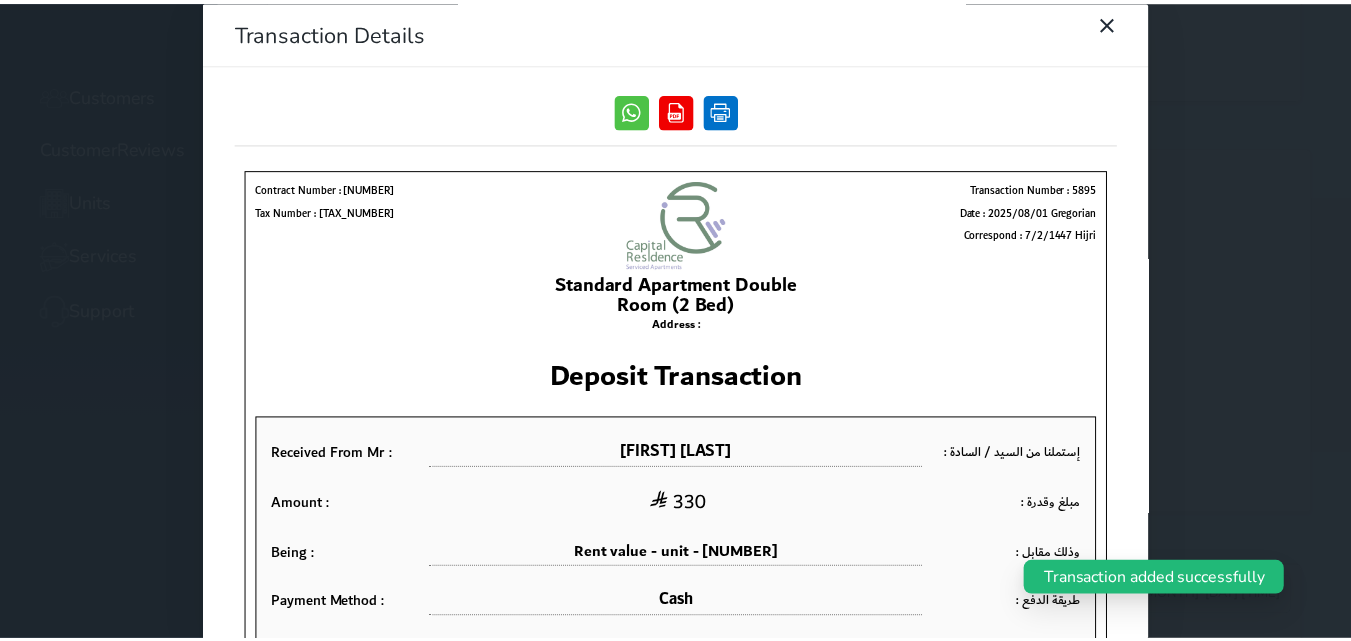 scroll, scrollTop: 0, scrollLeft: 0, axis: both 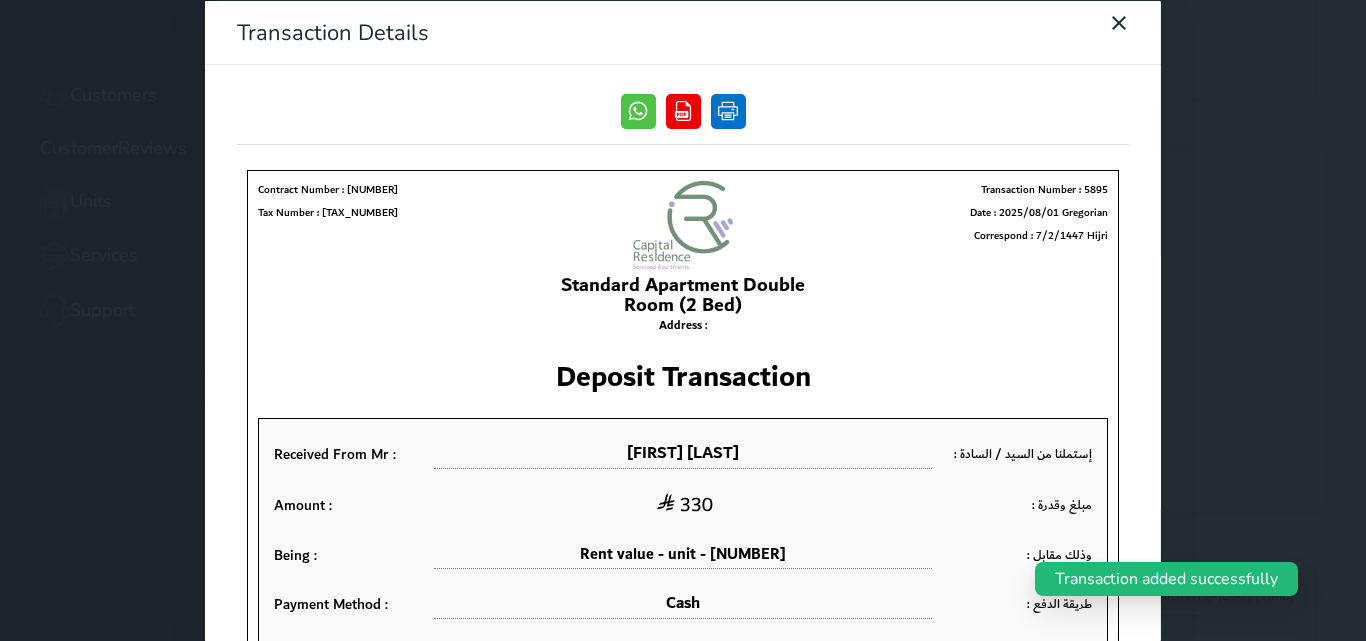 click at bounding box center (728, 110) 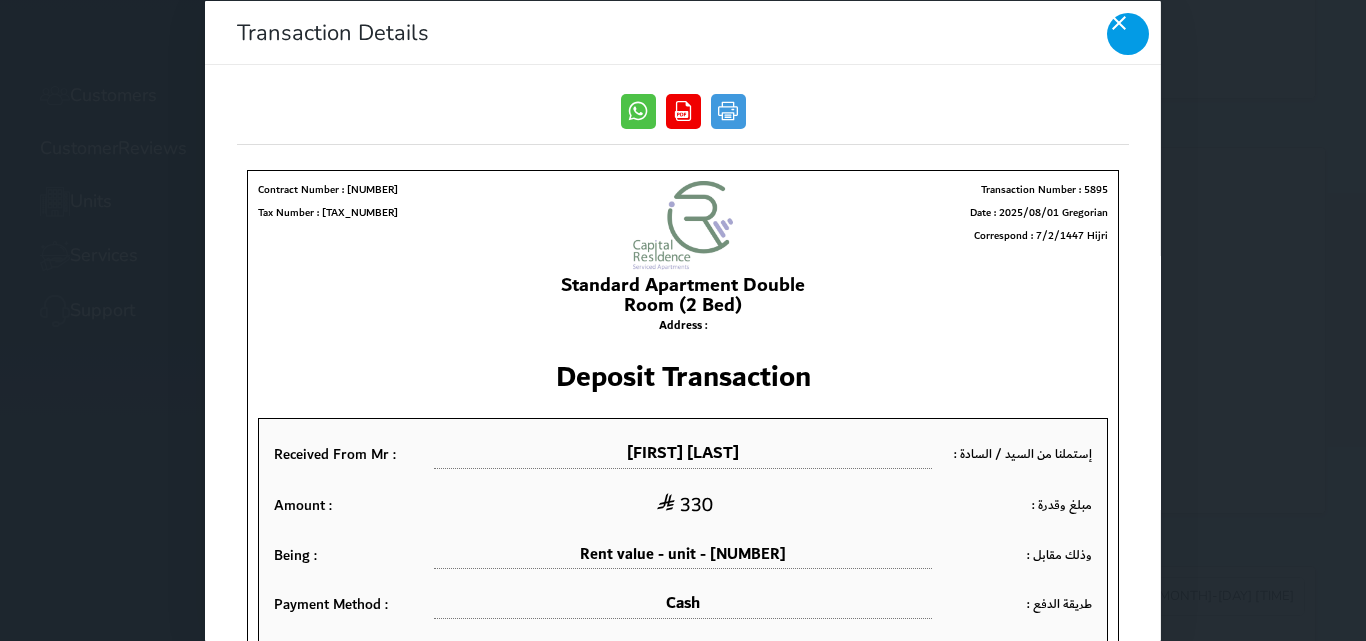 click 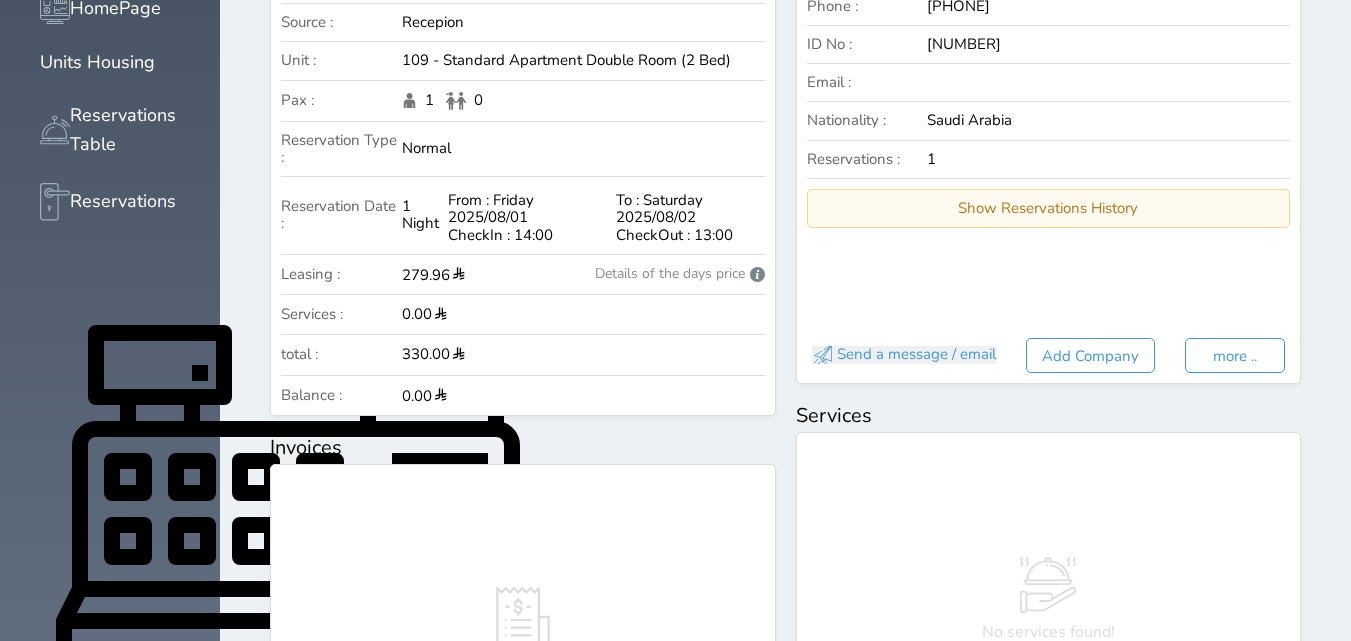 scroll, scrollTop: 0, scrollLeft: 0, axis: both 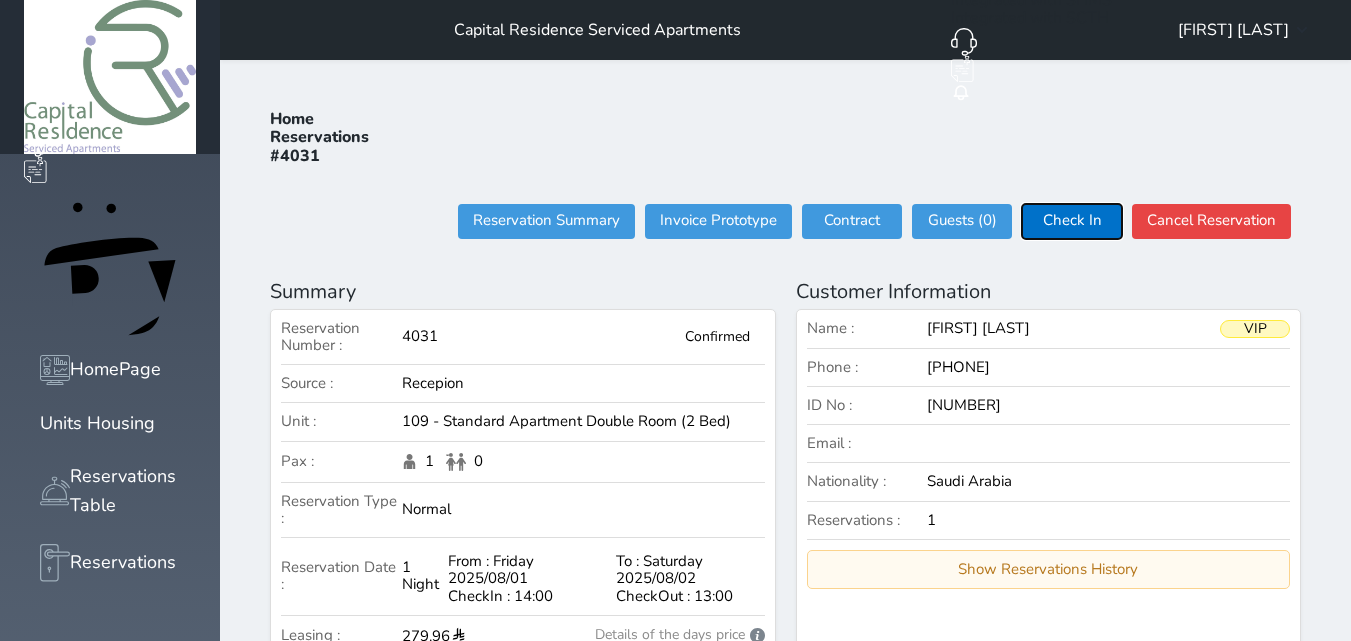 click on "Check In" at bounding box center (1072, 221) 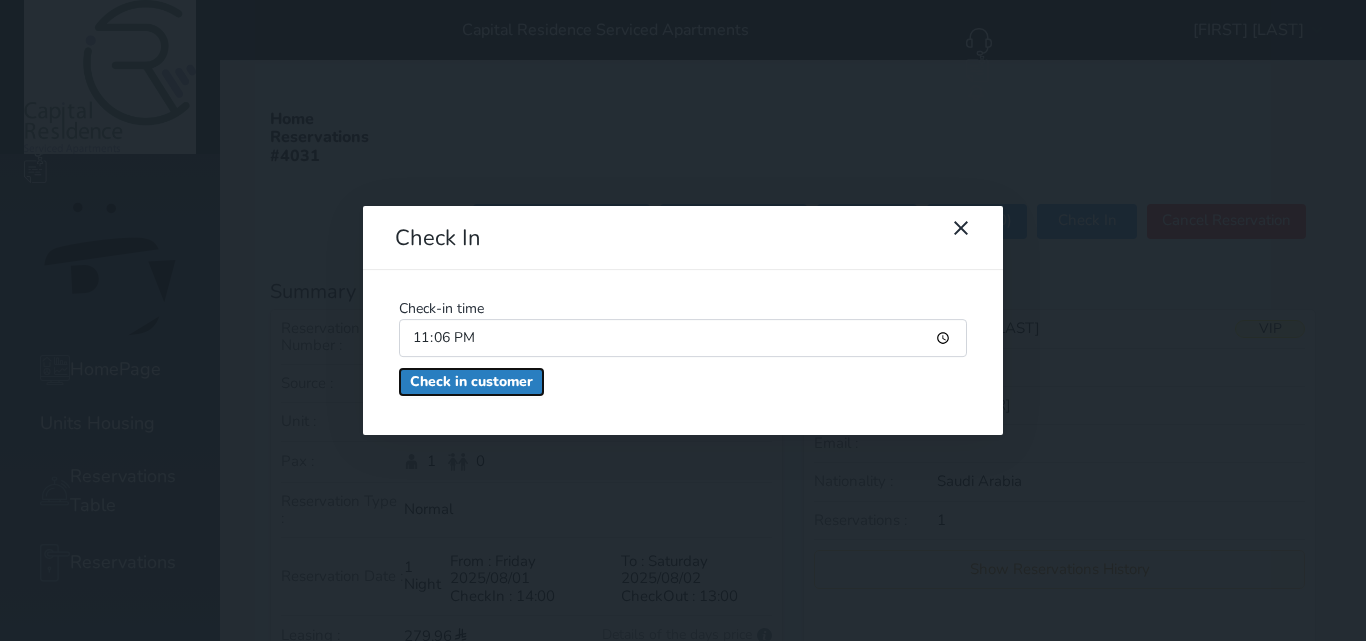 click on "Check in customer" at bounding box center [471, 382] 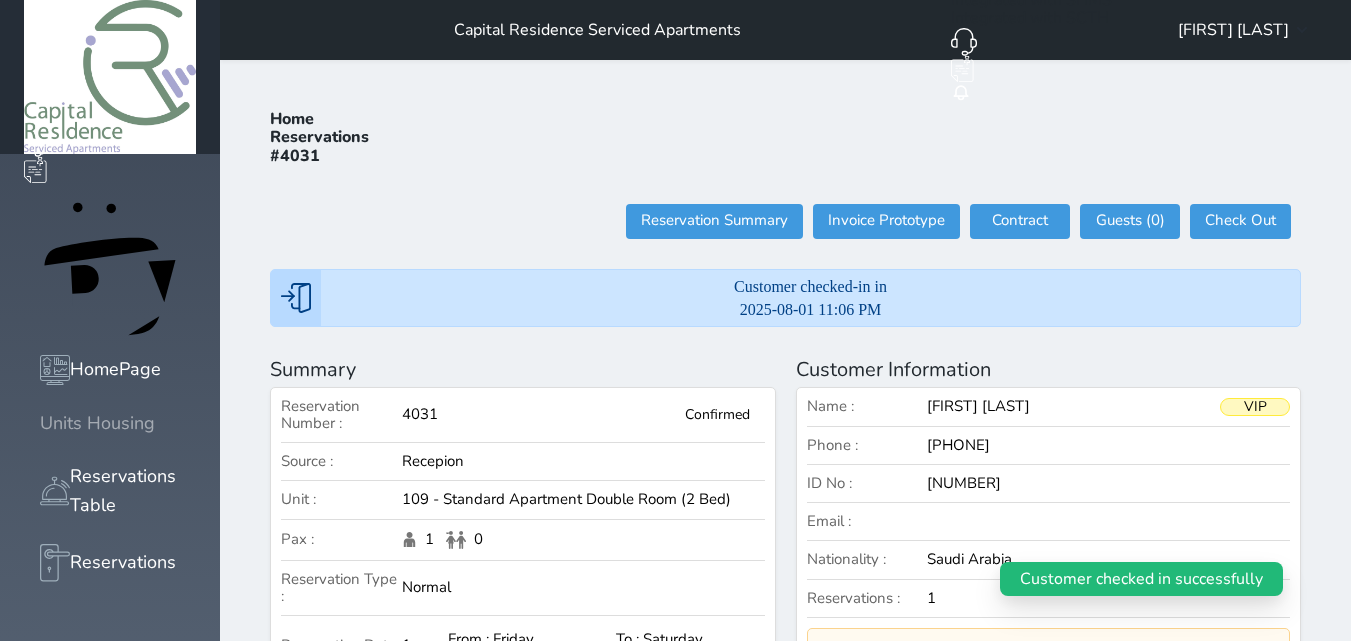 click at bounding box center [40, 423] 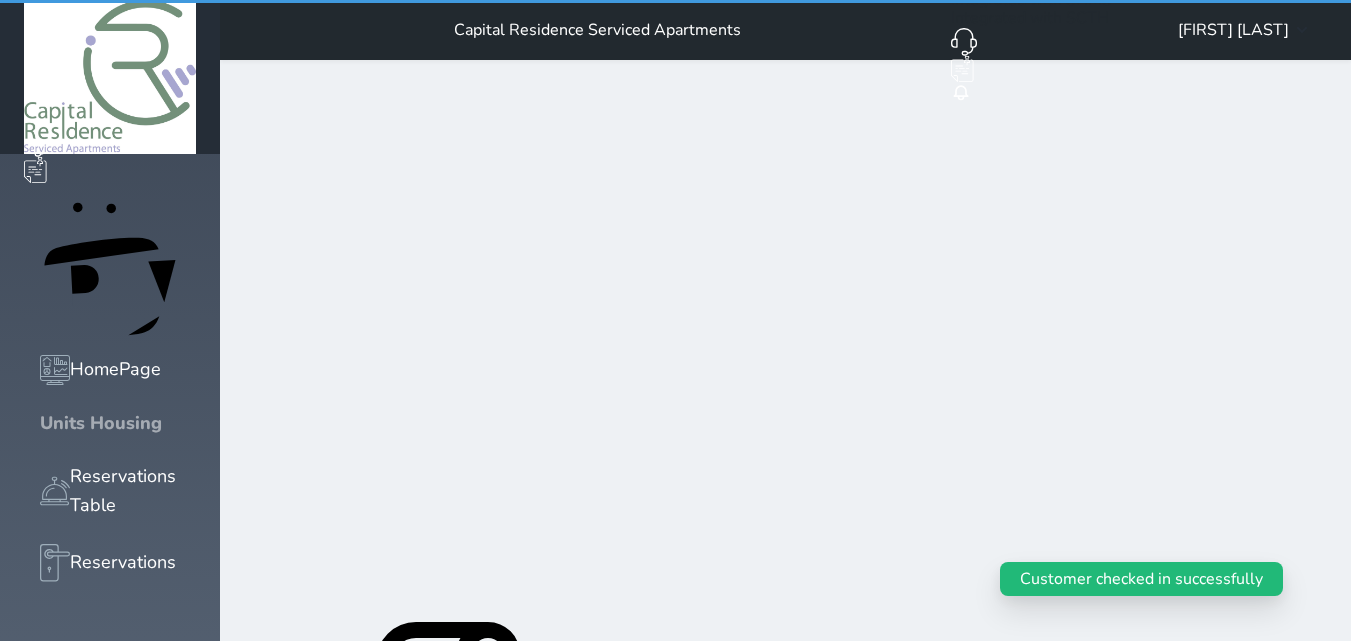 click at bounding box center (40, 423) 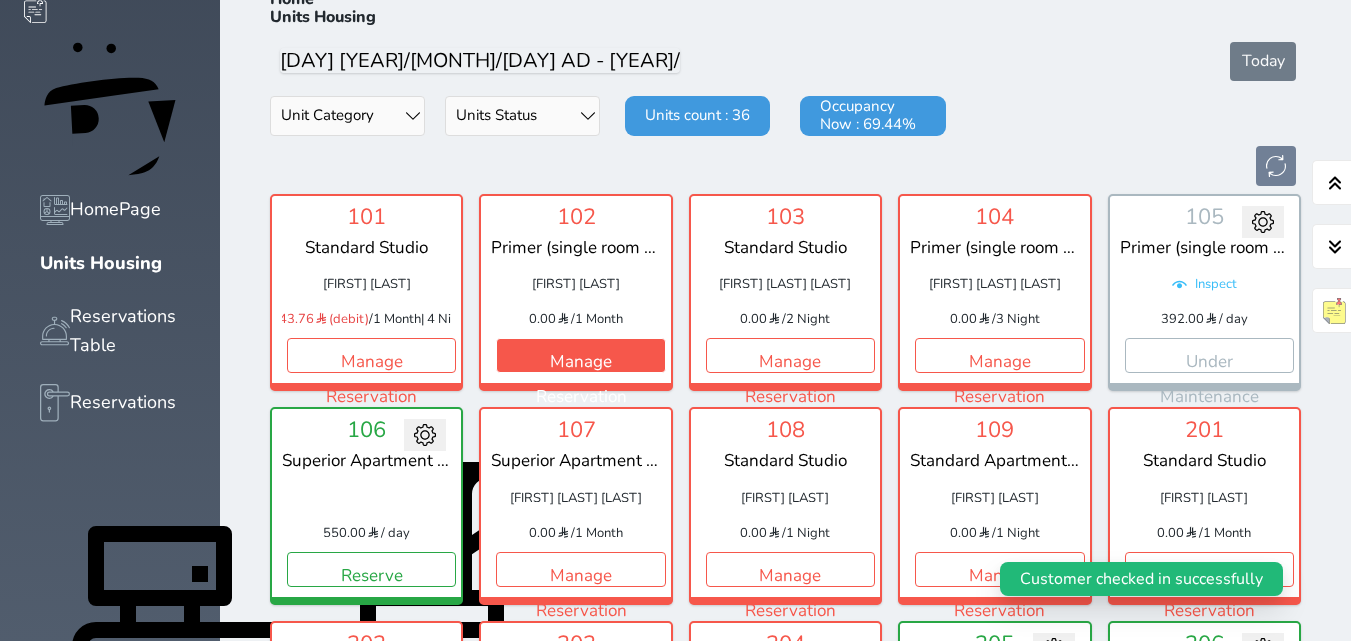 scroll, scrollTop: 260, scrollLeft: 0, axis: vertical 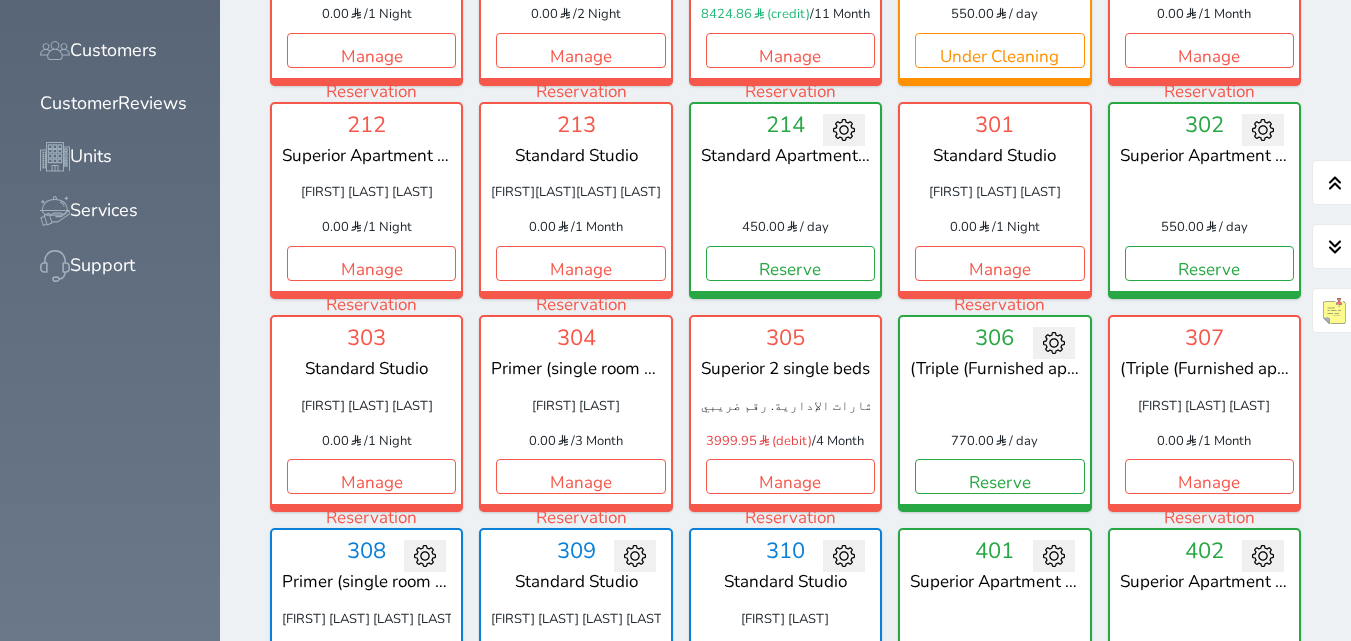 click on "Manage Reservation" at bounding box center (580, 690) 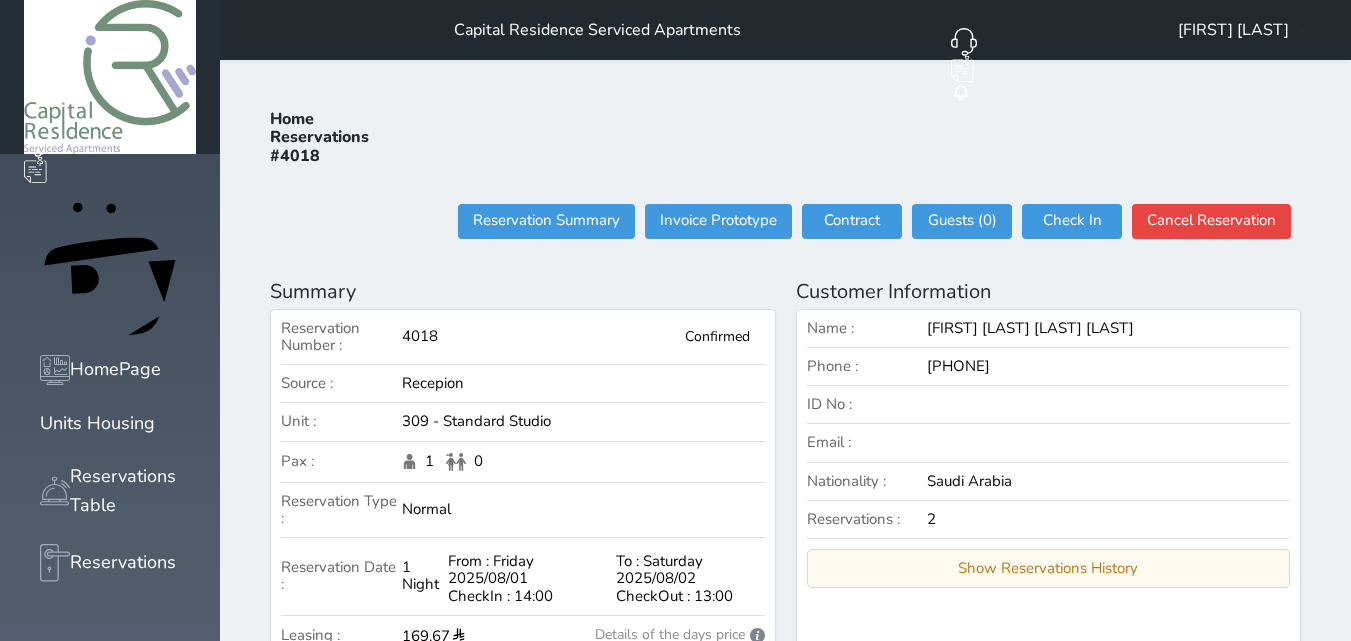 scroll, scrollTop: 100, scrollLeft: 0, axis: vertical 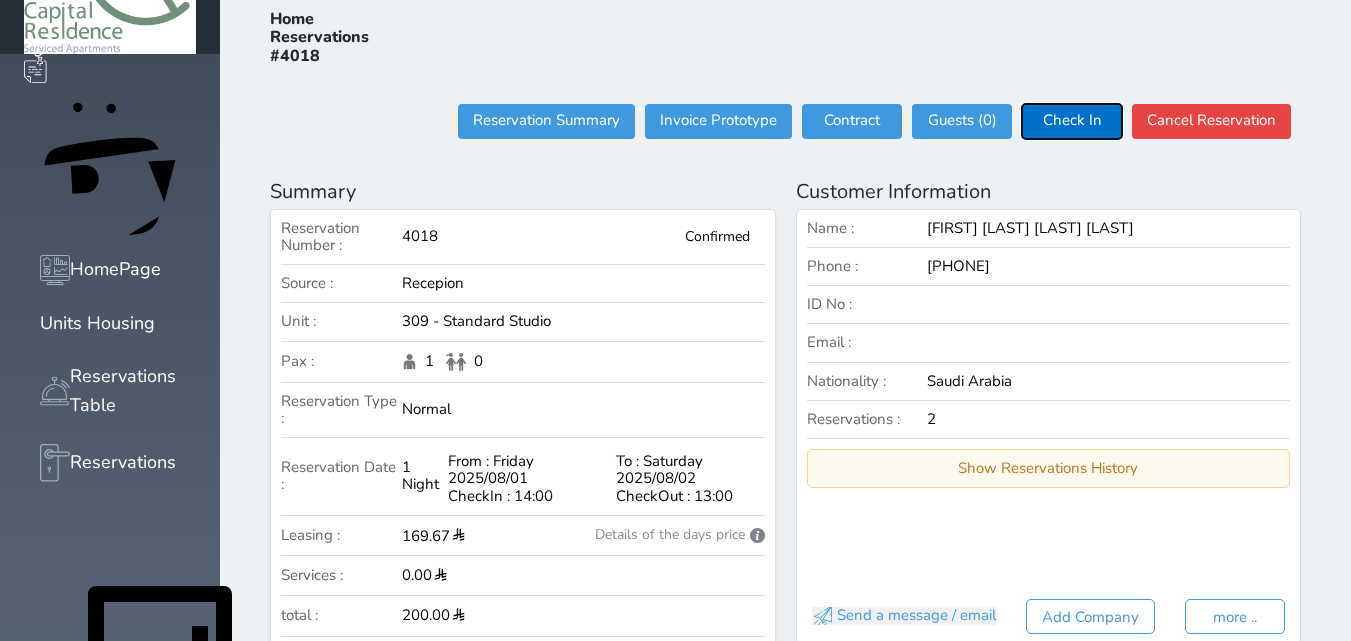 click on "Check In" at bounding box center [1072, 121] 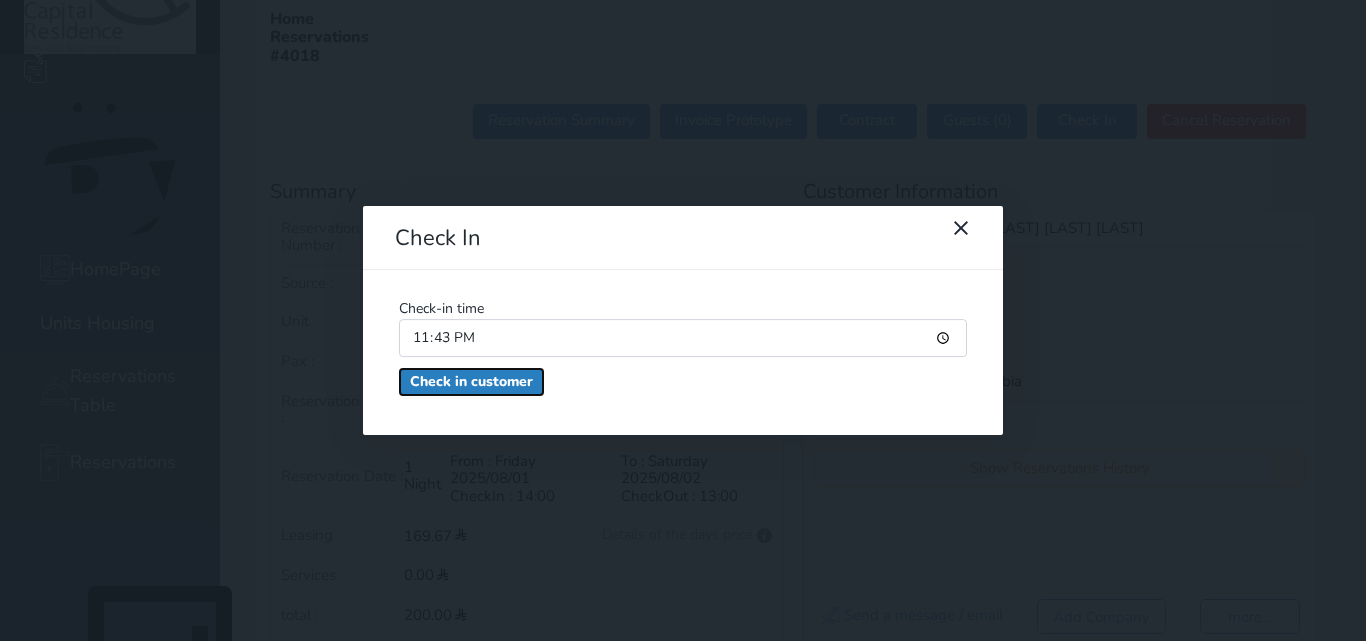 click on "Check in customer" at bounding box center [471, 382] 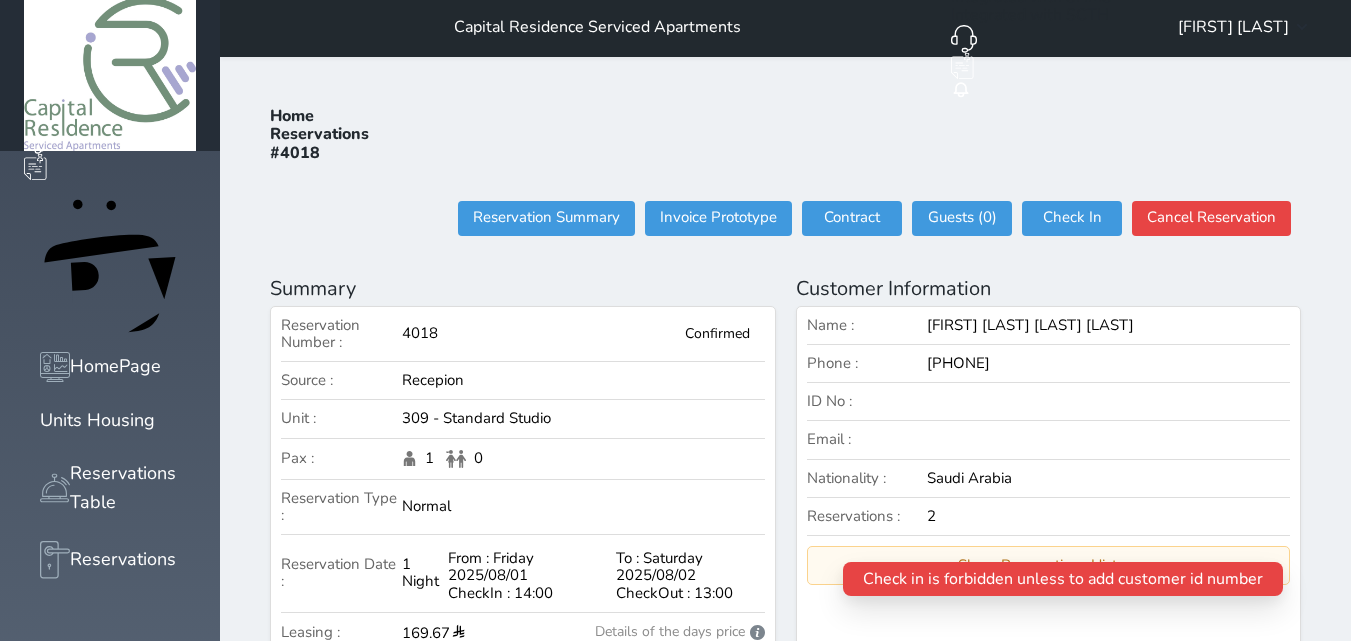 scroll, scrollTop: 0, scrollLeft: 0, axis: both 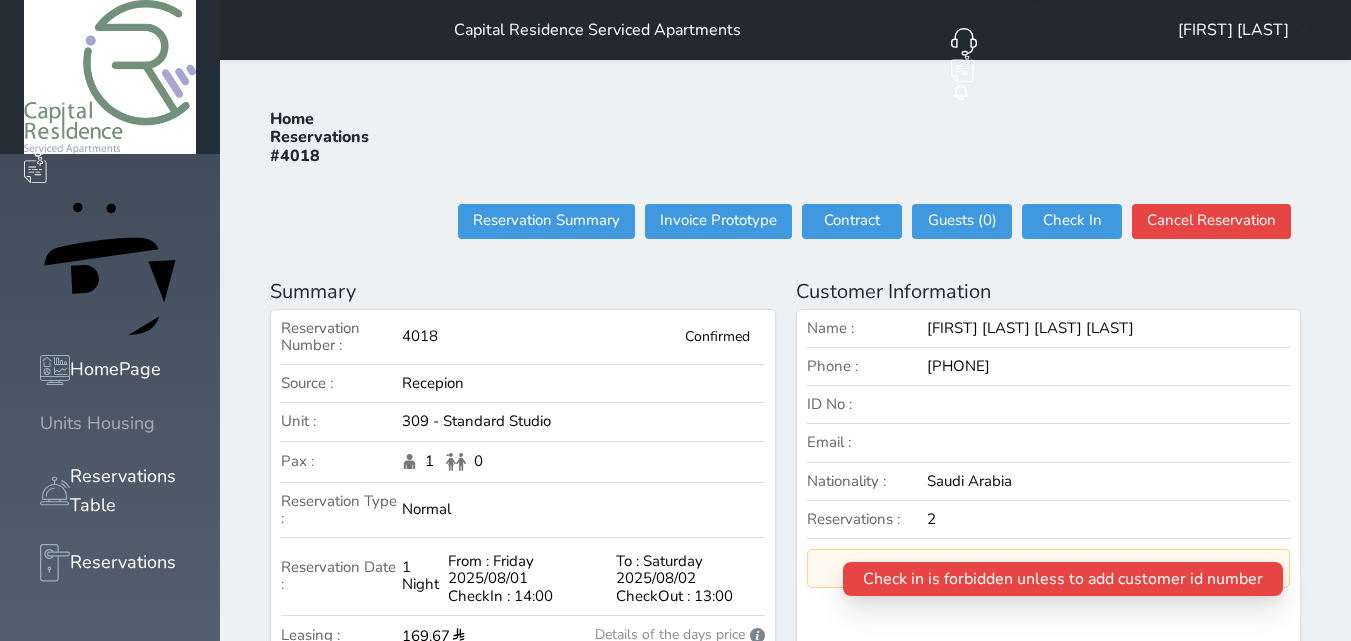 click 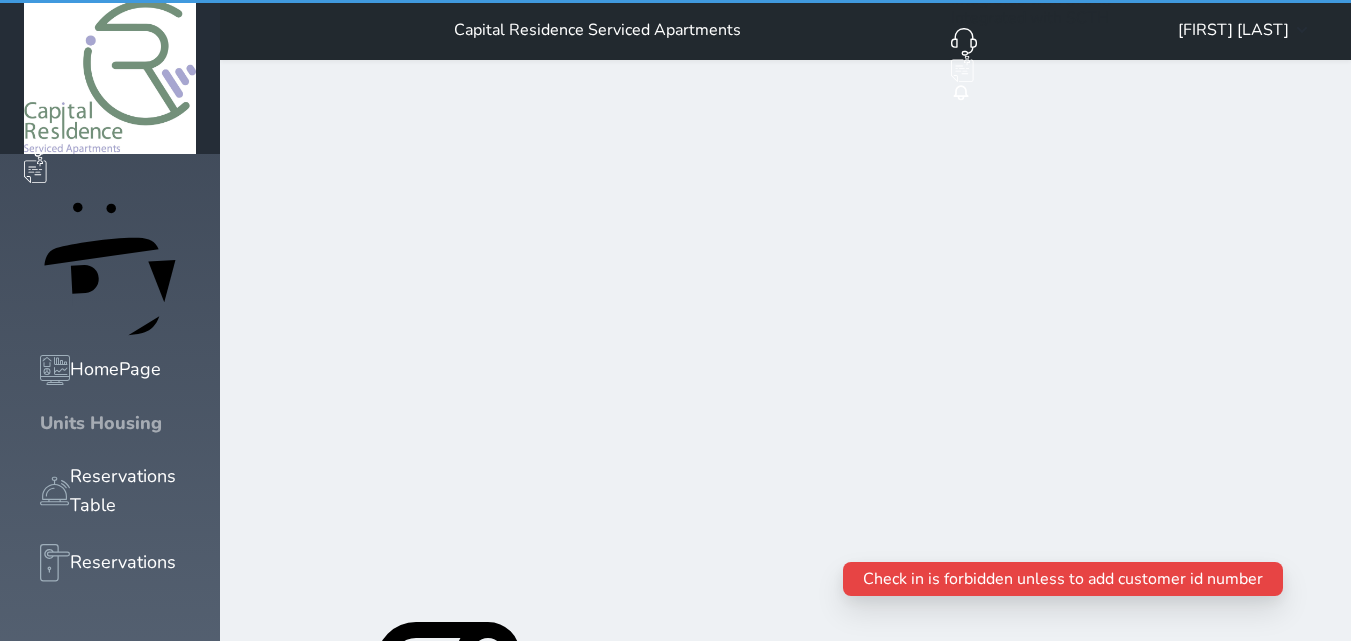 click 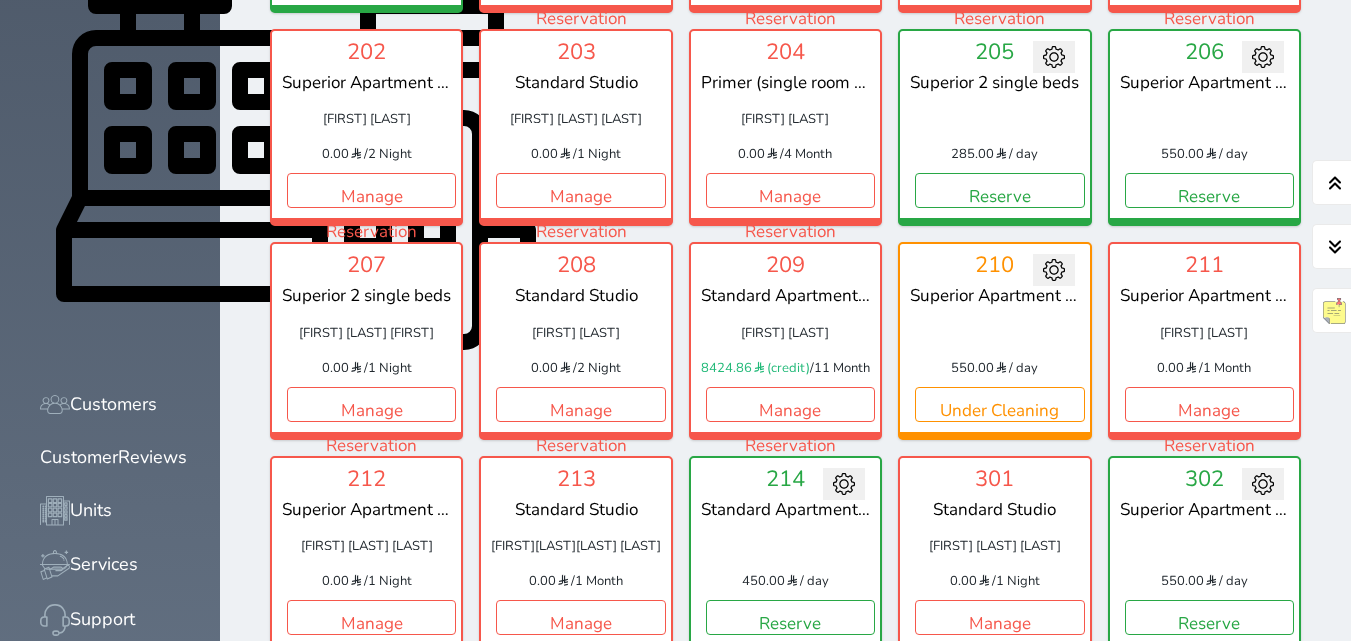 scroll, scrollTop: 760, scrollLeft: 0, axis: vertical 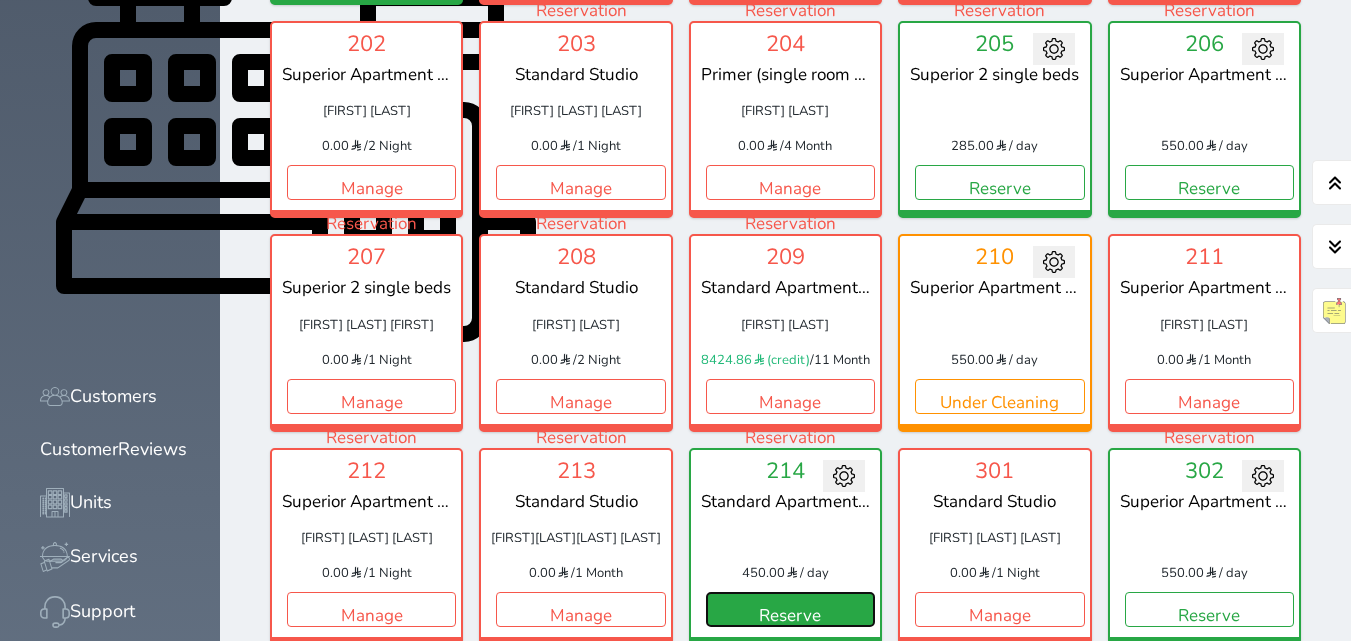 click on "Reserve" at bounding box center [790, 609] 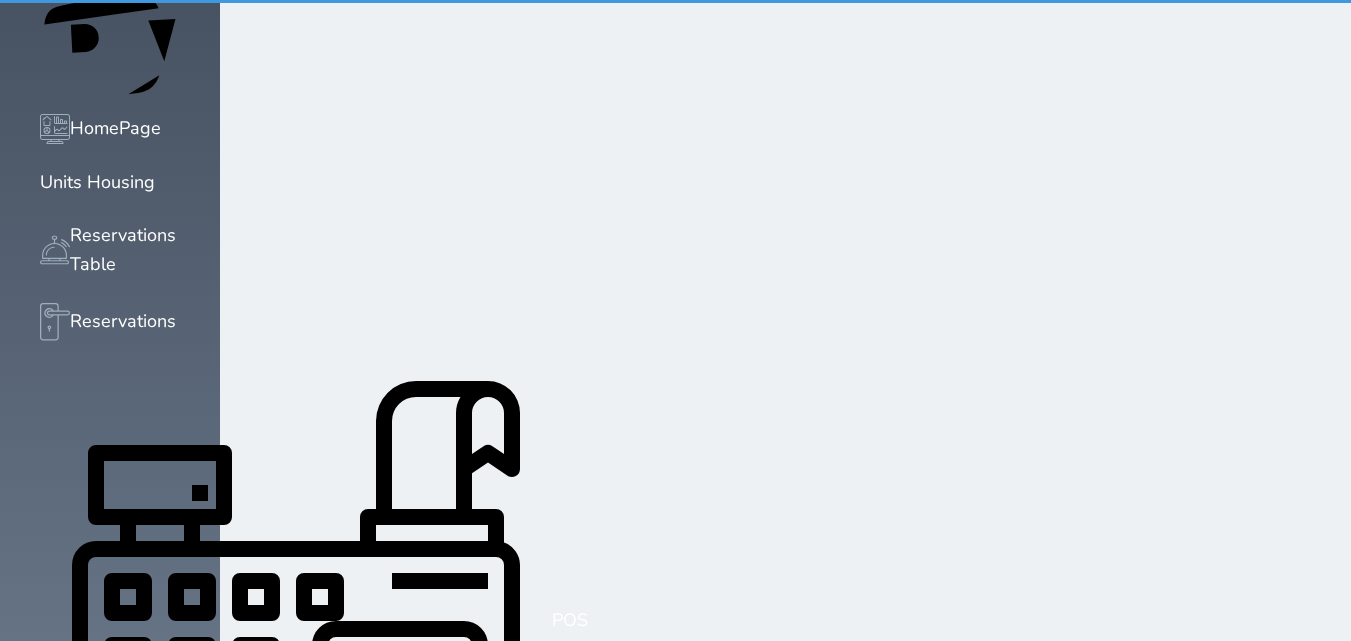 scroll, scrollTop: 0, scrollLeft: 0, axis: both 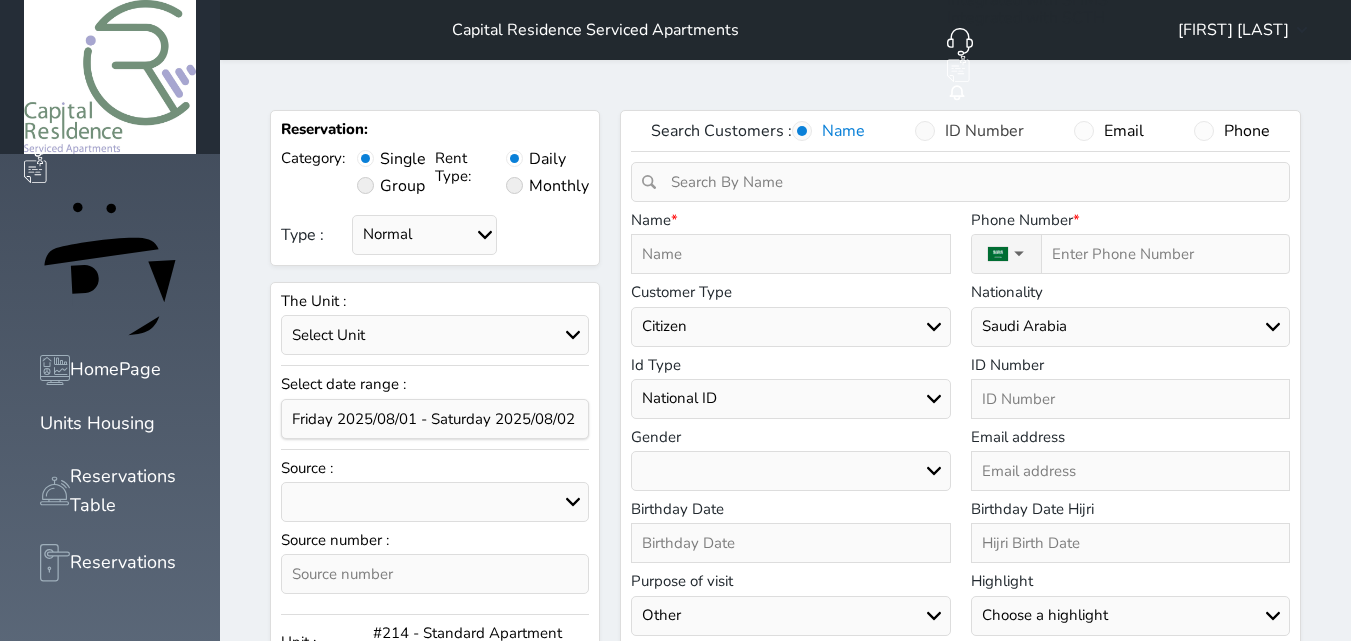 click at bounding box center (925, 131) 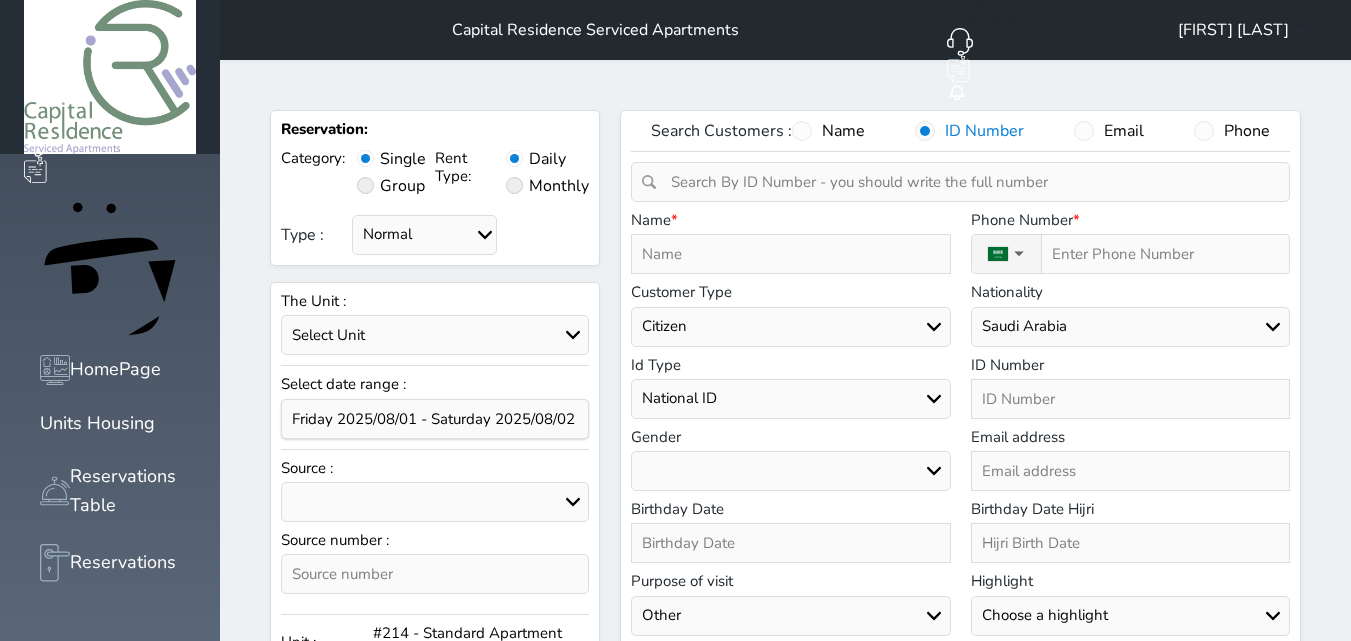click at bounding box center [967, 182] 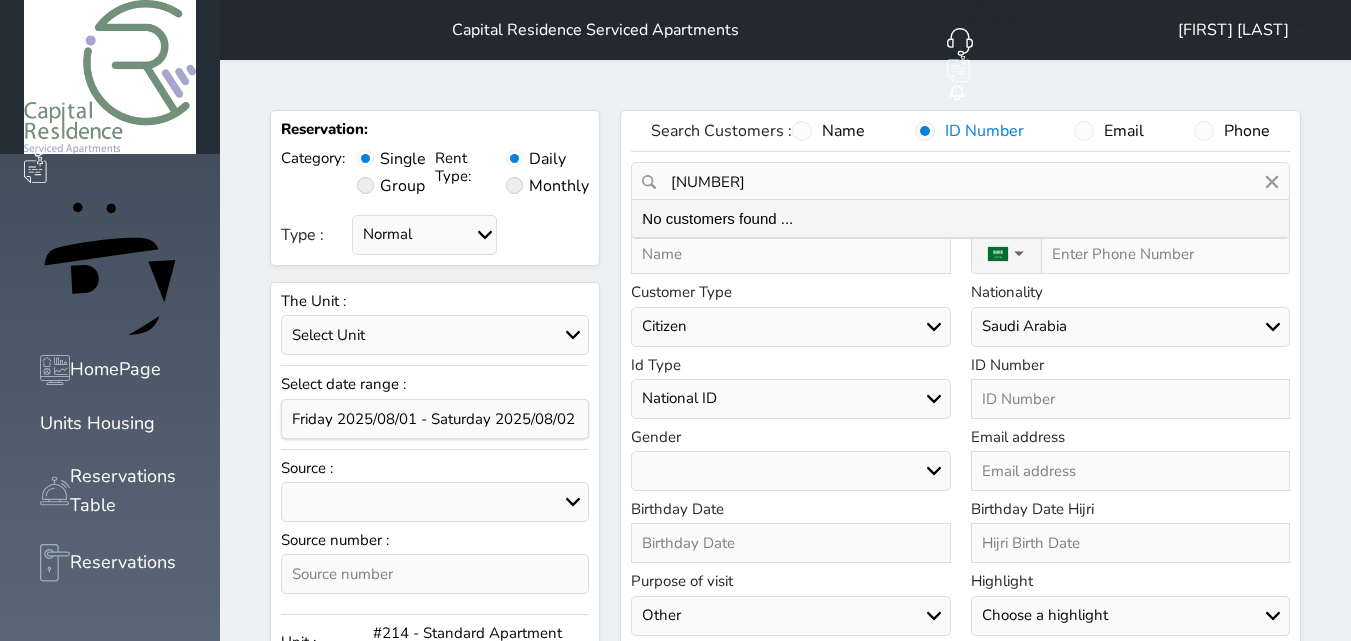 click on "1108063577" at bounding box center [960, 182] 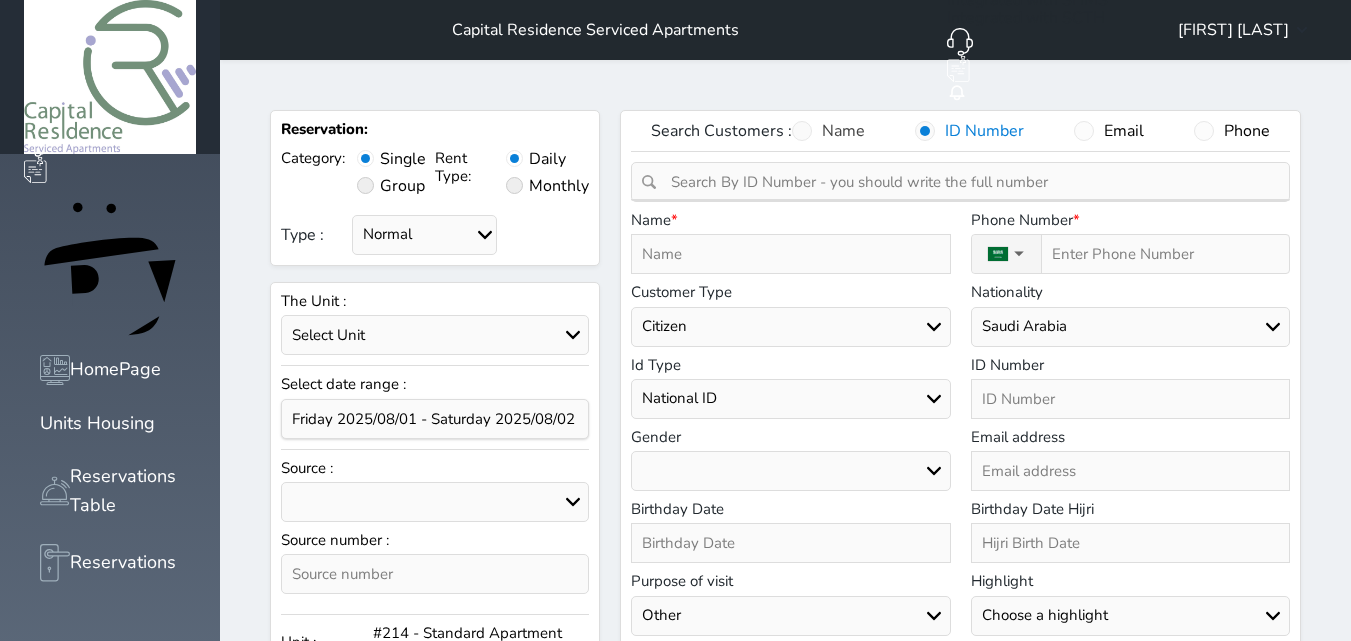 click at bounding box center [802, 131] 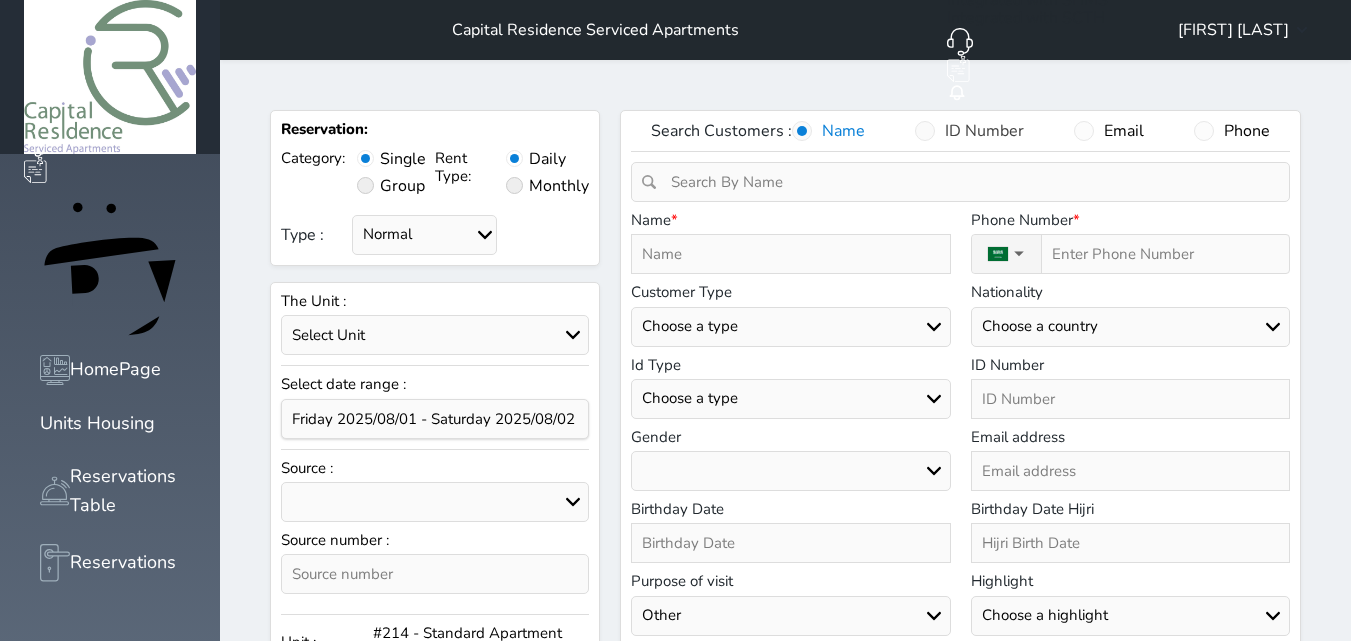 click at bounding box center [925, 131] 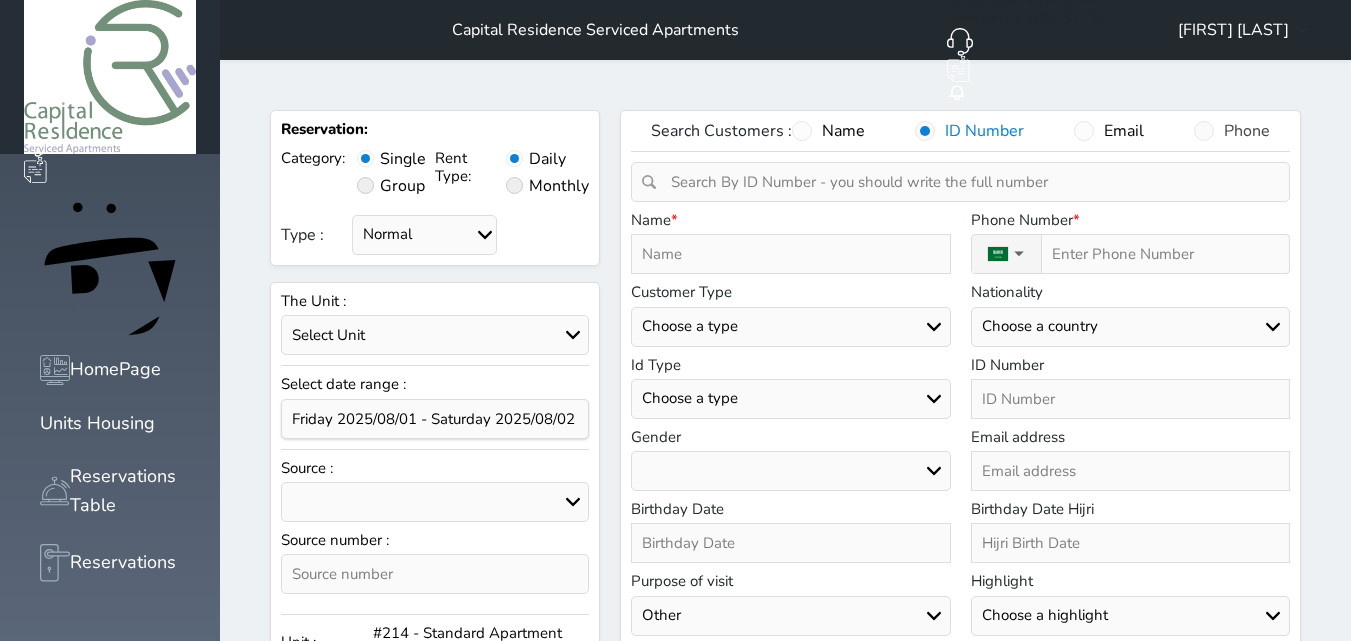click on "Phone" at bounding box center [1232, 131] 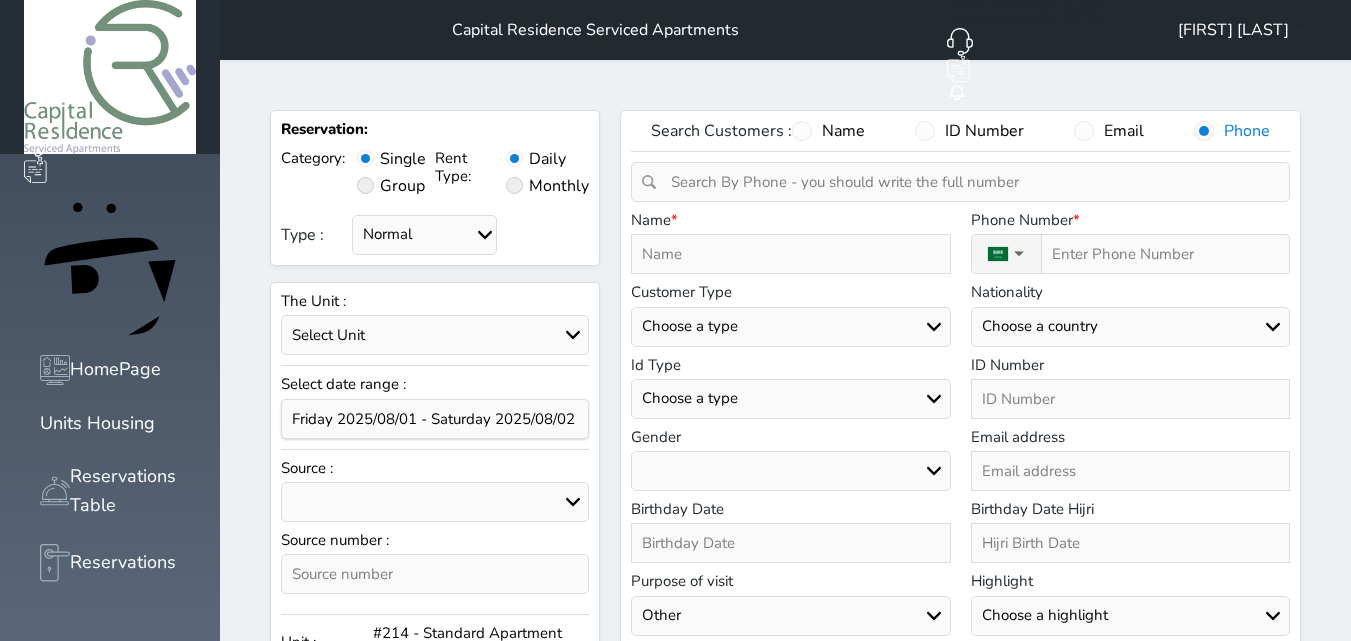 click at bounding box center (967, 182) 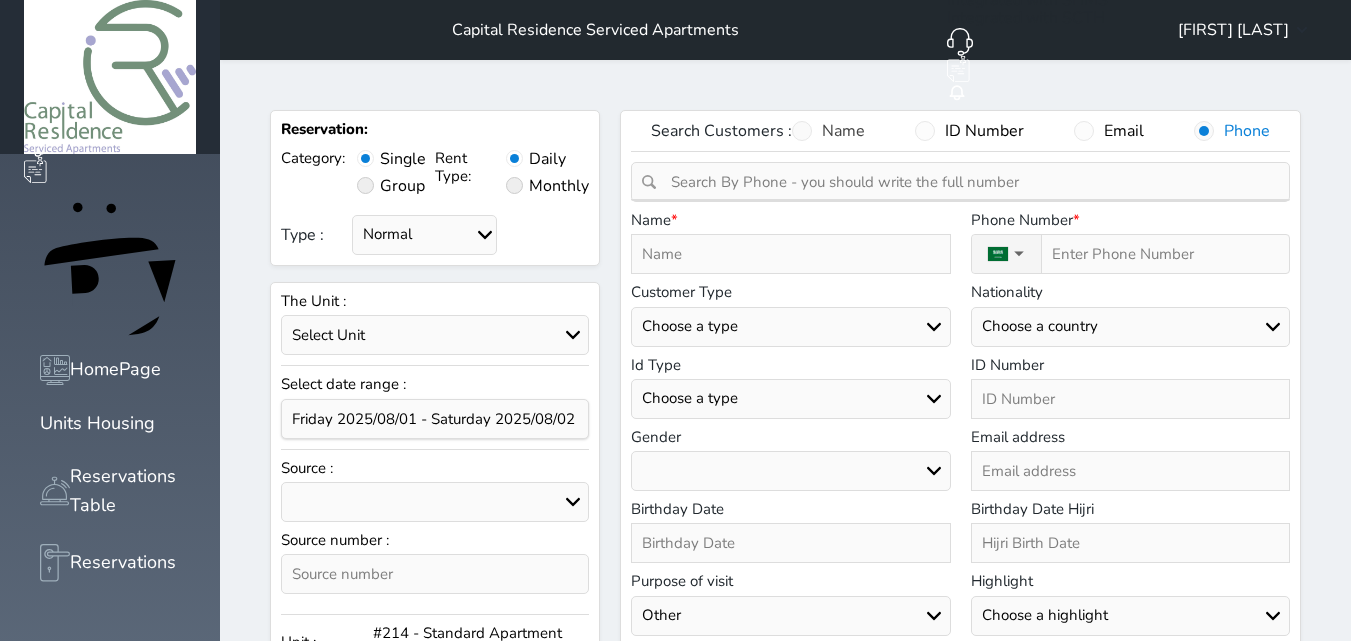 click at bounding box center [802, 131] 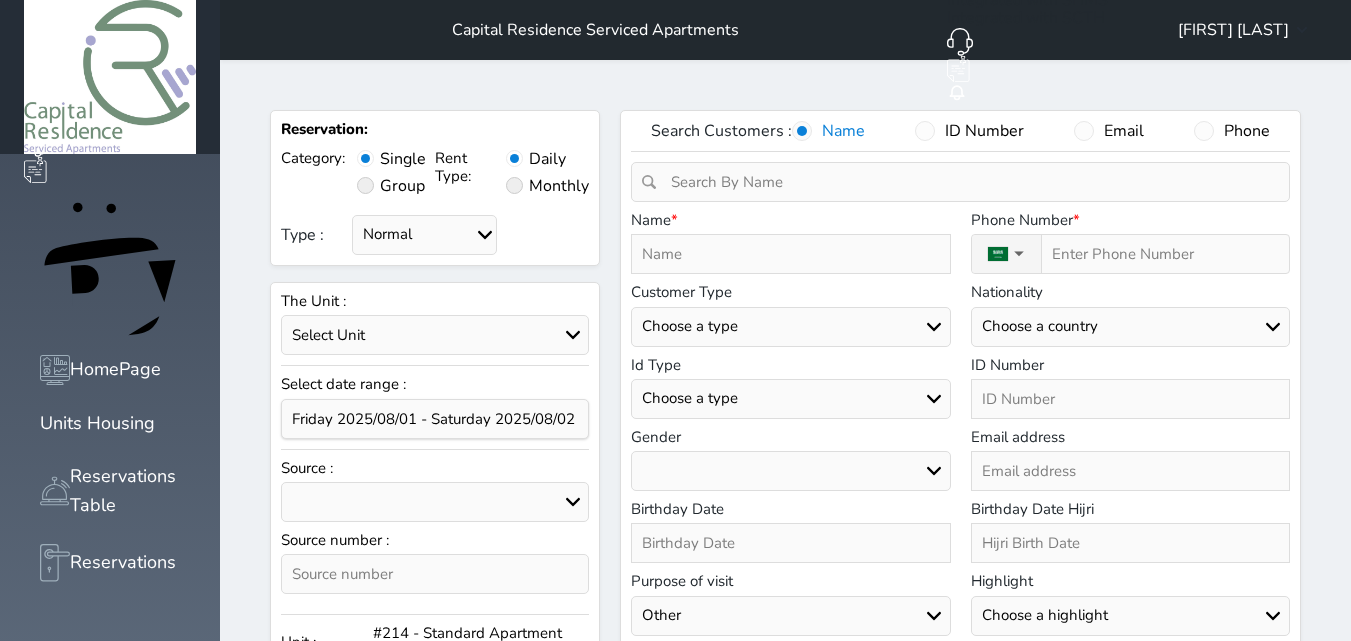 click at bounding box center (790, 254) 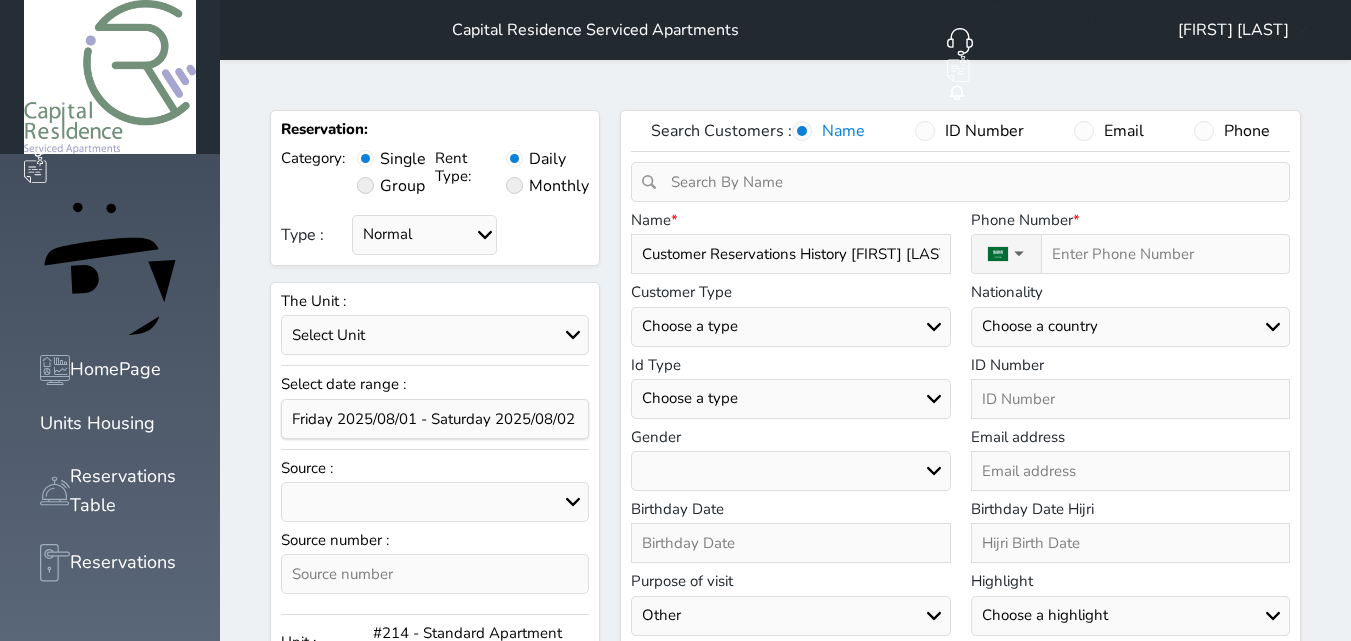 click on "Choose a type   Citizen Gulf Citizen Visitor Resident" at bounding box center (790, 327) 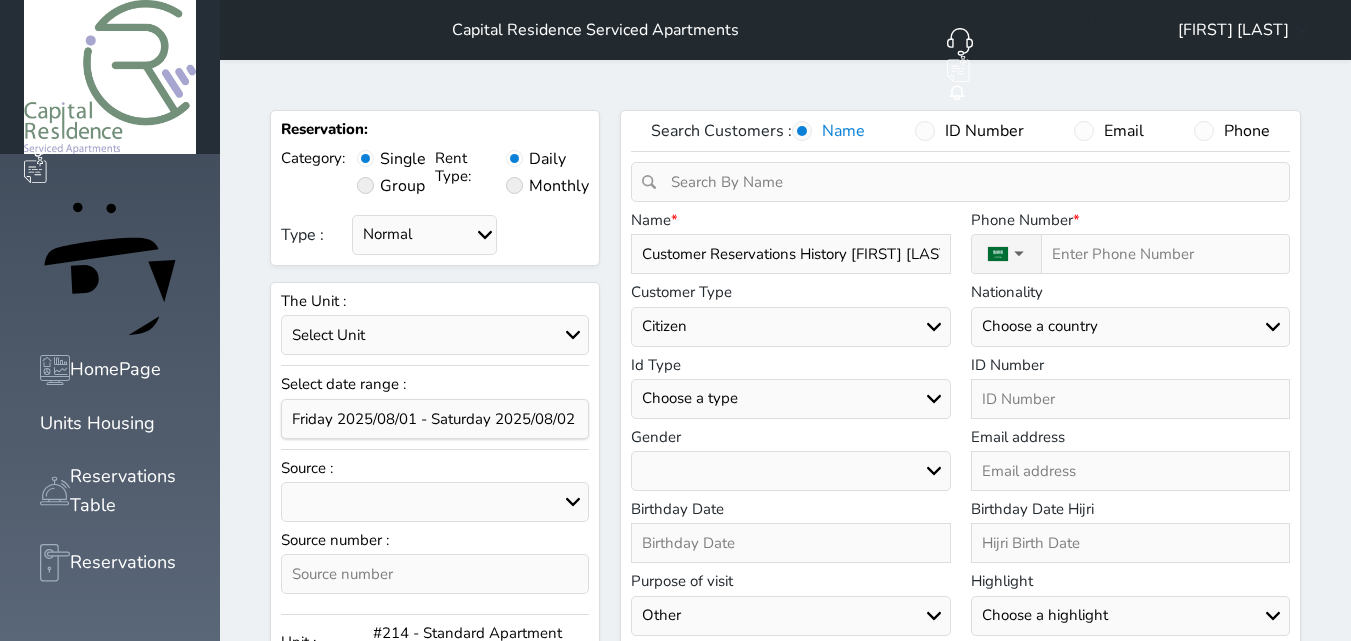 click on "Choose a type   Citizen Gulf Citizen Visitor Resident" at bounding box center (790, 327) 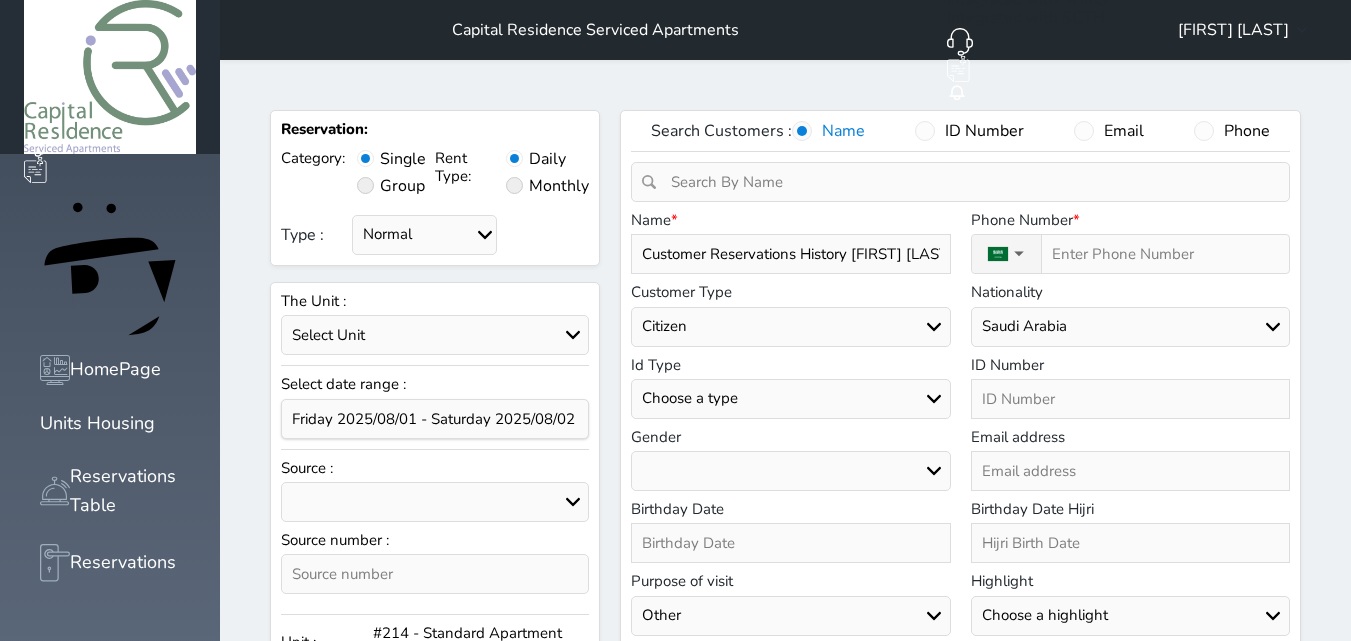click on "Choose a type   National ID Card family ID Passport" at bounding box center (790, 399) 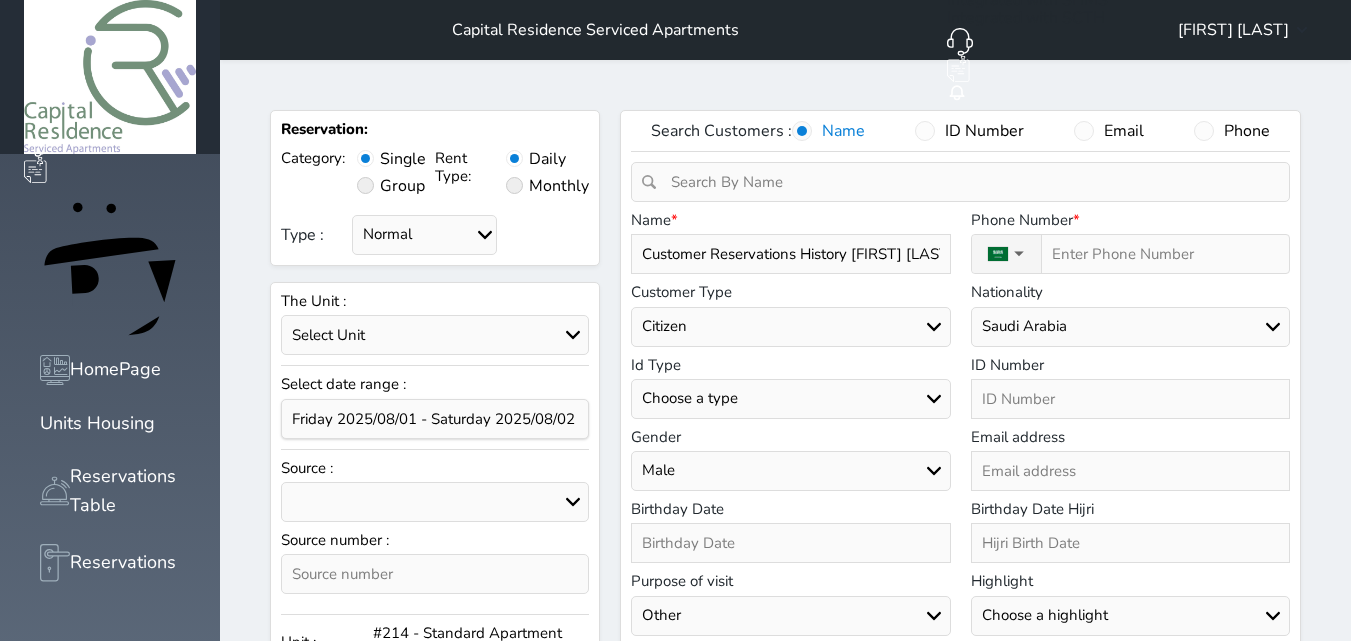 click on "Male   Female" at bounding box center (790, 471) 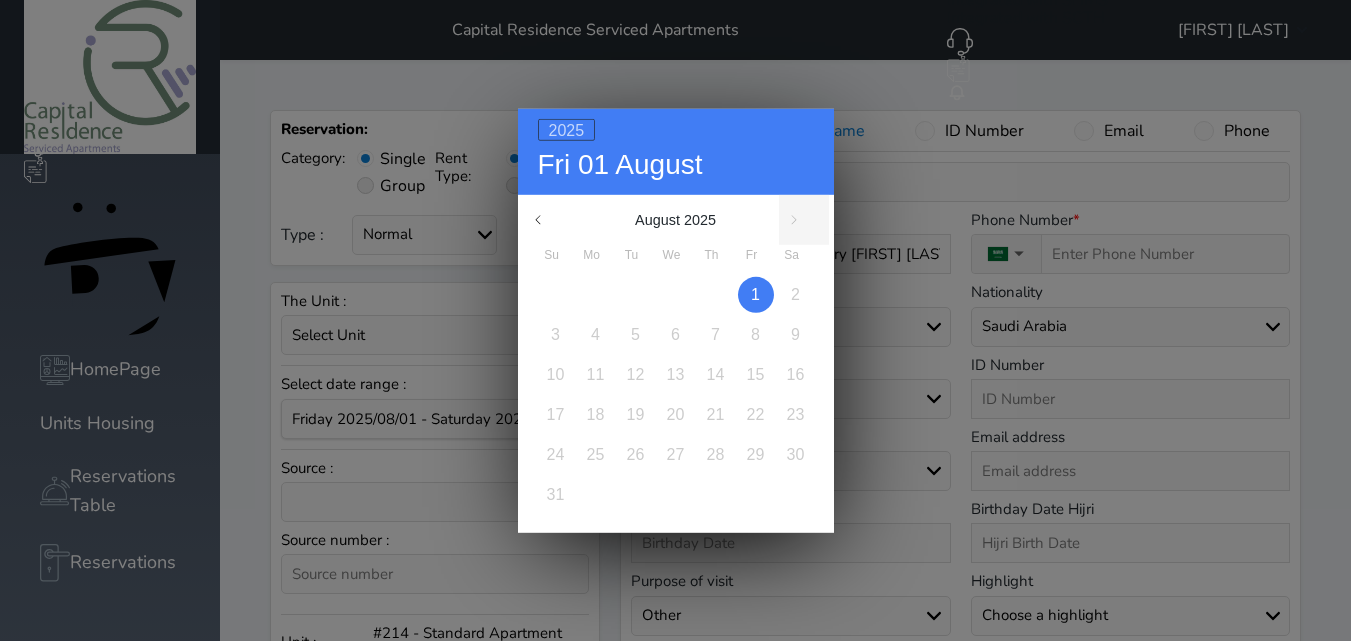 click on "2025" at bounding box center (567, 129) 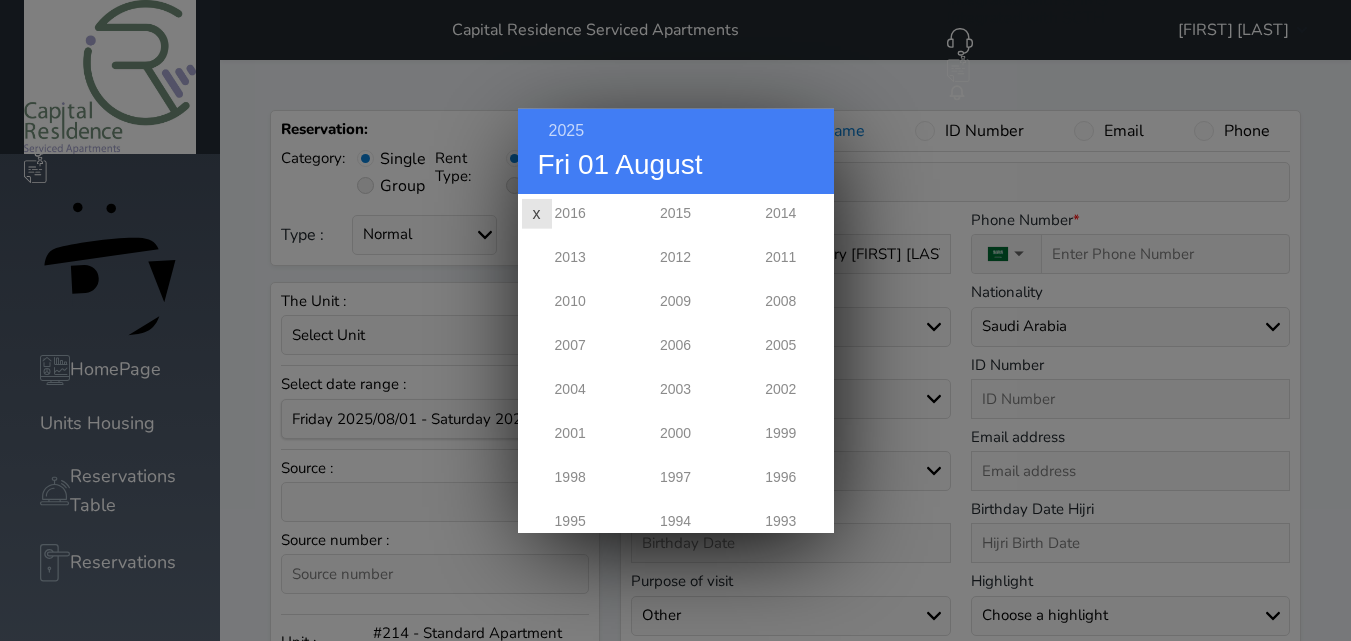 scroll, scrollTop: 200, scrollLeft: 0, axis: vertical 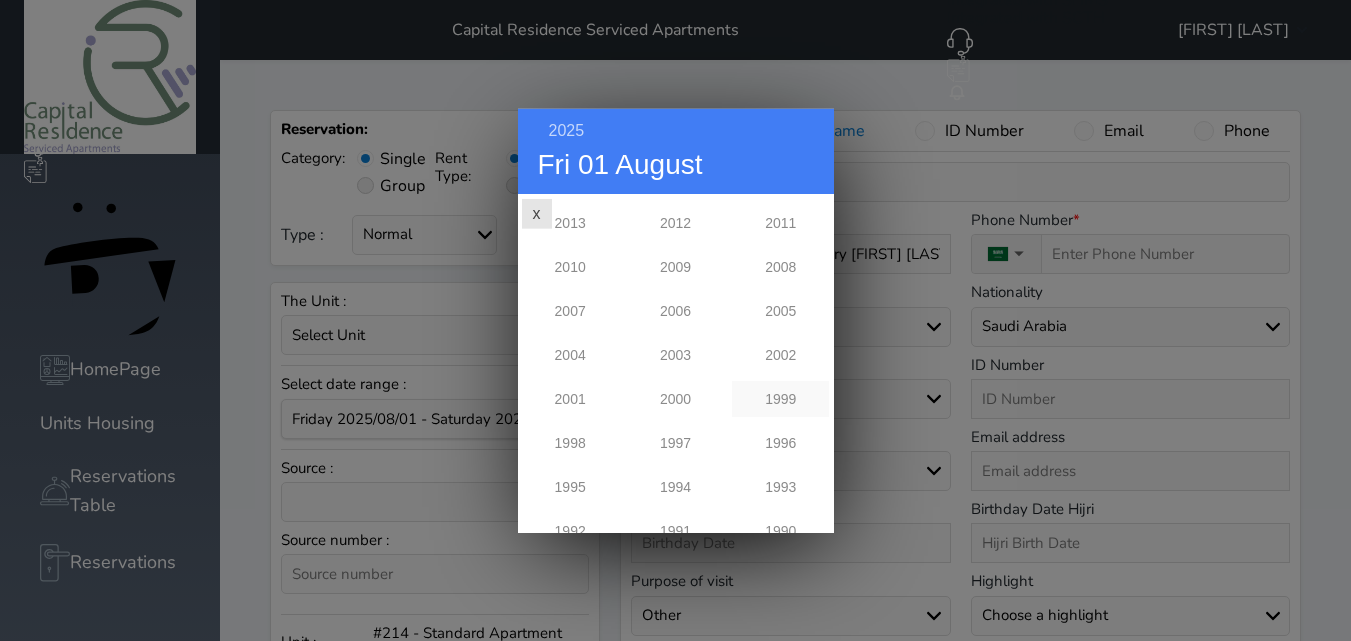 click on "1999" at bounding box center [780, 398] 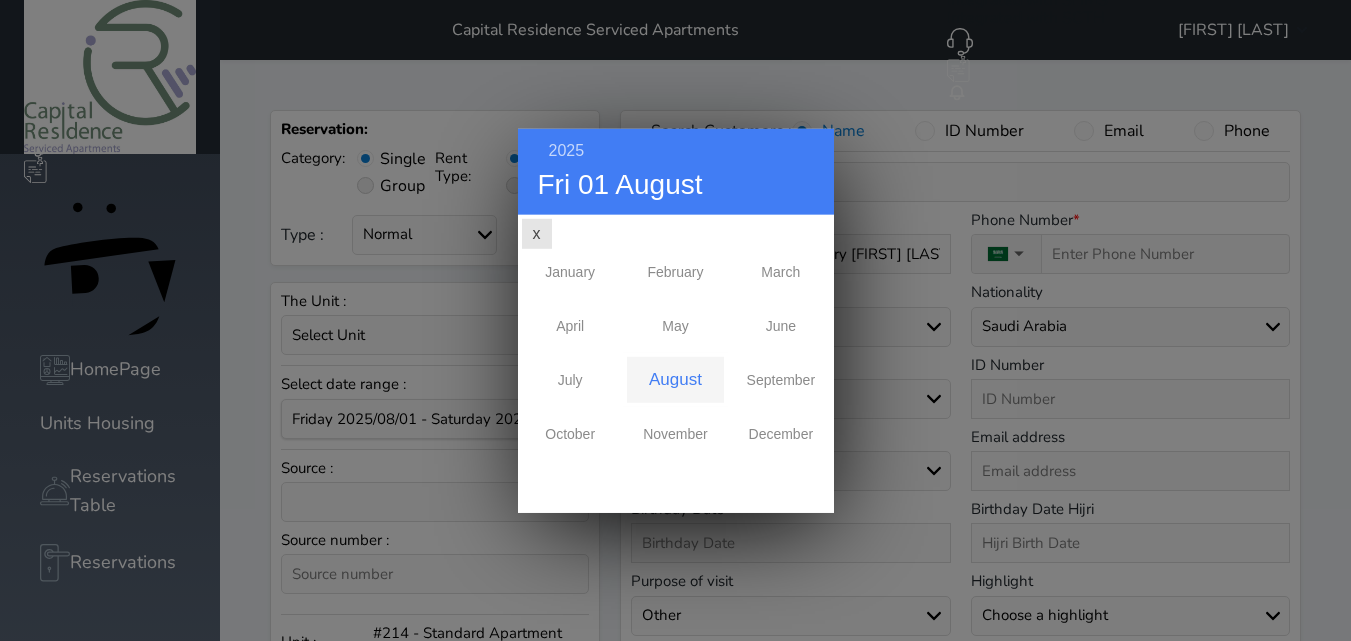 scroll, scrollTop: 0, scrollLeft: 0, axis: both 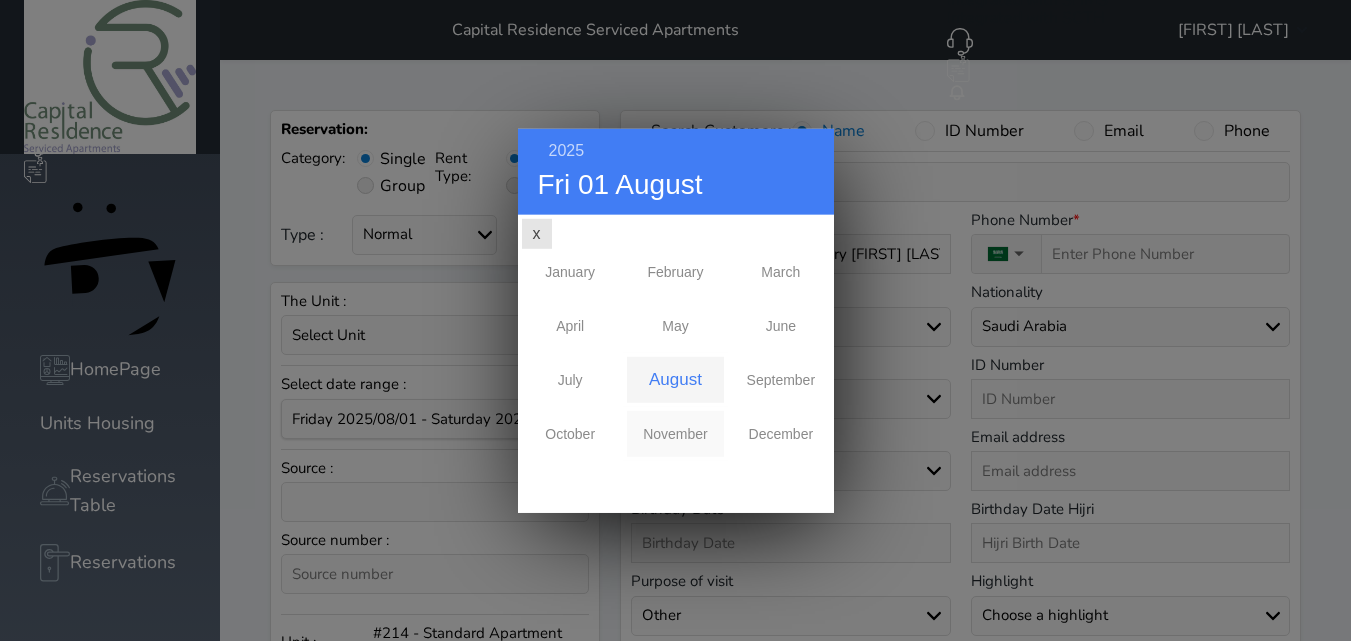click on "November" at bounding box center [675, 433] 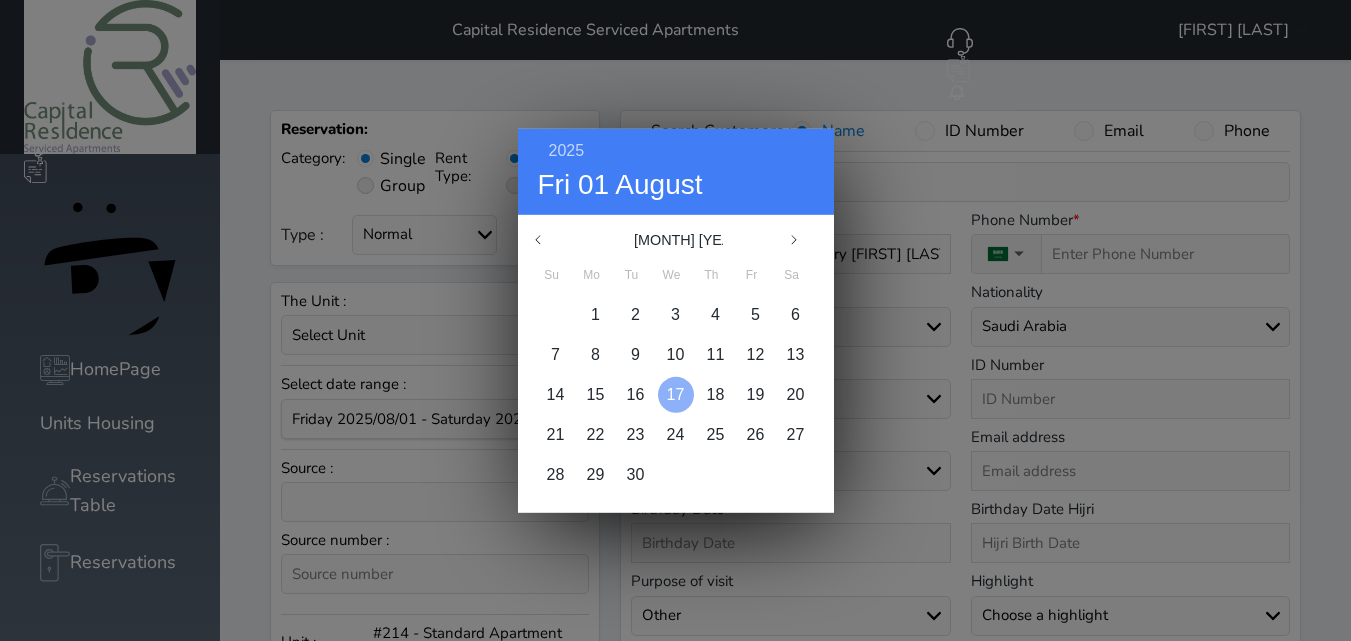 click on "17" at bounding box center (676, 393) 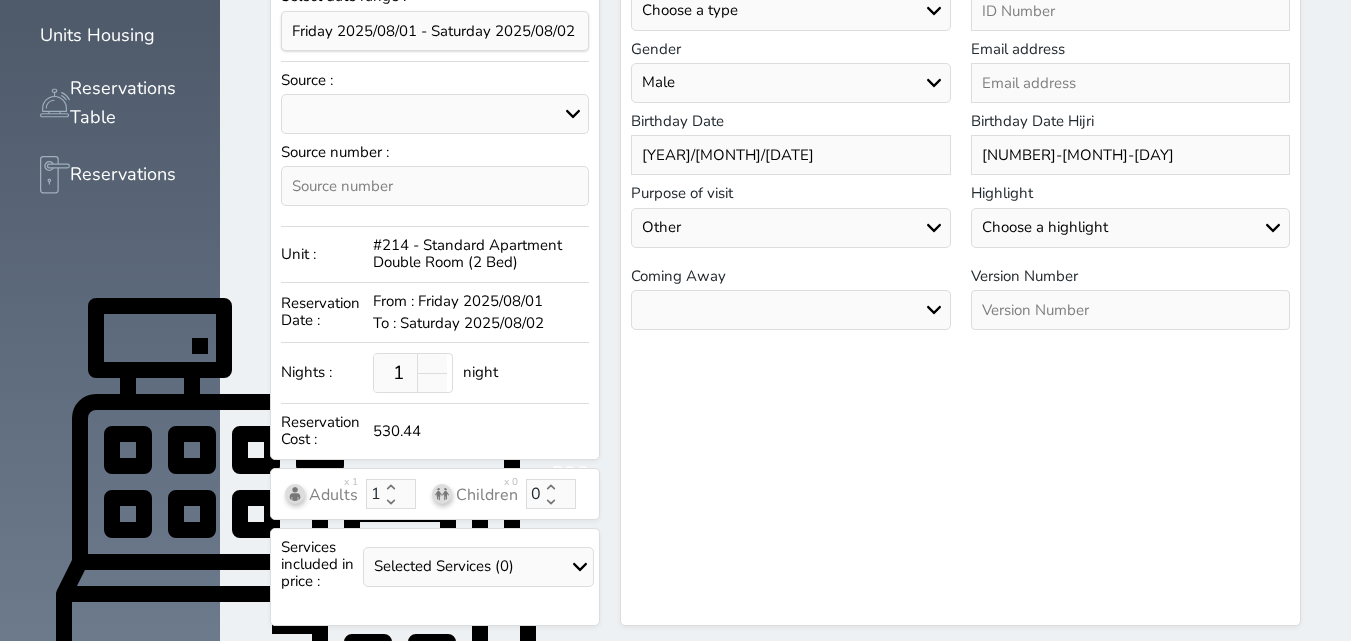 scroll, scrollTop: 400, scrollLeft: 0, axis: vertical 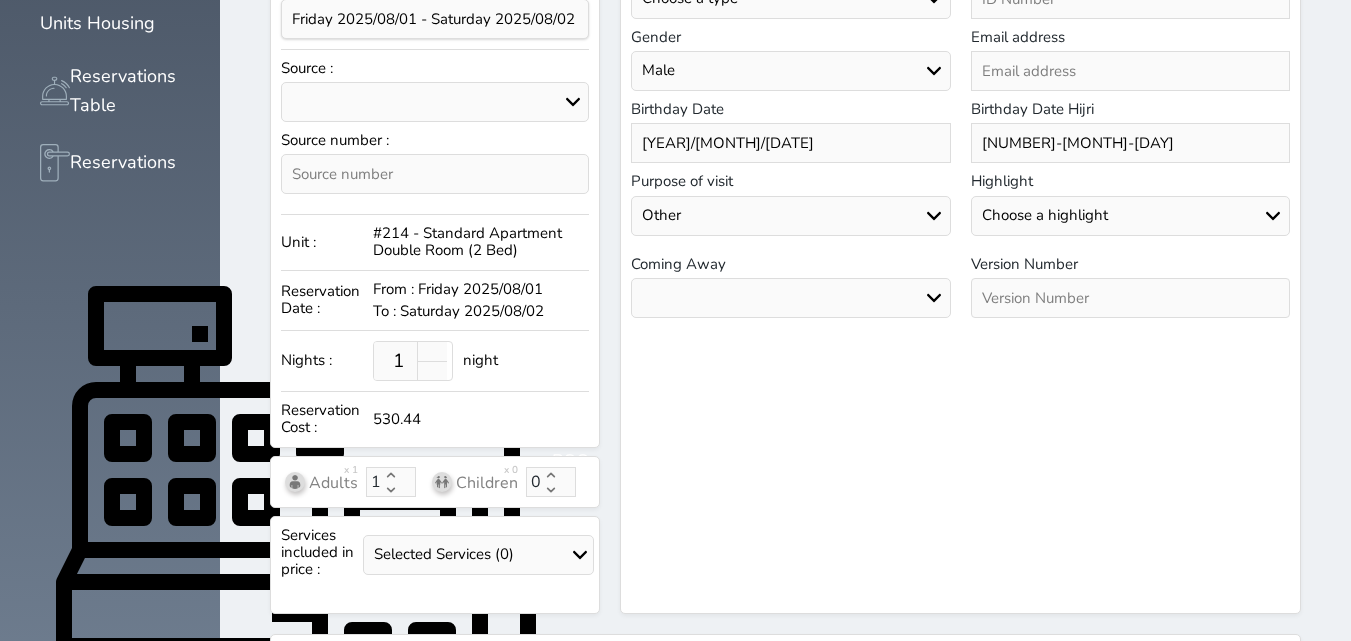 click on "Air Sea Land" at bounding box center (790, 298) 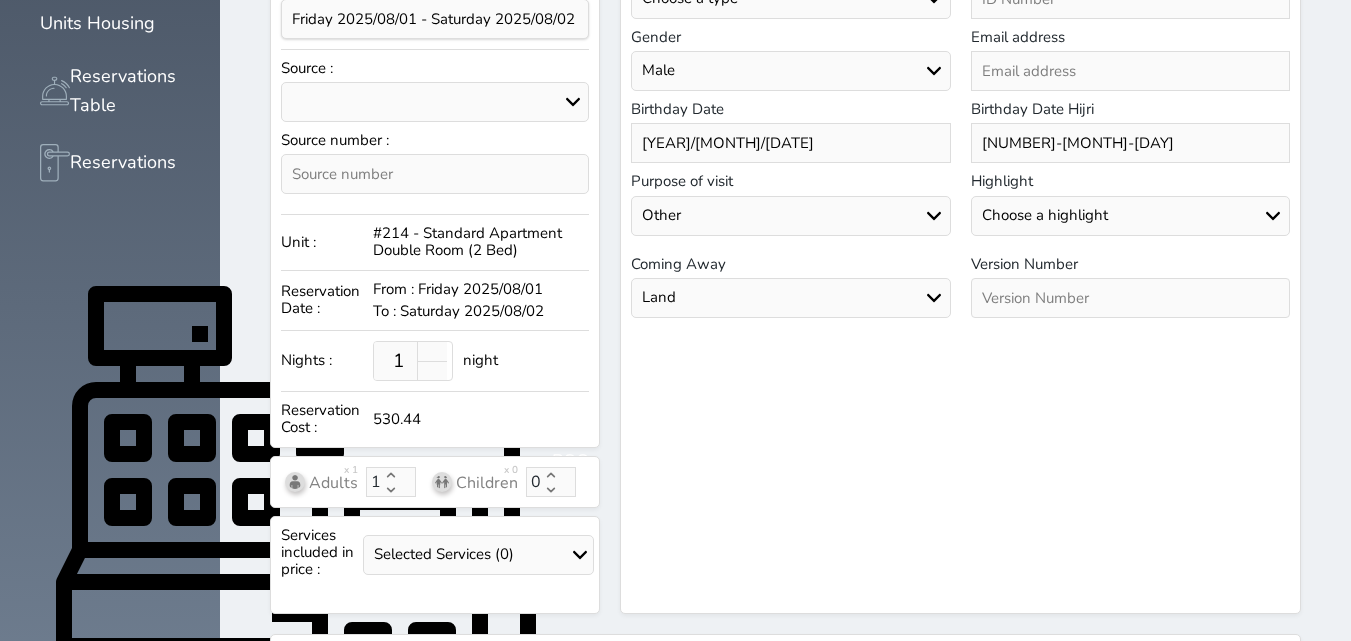 click on "Air Sea Land" at bounding box center [790, 298] 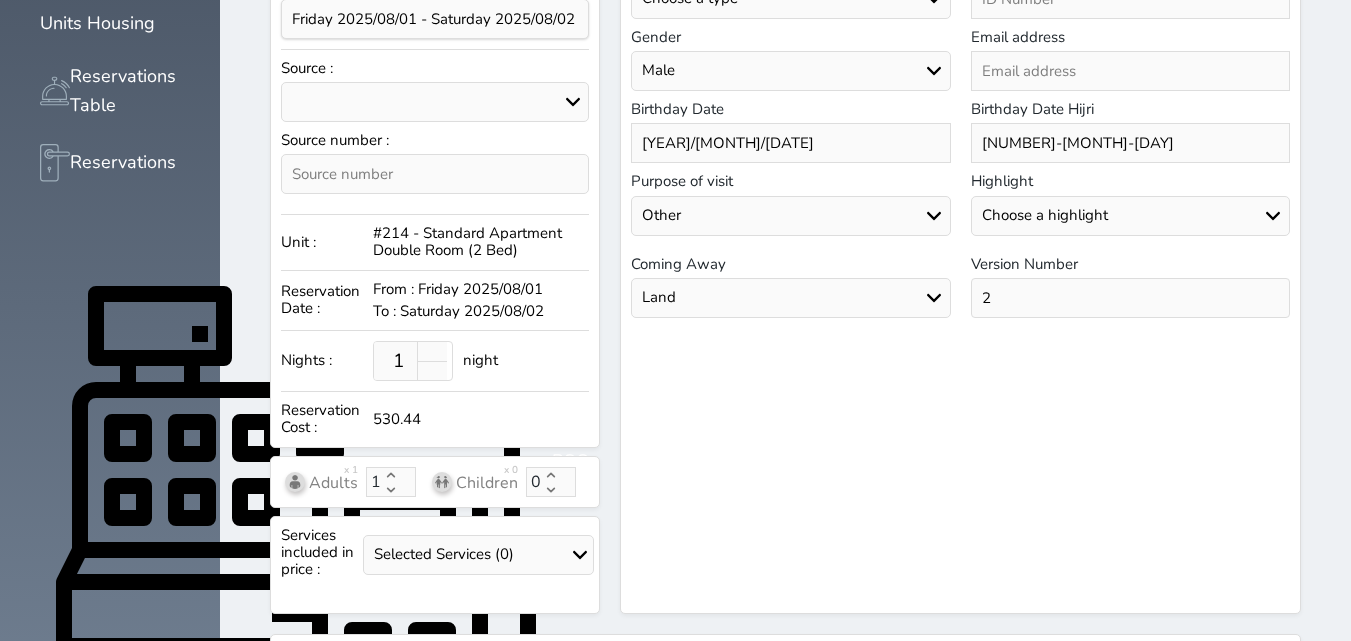 click on "Choose a highlight
Special
VIP
unwanted" at bounding box center (1130, 216) 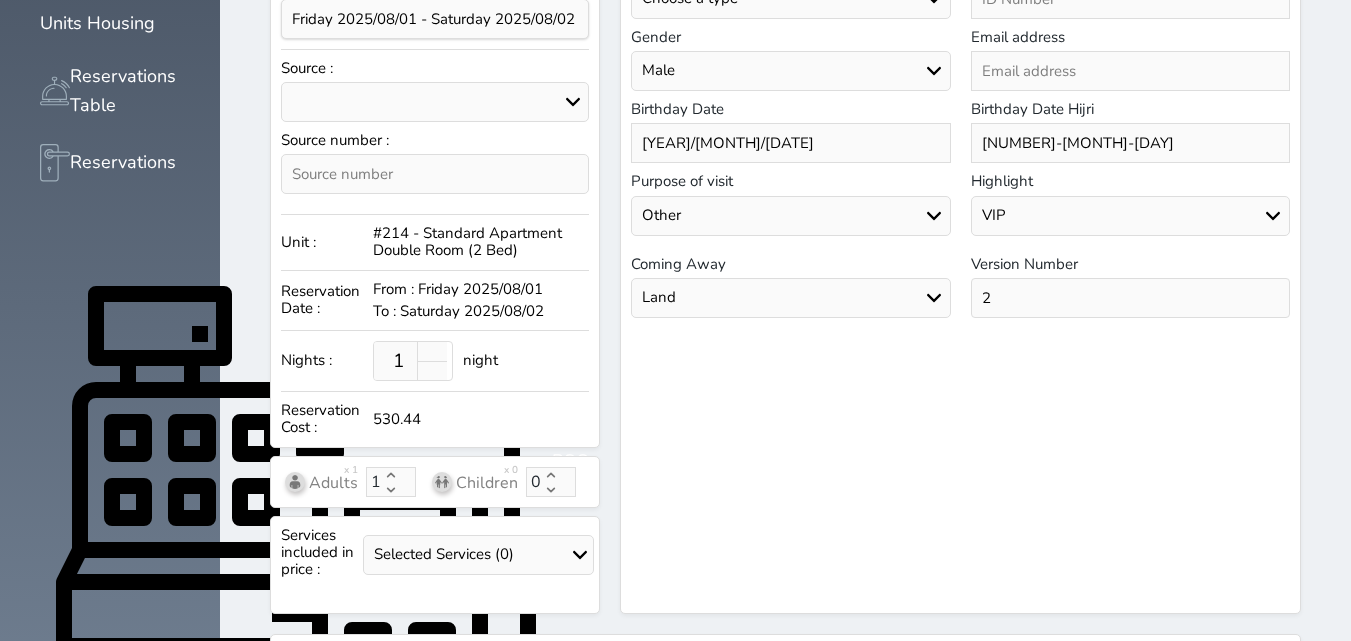 click on "Choose a highlight
Special
VIP
unwanted" at bounding box center [1130, 216] 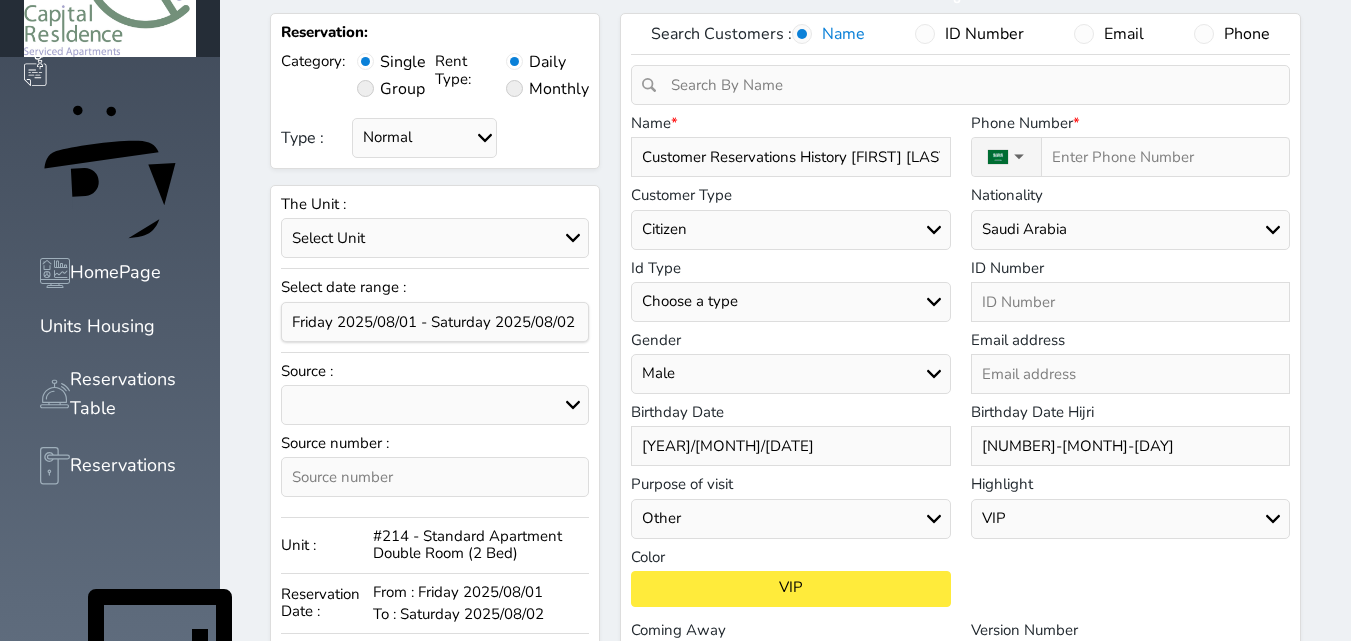 scroll, scrollTop: 0, scrollLeft: 0, axis: both 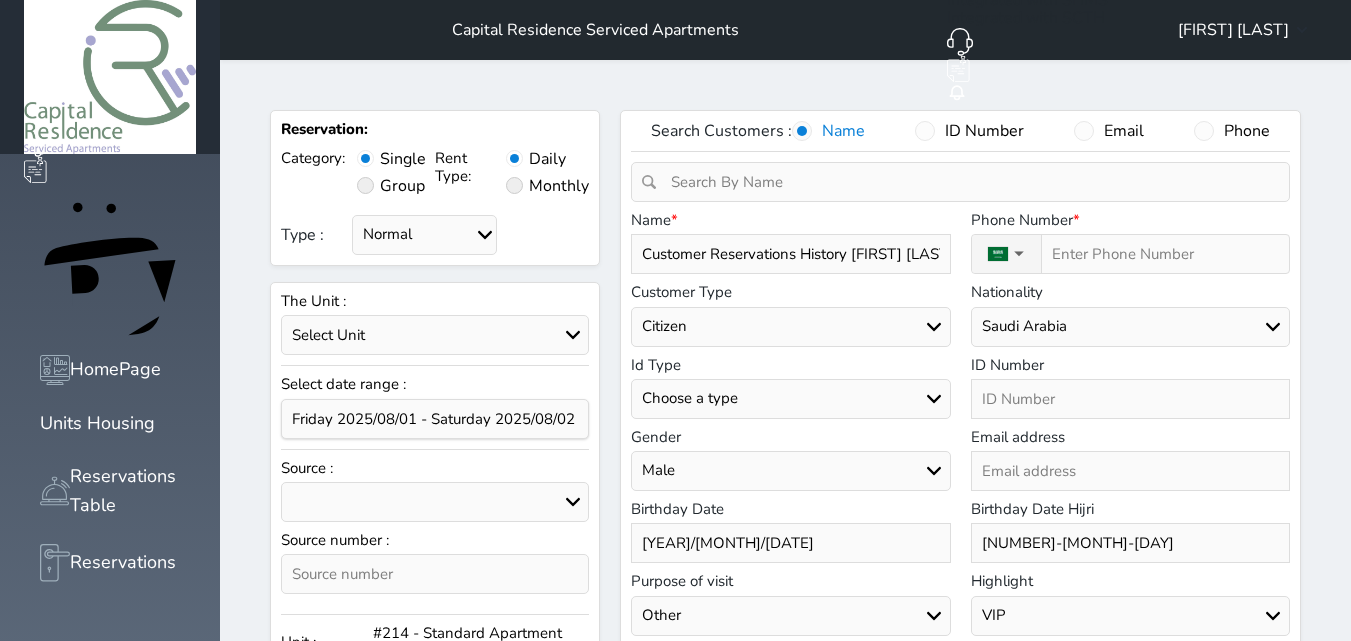 click at bounding box center (1130, 399) 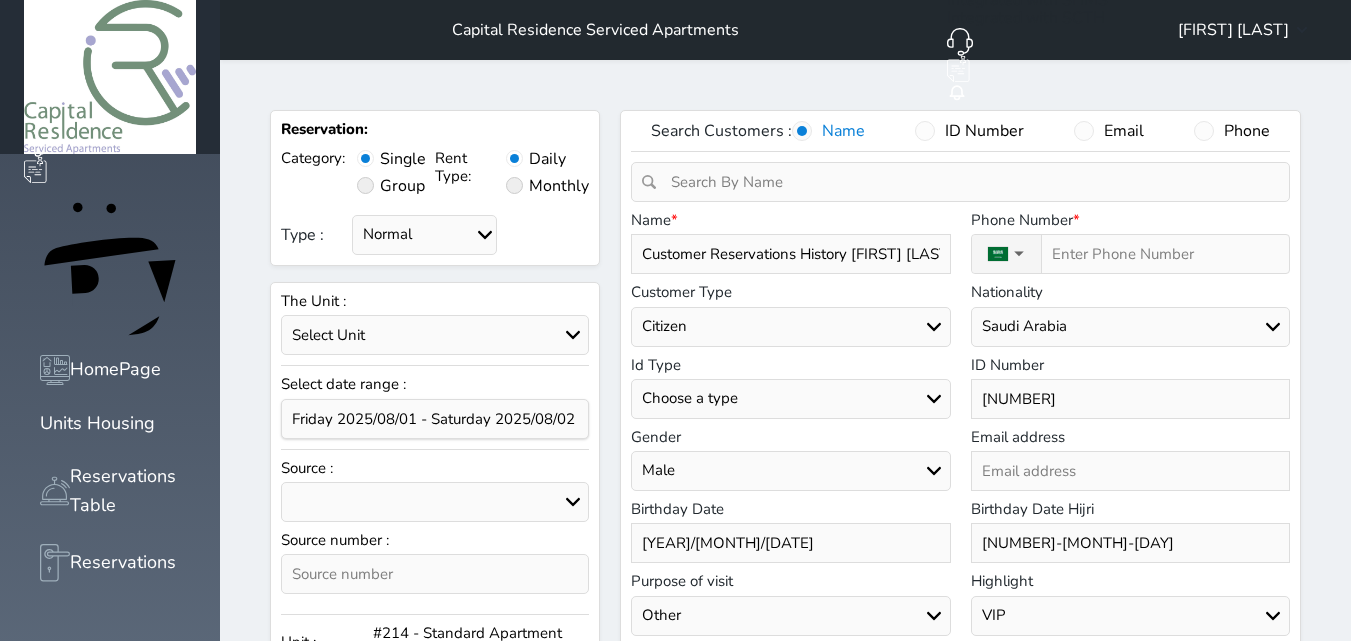 click on "Type :" at bounding box center [1162, 254] 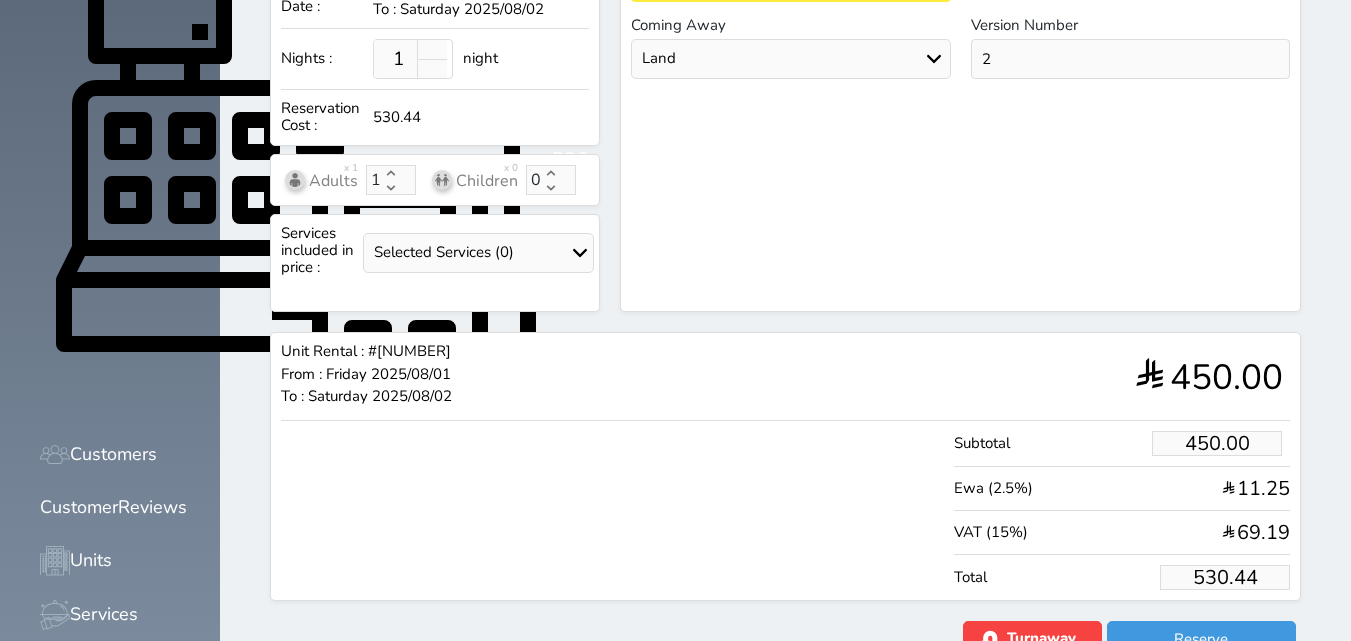 scroll, scrollTop: 703, scrollLeft: 0, axis: vertical 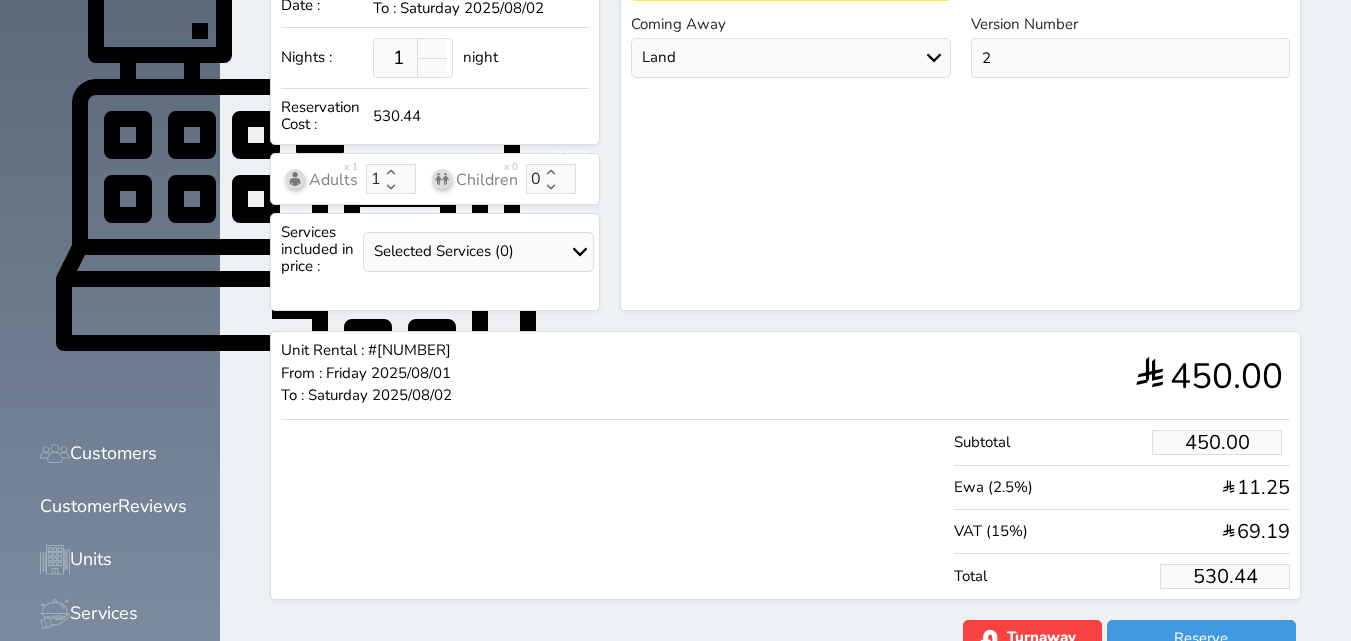 click on "530.44" at bounding box center (1225, 576) 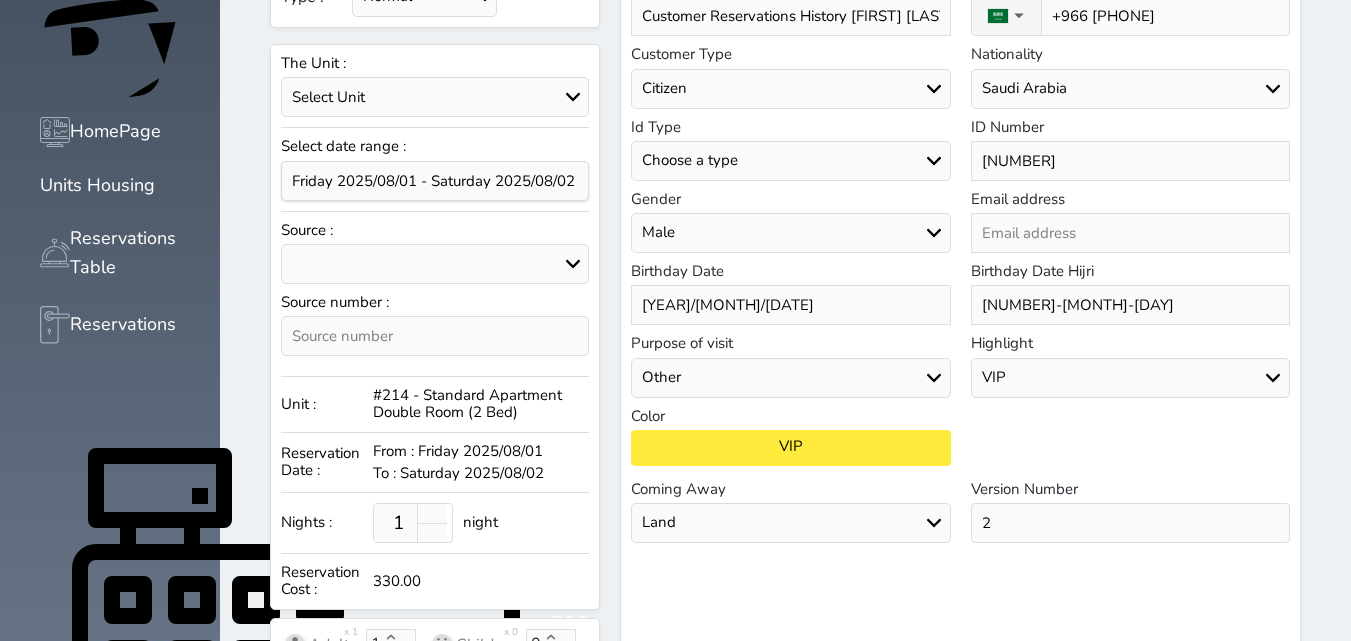 scroll, scrollTop: 203, scrollLeft: 0, axis: vertical 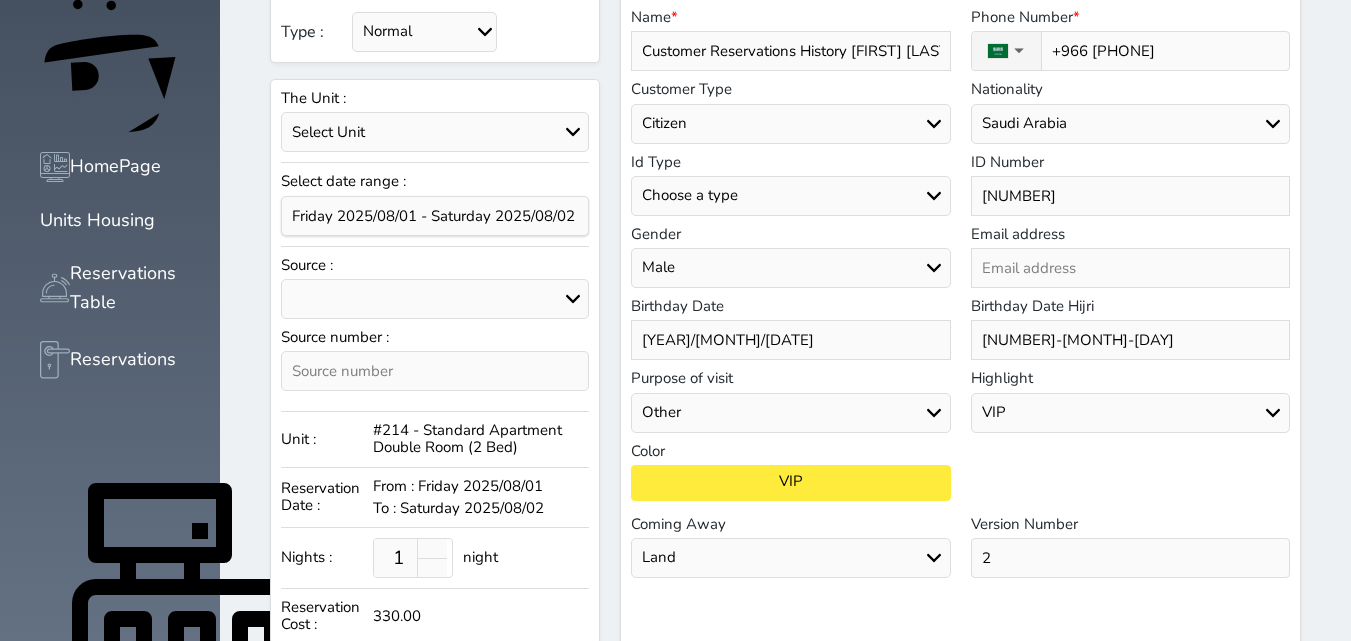 click on "booking.com Aribnb agoda - YCS Gathern Recepion website almosafer Expedia Social Media oyo Other" at bounding box center [435, 299] 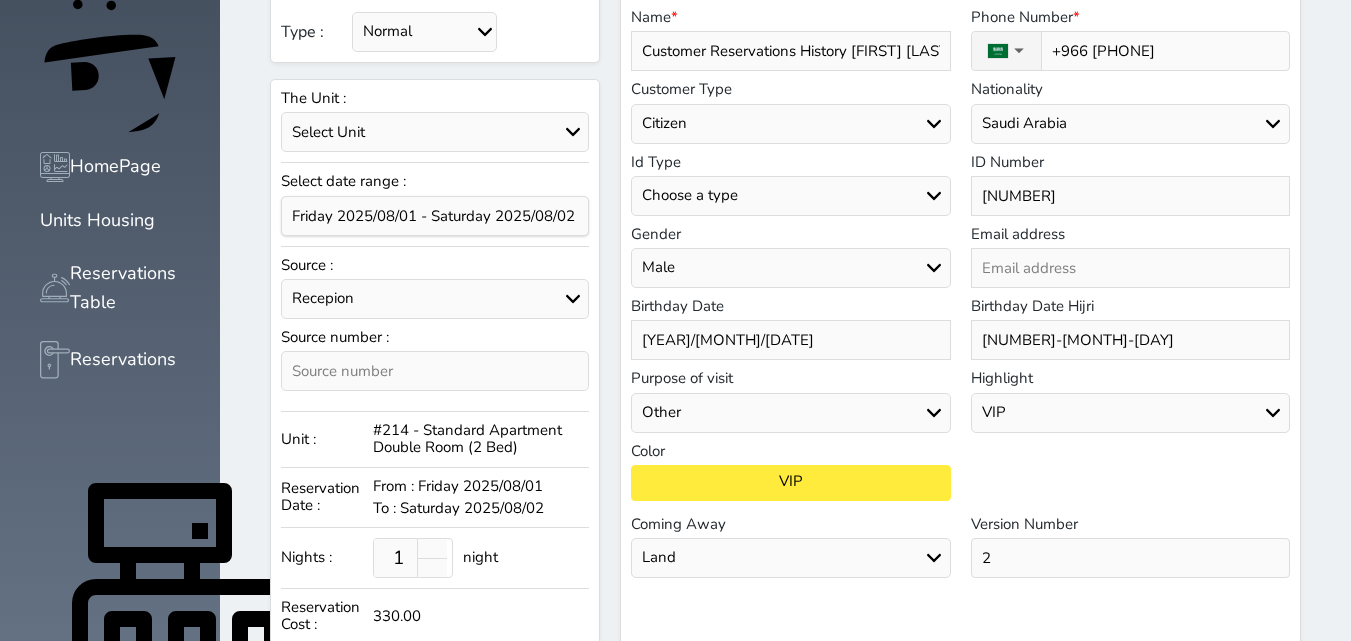 click on "booking.com Aribnb agoda - YCS Gathern Recepion website almosafer Expedia Social Media oyo Other" at bounding box center [435, 299] 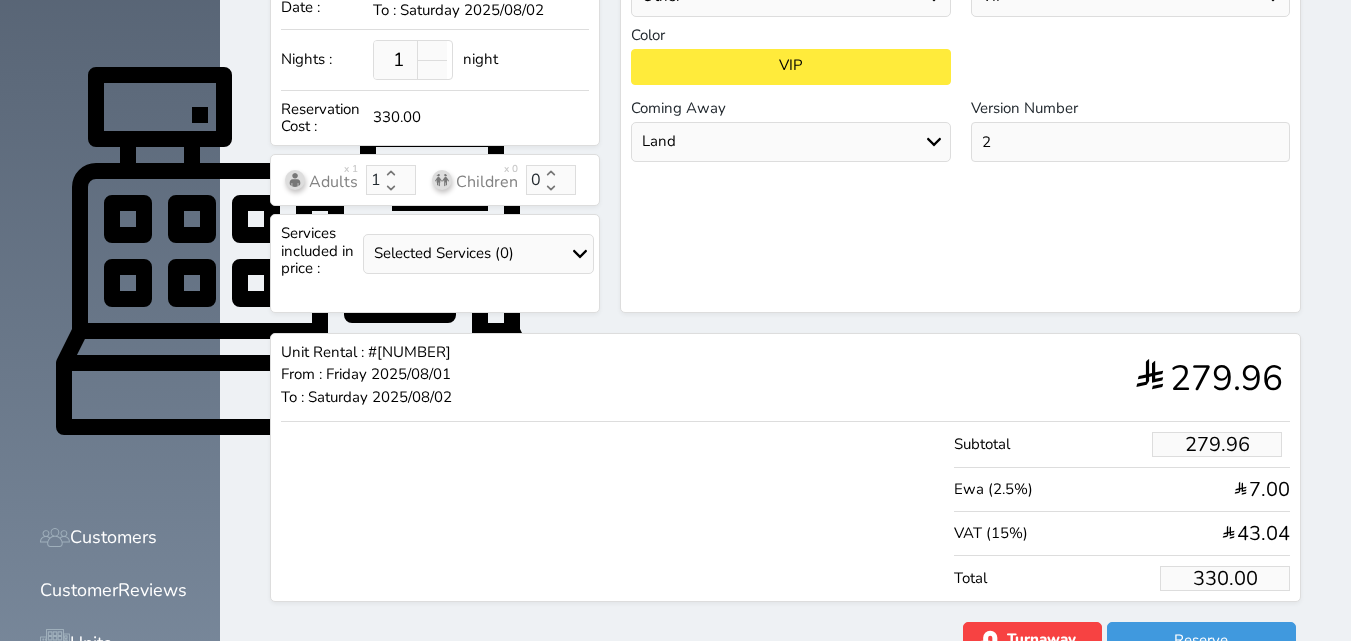 scroll, scrollTop: 621, scrollLeft: 0, axis: vertical 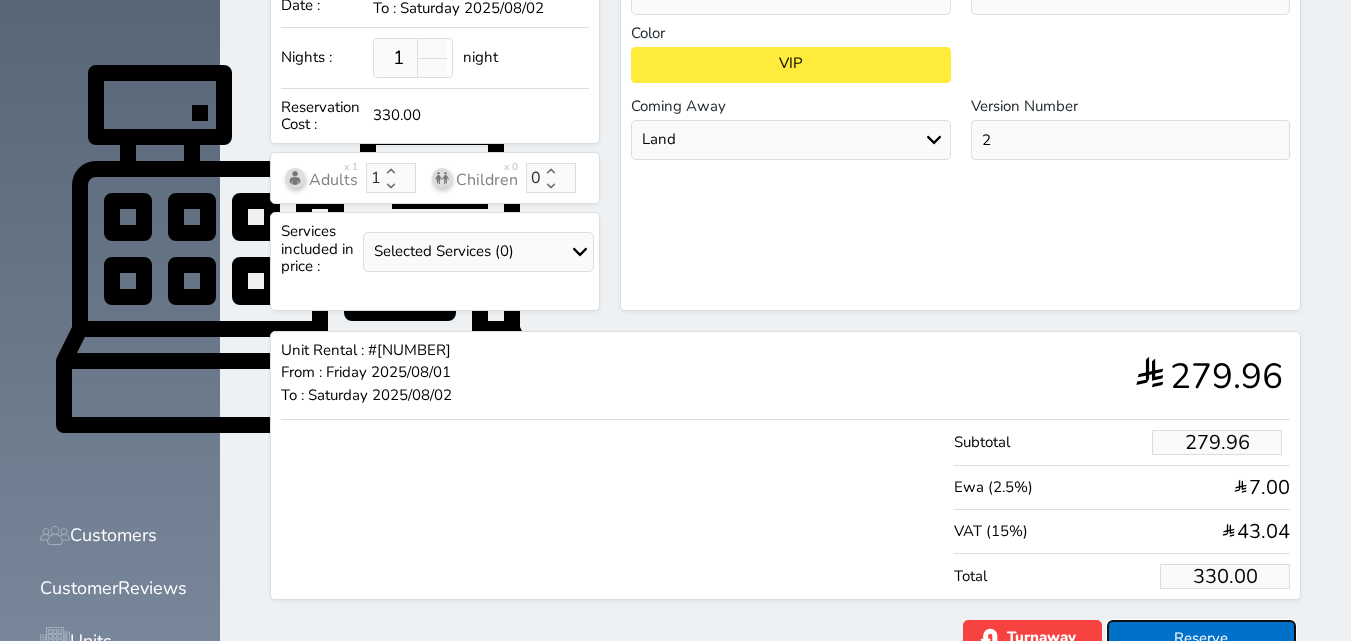click on "Reserve" at bounding box center [1201, 637] 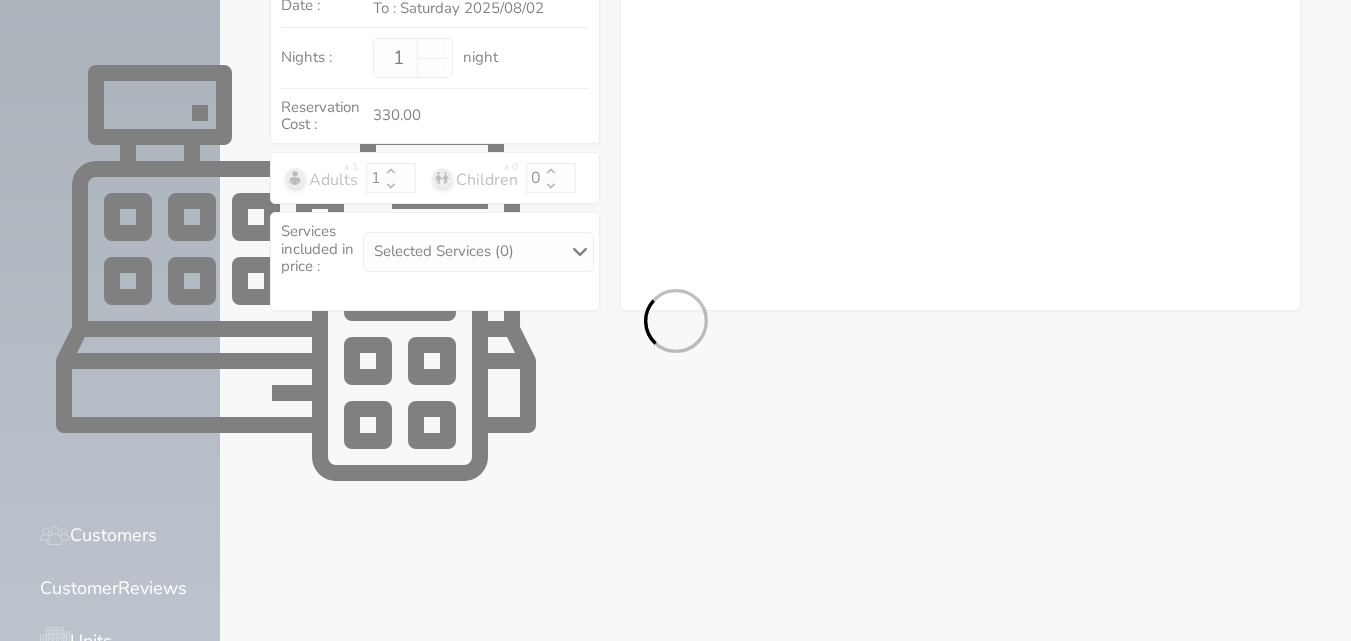scroll, scrollTop: 343, scrollLeft: 0, axis: vertical 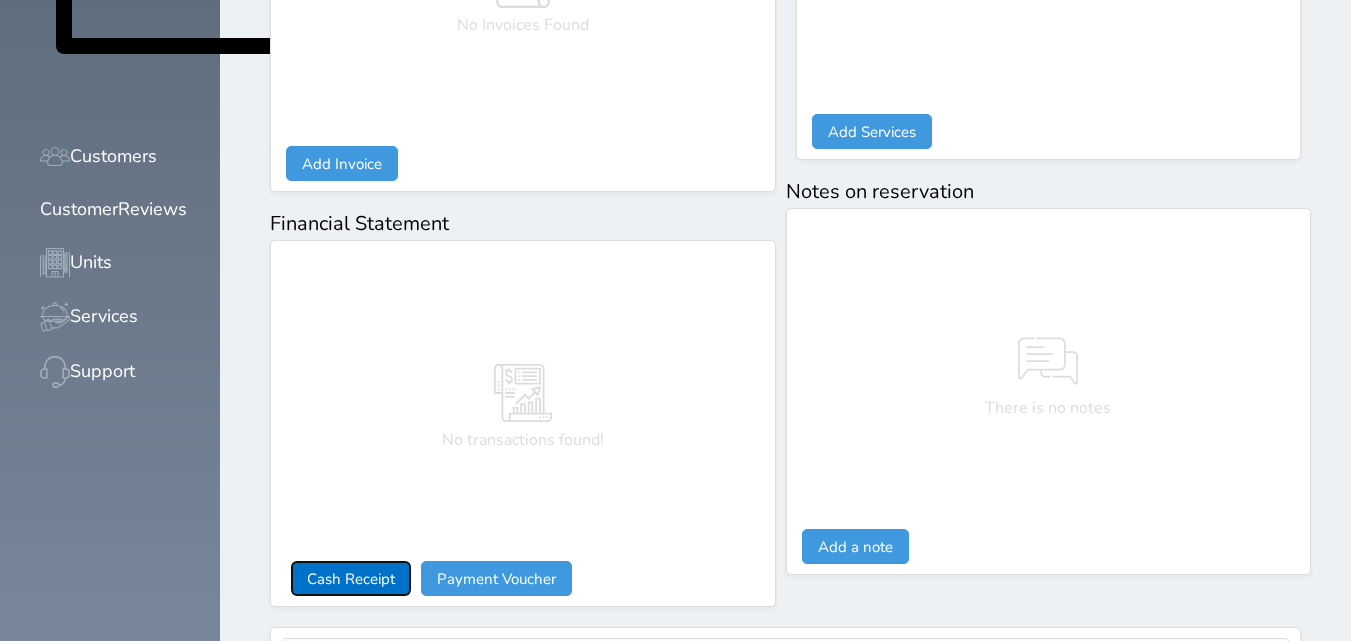 click on "Cash Receipt" at bounding box center [351, 578] 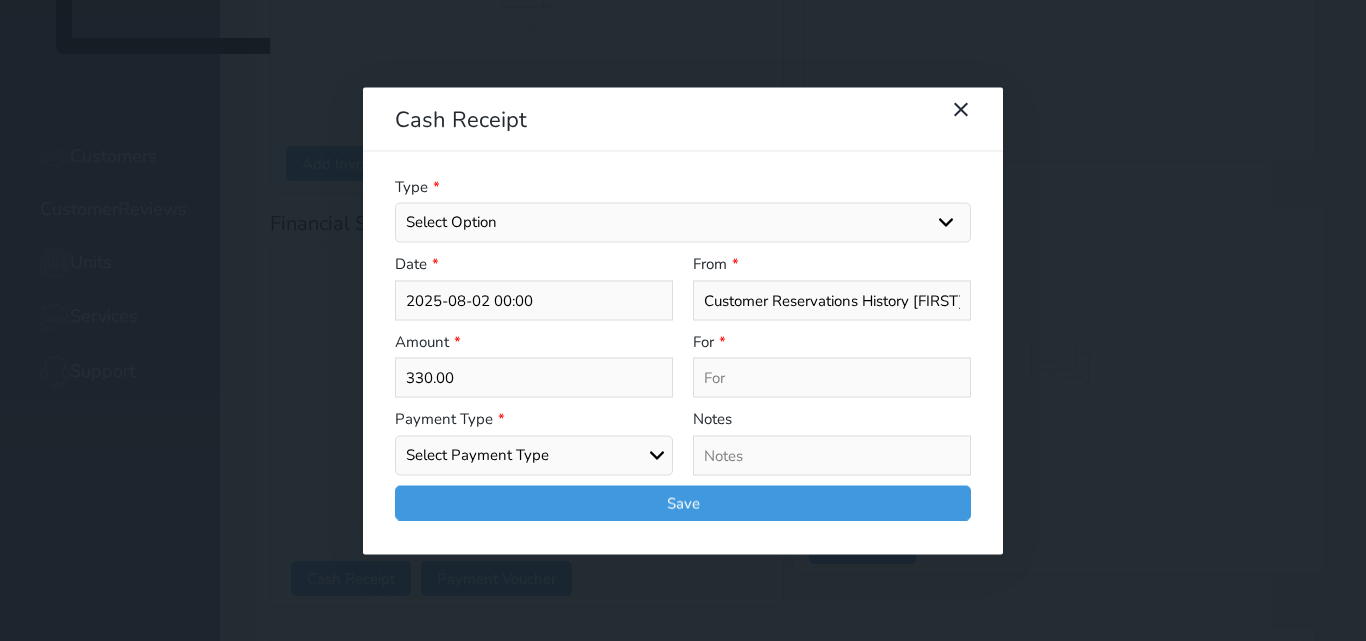 click on "Select Option   General receipts Rent value Bills insurance Retainer Not Applicable Other Laundry Wifi - Internet Car Parking Food Food & Beverages Beverages Cold Drinks Hot Drinks Breakfast Lunch Dinner Bakery & Cakes Swimming pool Gym SPA & Beauty Services Pick & Drop (Transport Services) Minibar Cable - TV Extra Bed Hairdresser Shopping Organized Tours Services Tour Guide Services" at bounding box center (683, 223) 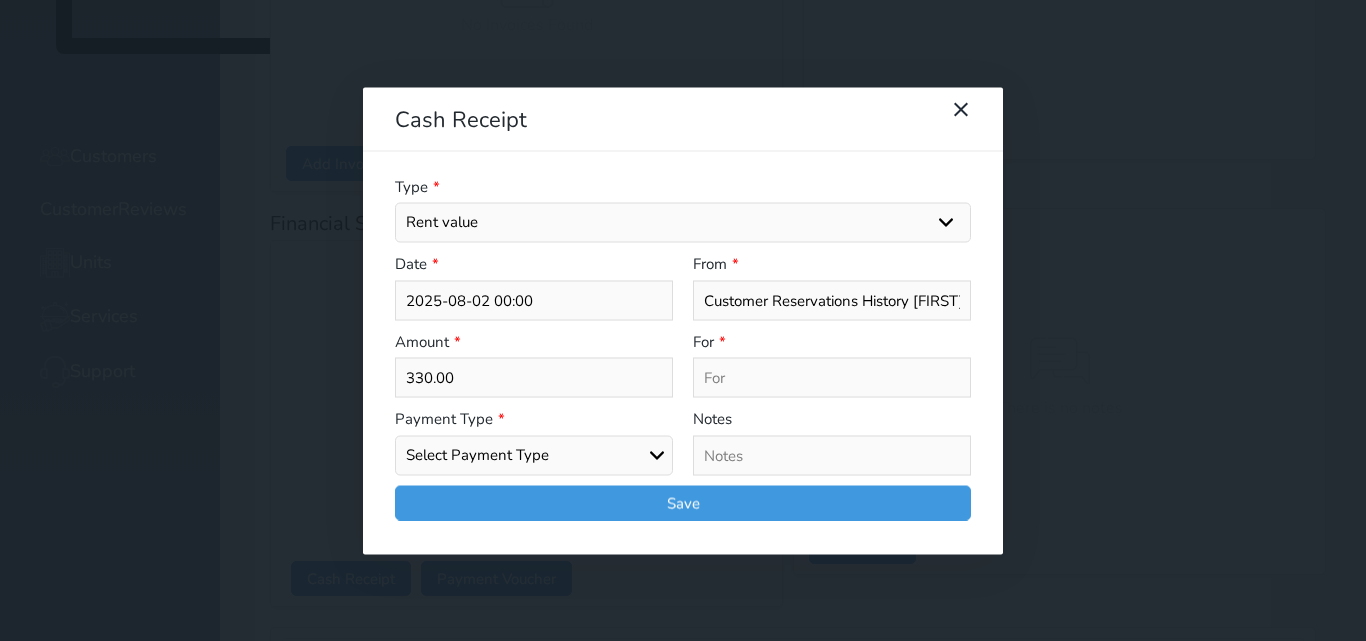 click on "Select Option   General receipts Rent value Bills insurance Retainer Not Applicable Other Laundry Wifi - Internet Car Parking Food Food & Beverages Beverages Cold Drinks Hot Drinks Breakfast Lunch Dinner Bakery & Cakes Swimming pool Gym SPA & Beauty Services Pick & Drop (Transport Services) Minibar Cable - TV Extra Bed Hairdresser Shopping Organized Tours Services Tour Guide Services" at bounding box center (683, 223) 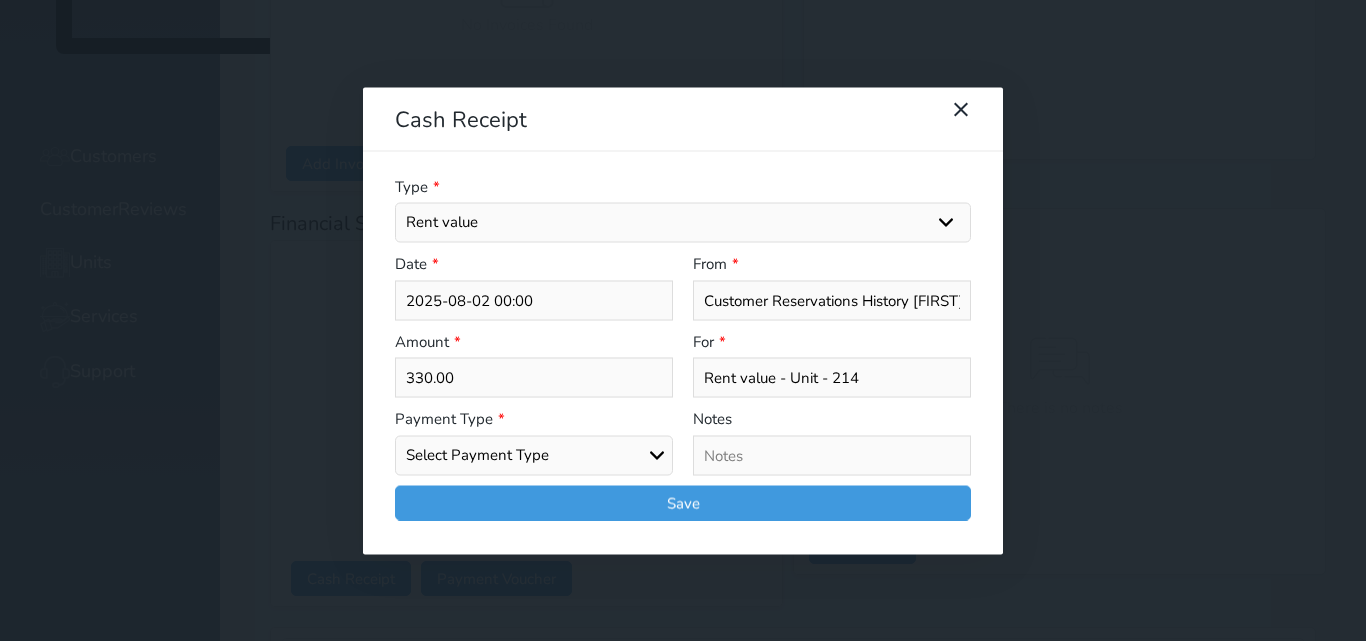 click on "Select Payment Type   Cash   Bank Transfer   Mada   Credit Card   Credit Payment" at bounding box center [534, 455] 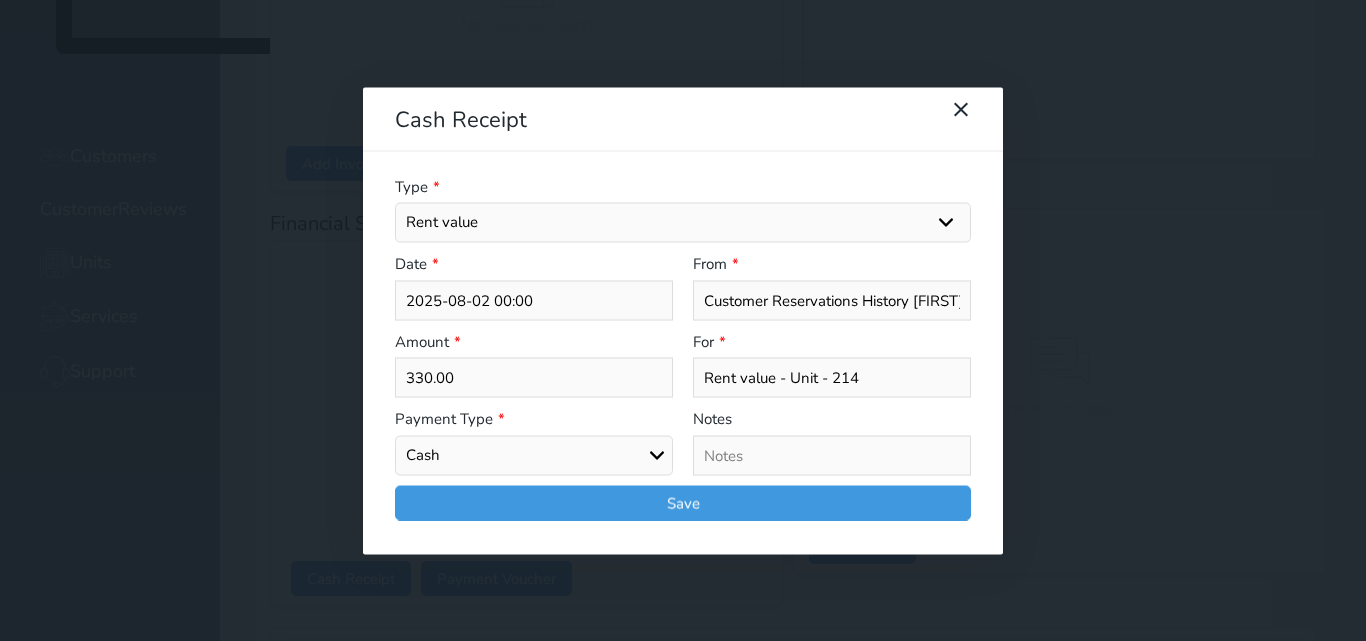click on "Select Payment Type   Cash   Bank Transfer   Mada   Credit Card   Credit Payment" at bounding box center (534, 455) 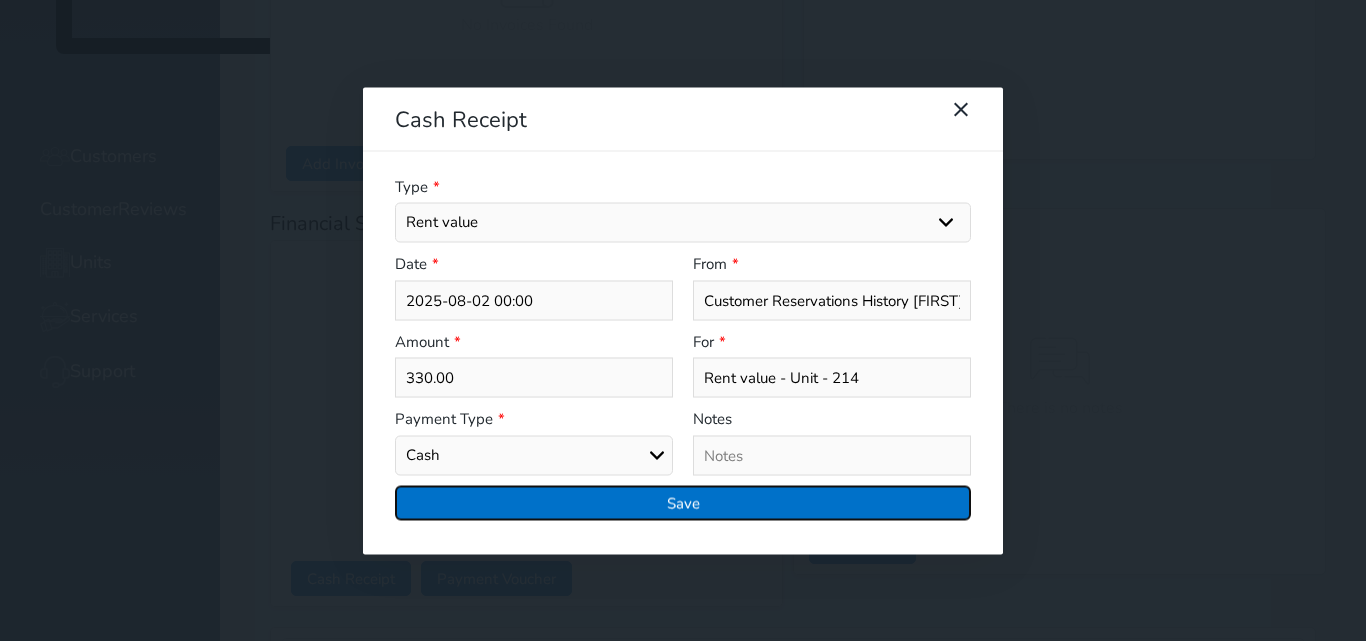 click on "Save" at bounding box center [683, 502] 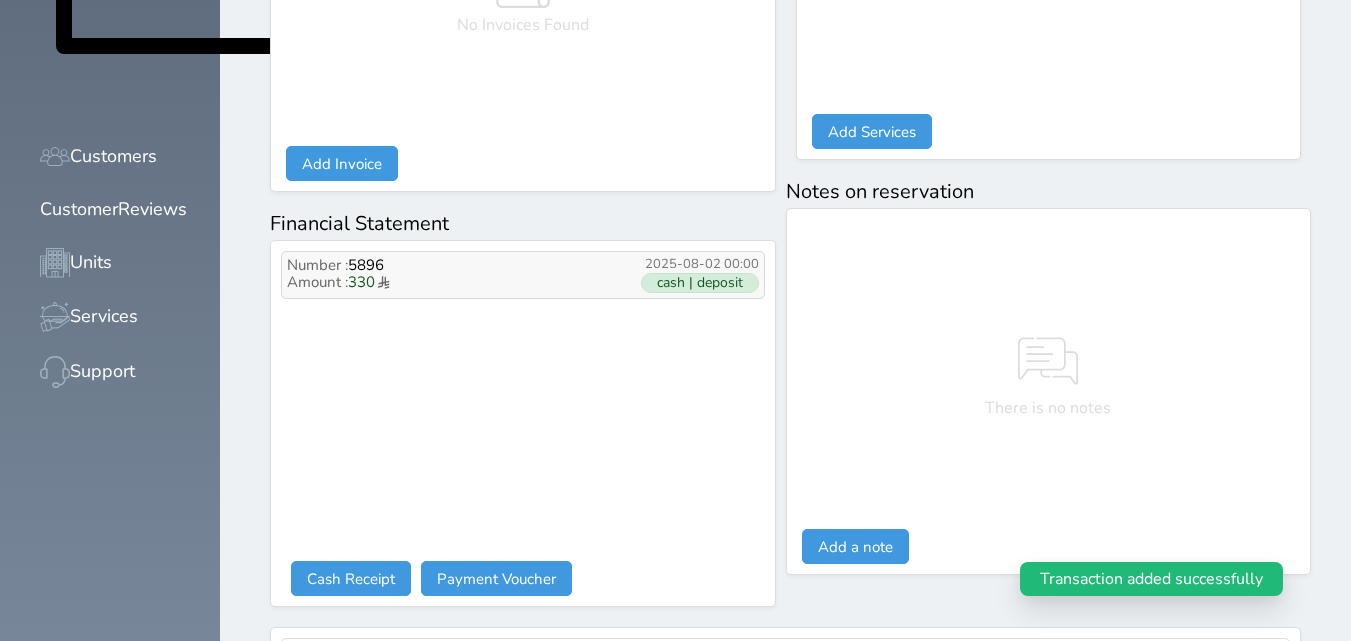 click on "cash | deposit" at bounding box center (700, 283) 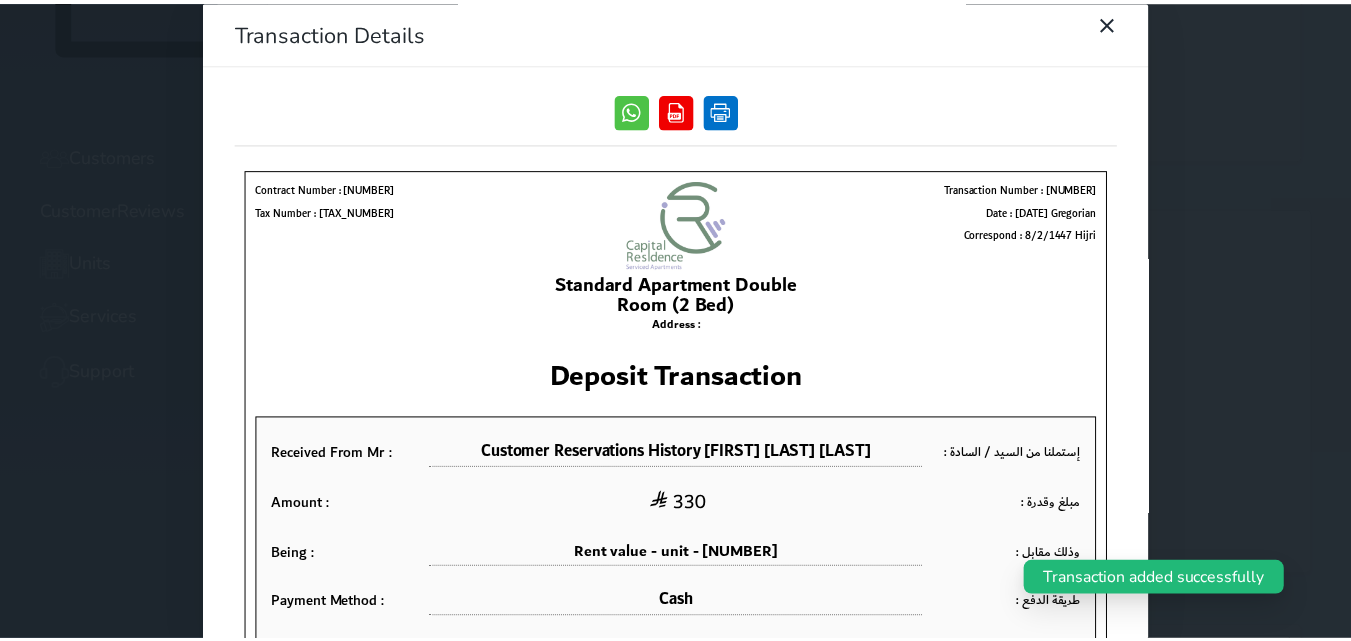scroll, scrollTop: 0, scrollLeft: 0, axis: both 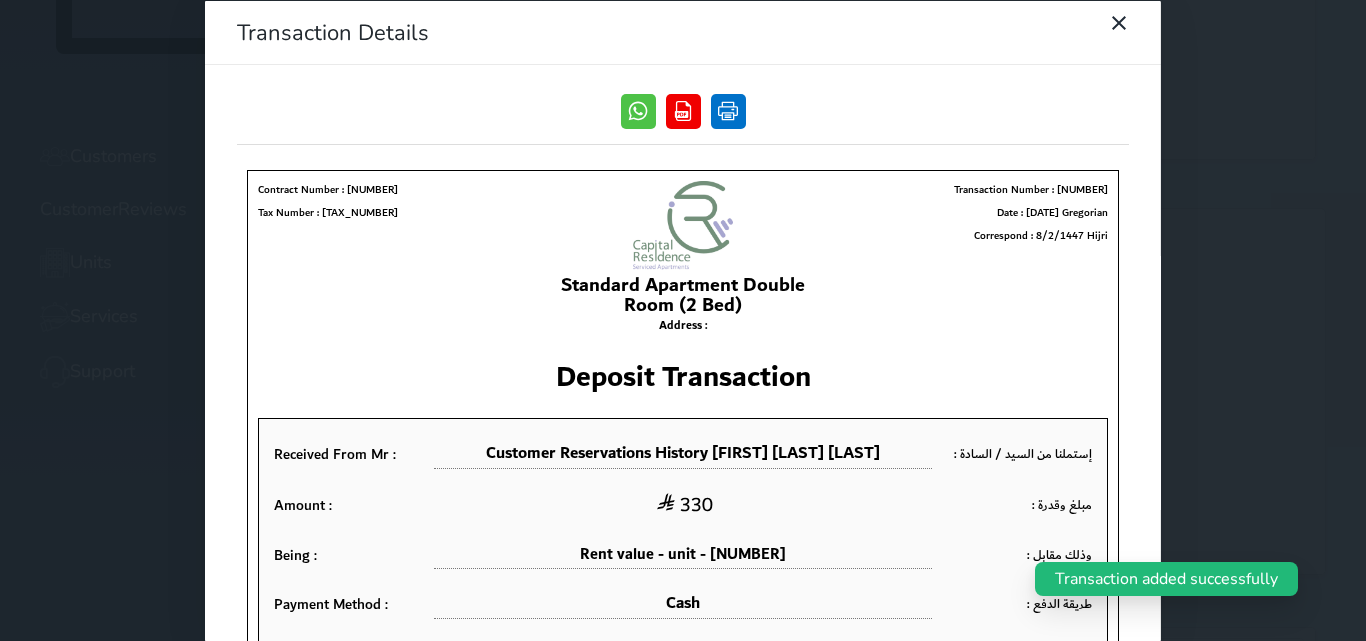 click at bounding box center (728, 110) 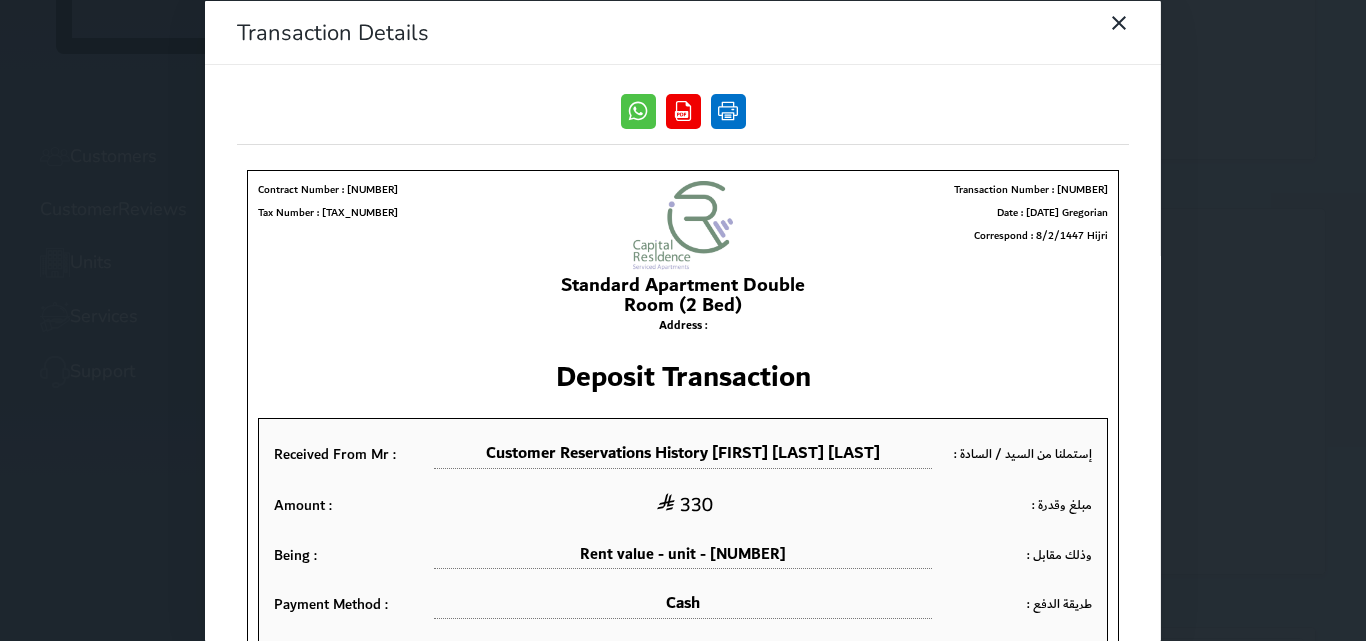 click at bounding box center [728, 110] 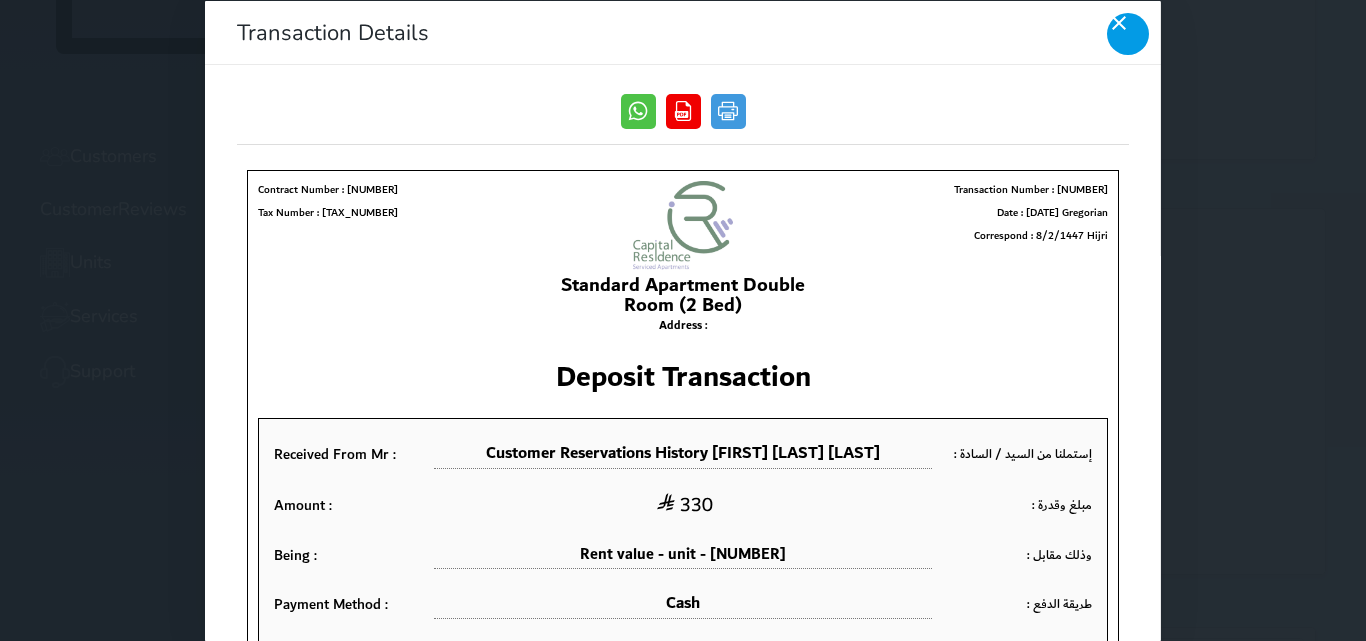 click 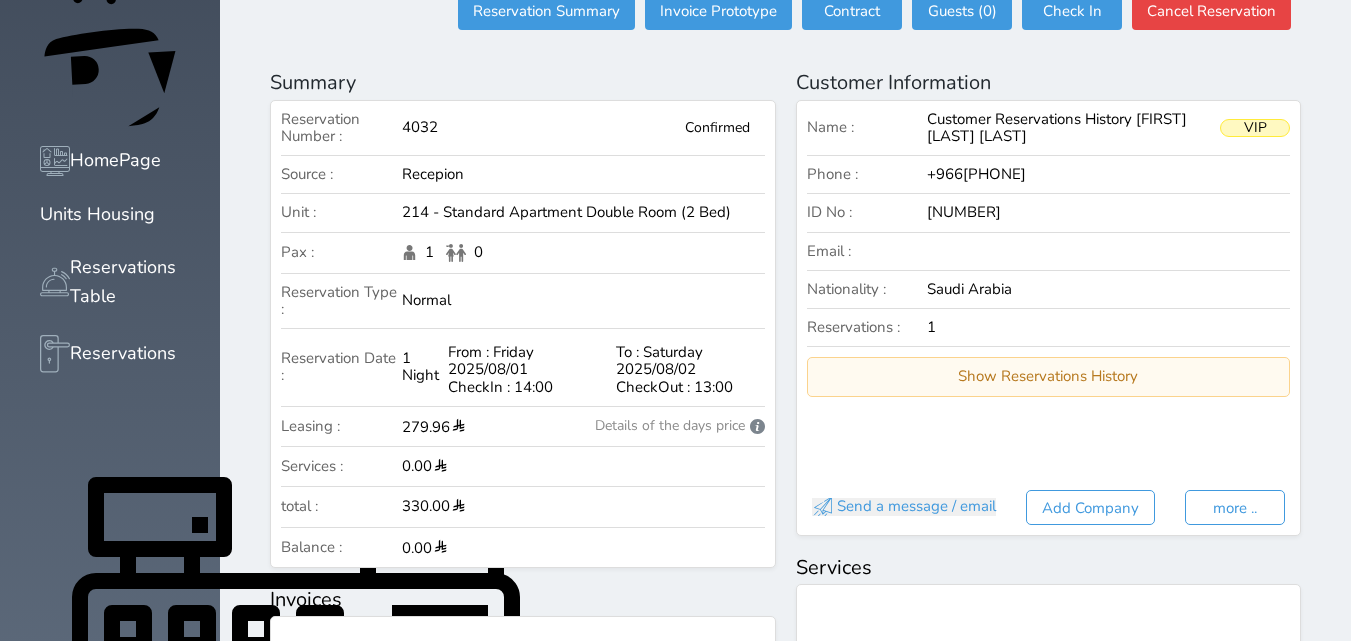 scroll, scrollTop: 0, scrollLeft: 0, axis: both 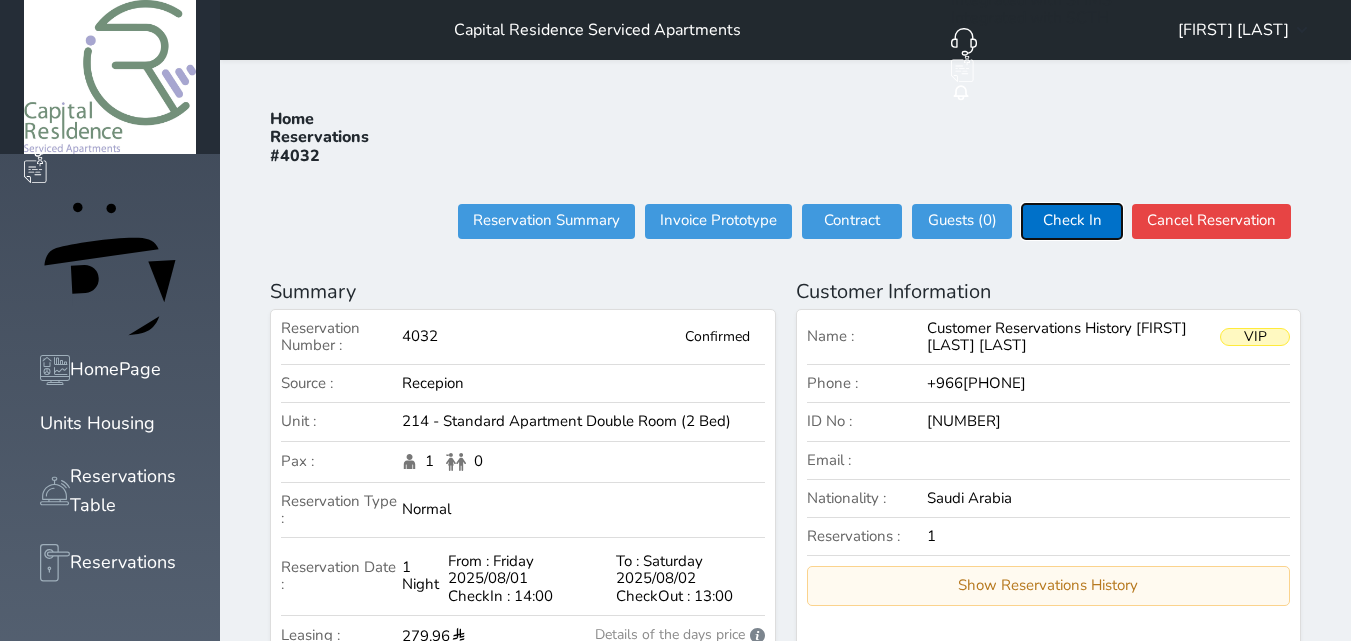 click on "Check In" at bounding box center (1072, 221) 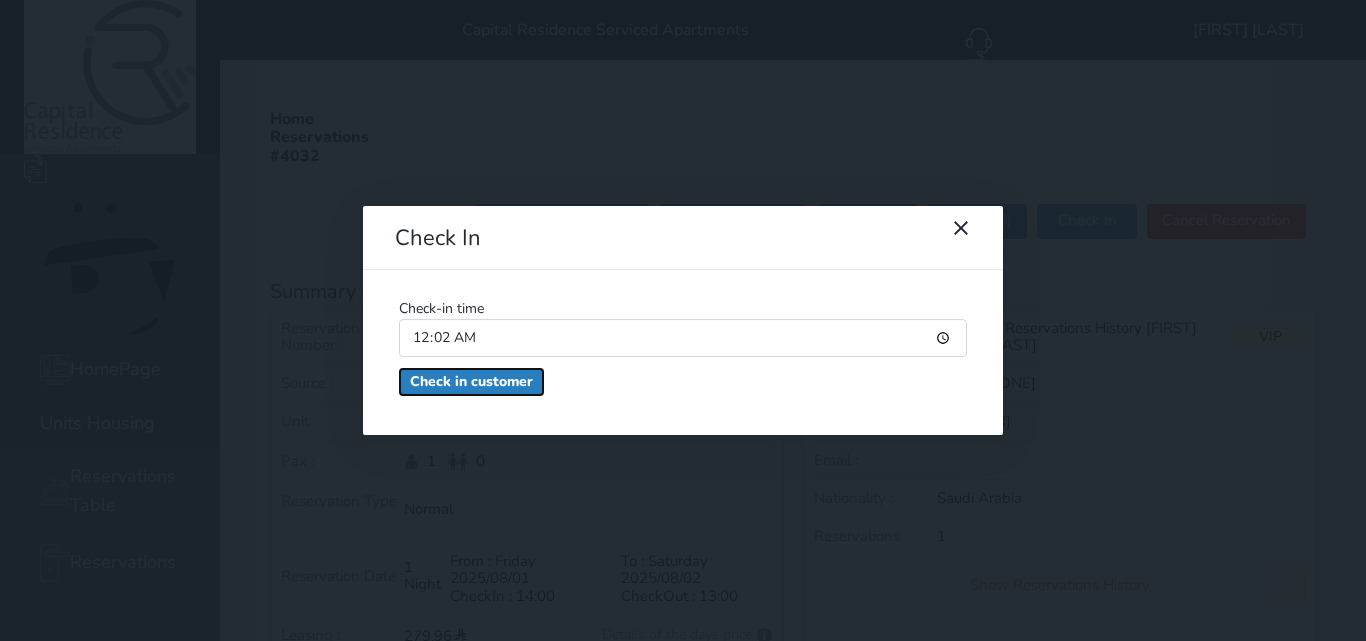 click on "Check in customer" at bounding box center [471, 382] 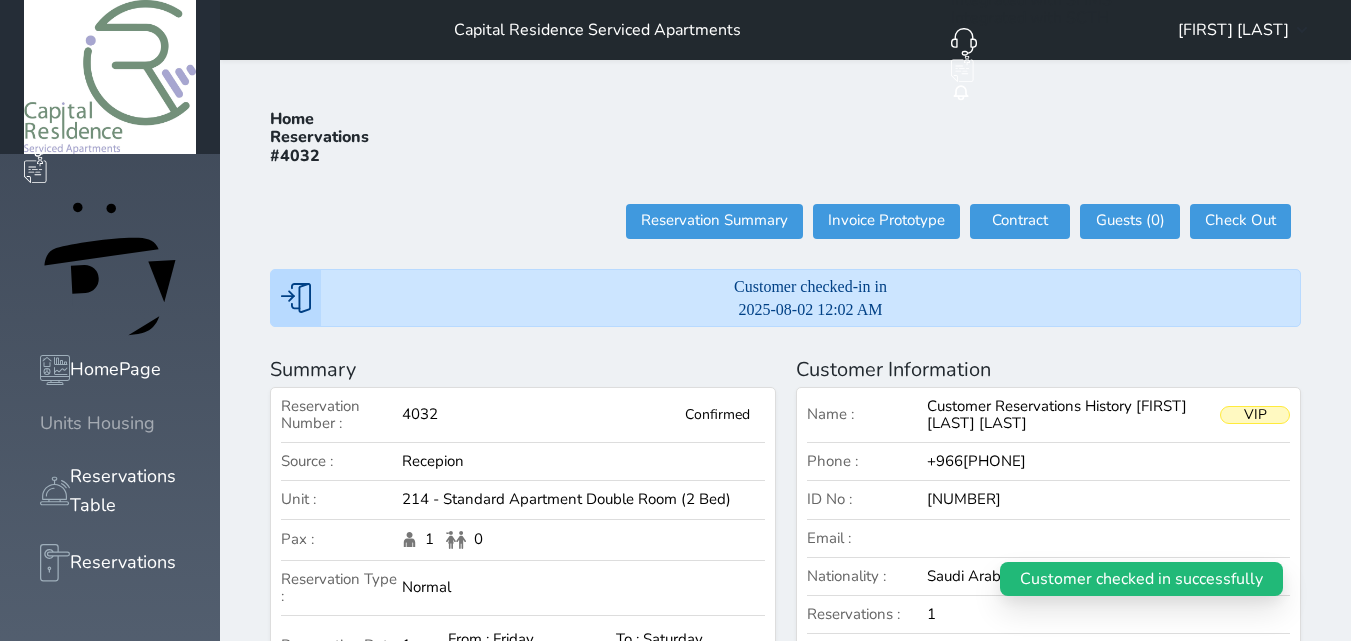 click on "Units Housing" at bounding box center [110, 423] 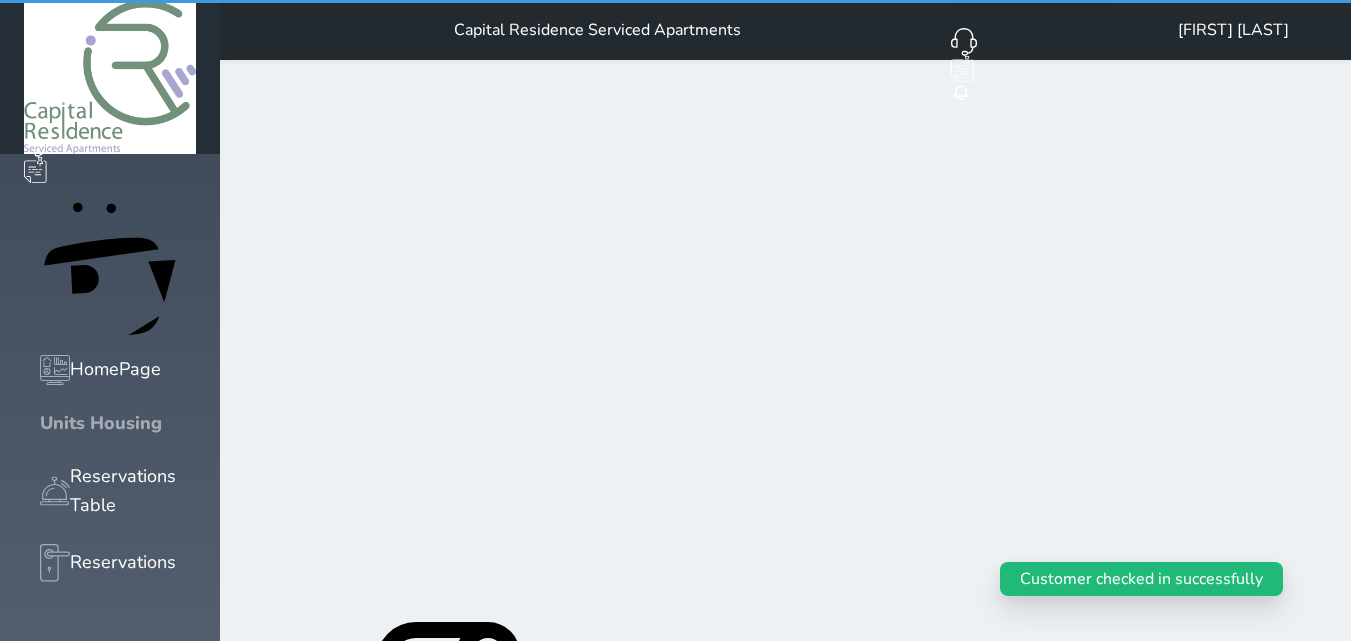 drag, startPoint x: 44, startPoint y: 225, endPoint x: 76, endPoint y: 217, distance: 32.984844 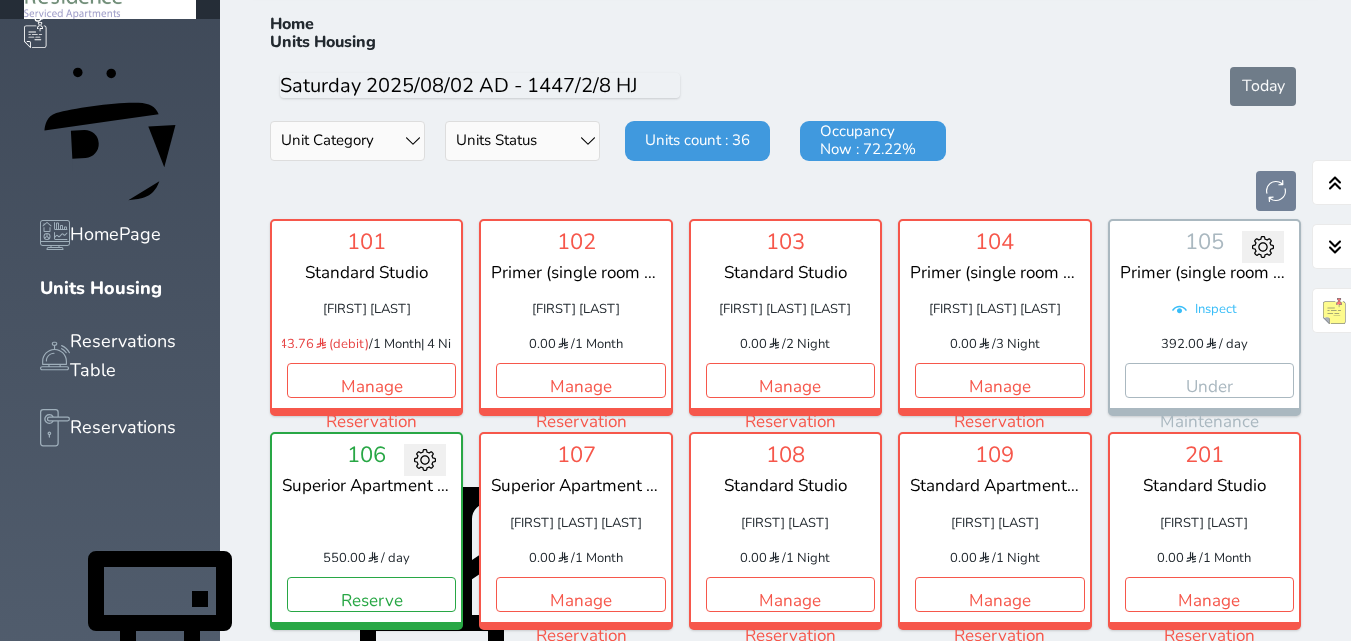scroll, scrollTop: 100, scrollLeft: 0, axis: vertical 